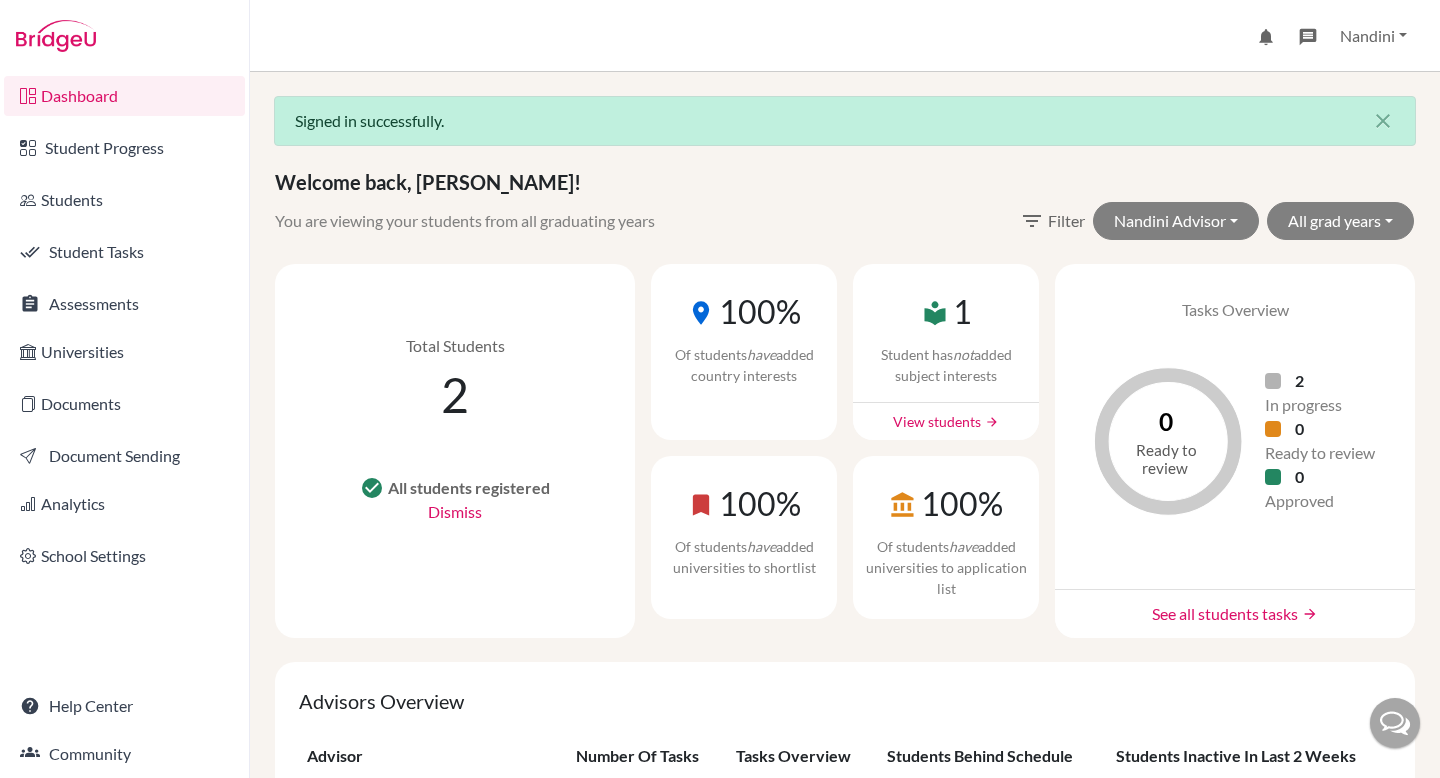 scroll, scrollTop: 0, scrollLeft: 0, axis: both 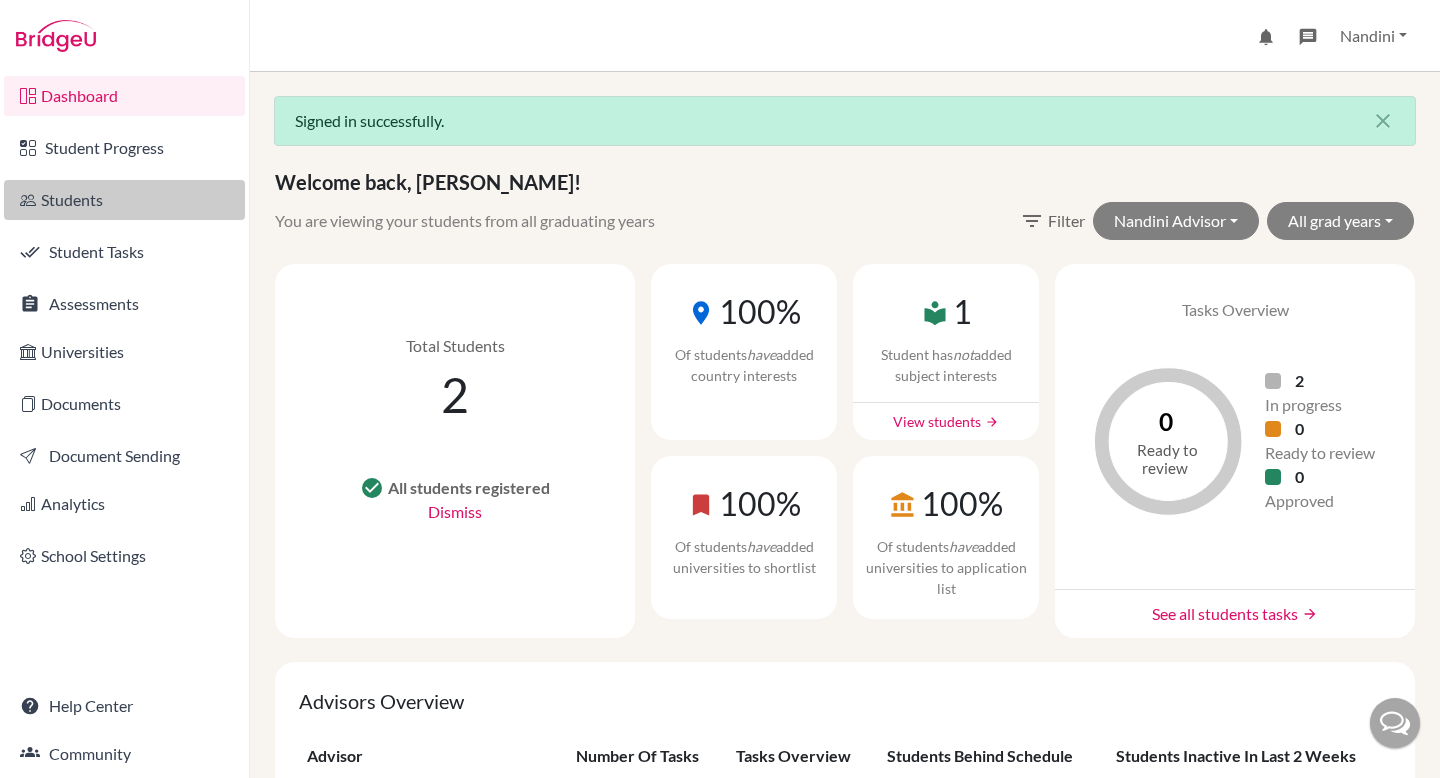 click on "Students" at bounding box center [124, 200] 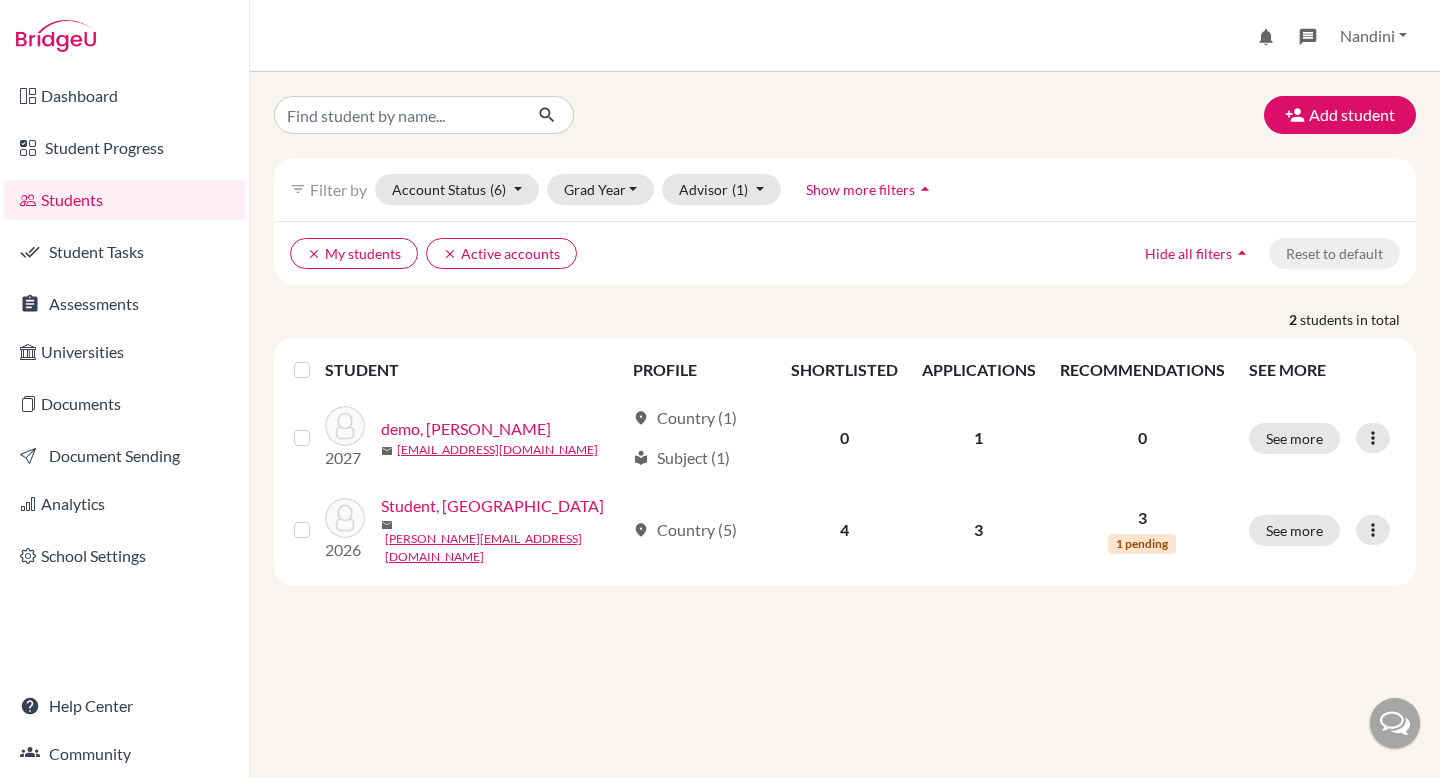 scroll, scrollTop: 0, scrollLeft: 0, axis: both 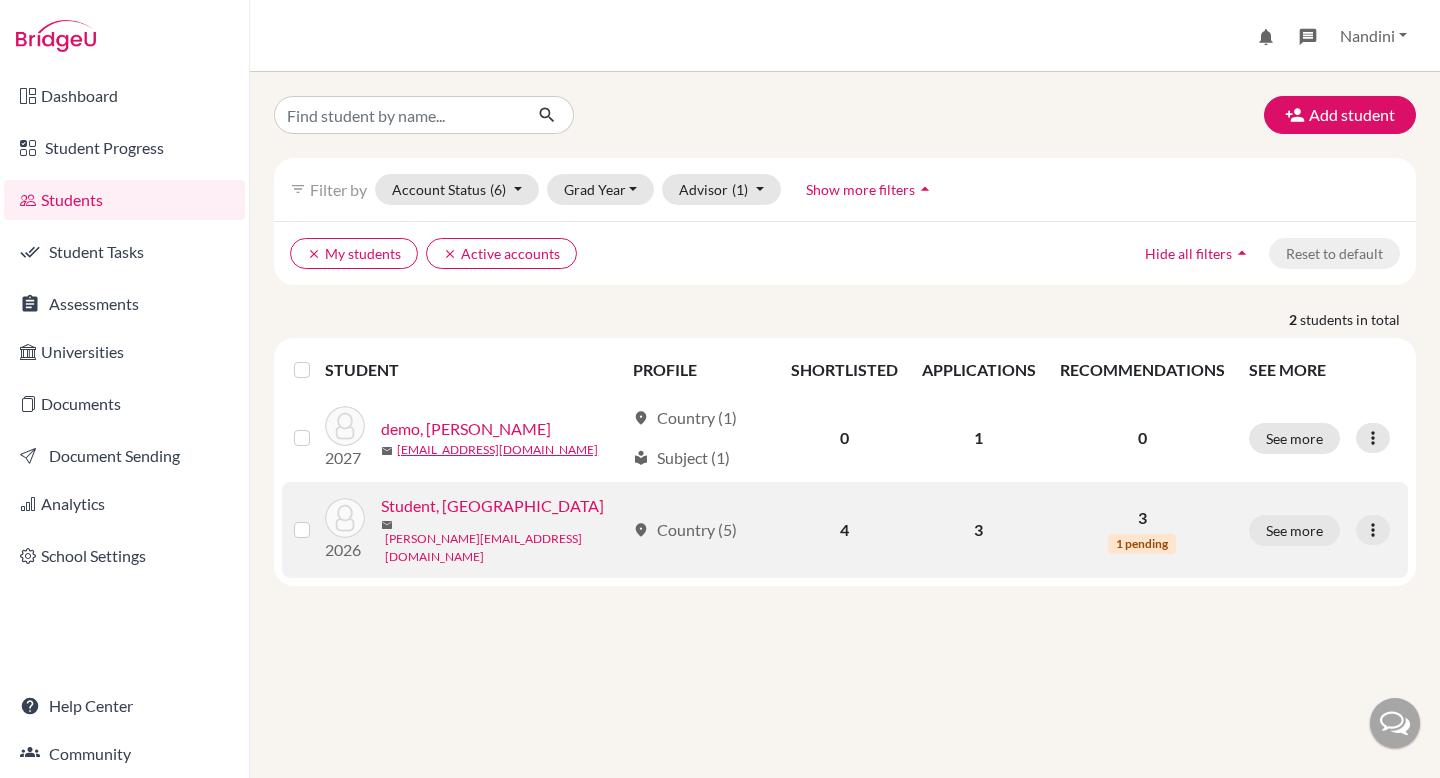 click on "nandini.gupta+demostudent@cialfo.com.sg" at bounding box center (504, 548) 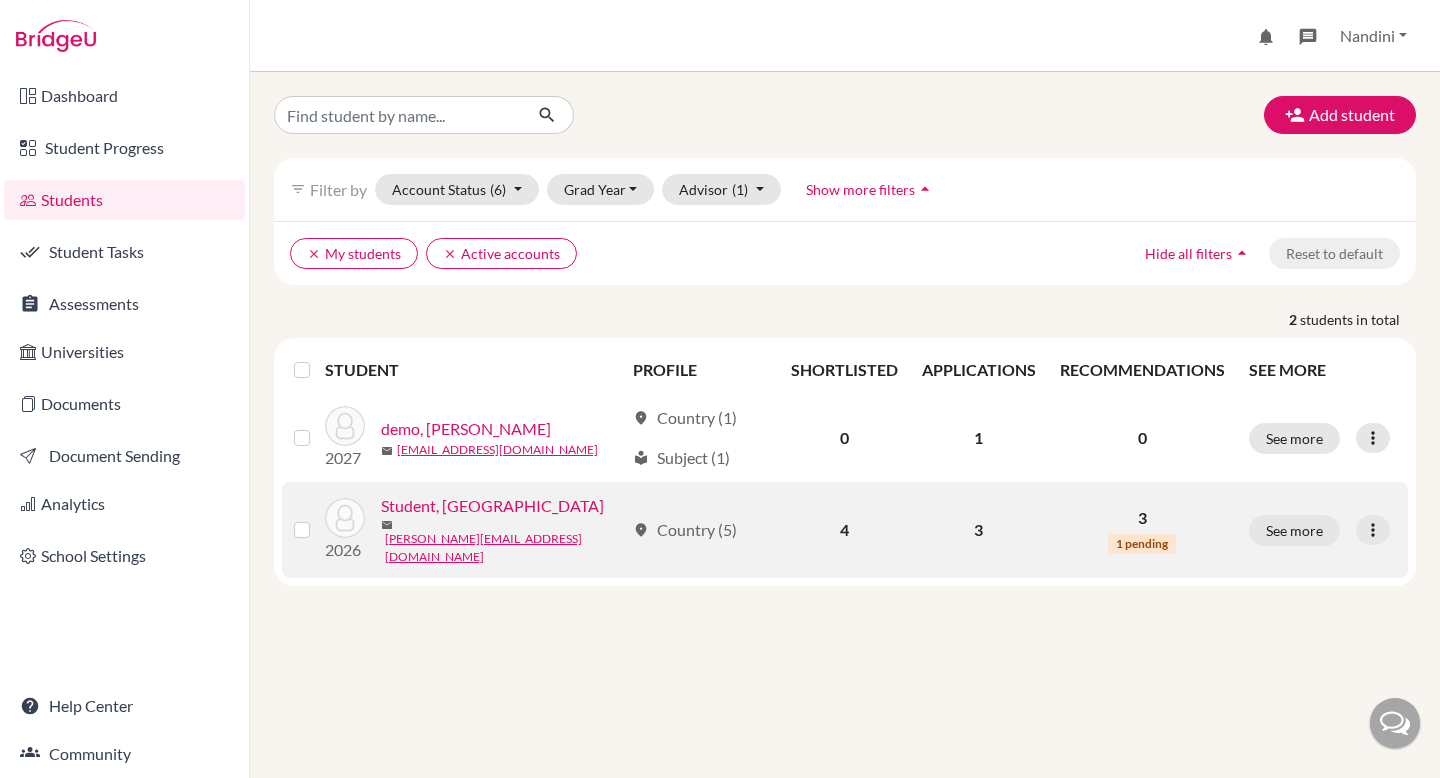 click on "Student, Nandini" at bounding box center [492, 506] 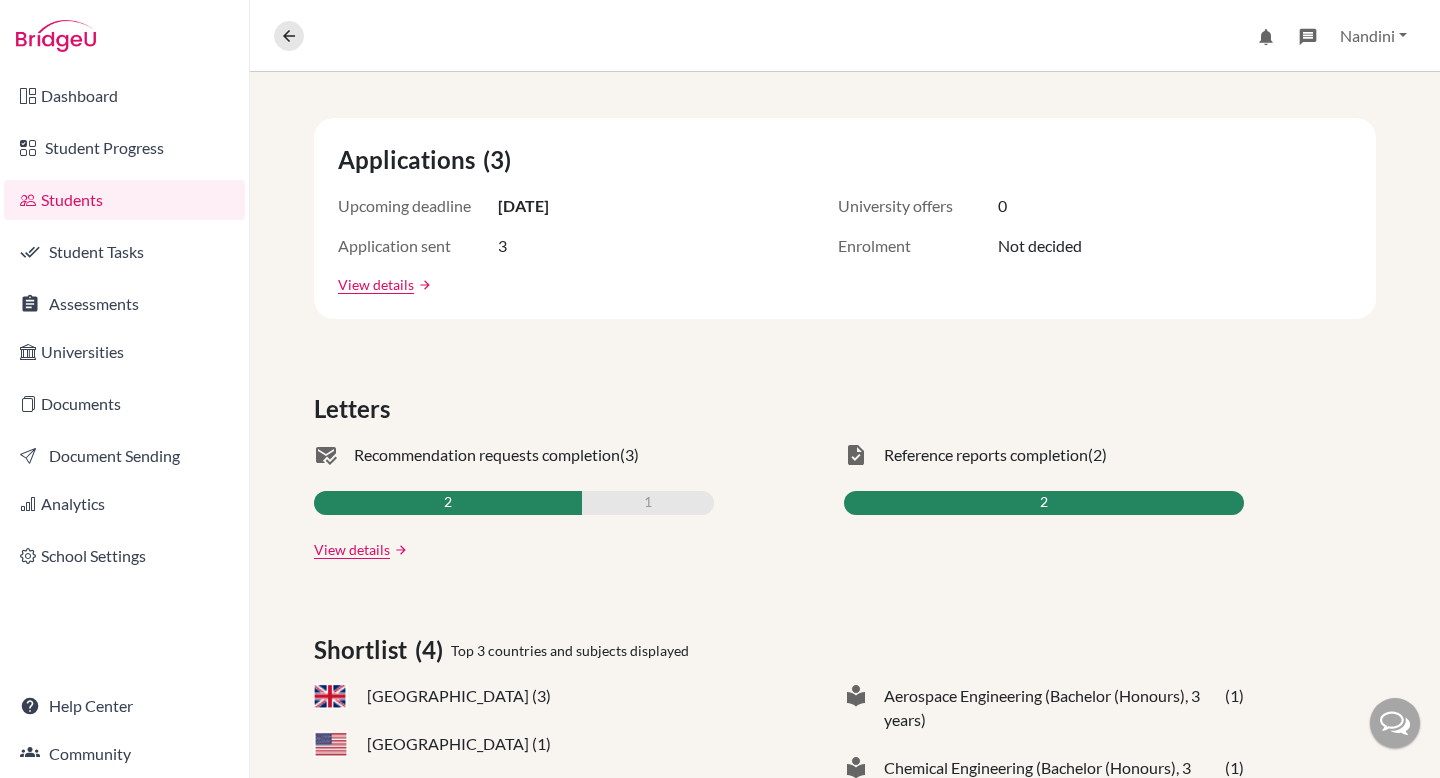 scroll, scrollTop: 0, scrollLeft: 0, axis: both 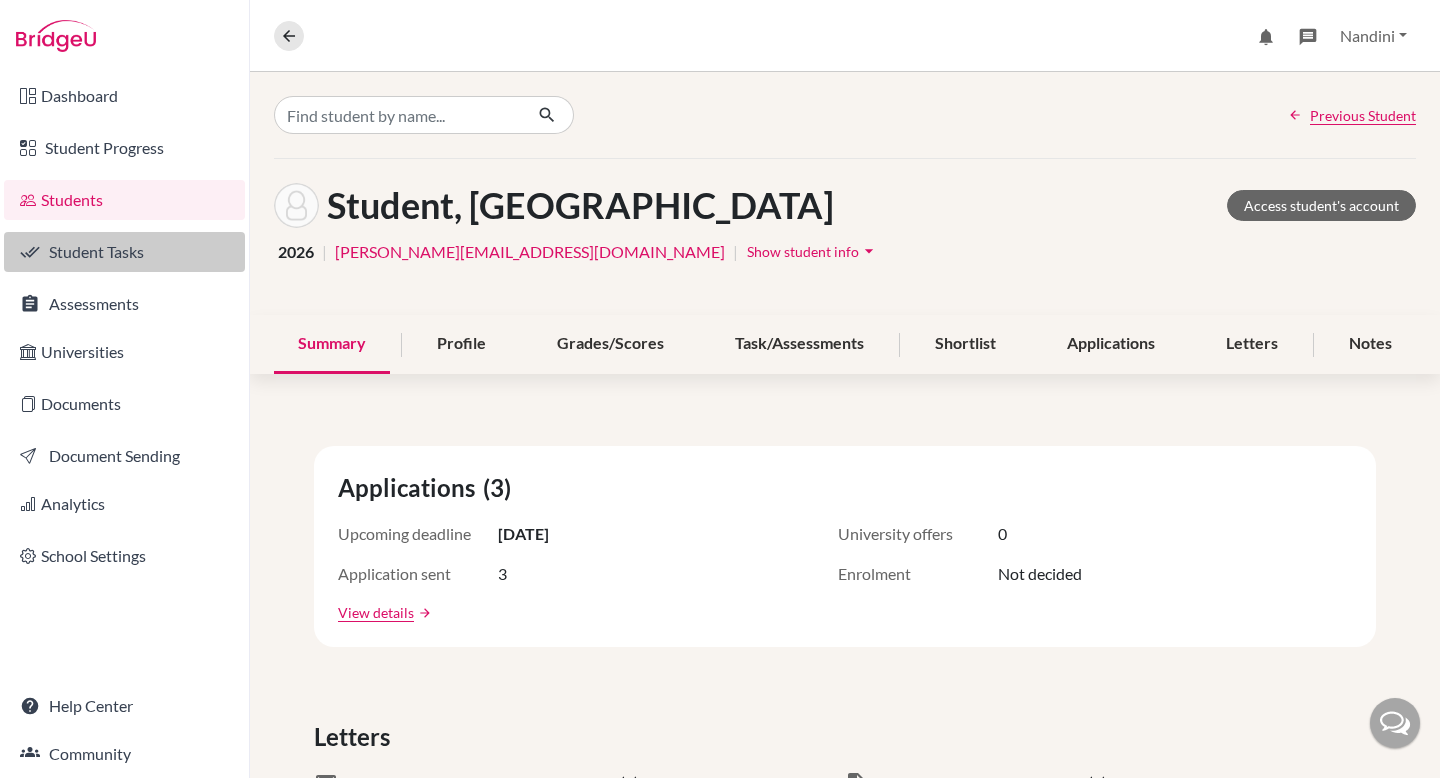 click on "Student Tasks" at bounding box center (124, 252) 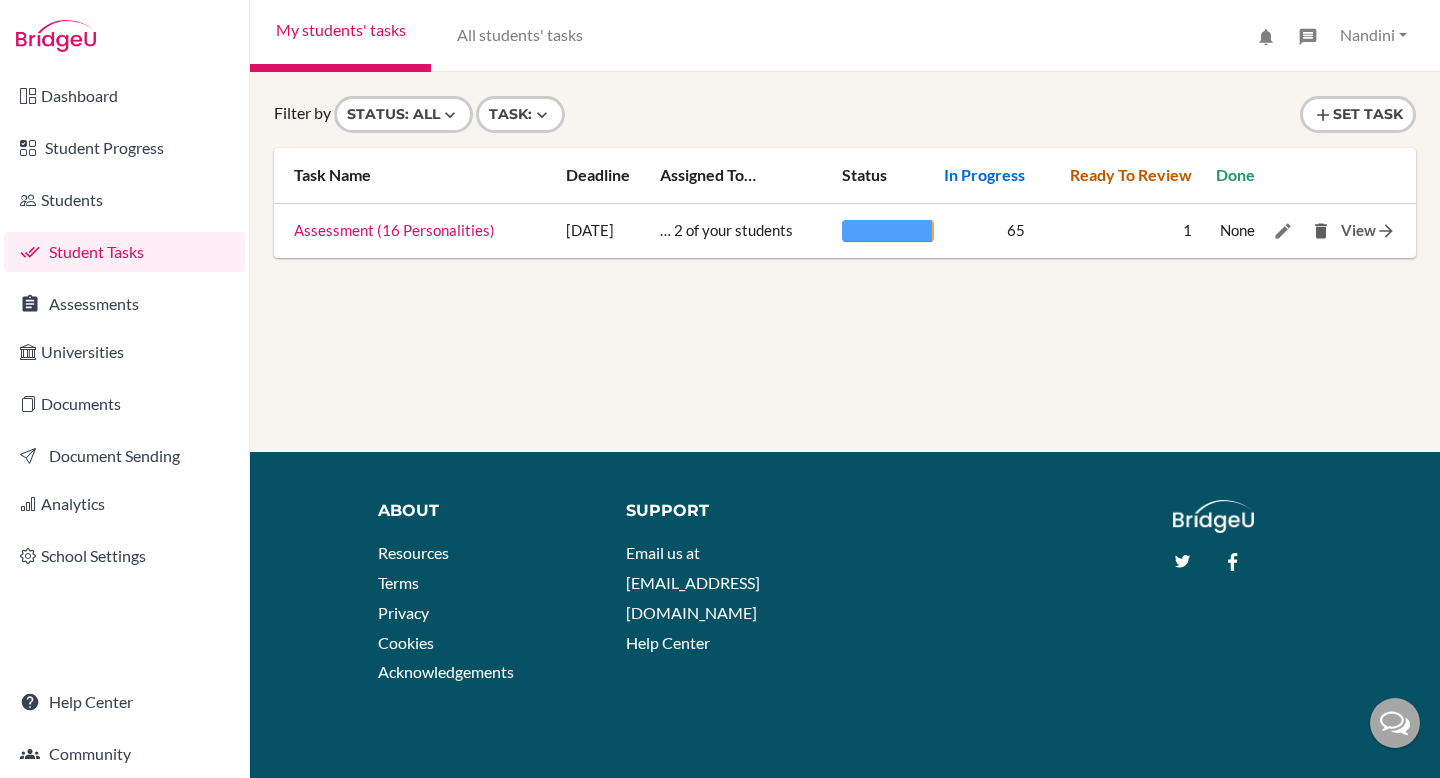 scroll, scrollTop: 0, scrollLeft: 0, axis: both 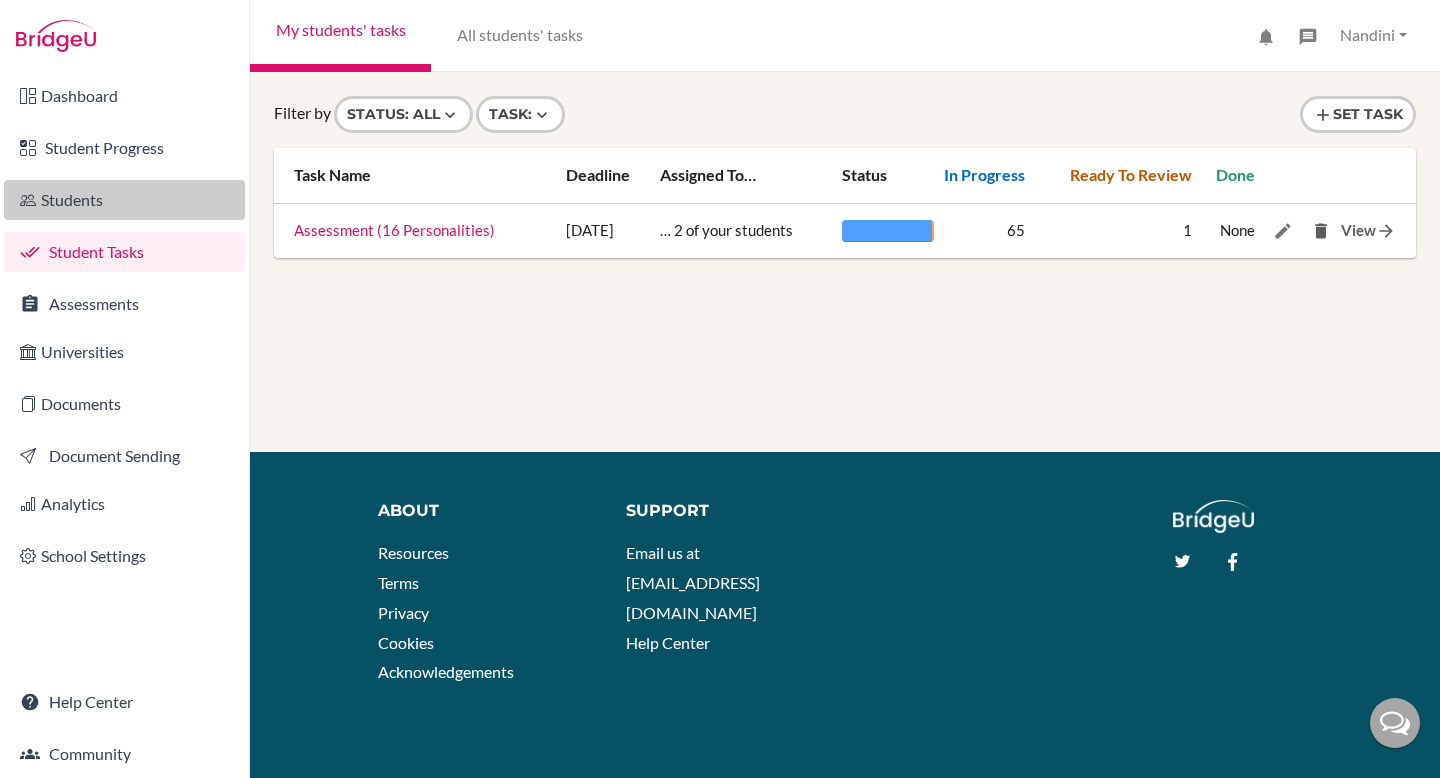 click on "Students" at bounding box center [124, 200] 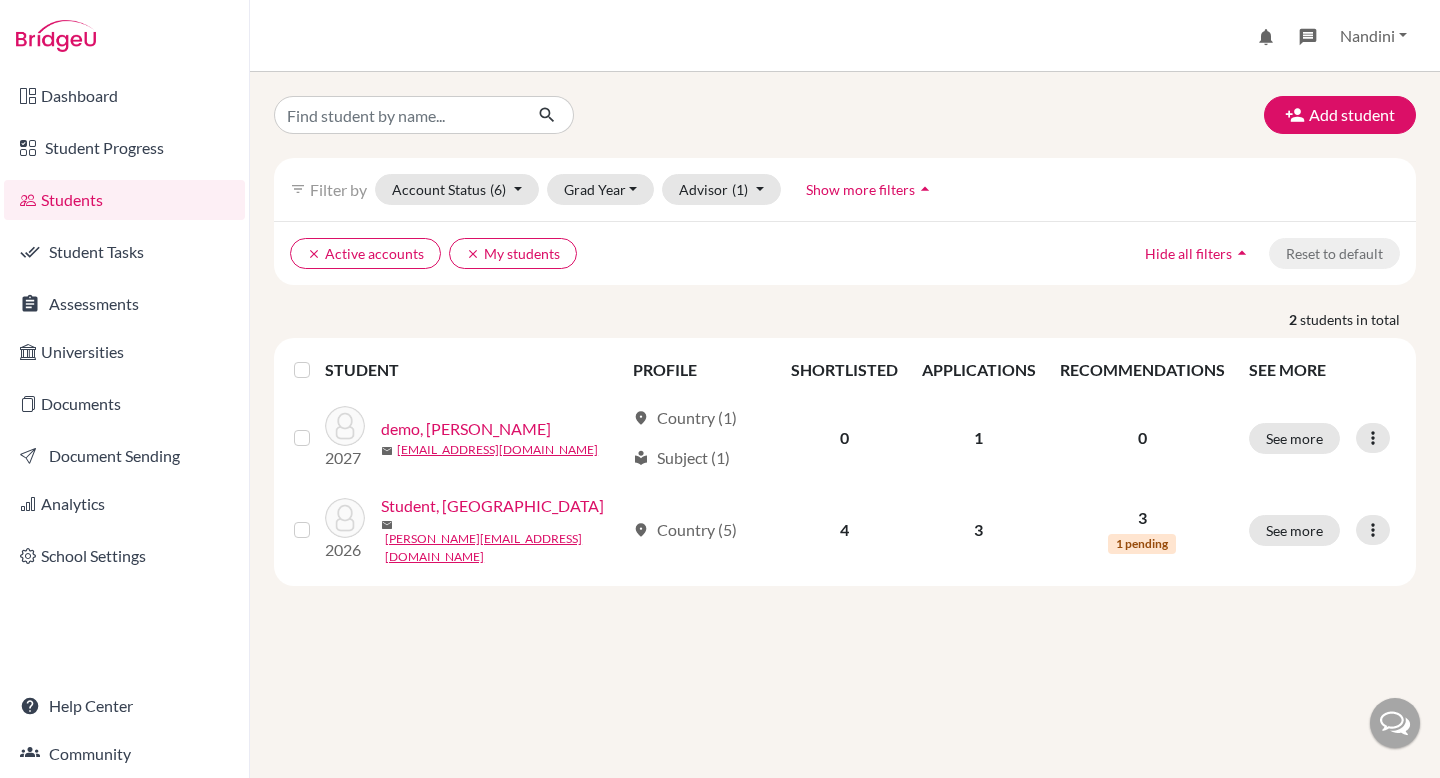 scroll, scrollTop: 0, scrollLeft: 0, axis: both 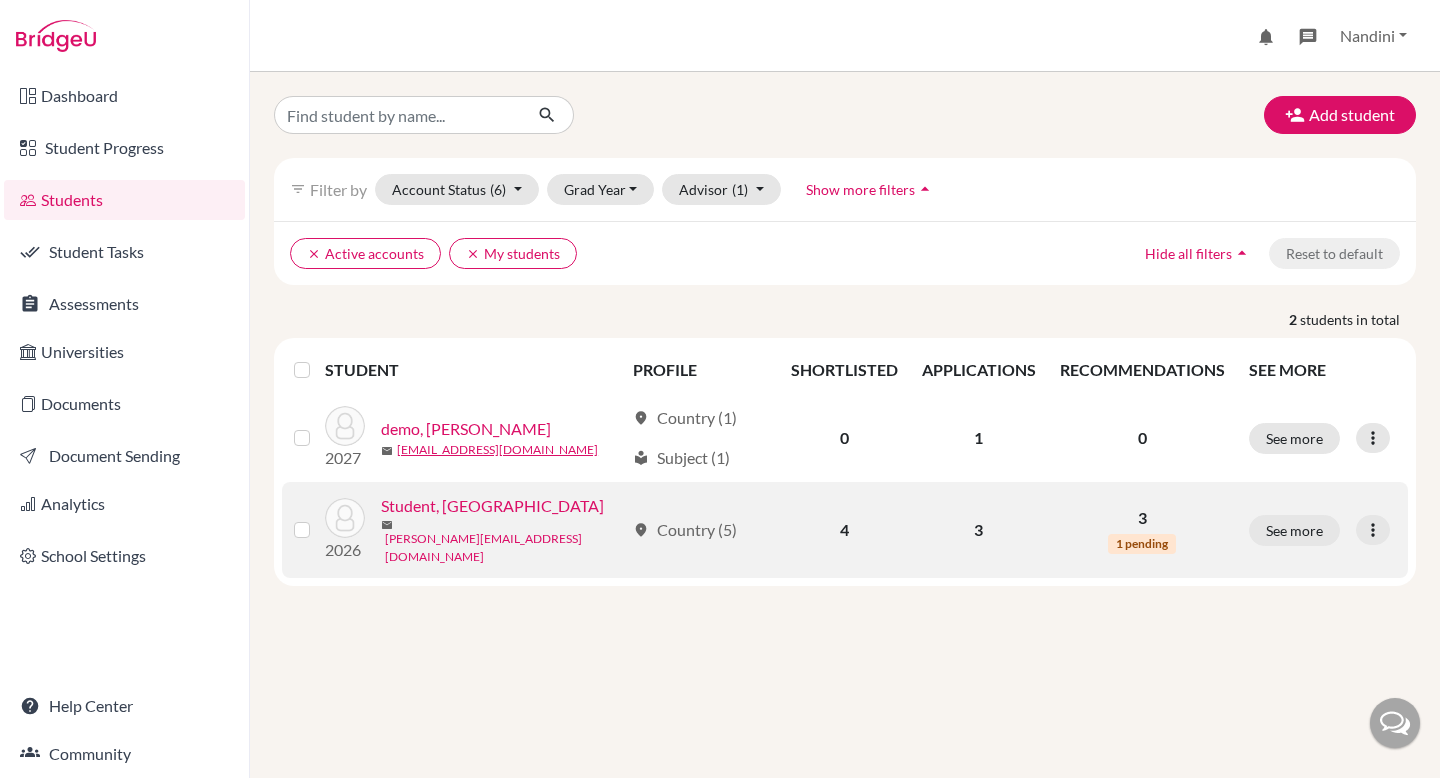 click on "nandini.gupta+demostudent@cialfo.com.sg" at bounding box center [504, 548] 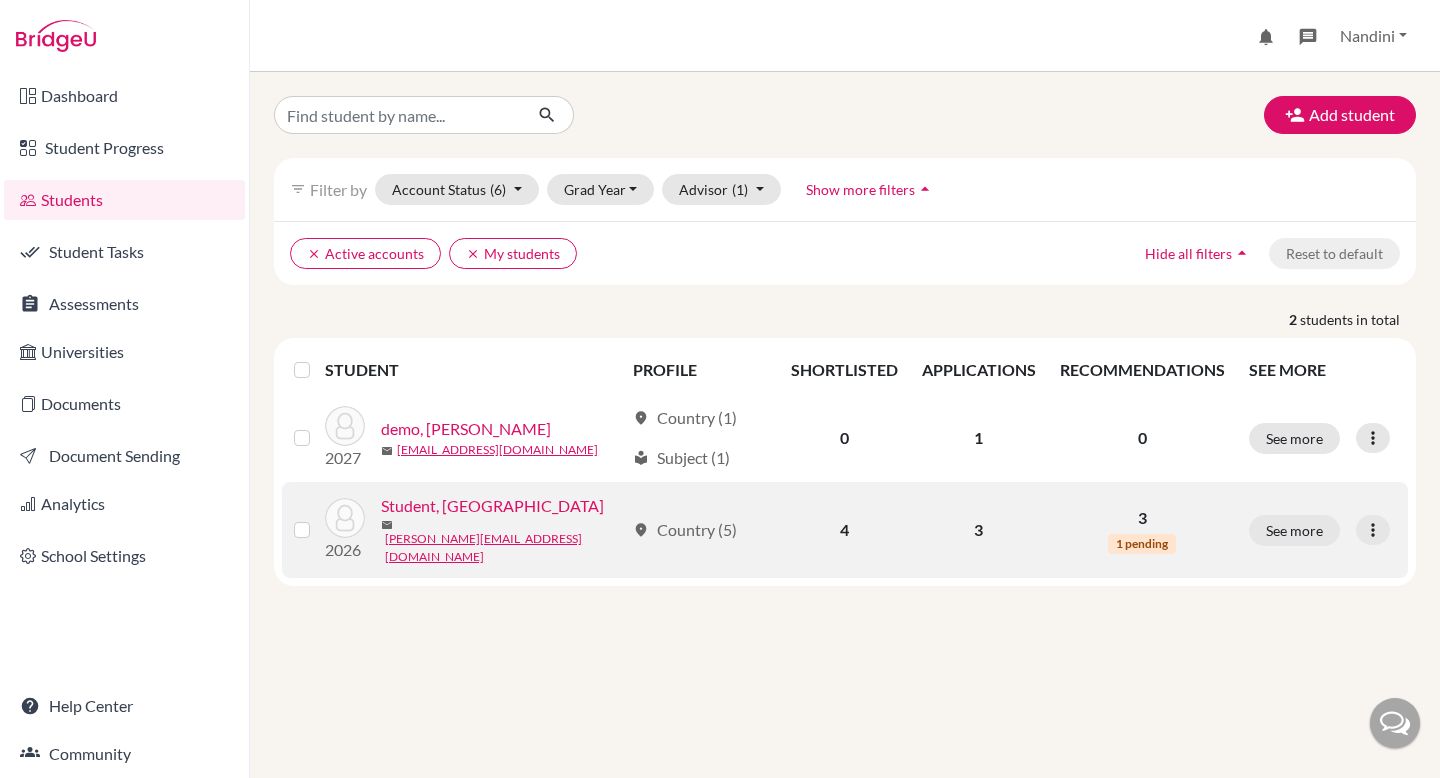 click on "Student, Nandini" at bounding box center (492, 506) 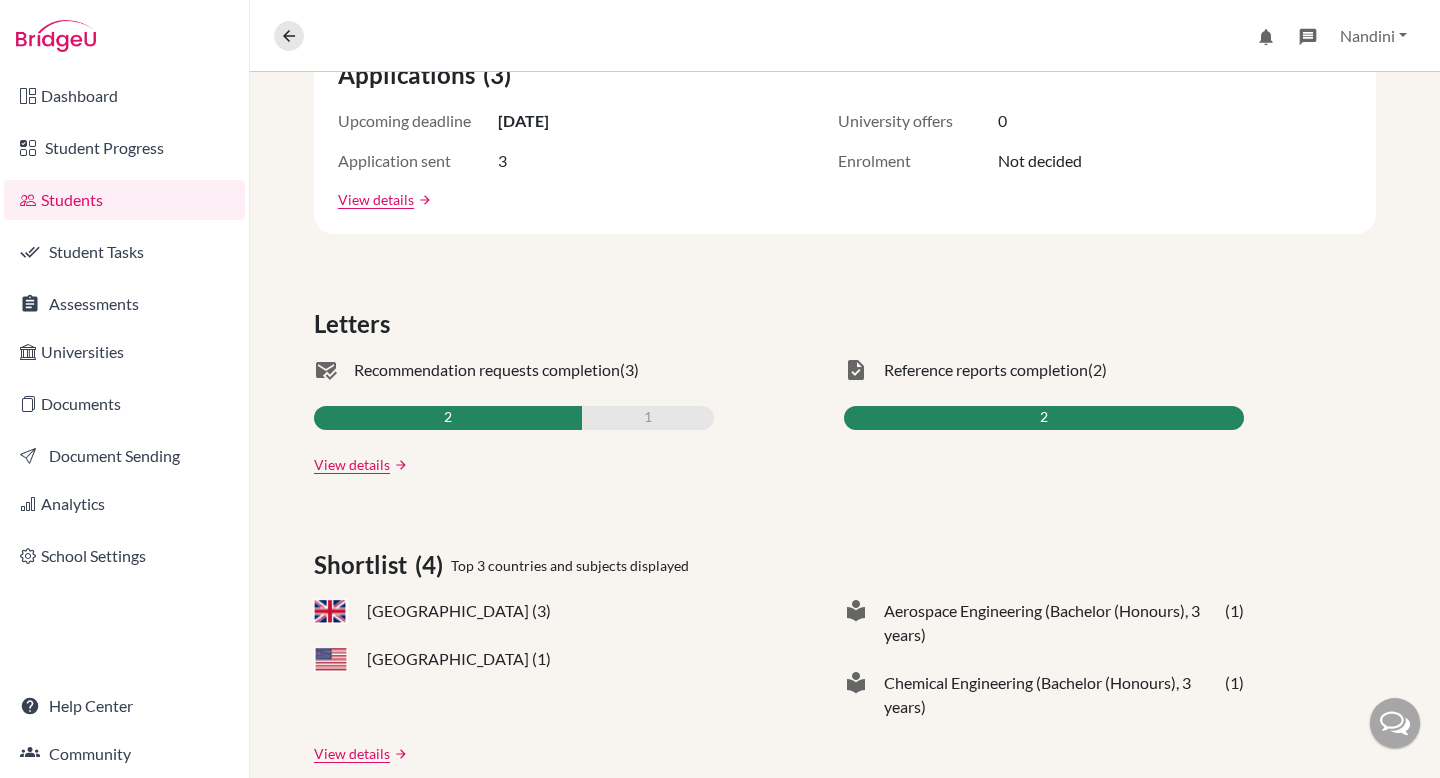 scroll, scrollTop: 0, scrollLeft: 0, axis: both 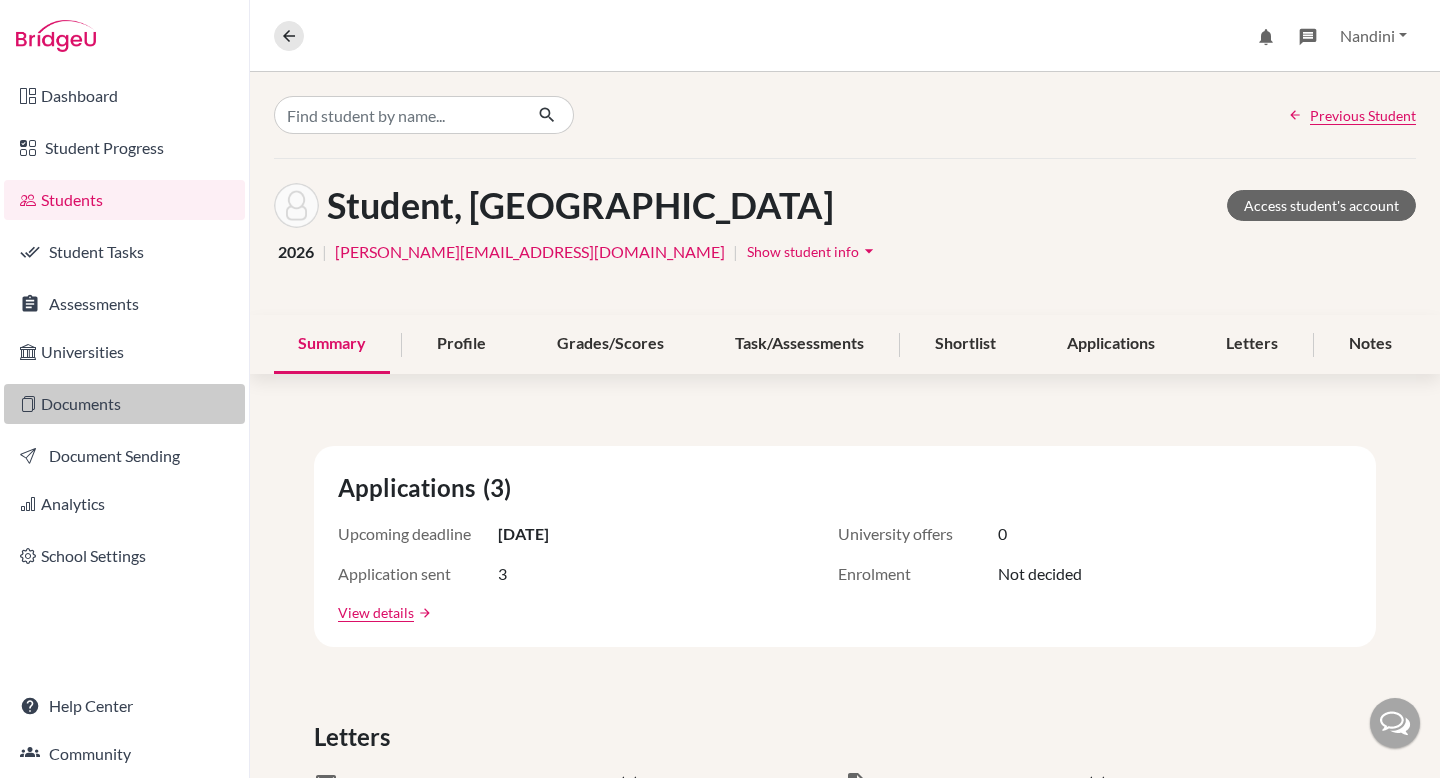click on "Documents" at bounding box center [124, 404] 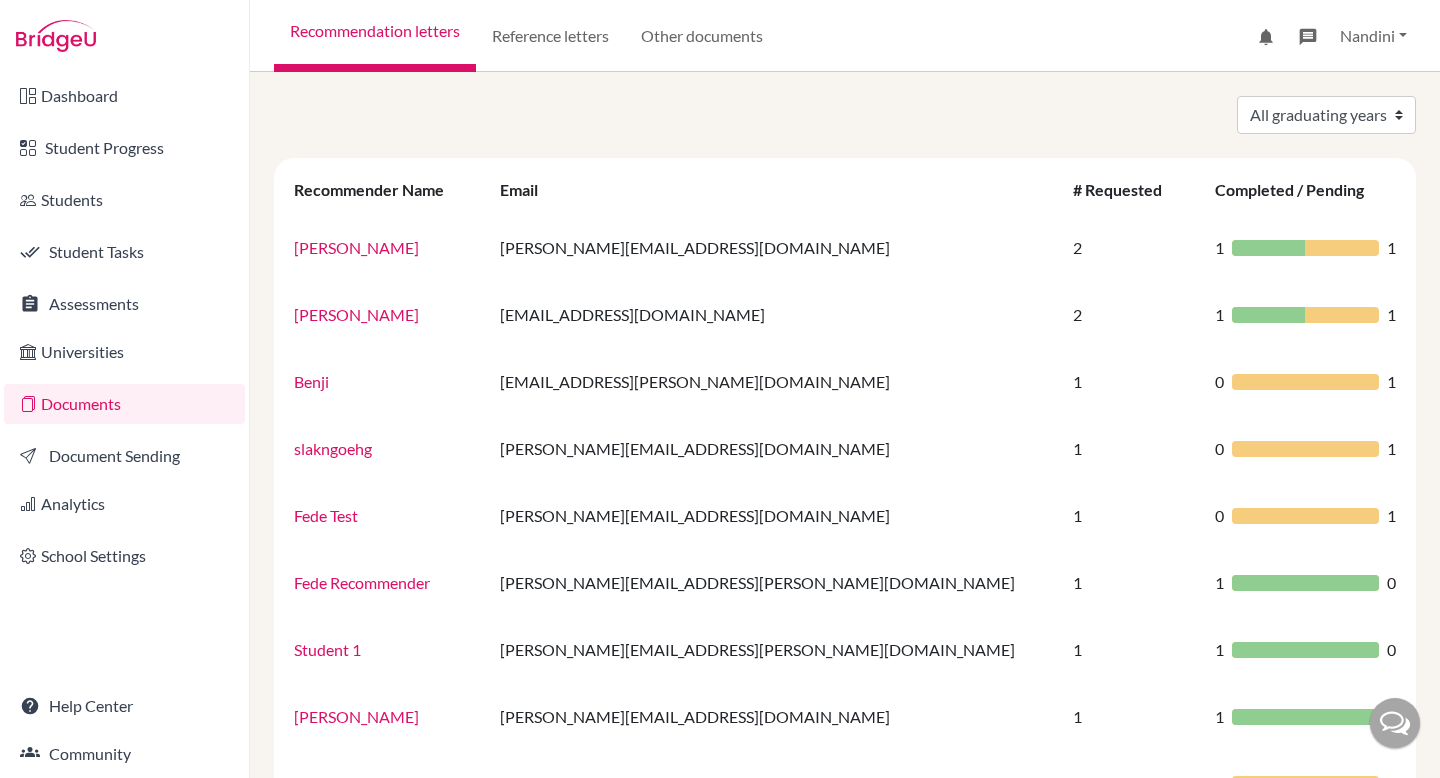 scroll, scrollTop: 0, scrollLeft: 0, axis: both 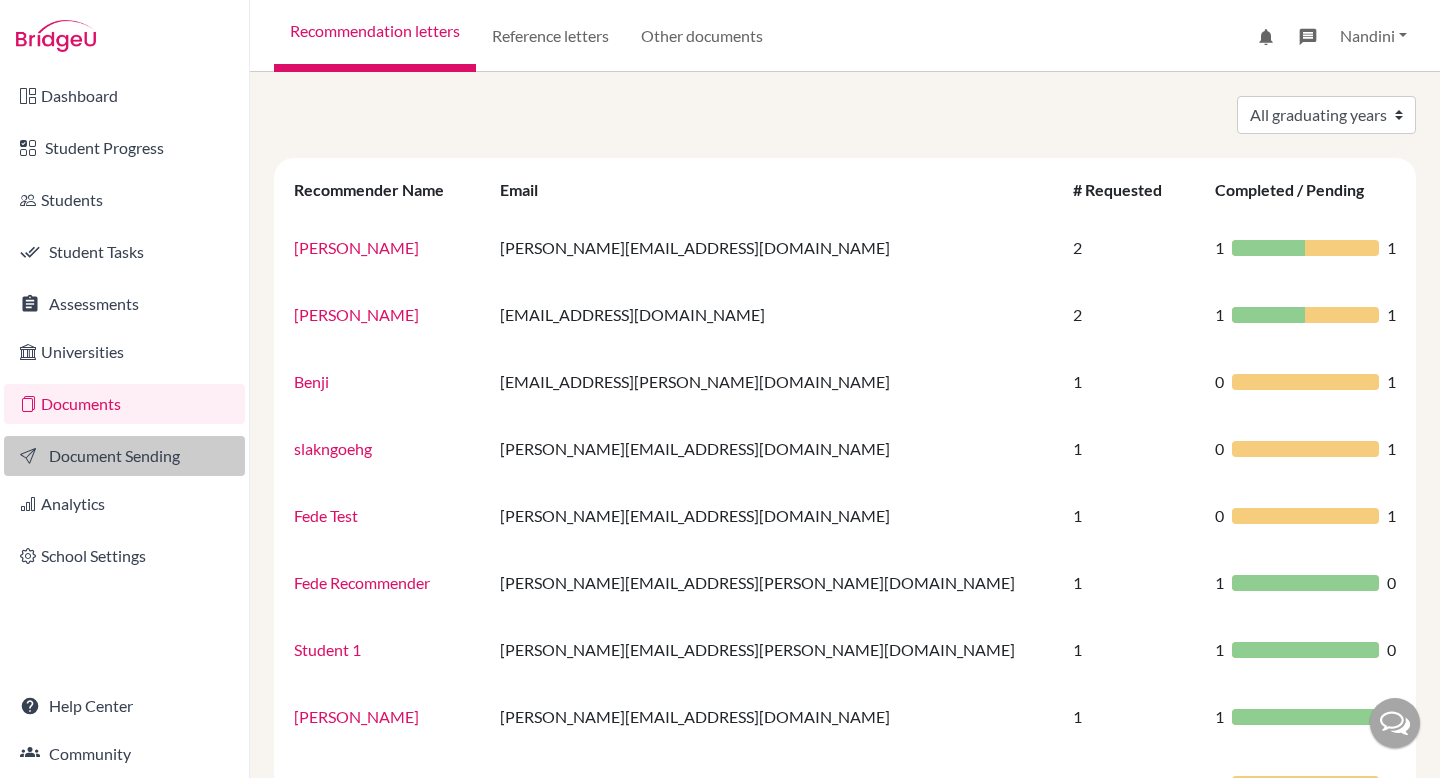 click on "Document Sending" at bounding box center (124, 456) 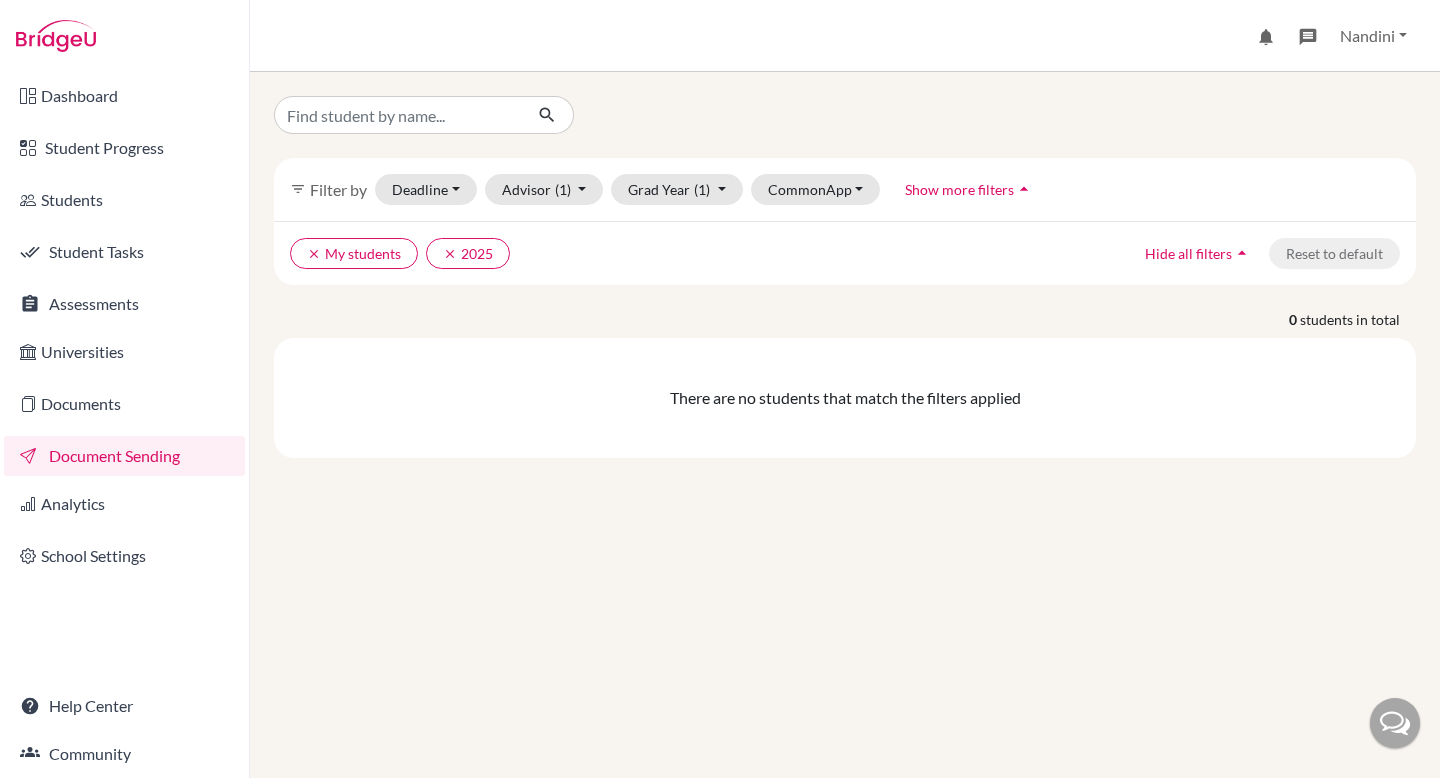 scroll, scrollTop: 0, scrollLeft: 0, axis: both 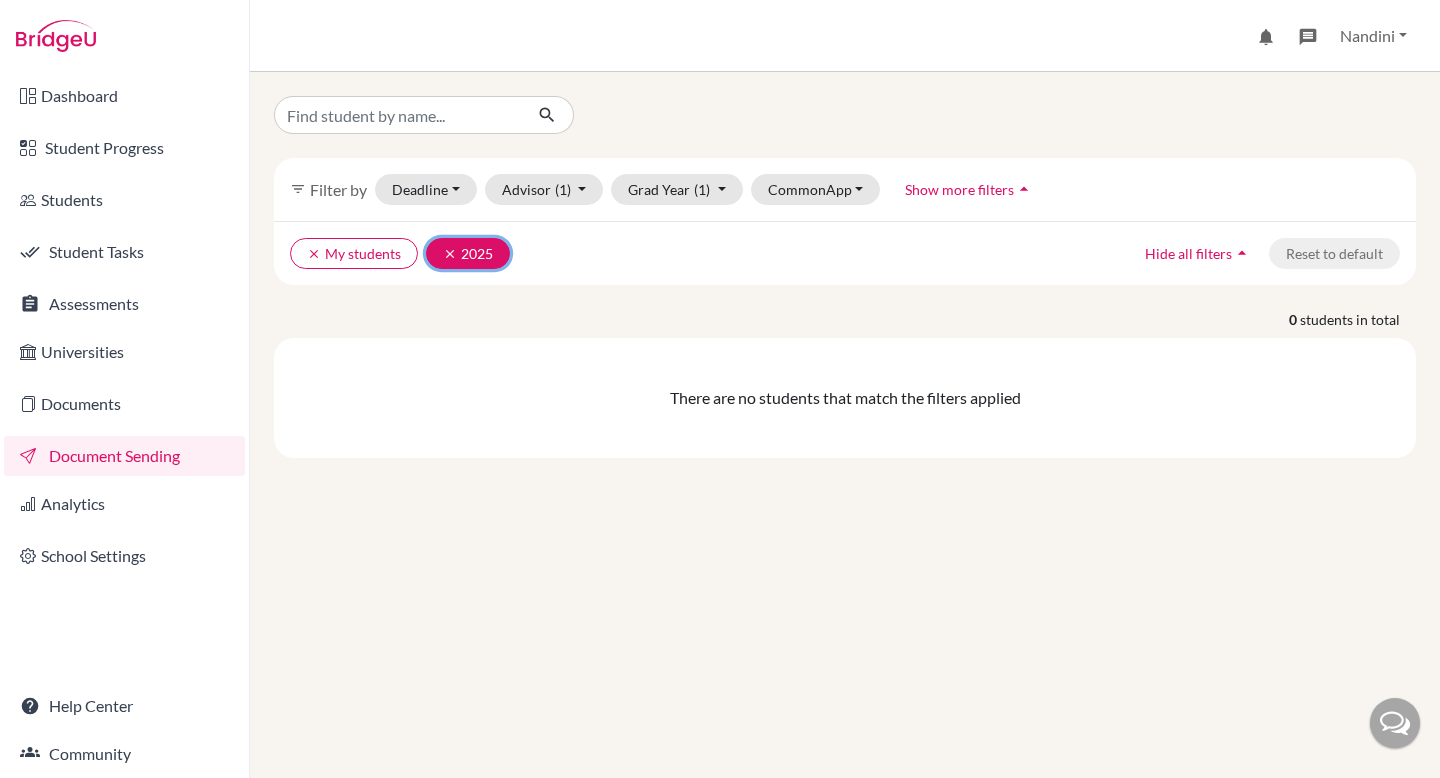 click on "clear 2025" at bounding box center [468, 253] 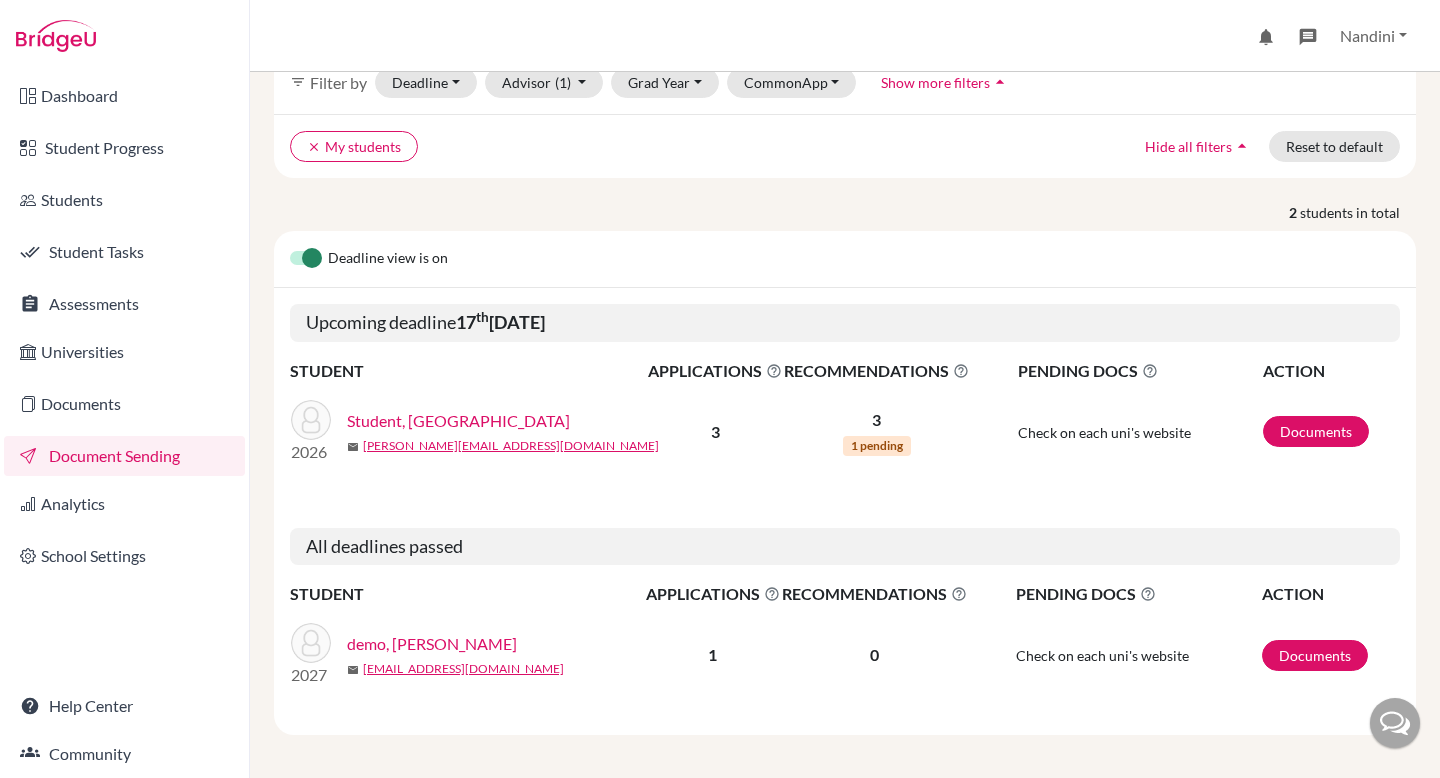 scroll, scrollTop: 112, scrollLeft: 0, axis: vertical 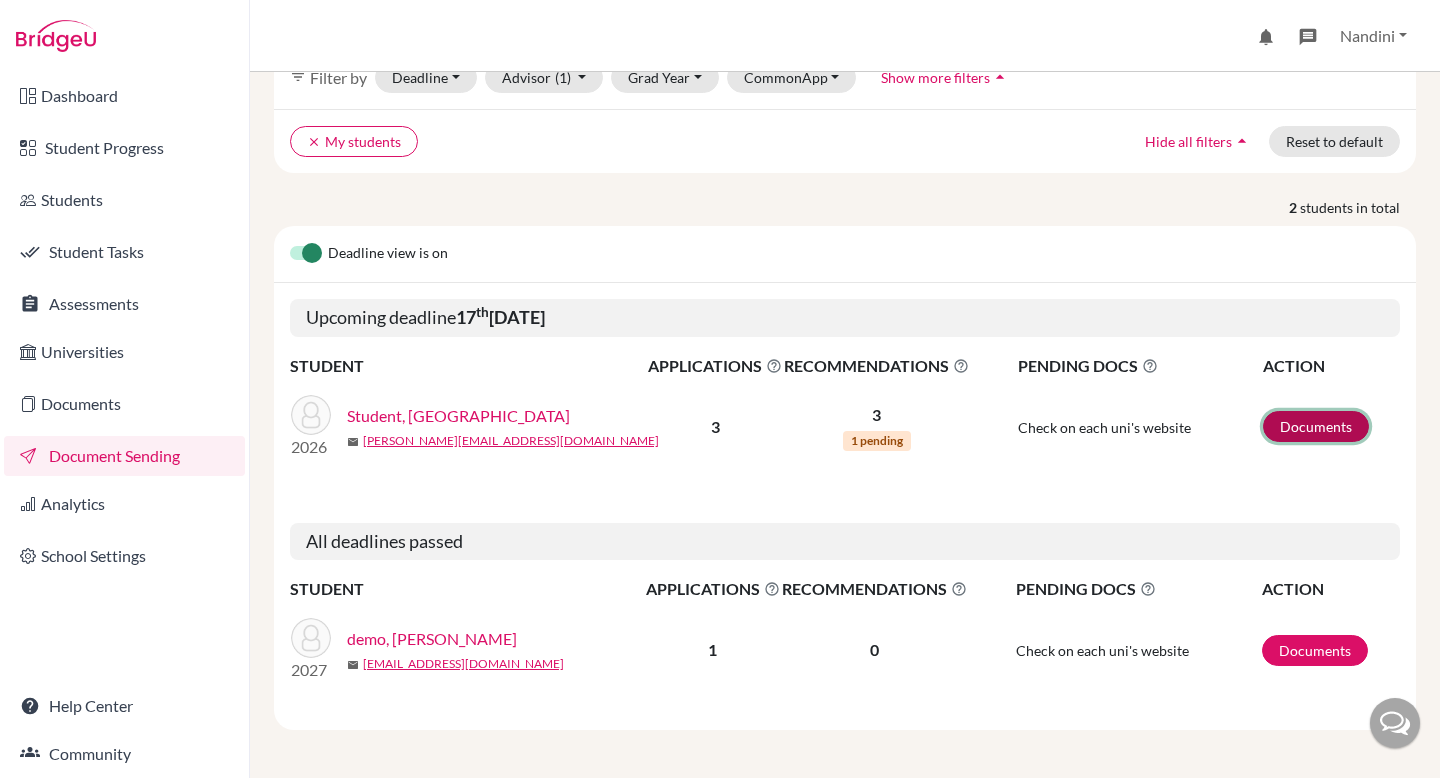click on "Documents" at bounding box center (1316, 426) 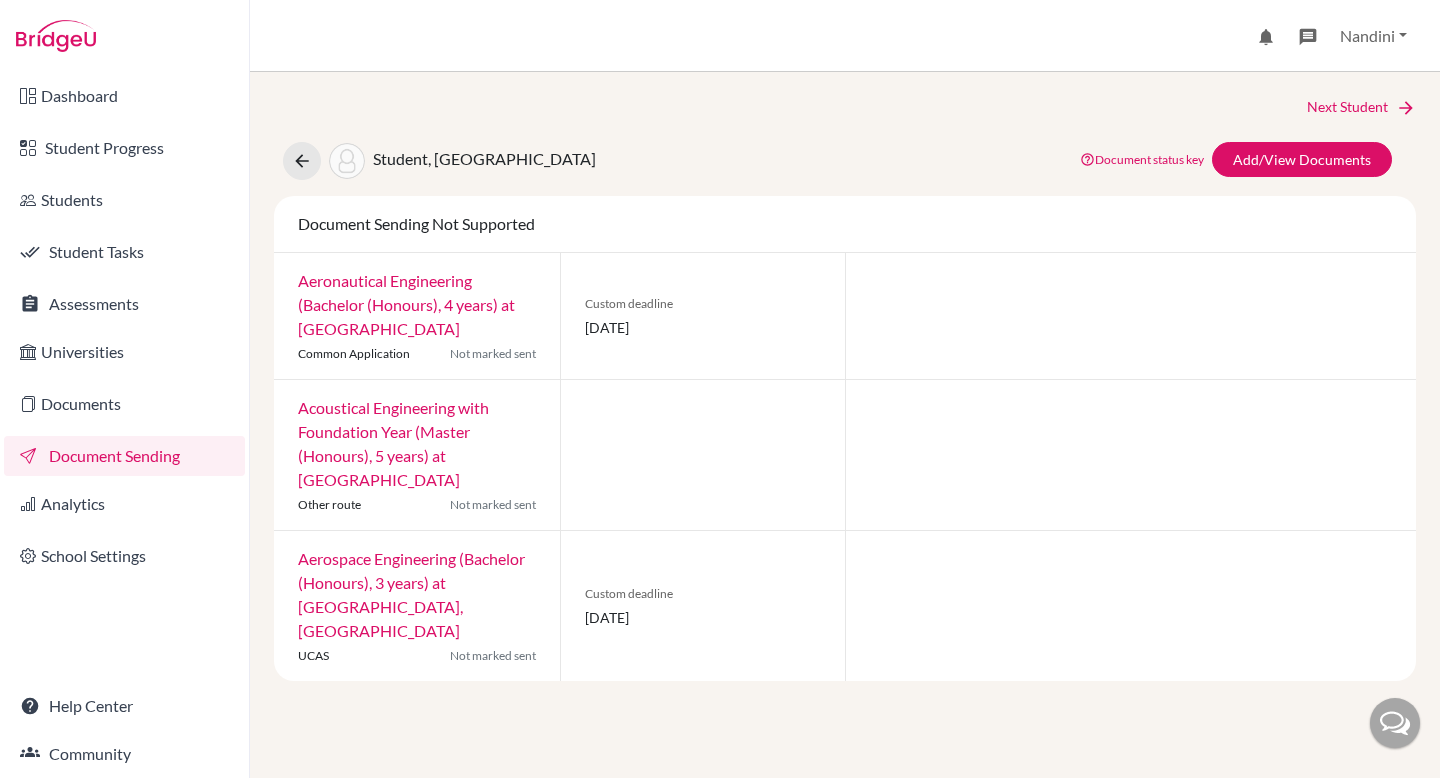 scroll, scrollTop: 0, scrollLeft: 0, axis: both 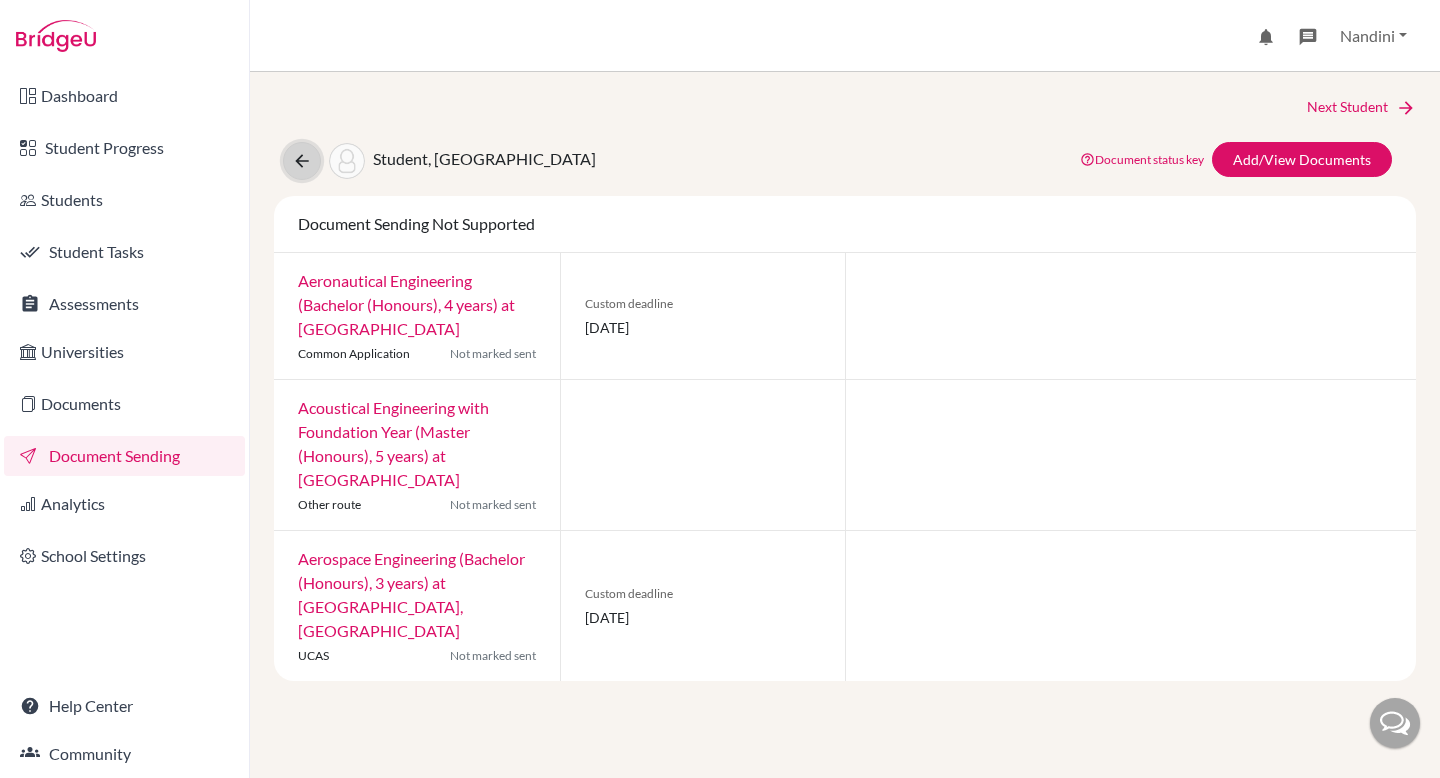click at bounding box center [302, 161] 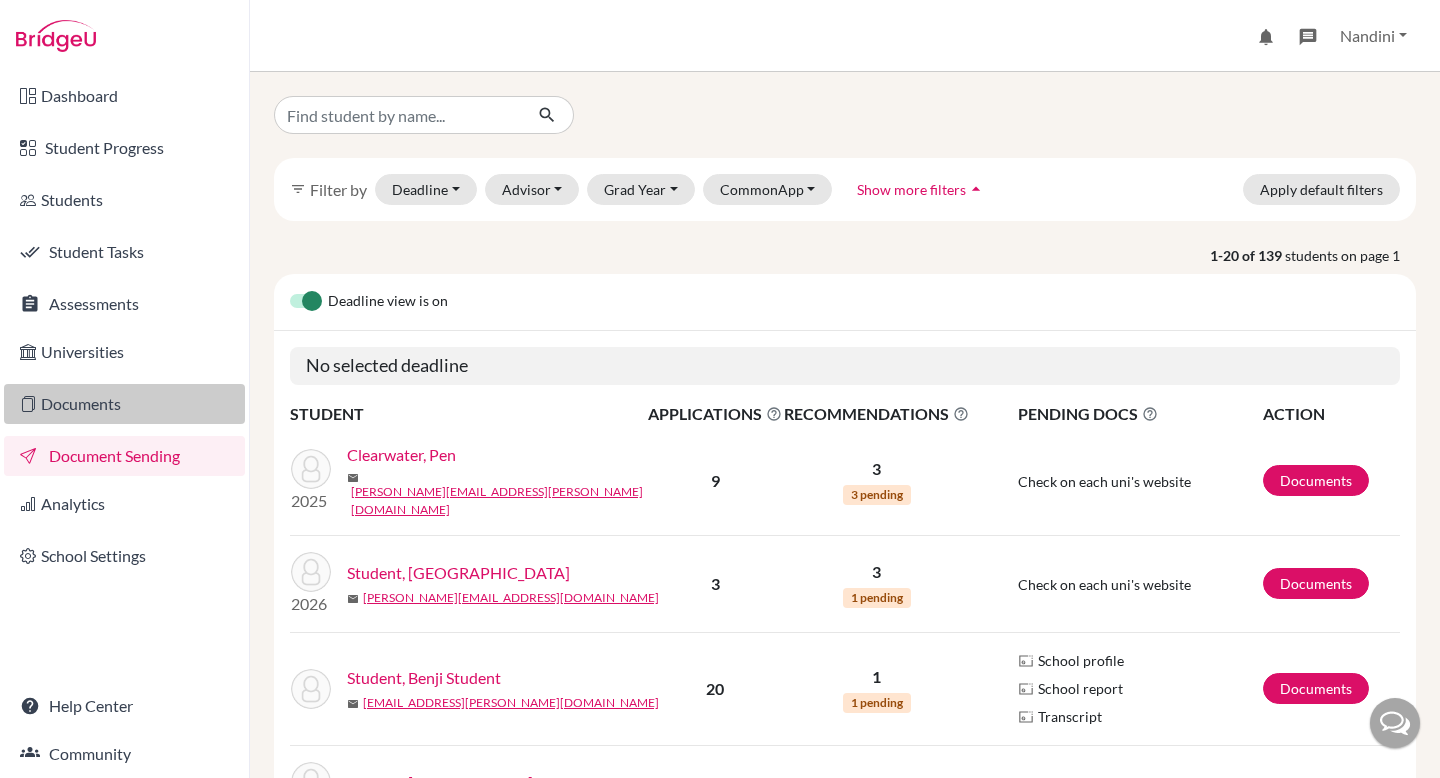 scroll, scrollTop: 0, scrollLeft: 0, axis: both 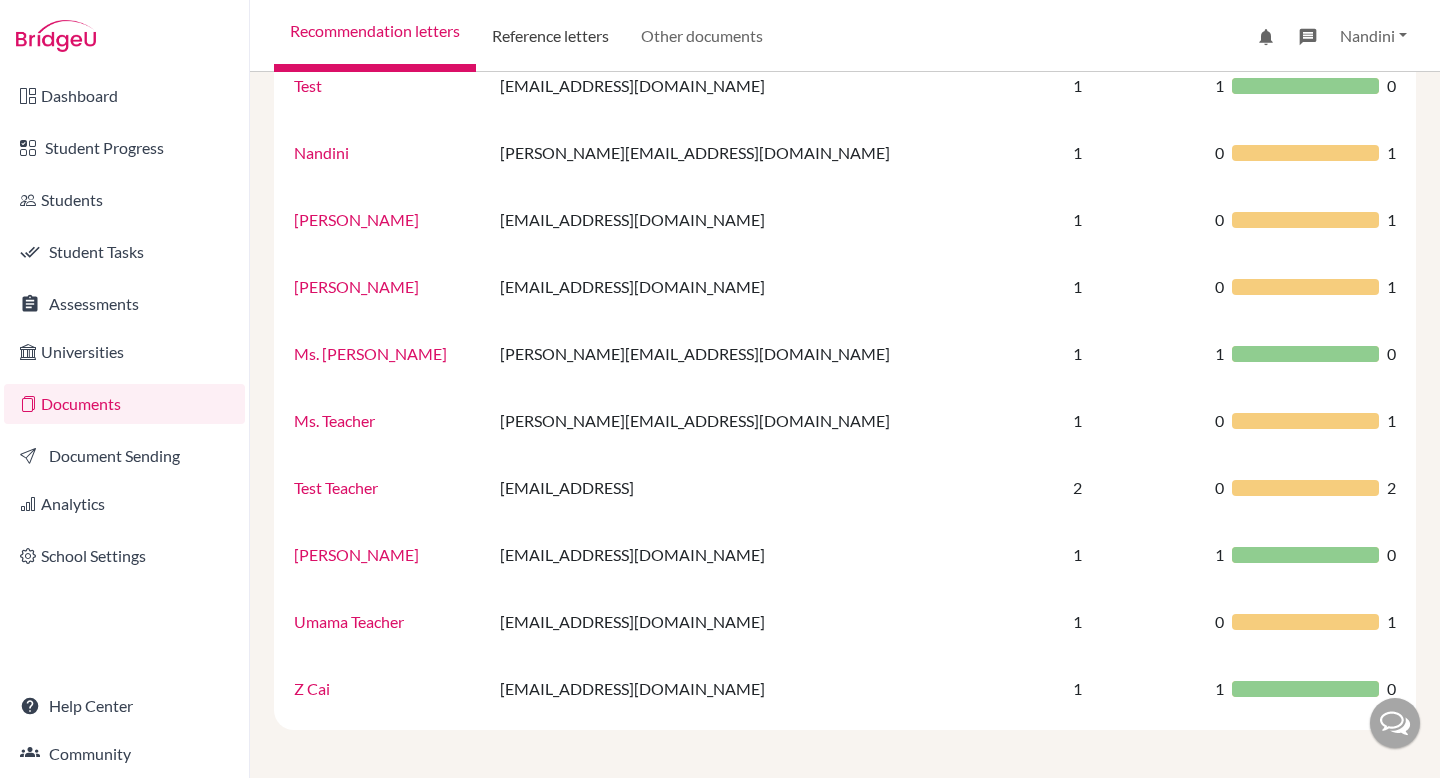 click on "Reference letters" at bounding box center (550, 36) 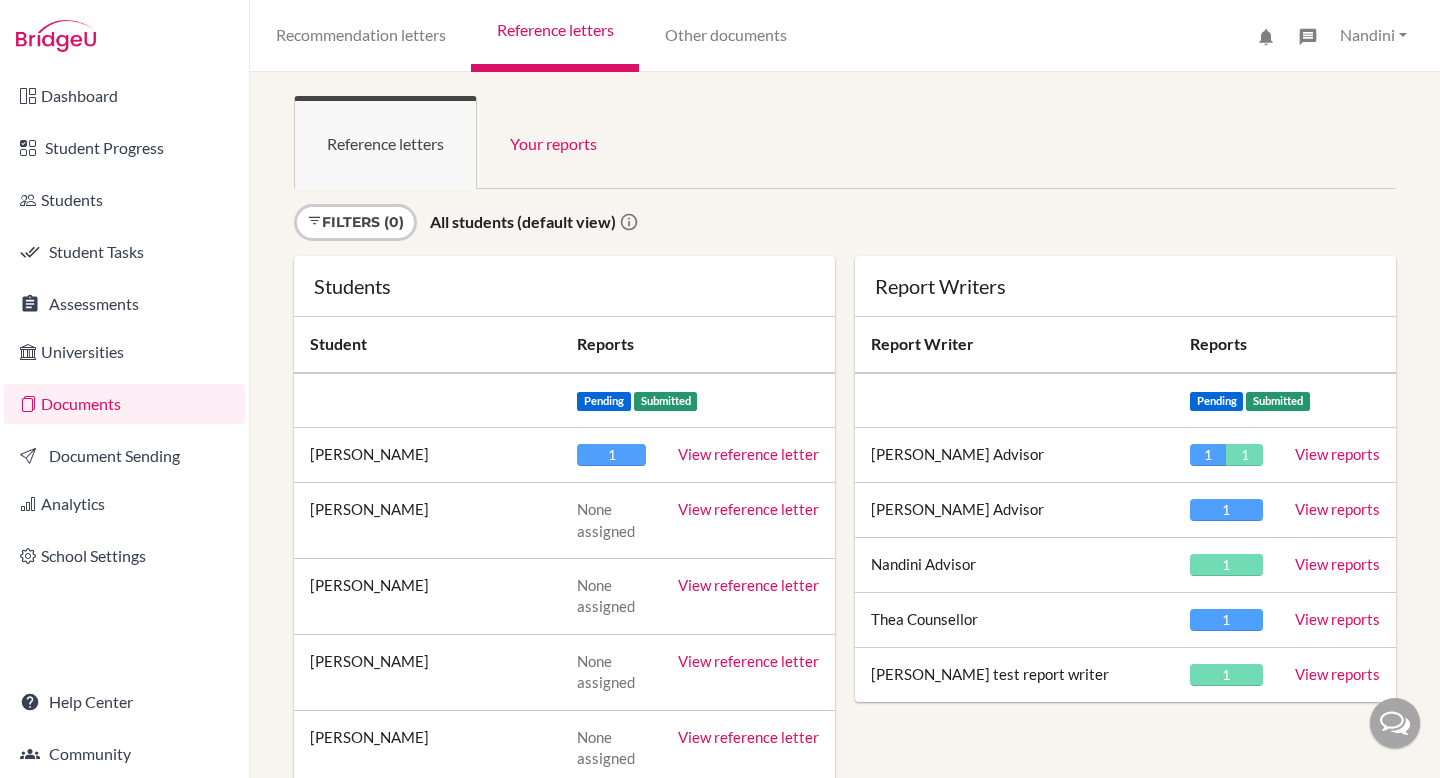scroll, scrollTop: 0, scrollLeft: 0, axis: both 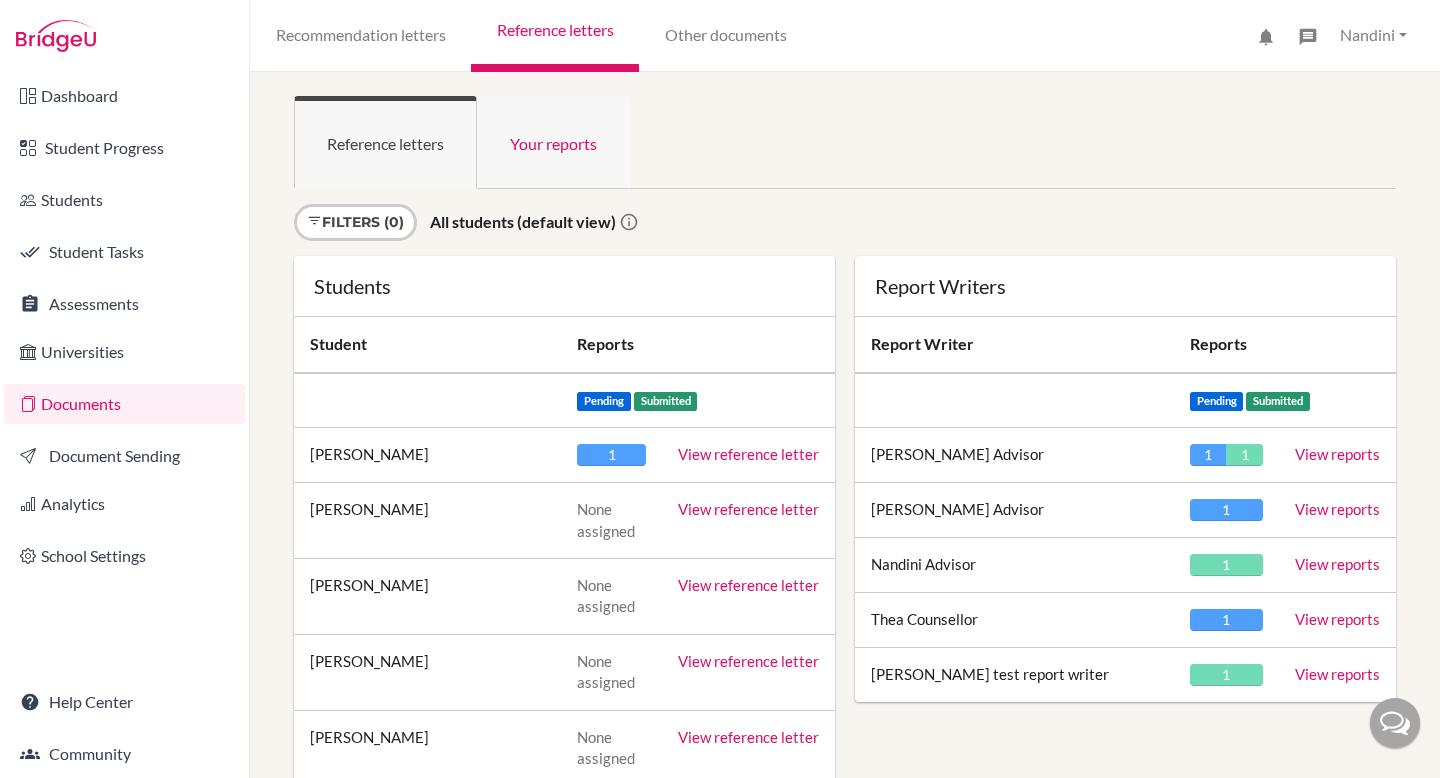click on "Your reports" at bounding box center [553, 142] 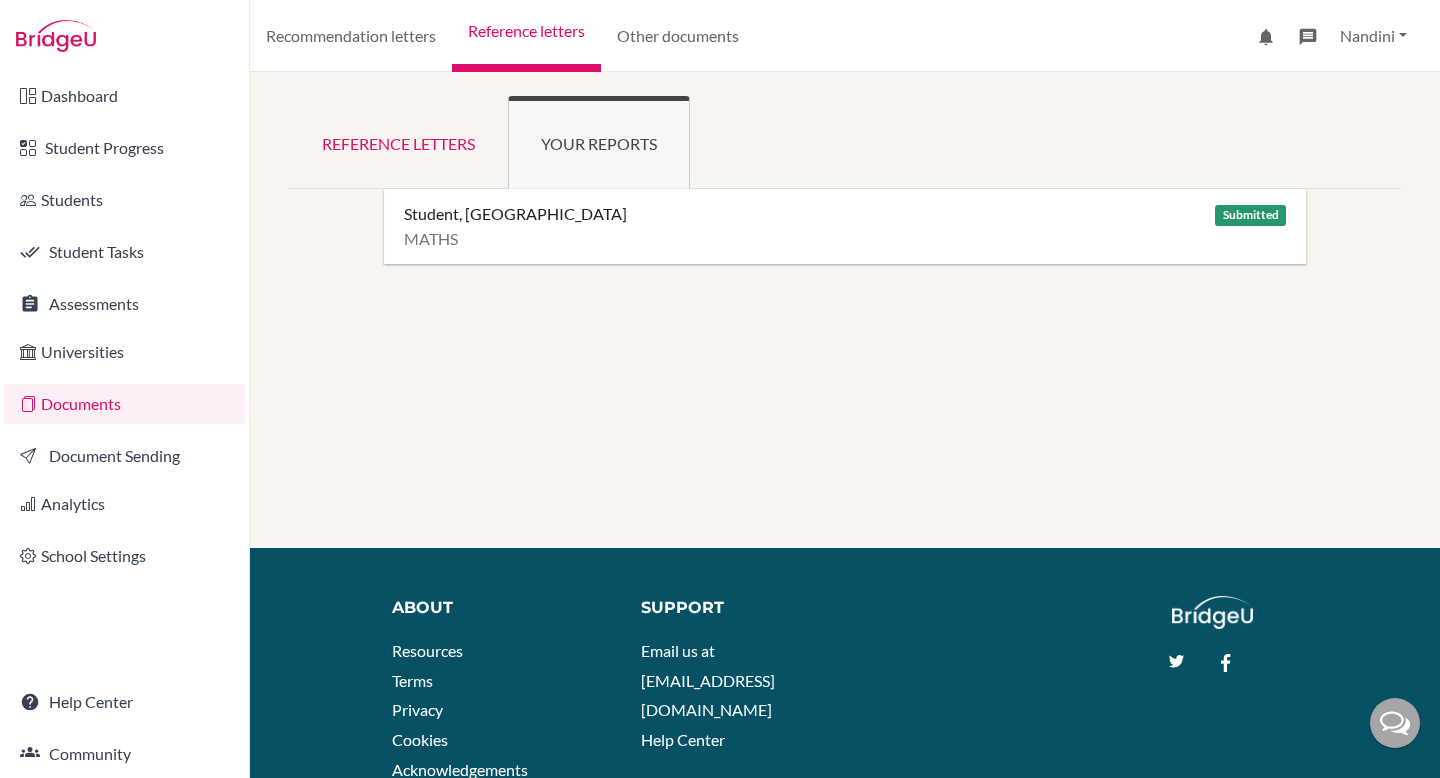 scroll, scrollTop: 0, scrollLeft: 0, axis: both 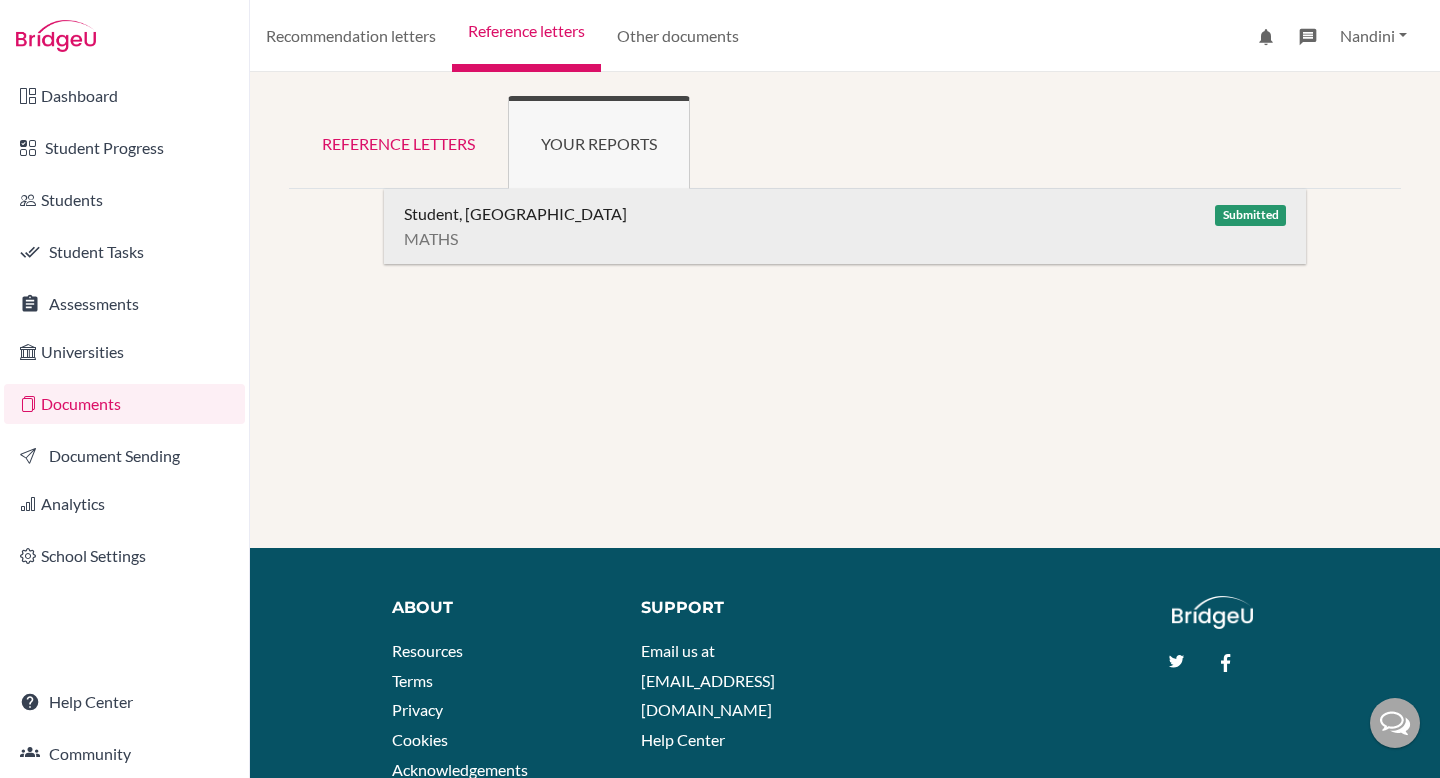 click on "MATHS" at bounding box center (845, 239) 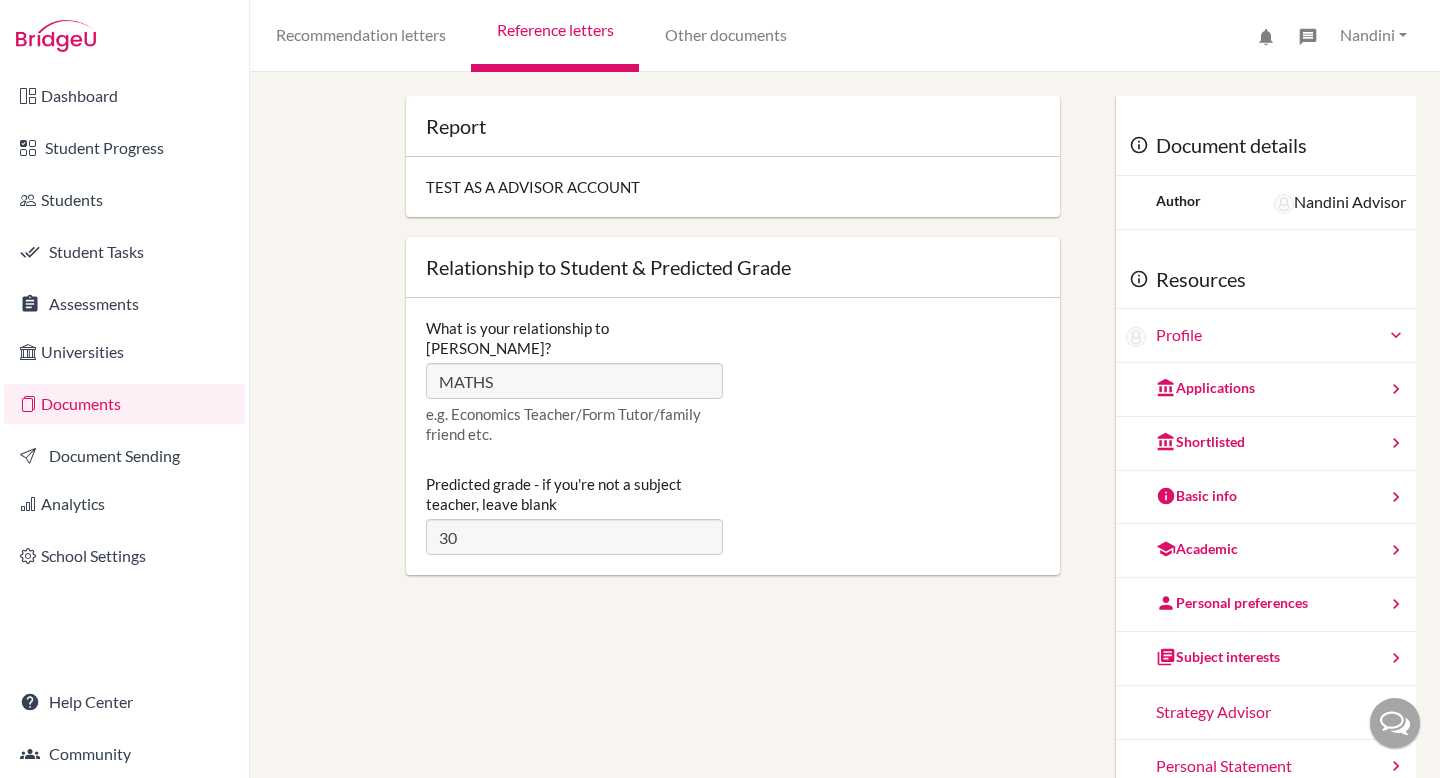 scroll, scrollTop: 0, scrollLeft: 0, axis: both 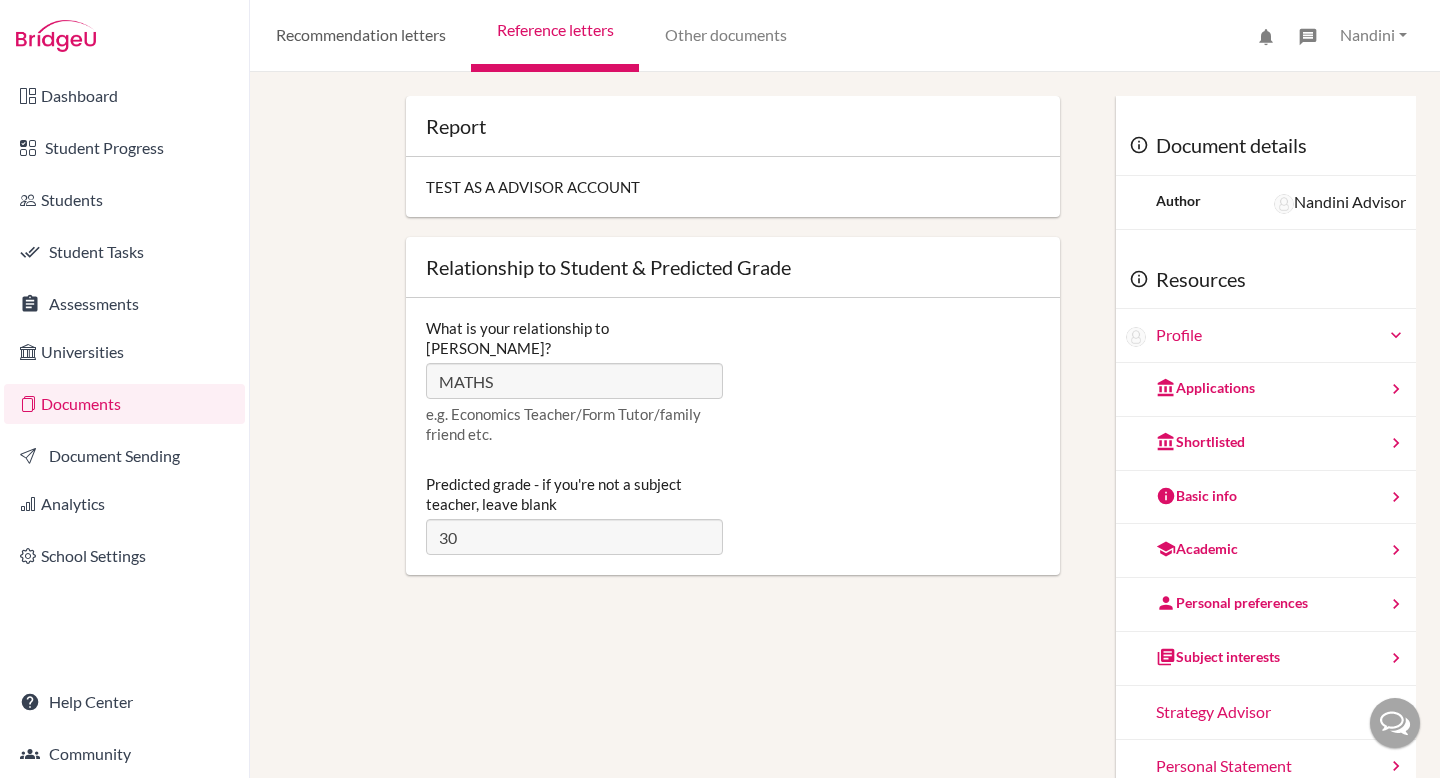click on "Recommendation letters" at bounding box center [360, 36] 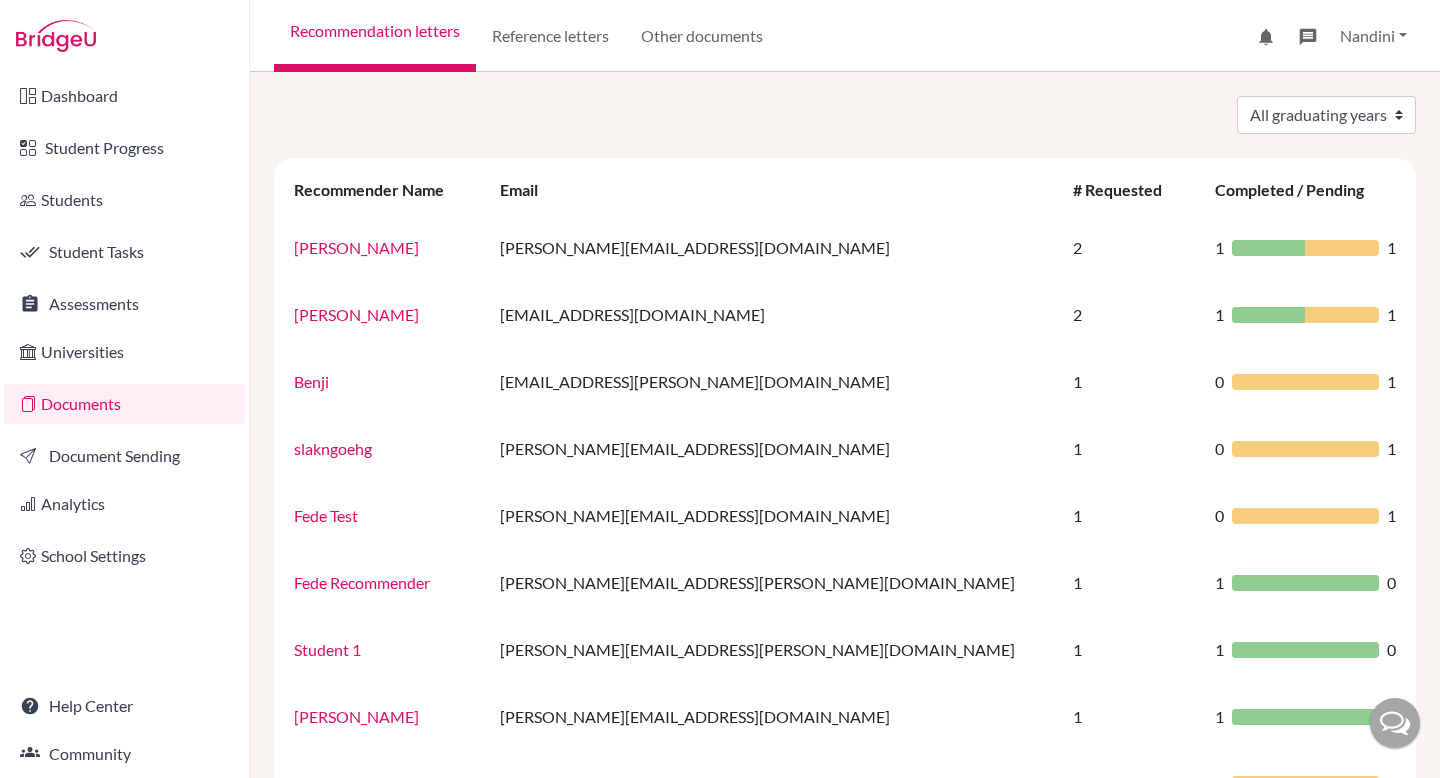 scroll, scrollTop: 0, scrollLeft: 0, axis: both 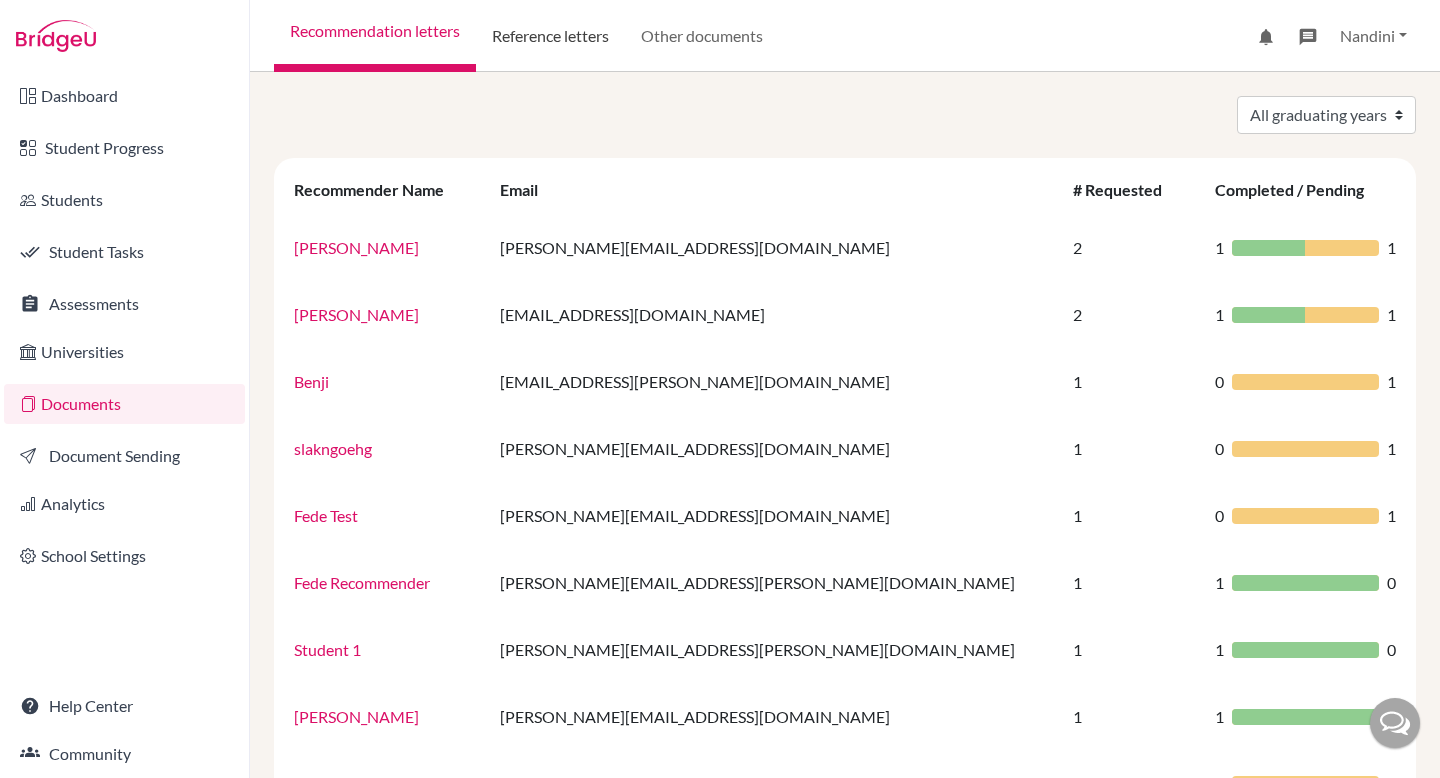 click on "Reference letters" at bounding box center (550, 36) 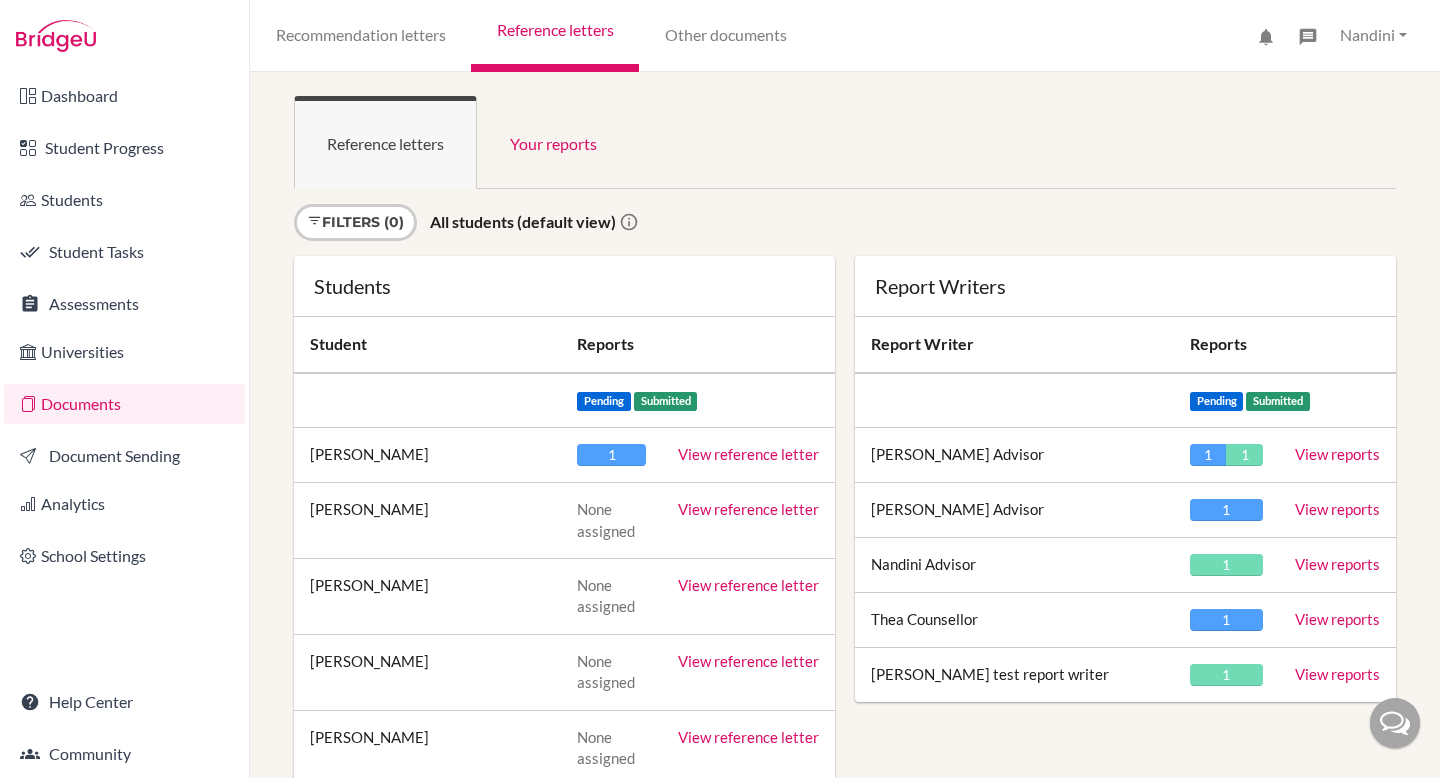 scroll, scrollTop: 0, scrollLeft: 0, axis: both 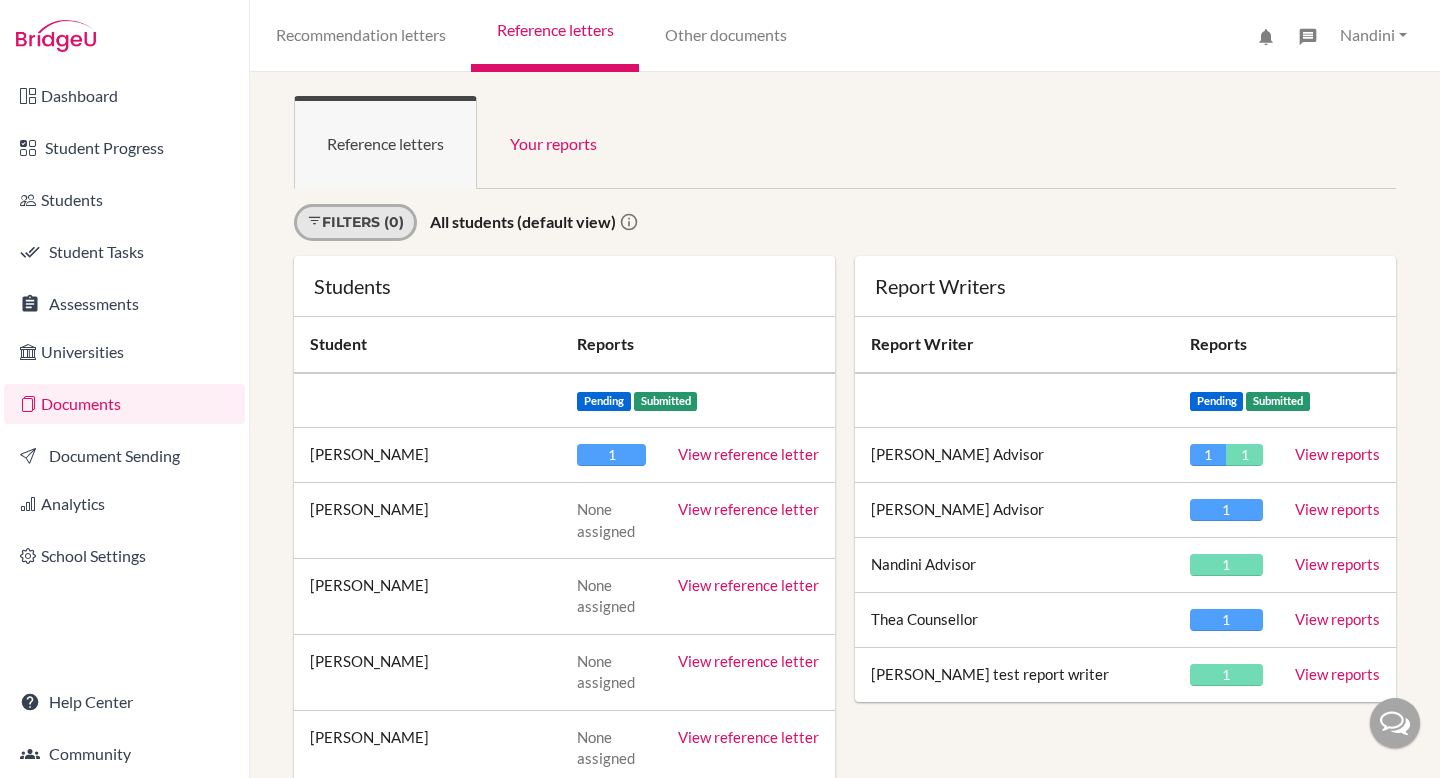click on "Filters (0)" at bounding box center [355, 222] 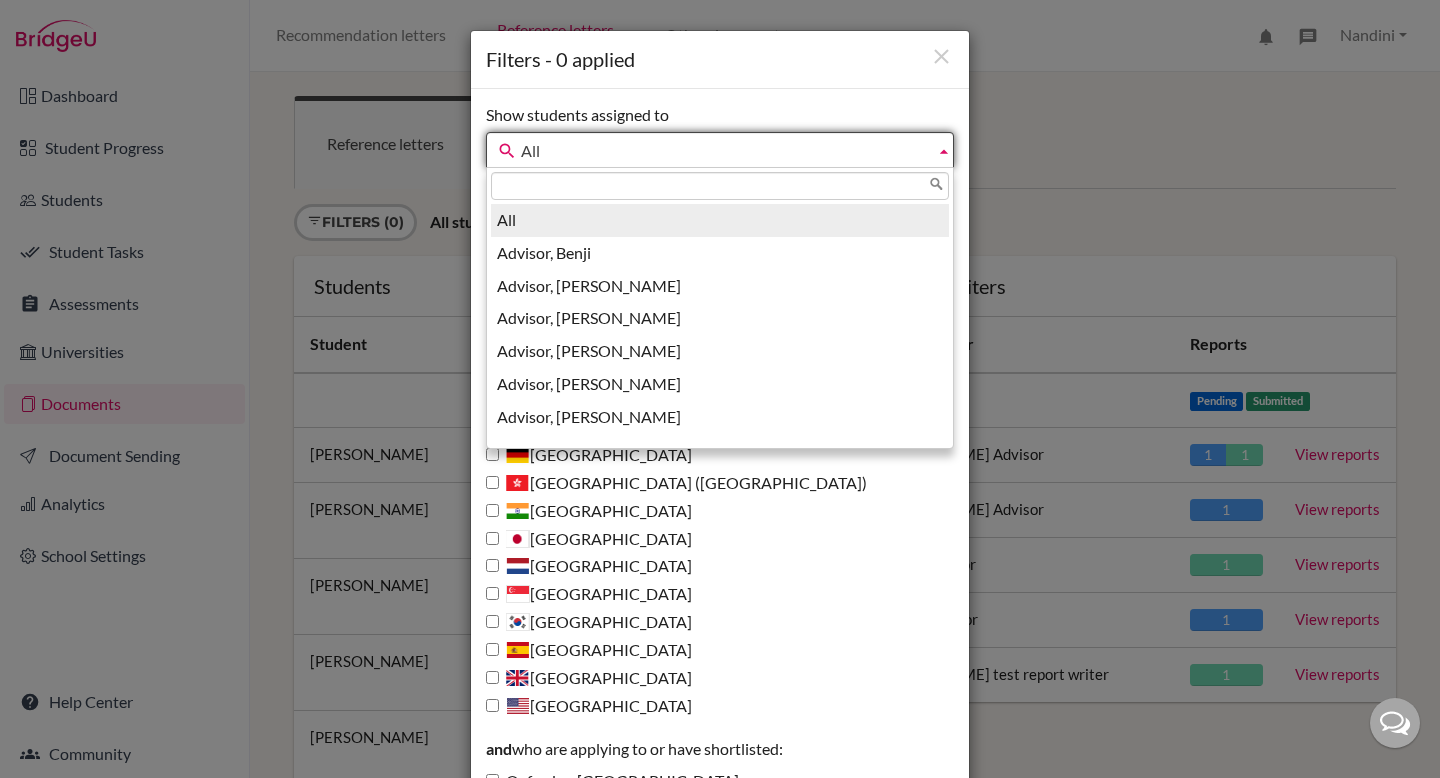 click on "All" at bounding box center [724, 151] 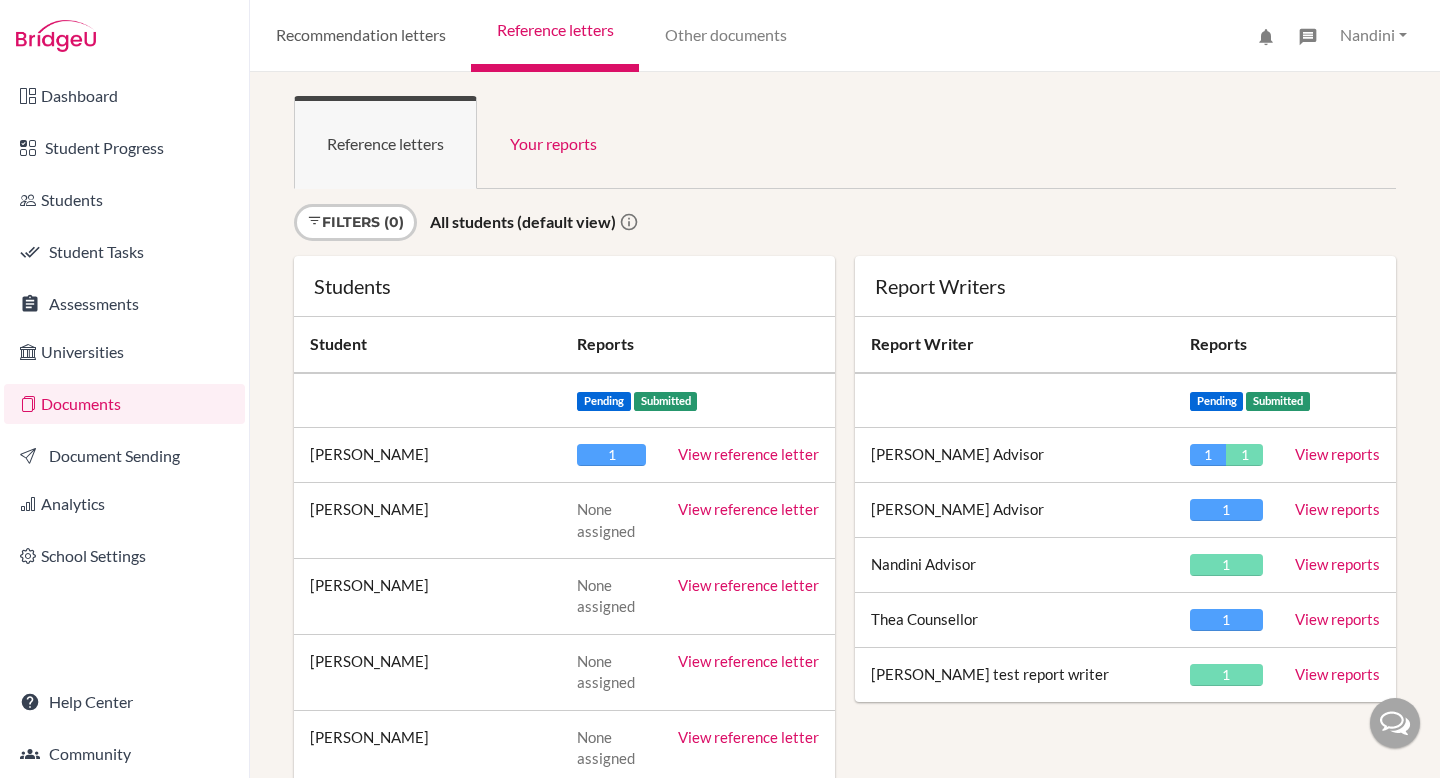 click on "Recommendation letters" at bounding box center [360, 36] 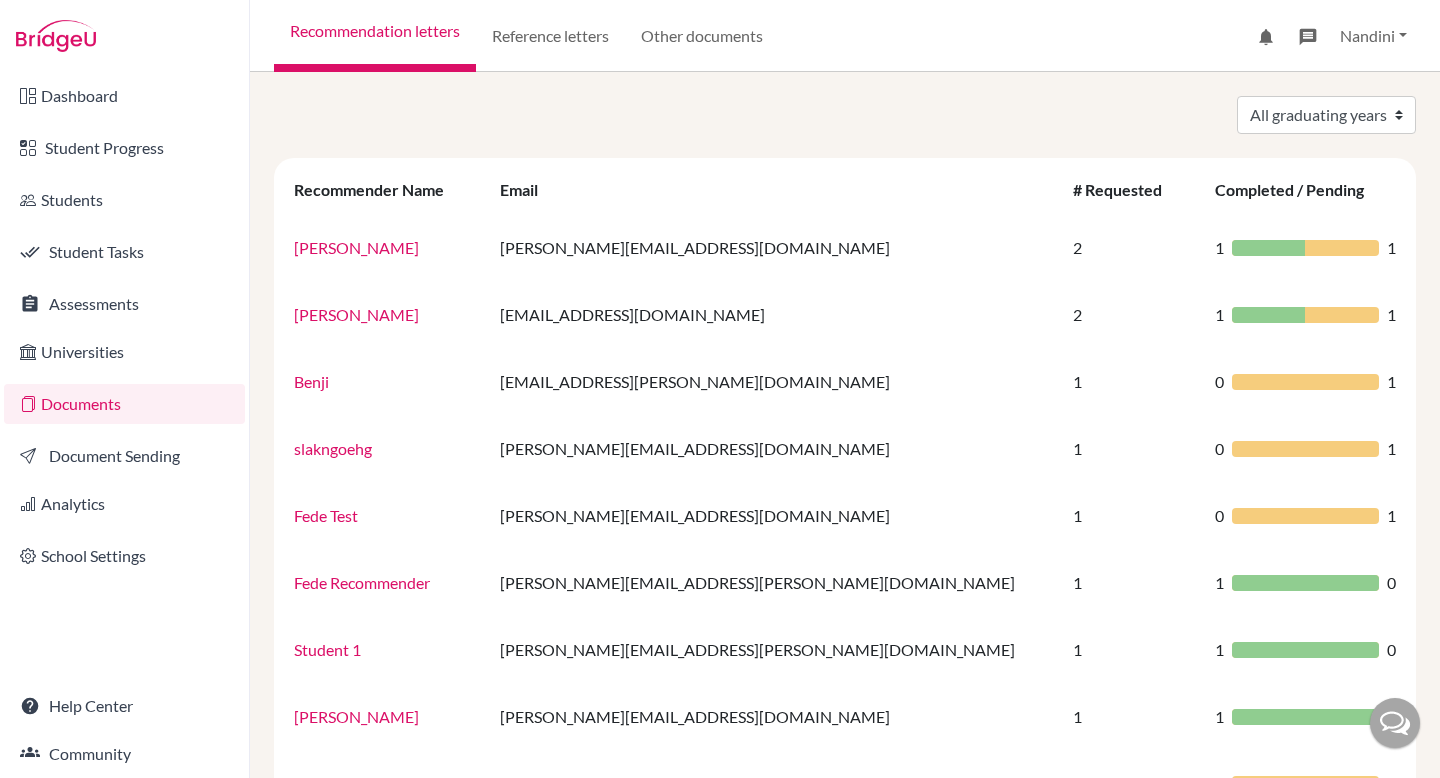 scroll, scrollTop: 0, scrollLeft: 0, axis: both 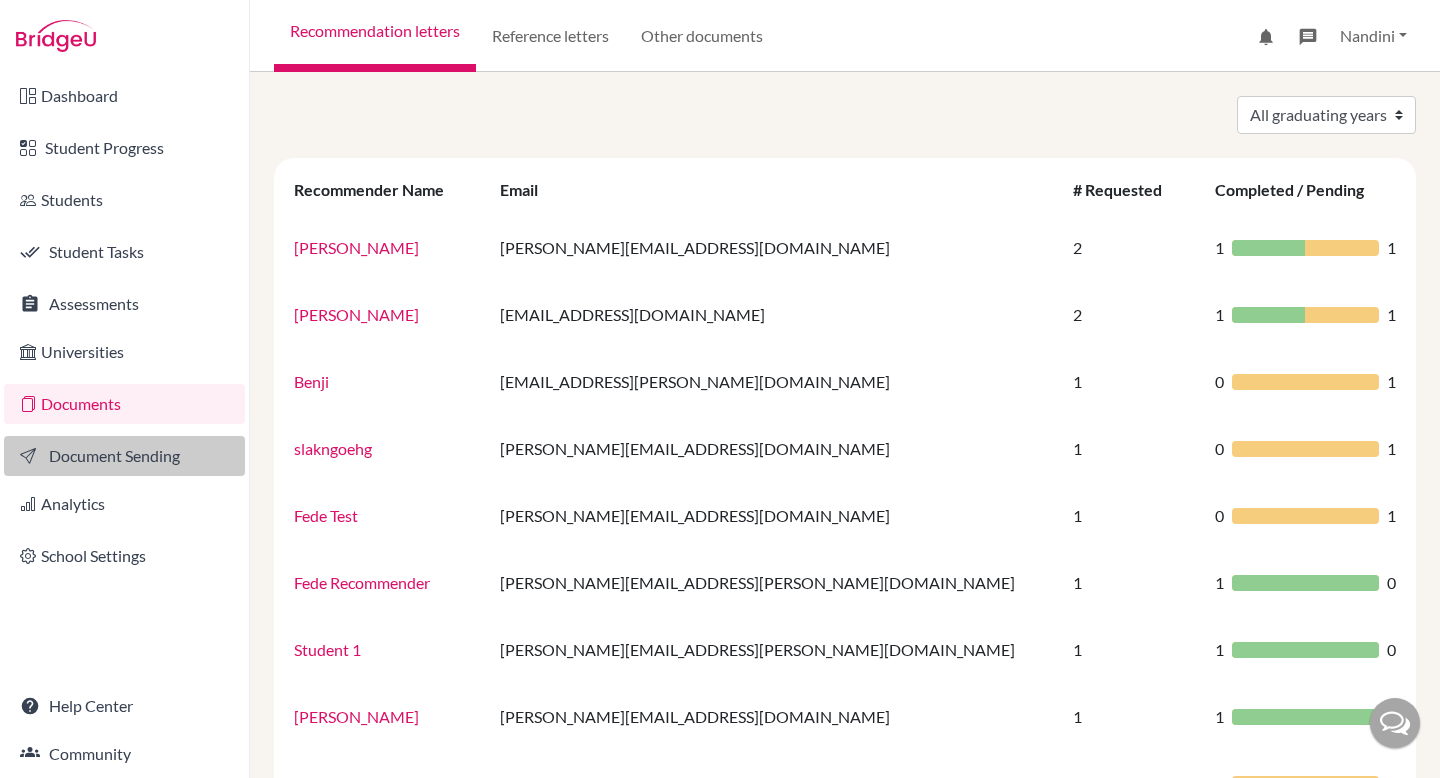 click on "Document Sending" at bounding box center [124, 456] 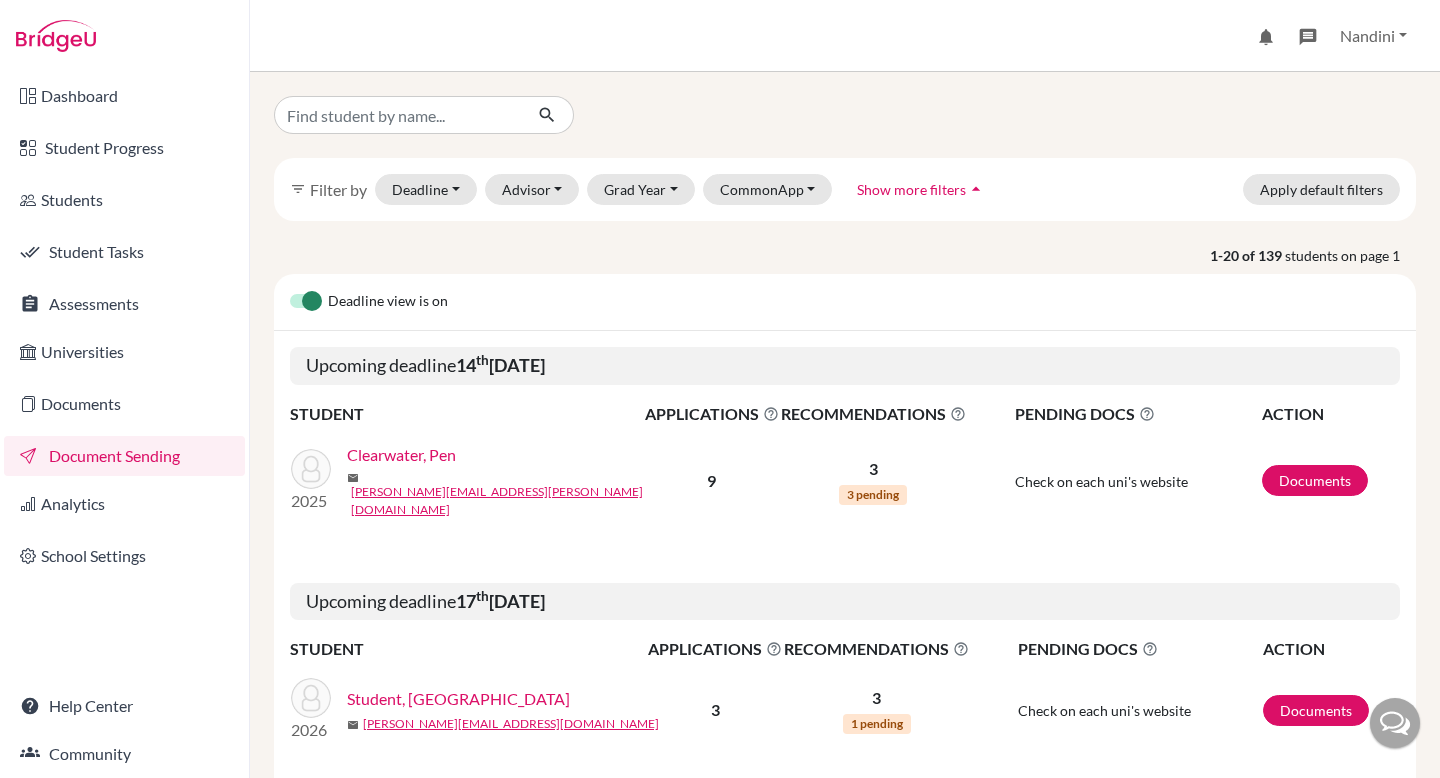 scroll, scrollTop: 0, scrollLeft: 0, axis: both 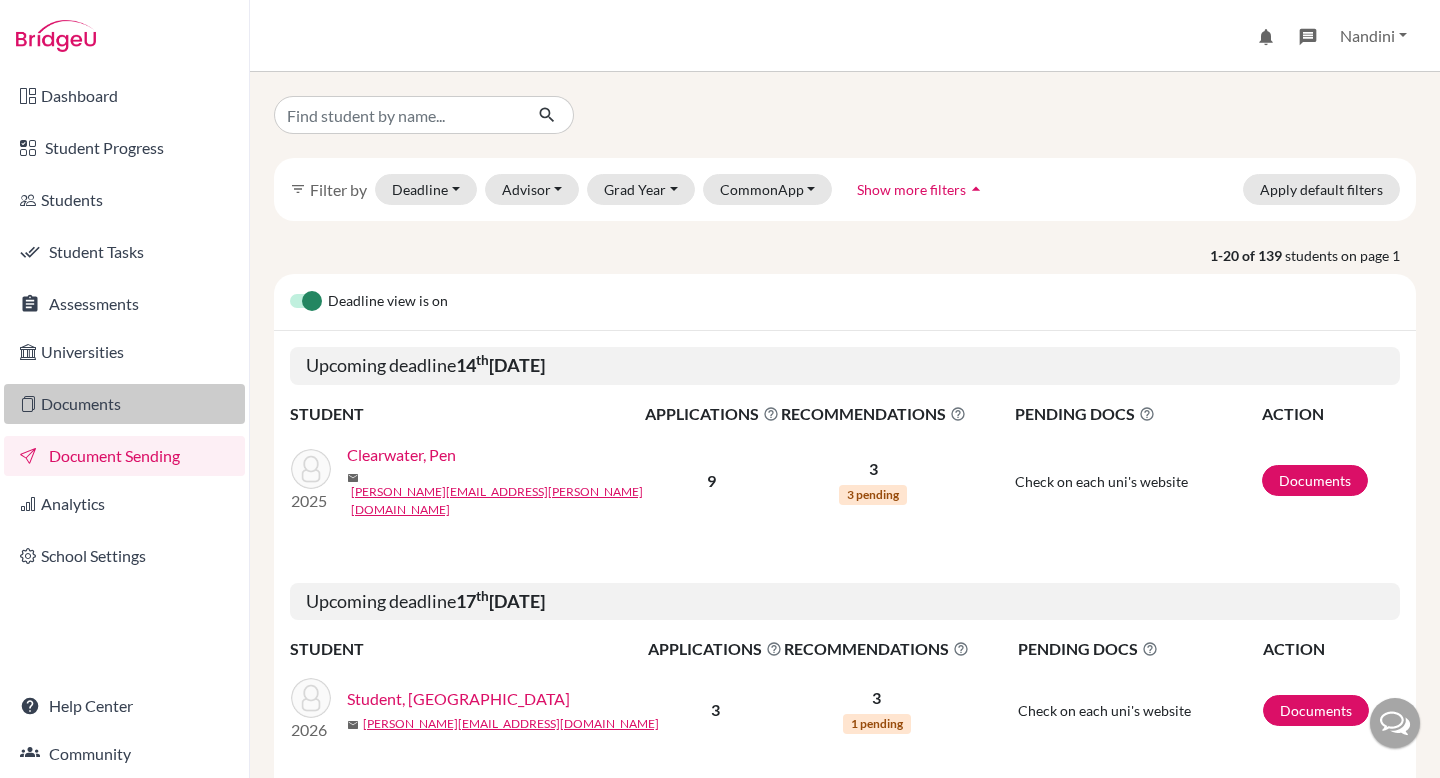 click on "Documents" at bounding box center (124, 404) 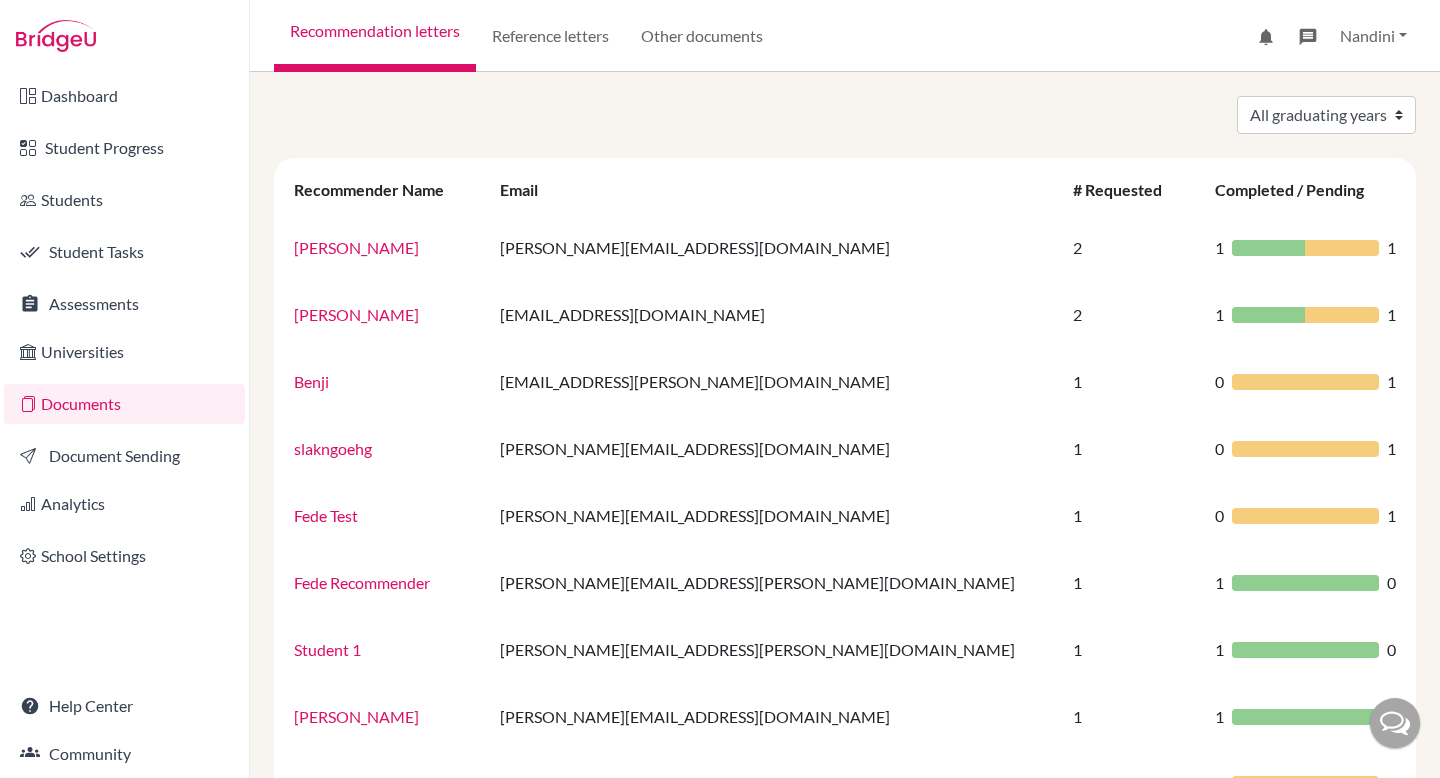 scroll, scrollTop: 0, scrollLeft: 0, axis: both 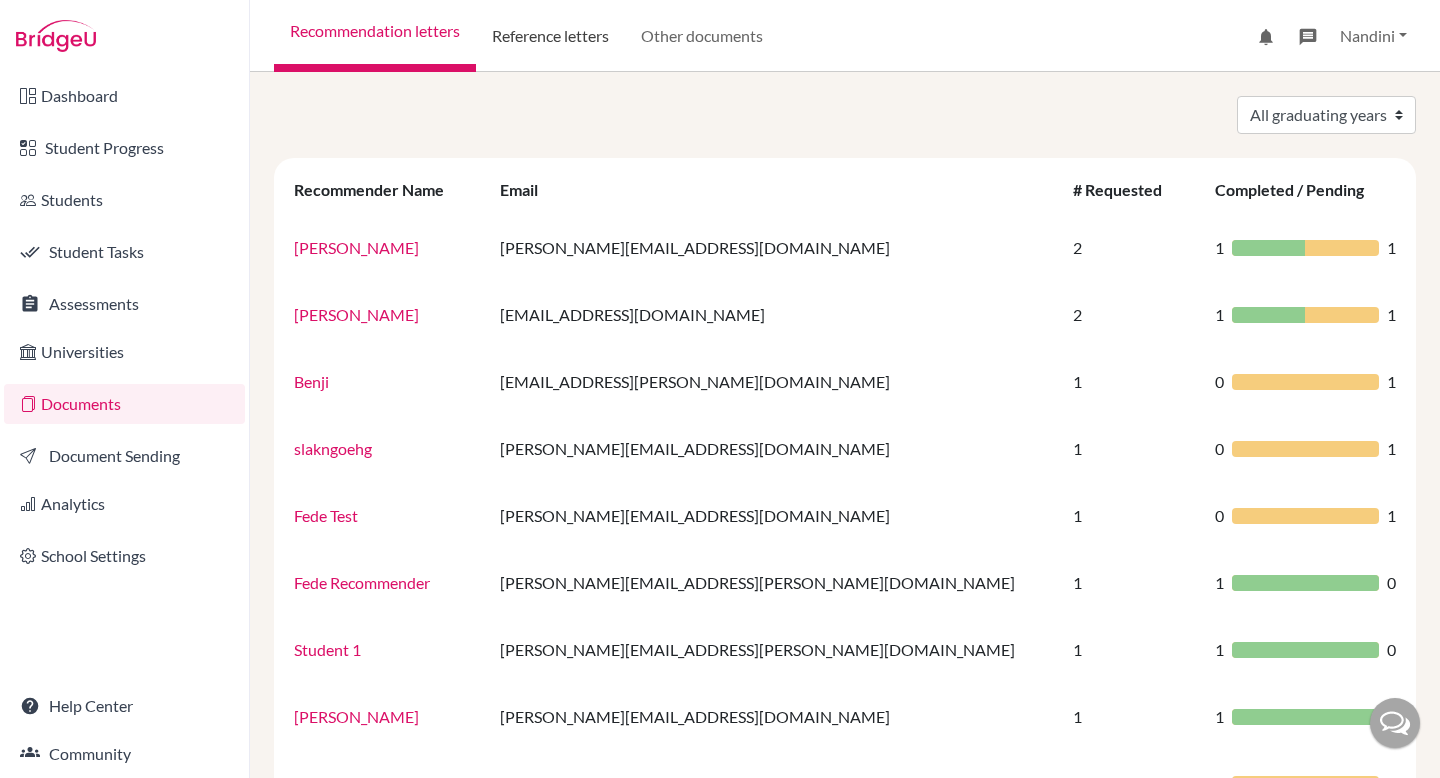 click on "Reference letters" at bounding box center [550, 36] 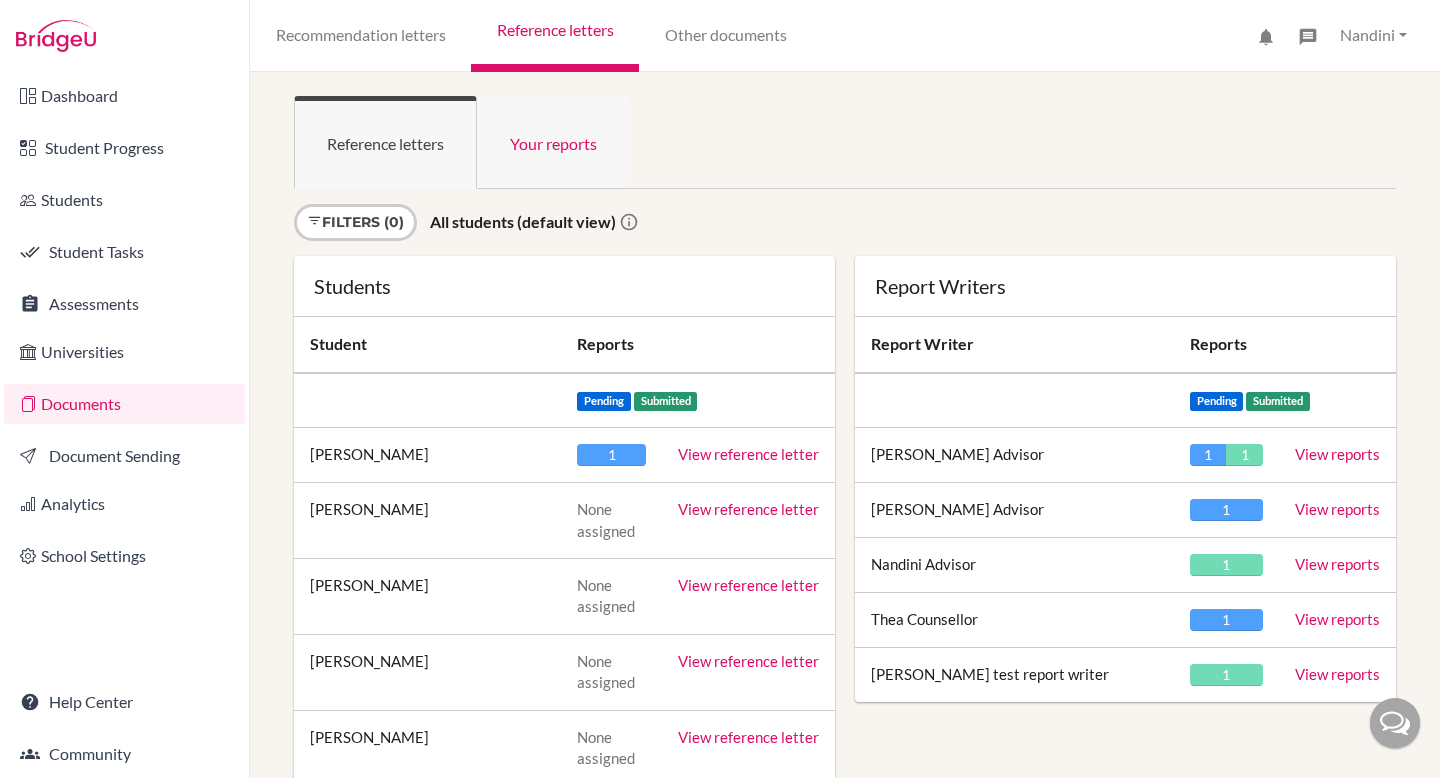scroll, scrollTop: 0, scrollLeft: 0, axis: both 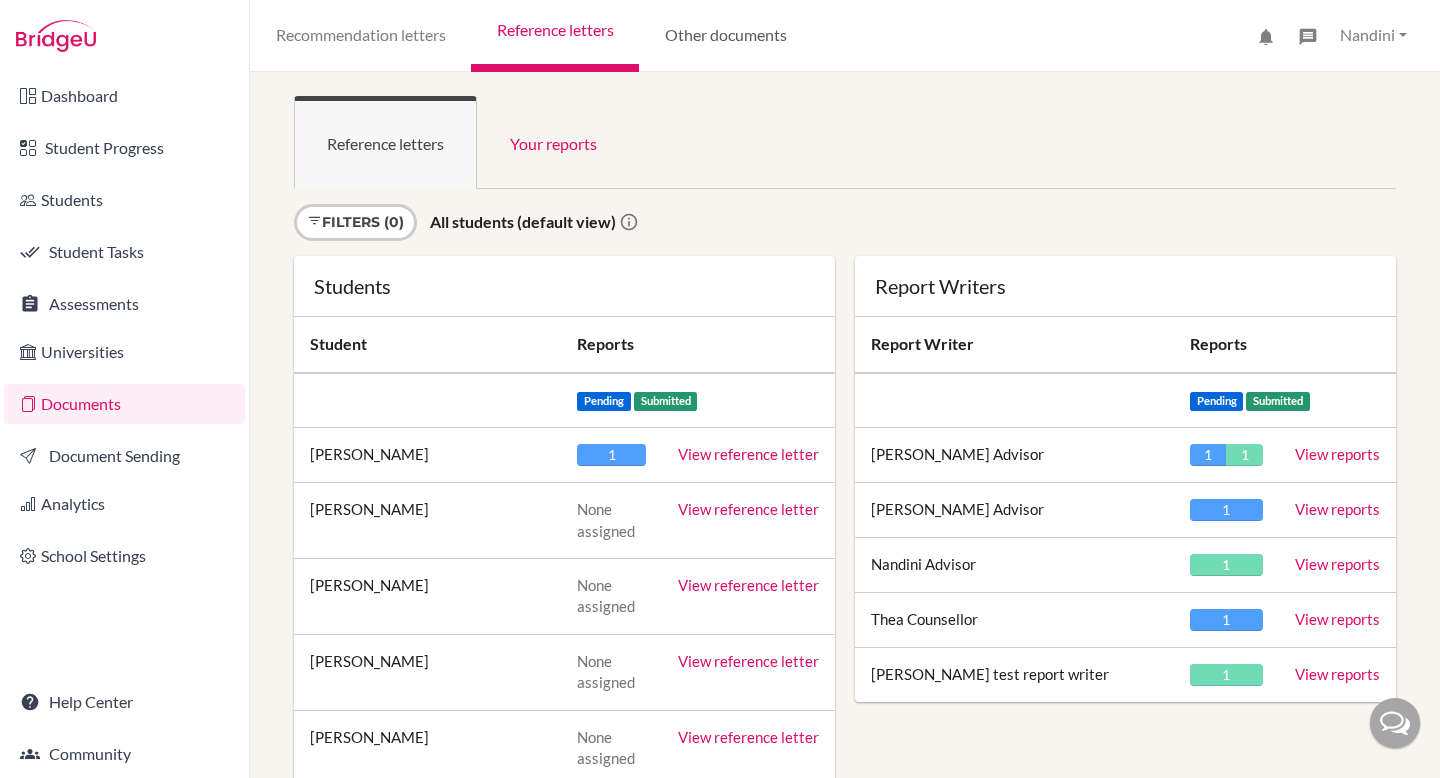 click on "Other documents" at bounding box center [725, 36] 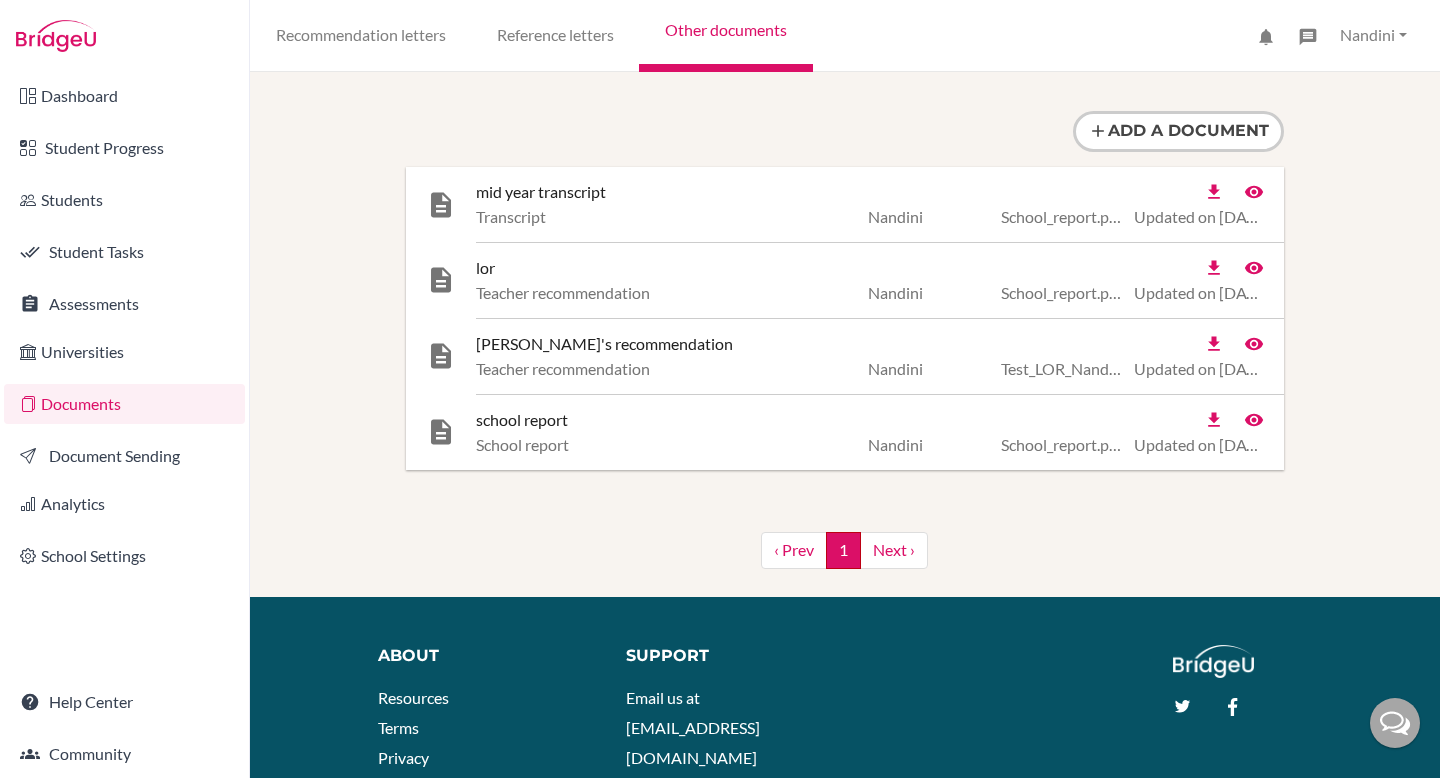 scroll, scrollTop: 0, scrollLeft: 0, axis: both 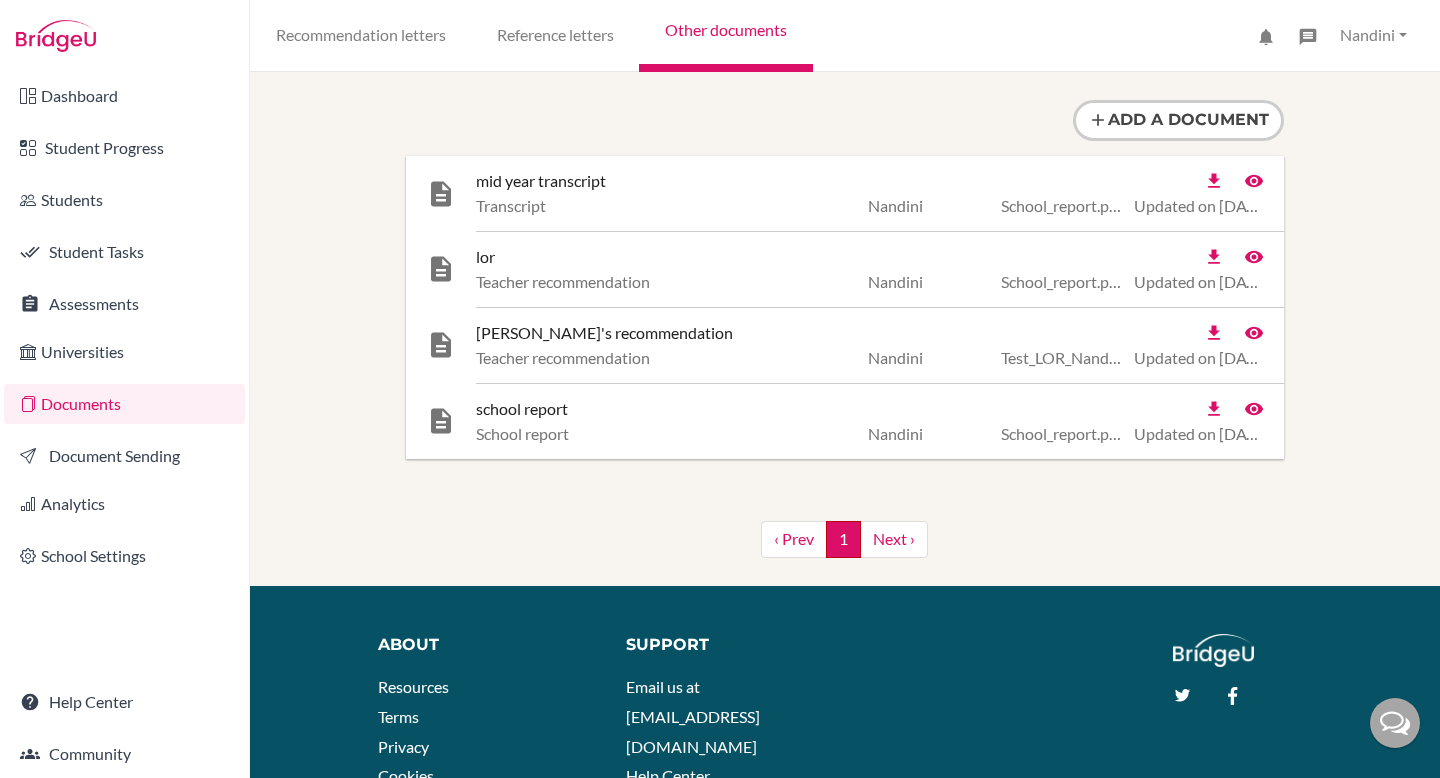 click on "mid year transcript
Transcript
Nandini
School_report.pdf
Updated on 10/07/25" at bounding box center [880, 193] 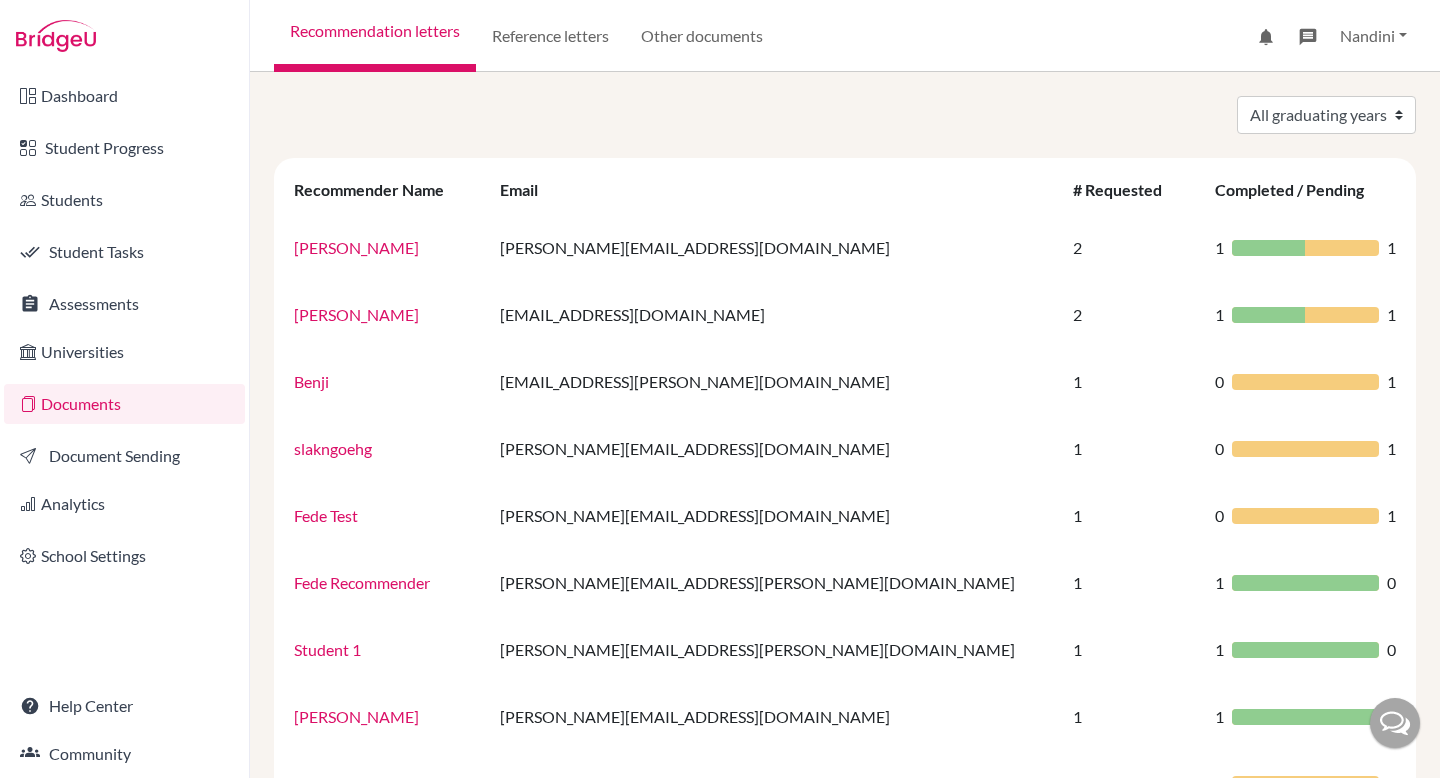 scroll, scrollTop: 0, scrollLeft: 0, axis: both 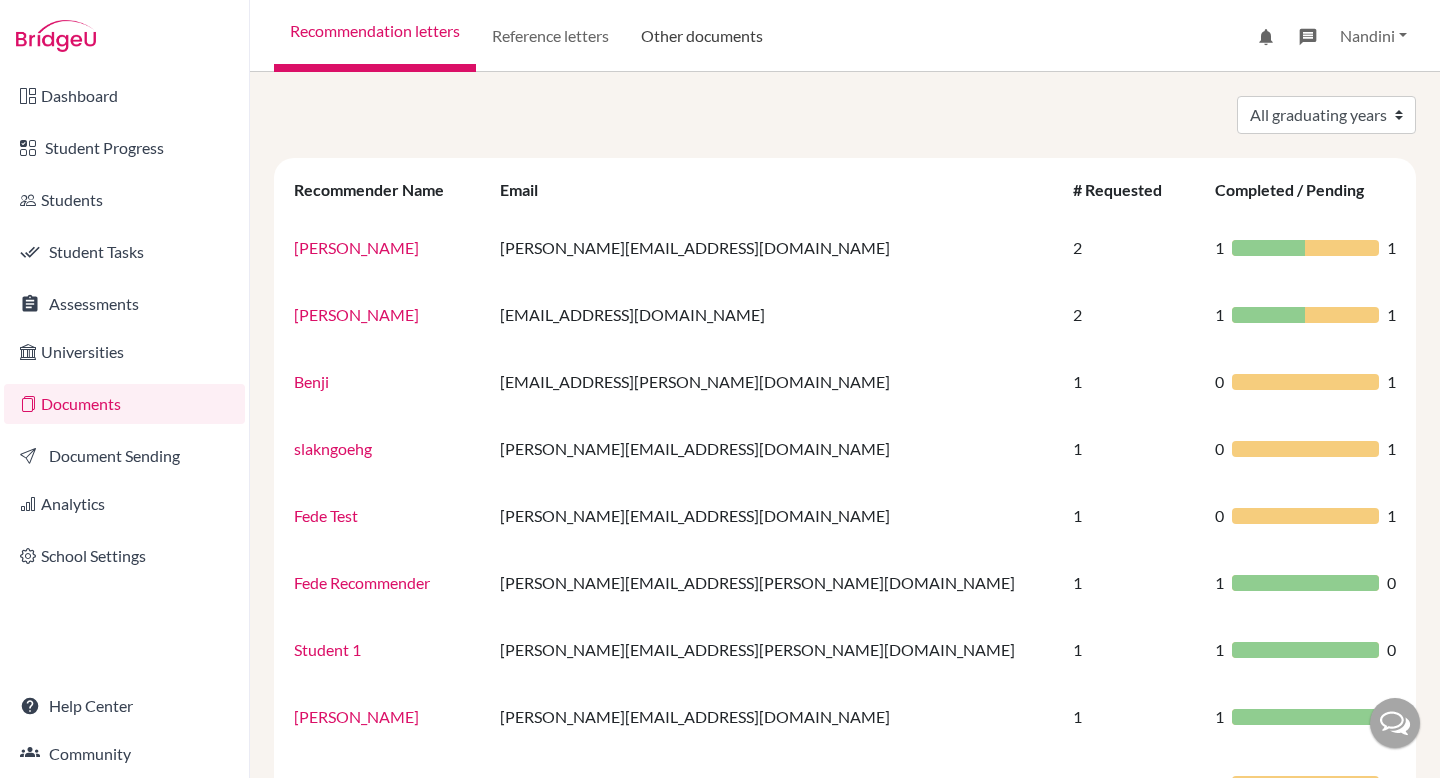 click on "Other documents" at bounding box center (702, 36) 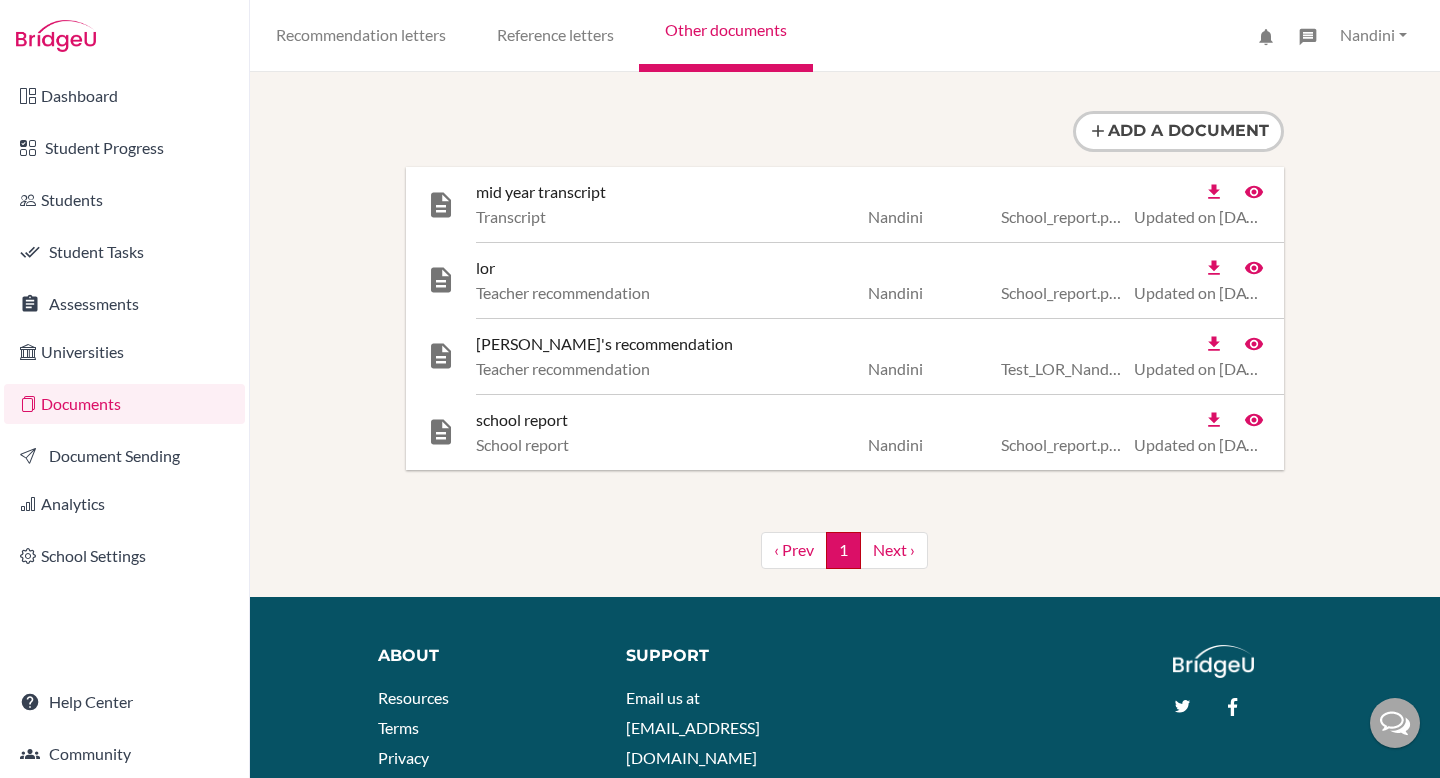 scroll, scrollTop: 0, scrollLeft: 0, axis: both 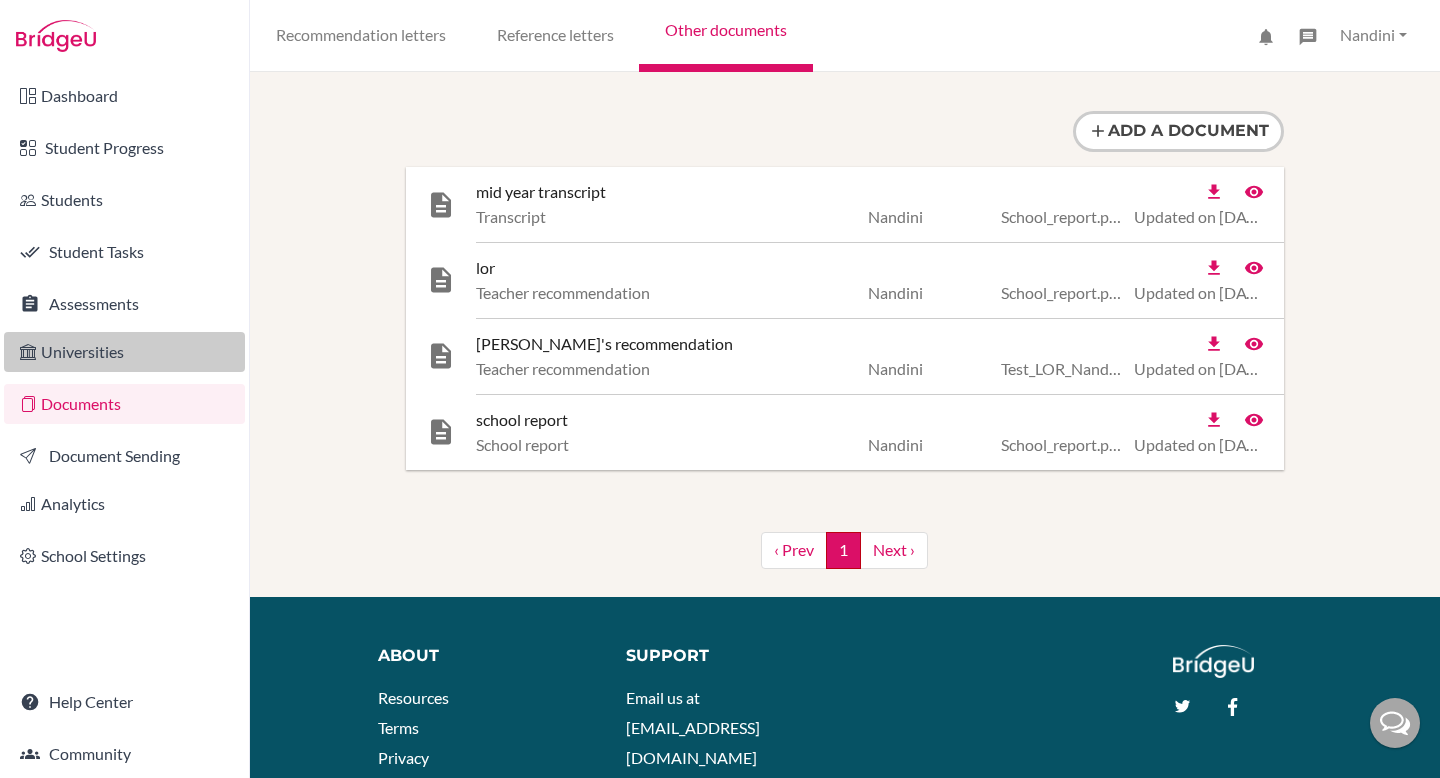 click on "Universities" at bounding box center [124, 352] 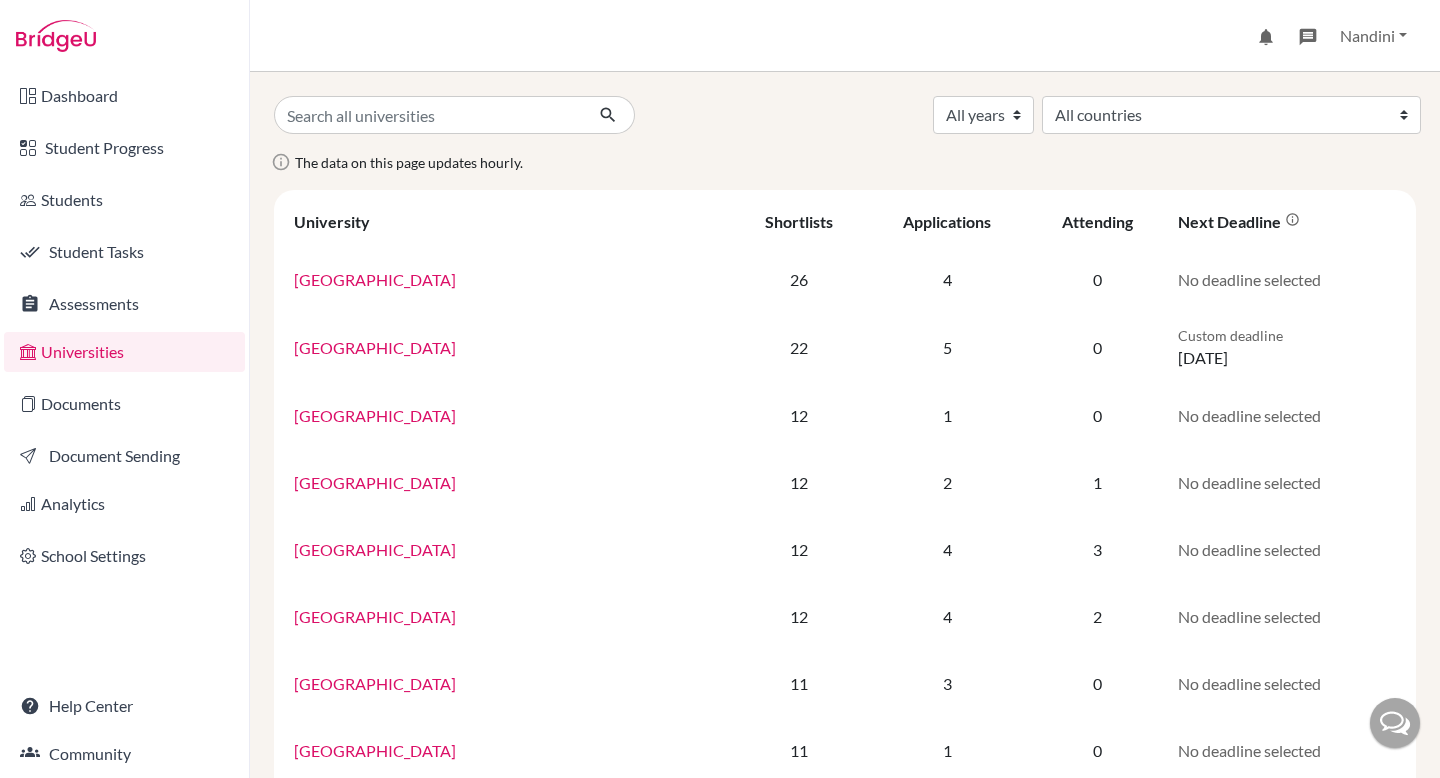 scroll, scrollTop: 0, scrollLeft: 0, axis: both 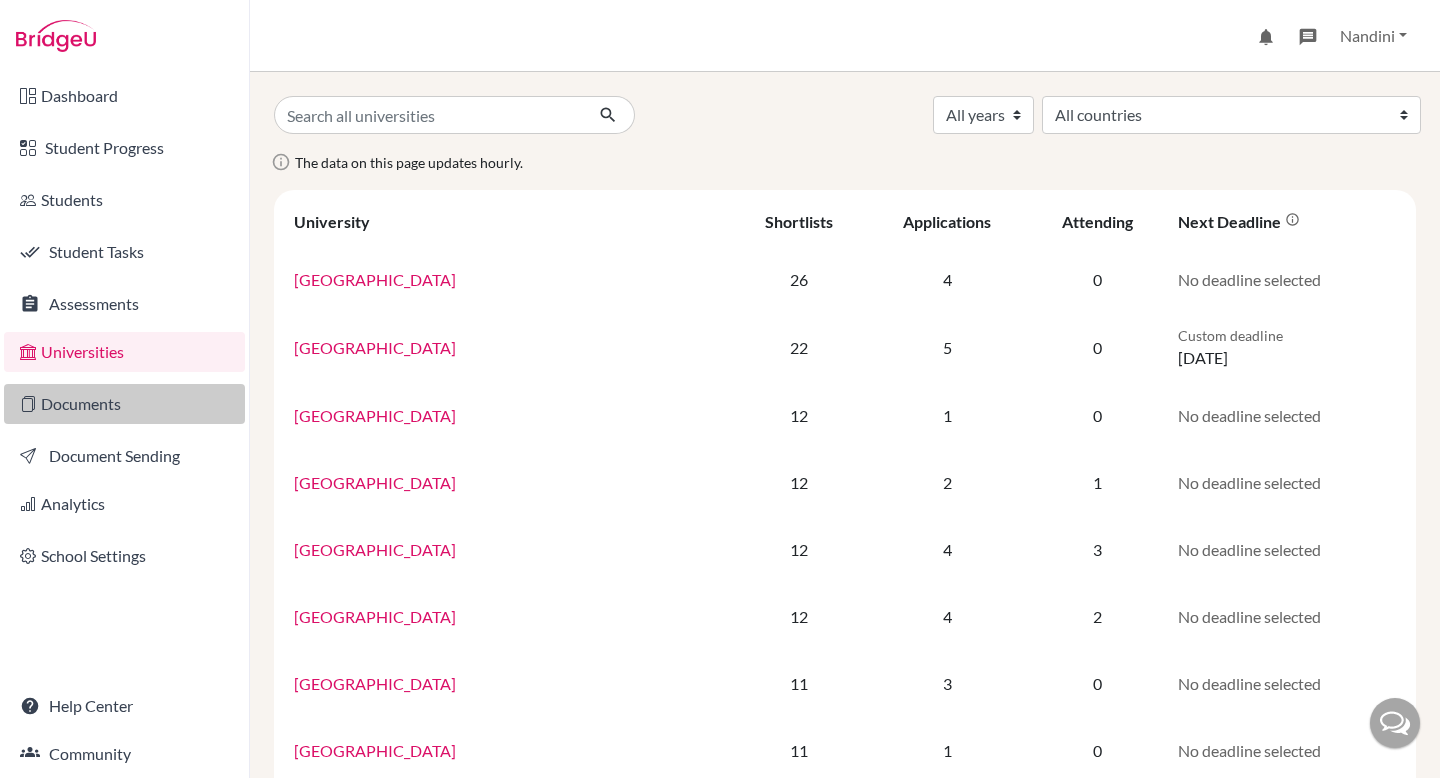 click on "Documents" at bounding box center (124, 404) 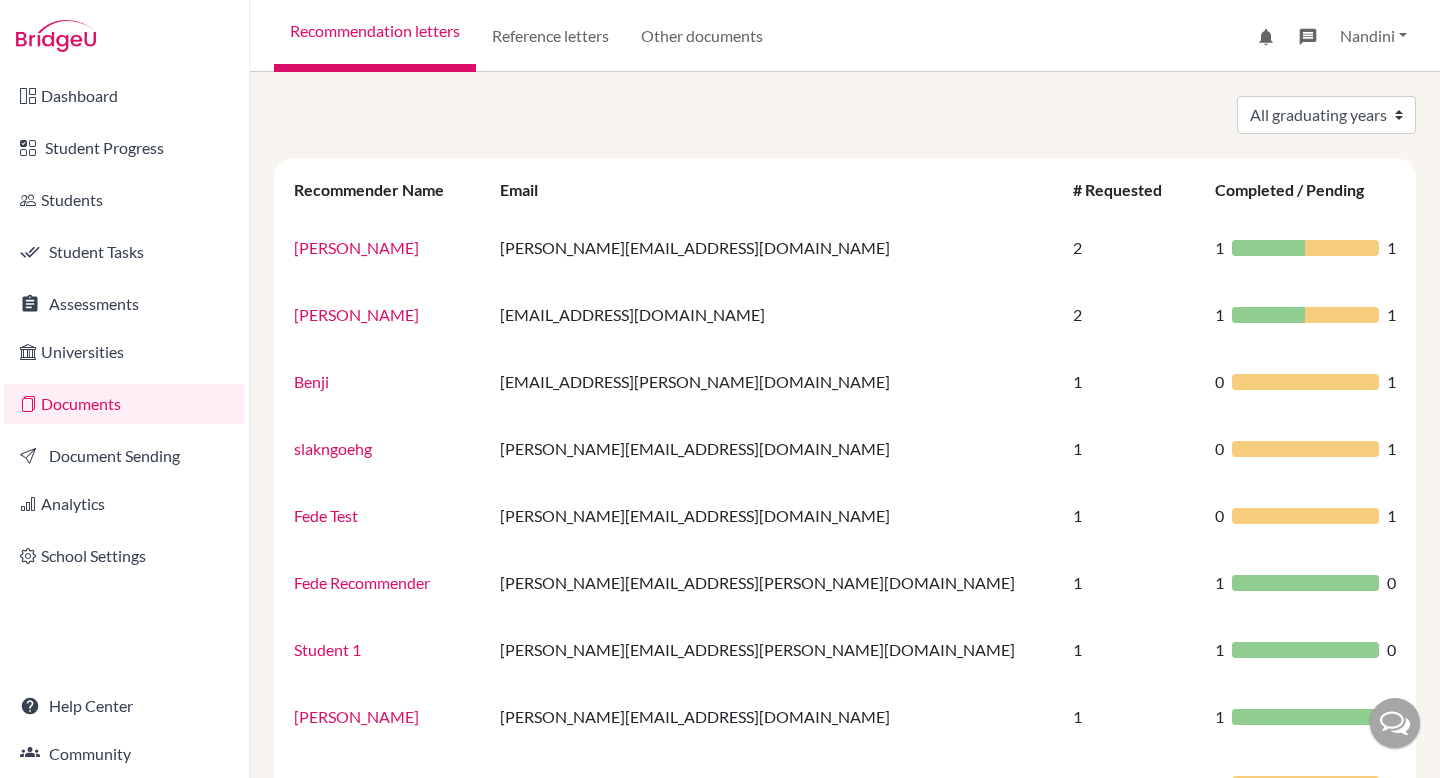 scroll, scrollTop: 0, scrollLeft: 0, axis: both 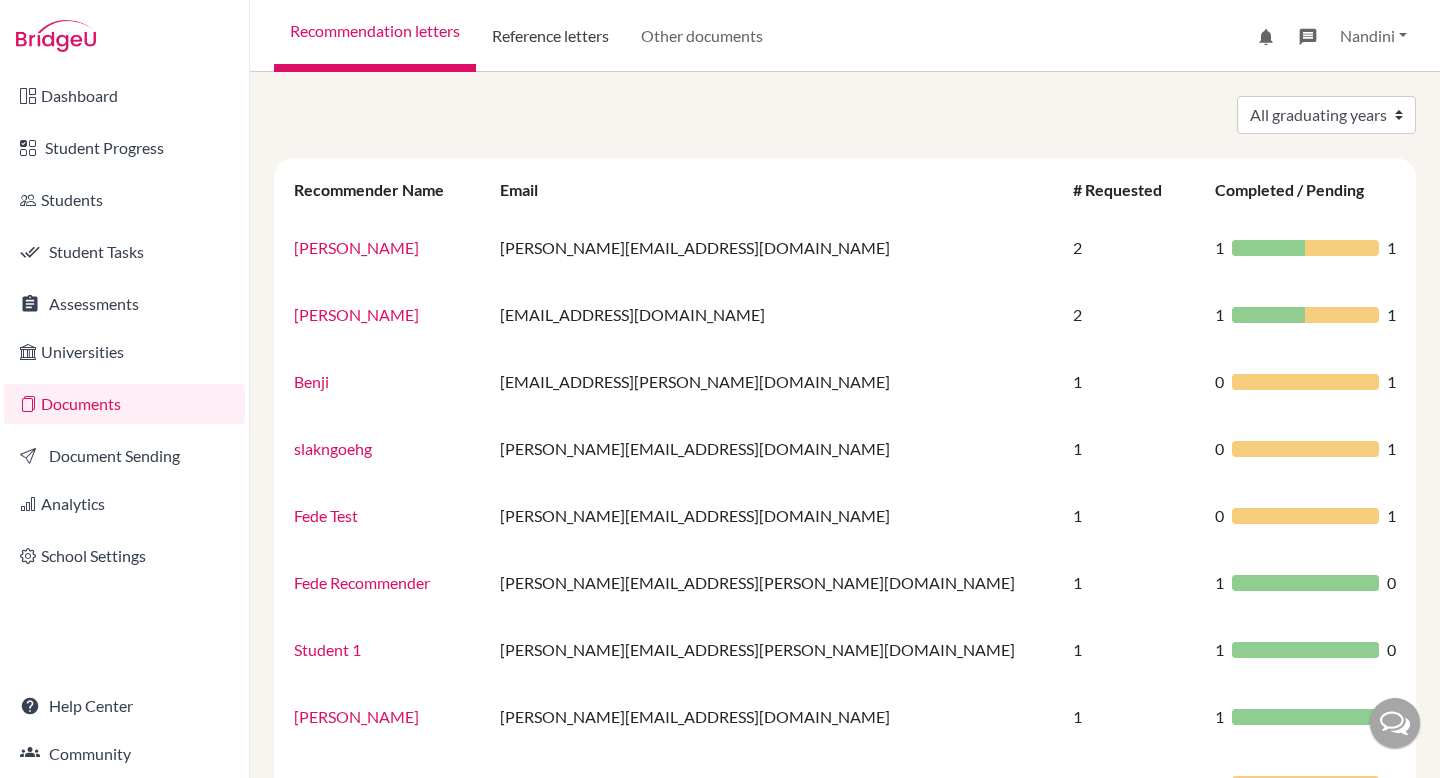 click on "Reference letters" at bounding box center (550, 36) 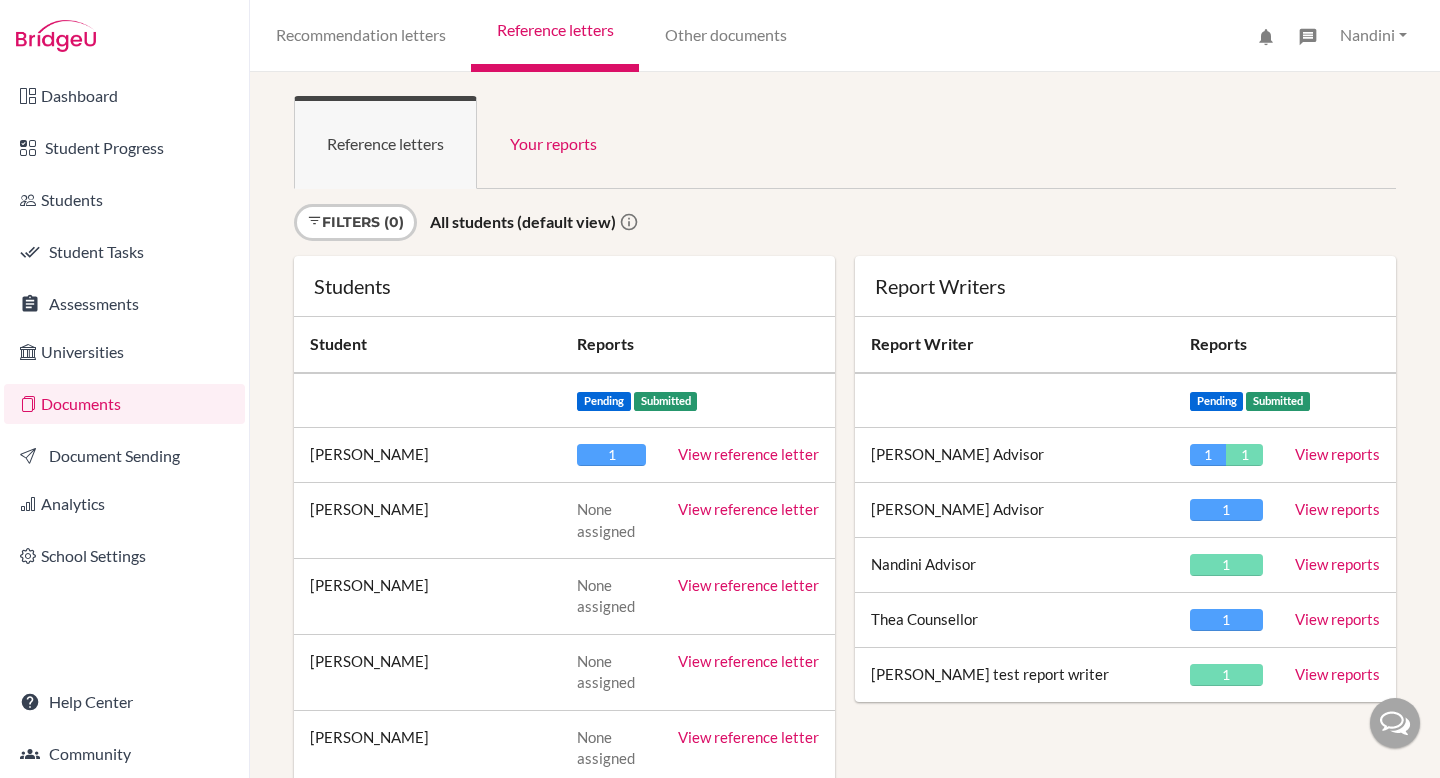 scroll, scrollTop: 0, scrollLeft: 0, axis: both 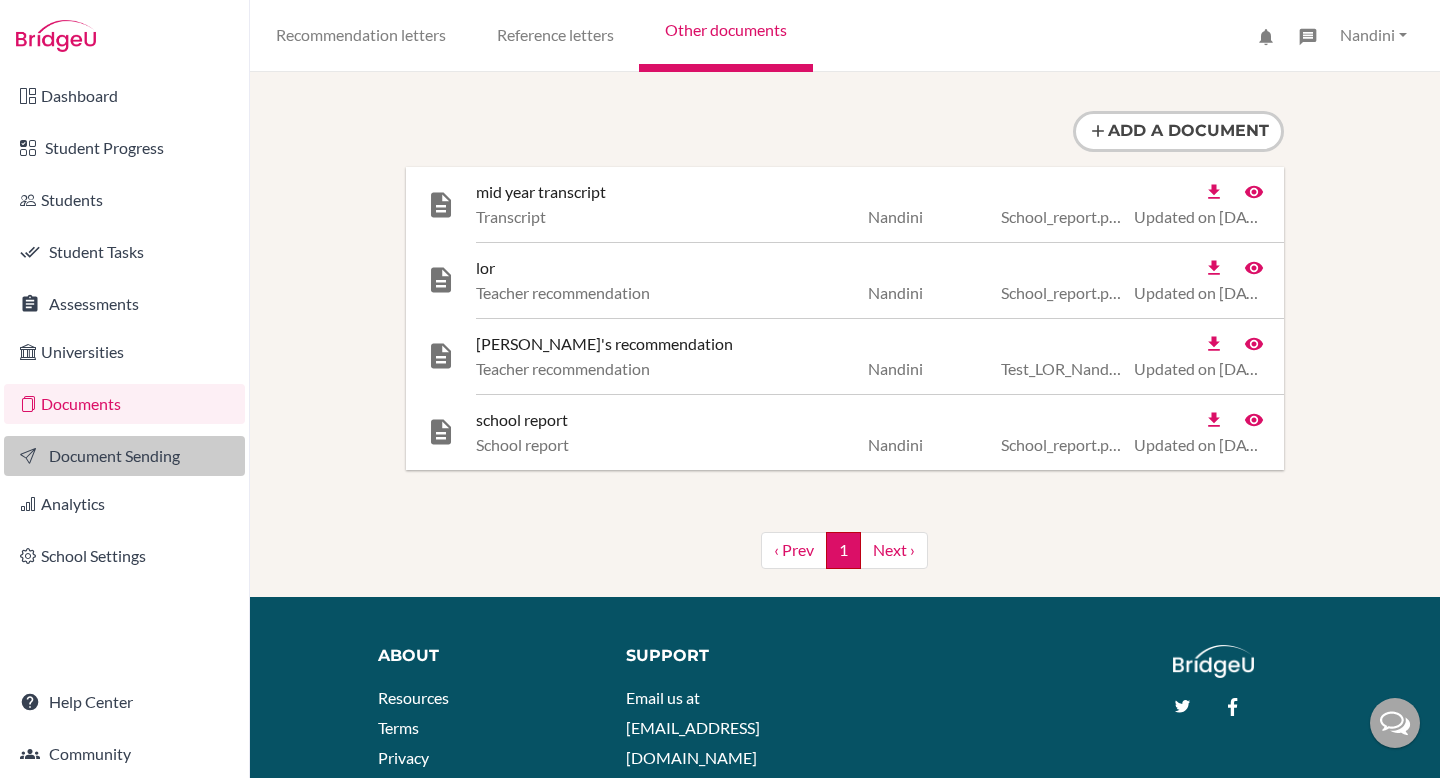 click on "Document Sending" at bounding box center [124, 456] 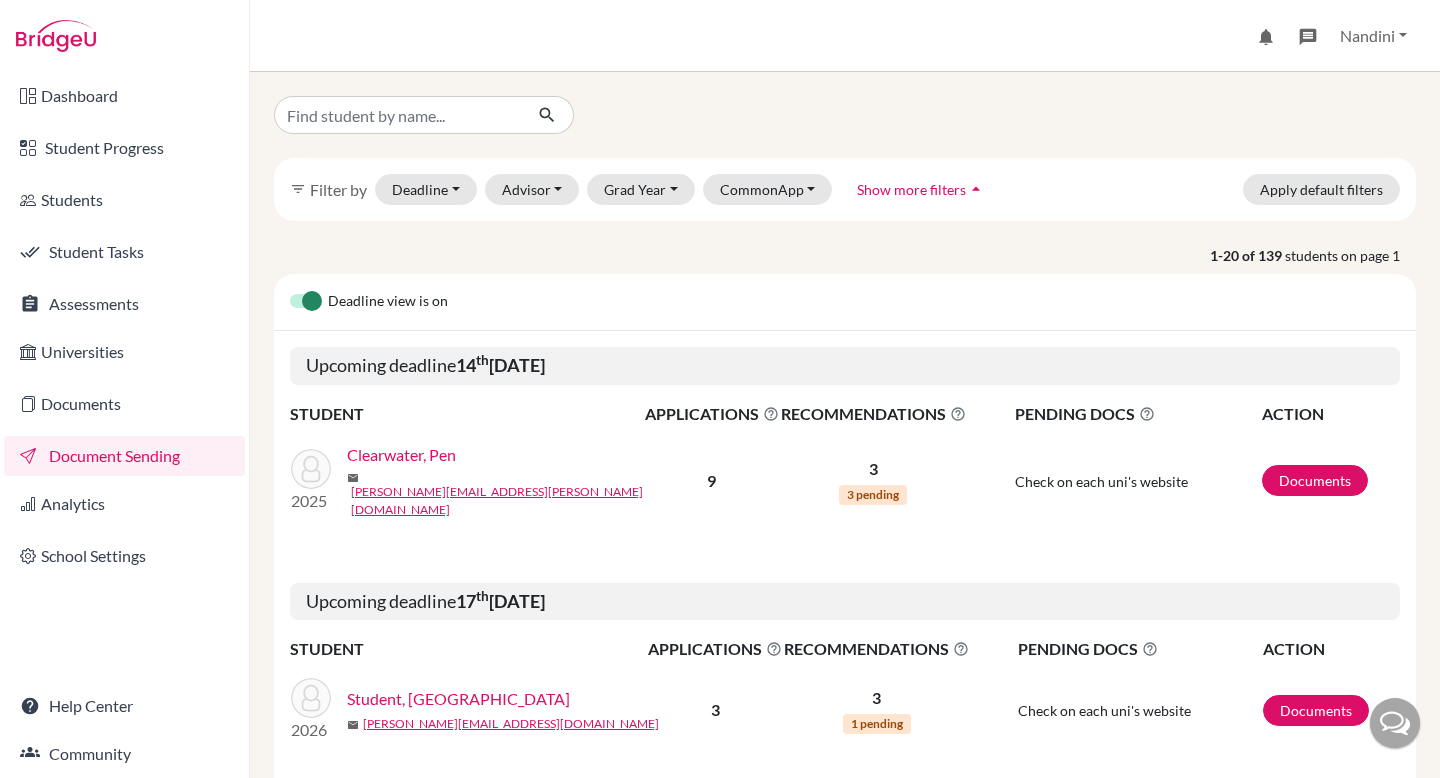 scroll, scrollTop: 0, scrollLeft: 0, axis: both 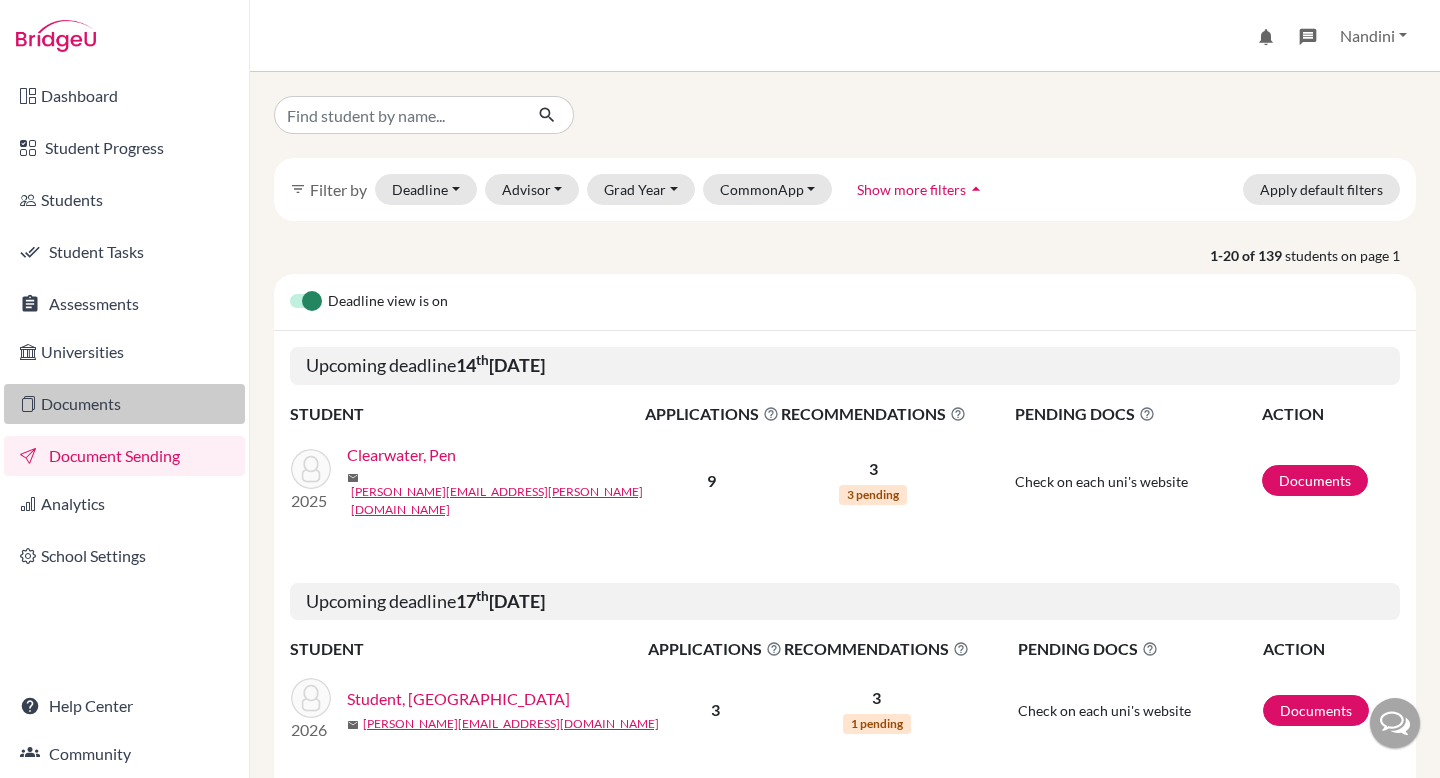 click on "Documents" at bounding box center (124, 404) 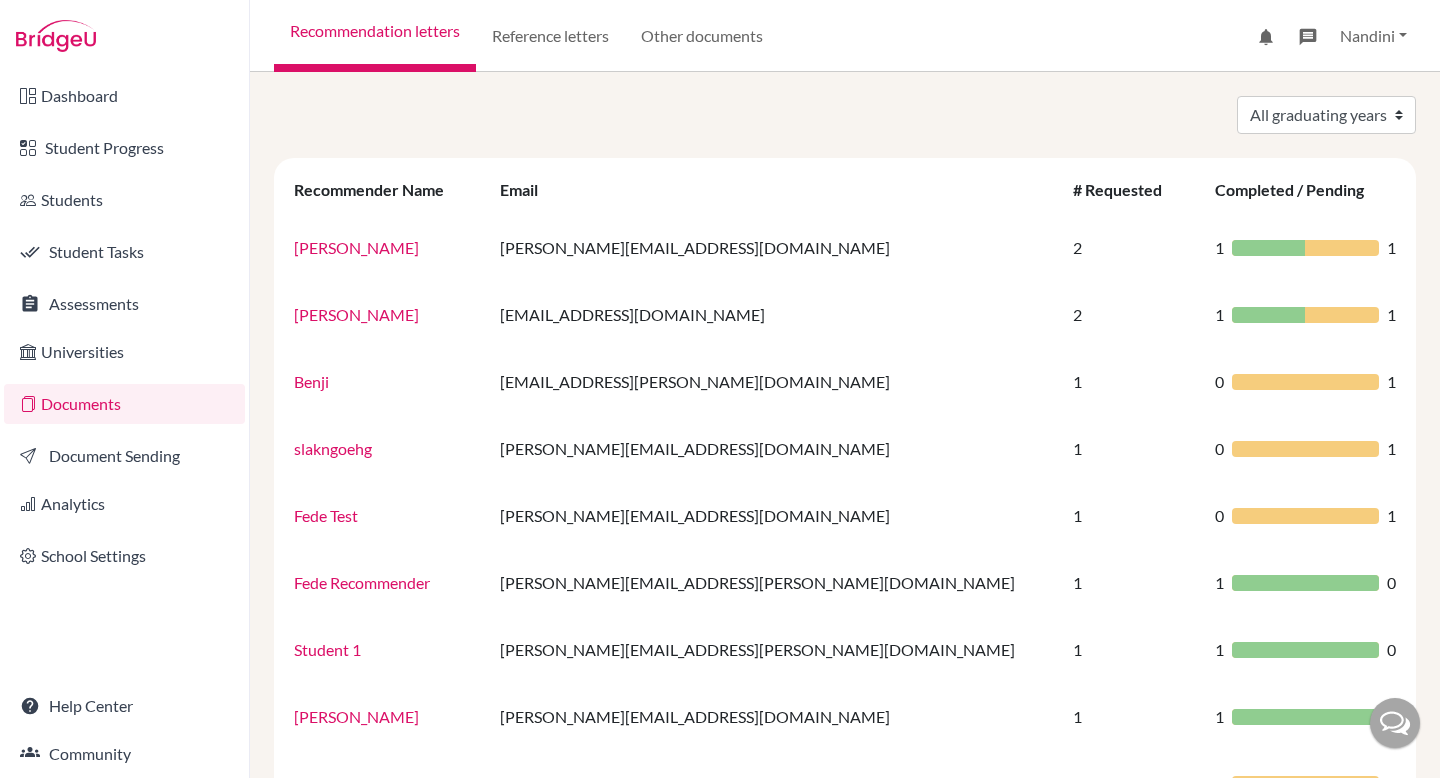 scroll, scrollTop: 0, scrollLeft: 0, axis: both 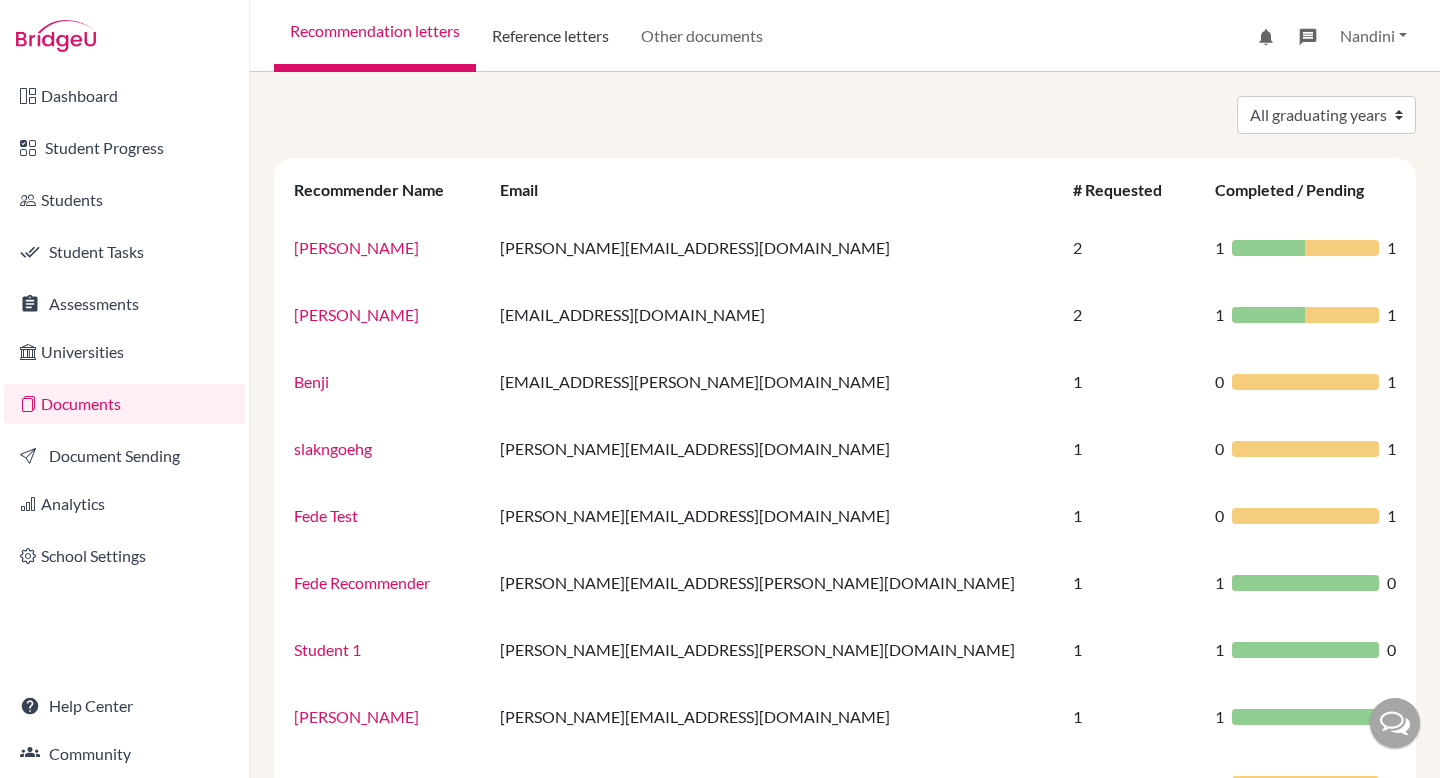 click on "Reference letters" at bounding box center (550, 36) 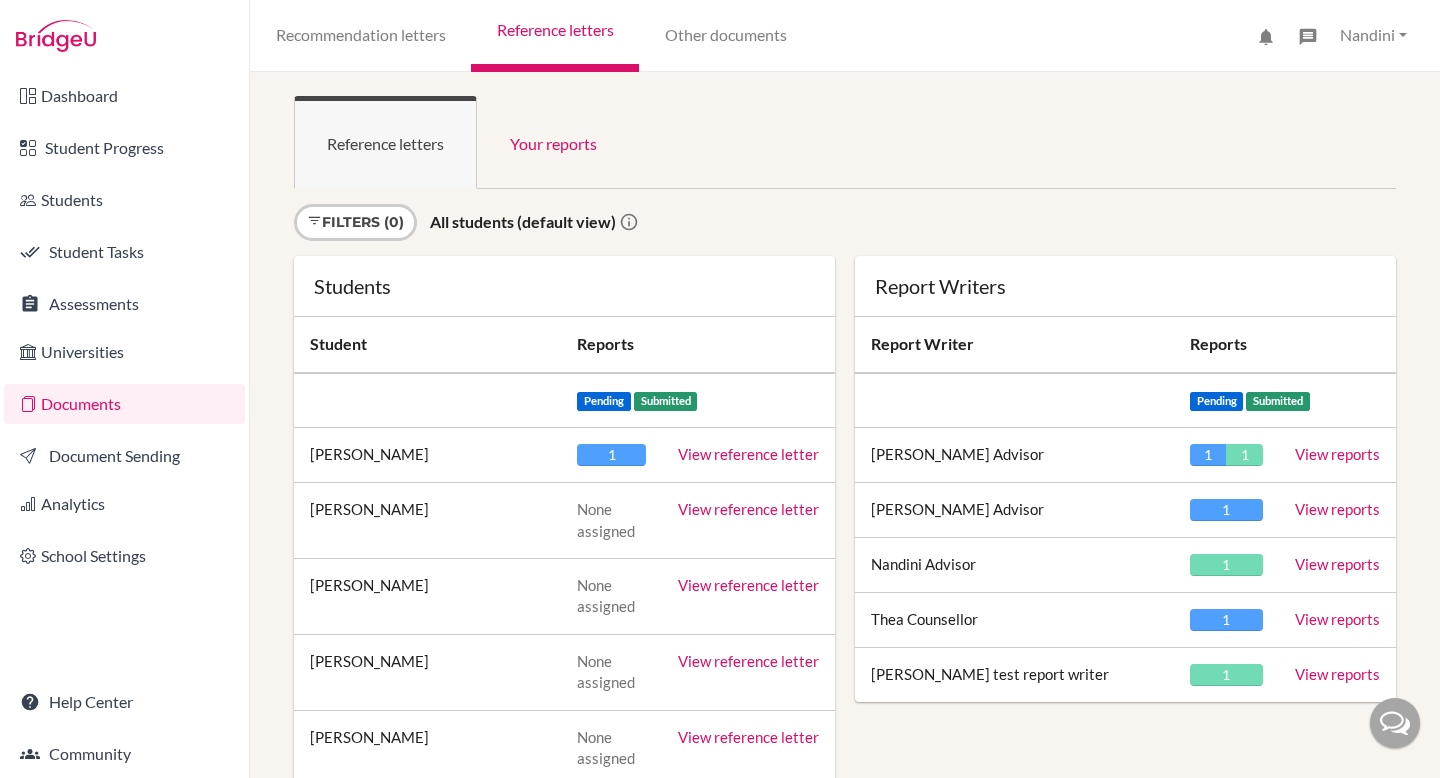 scroll, scrollTop: 0, scrollLeft: 0, axis: both 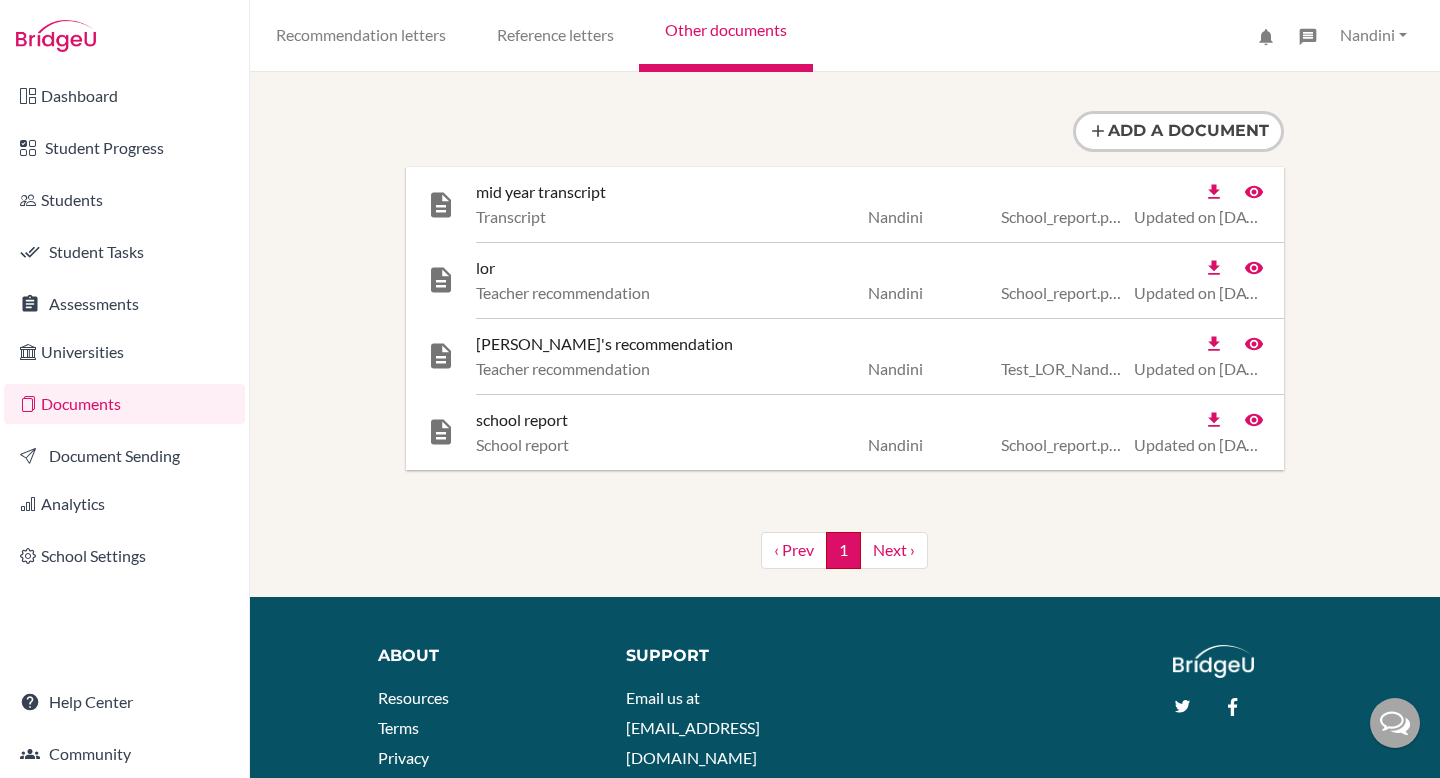 click on "mid year transcript" at bounding box center (541, 192) 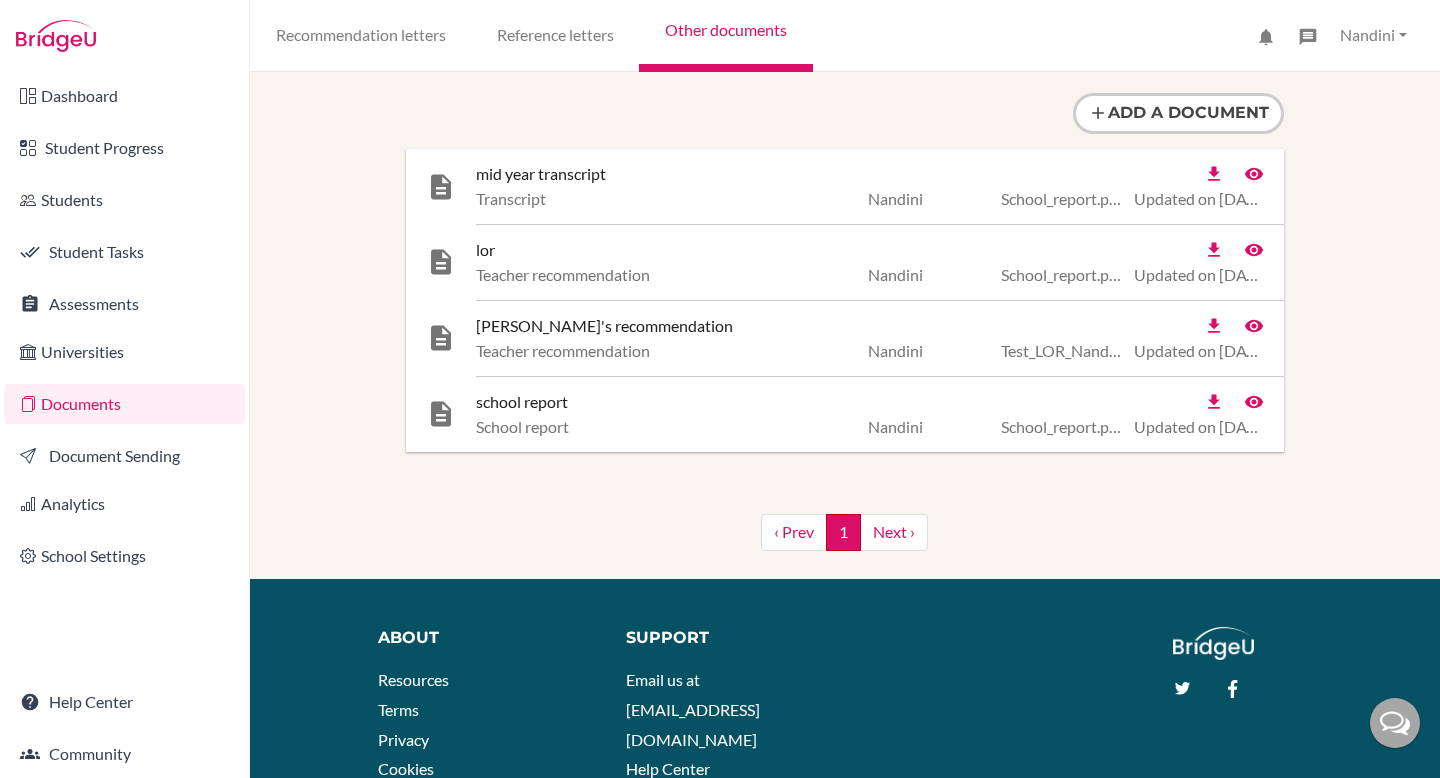 scroll, scrollTop: 0, scrollLeft: 0, axis: both 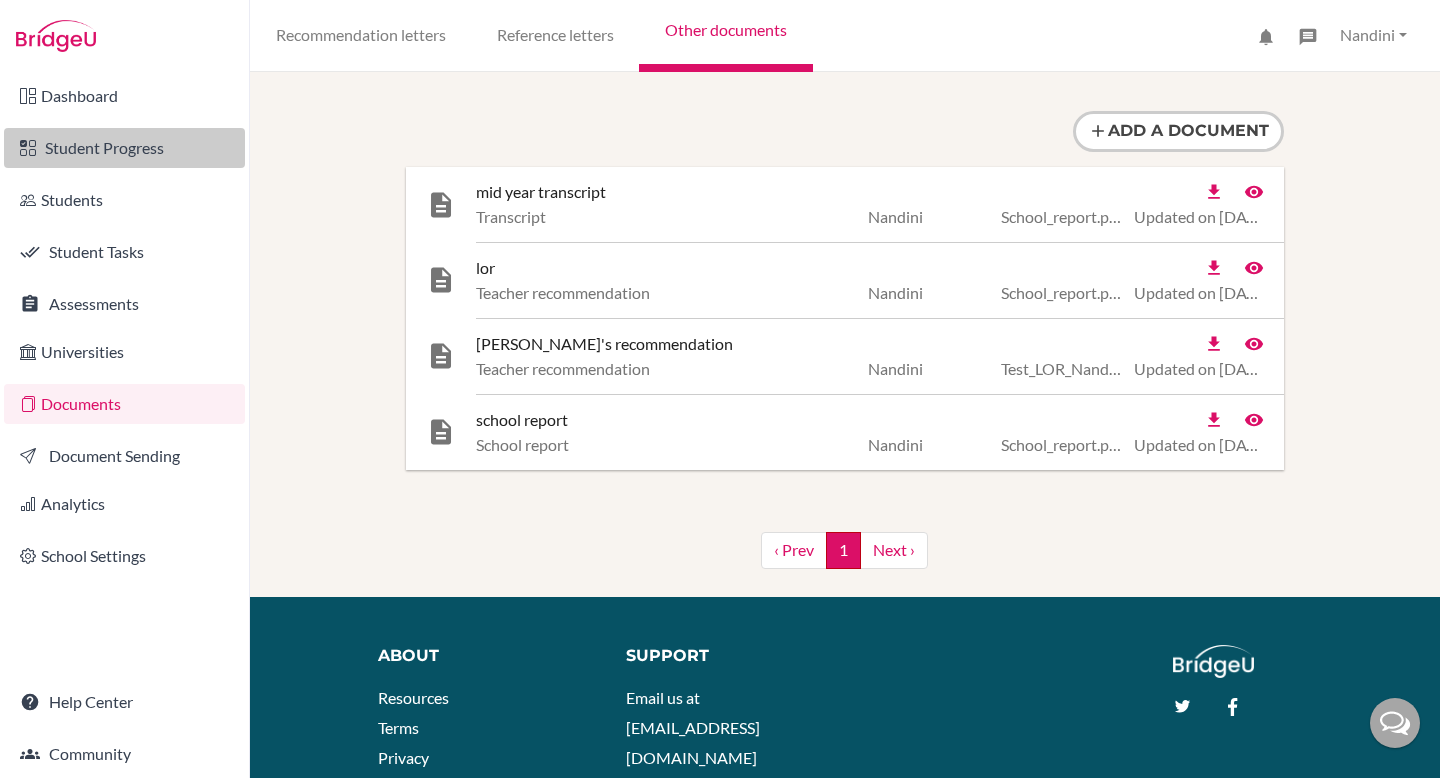 click on "Student Progress" at bounding box center [124, 148] 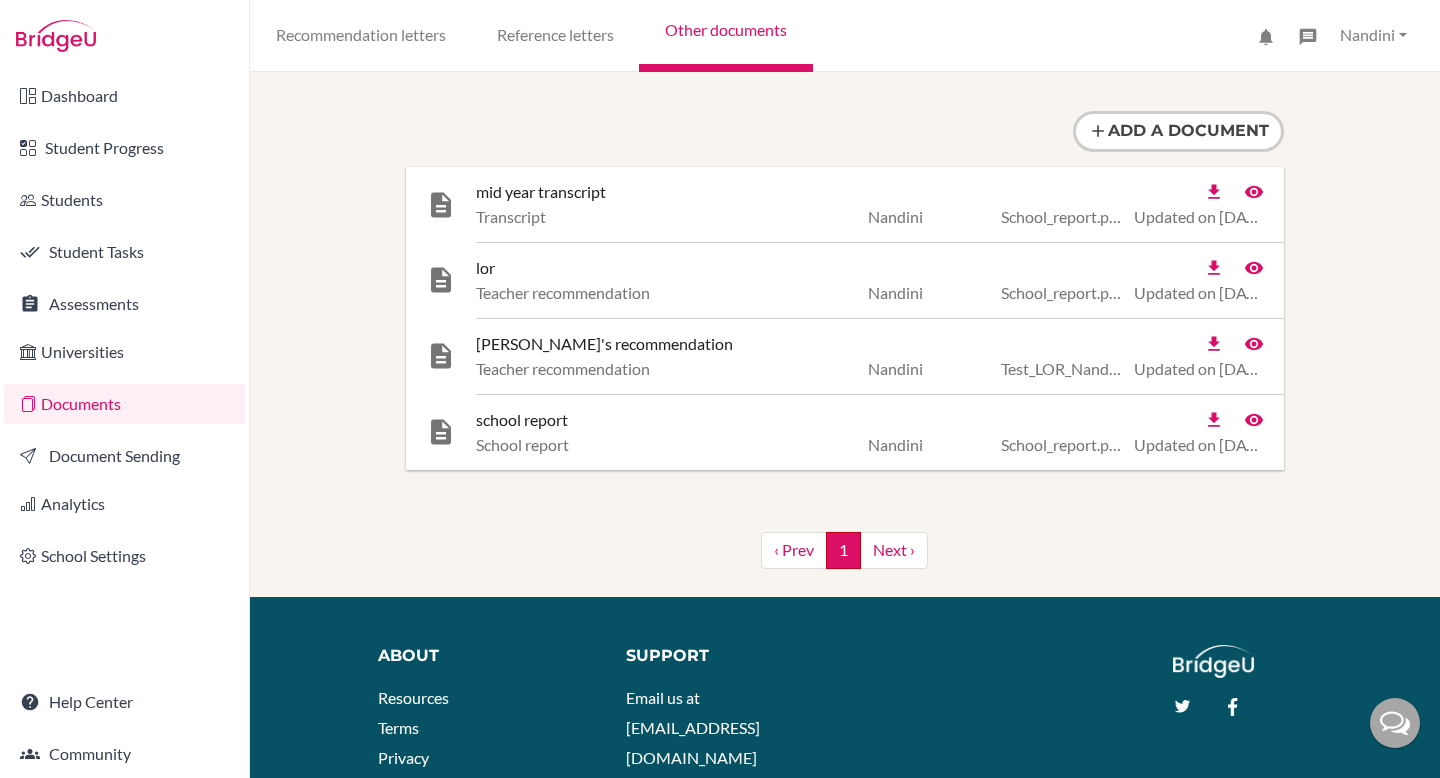 scroll, scrollTop: 0, scrollLeft: 0, axis: both 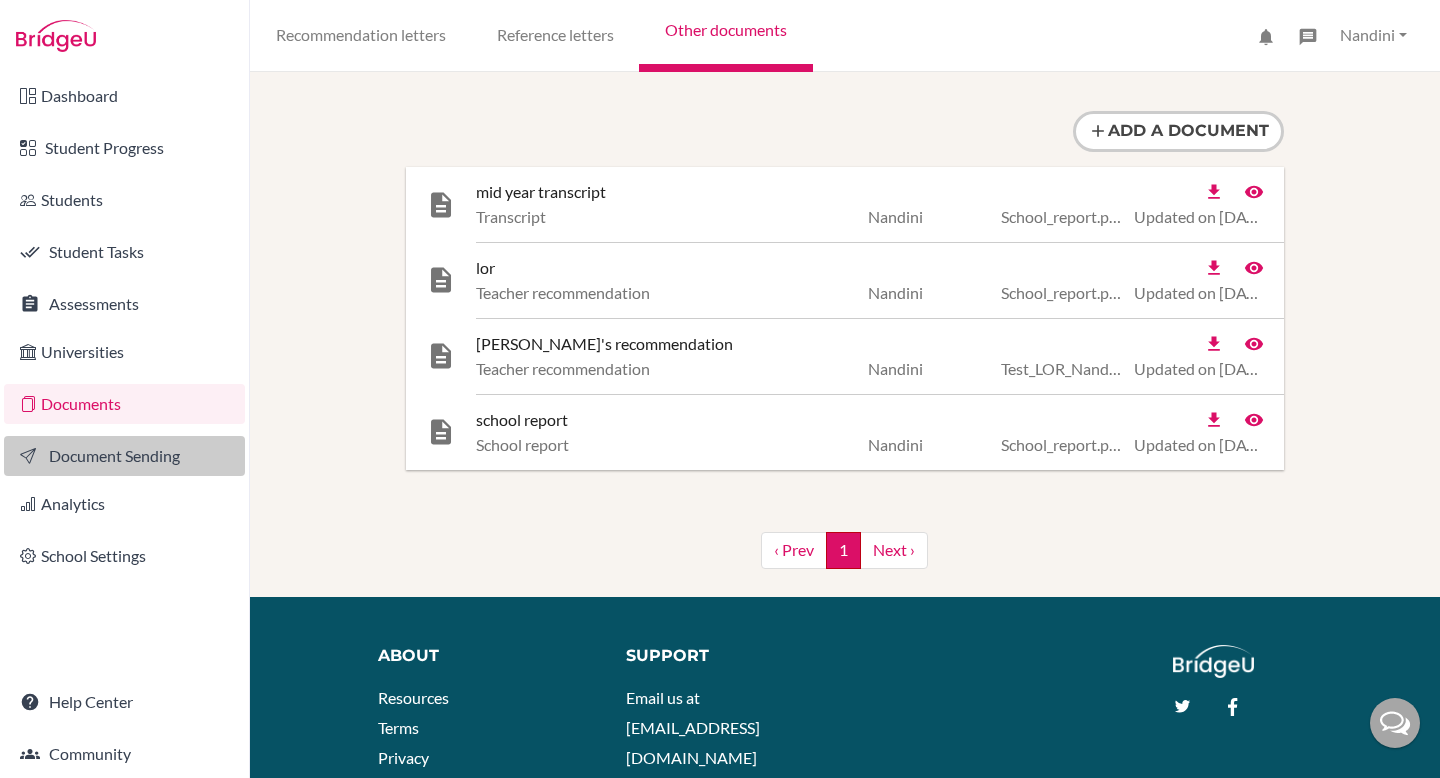click on "Document Sending" at bounding box center (124, 456) 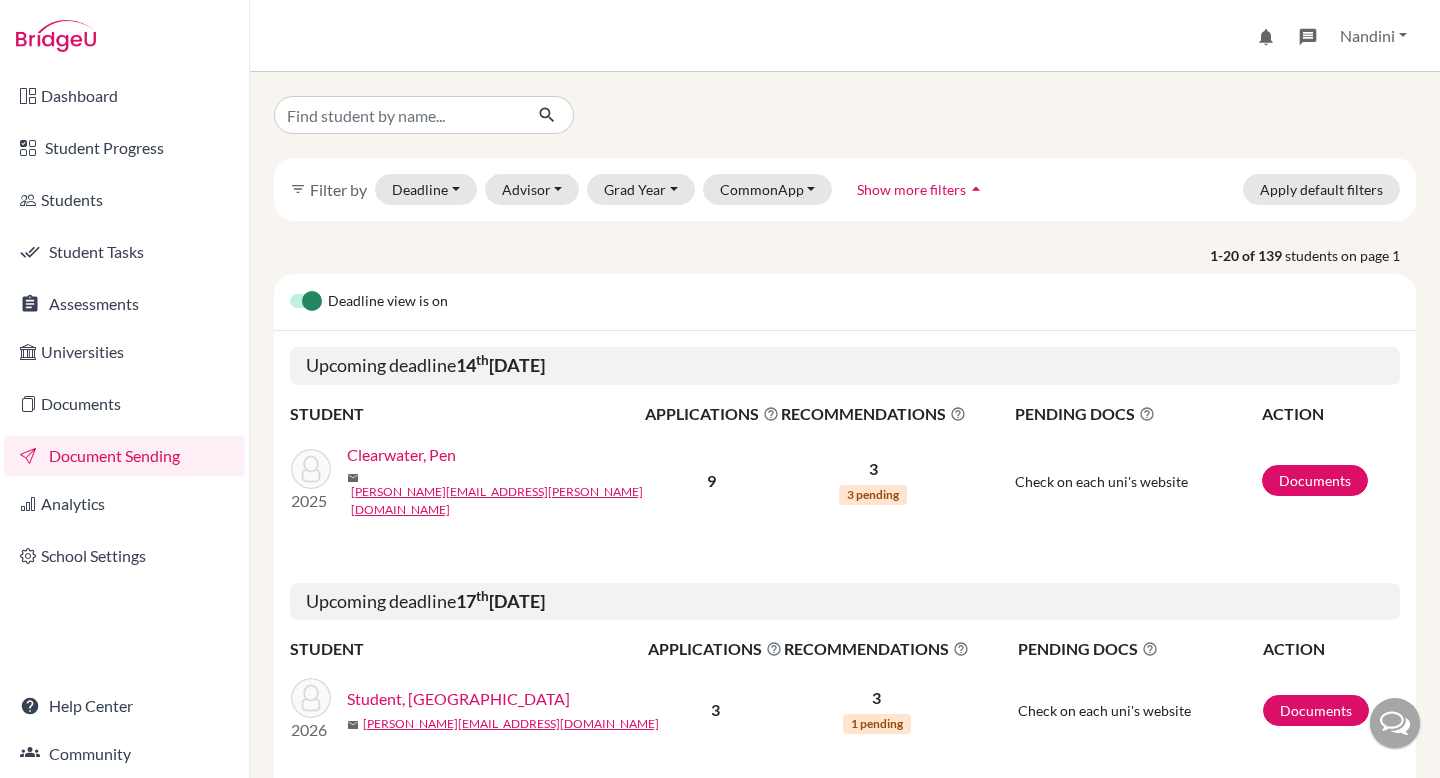 scroll, scrollTop: 0, scrollLeft: 0, axis: both 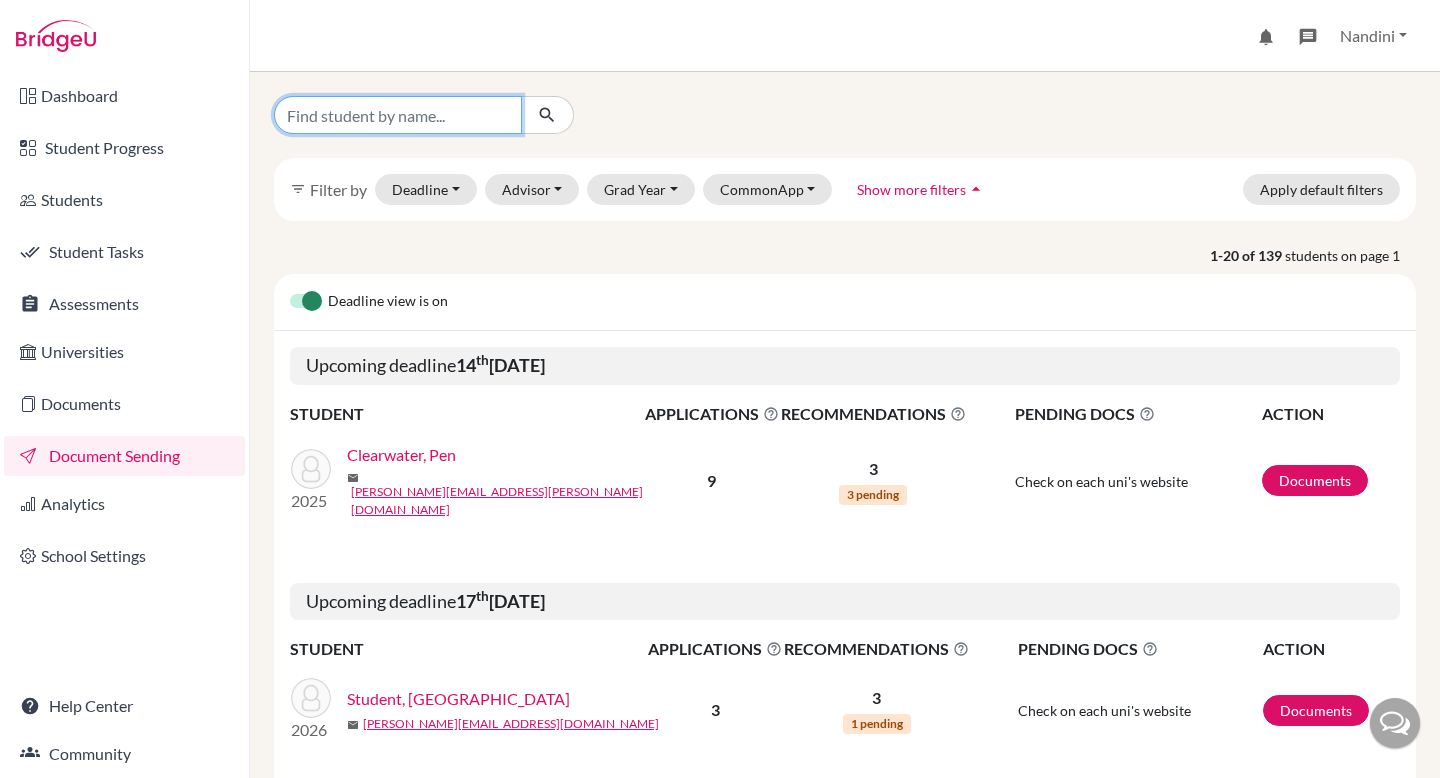 click at bounding box center [398, 115] 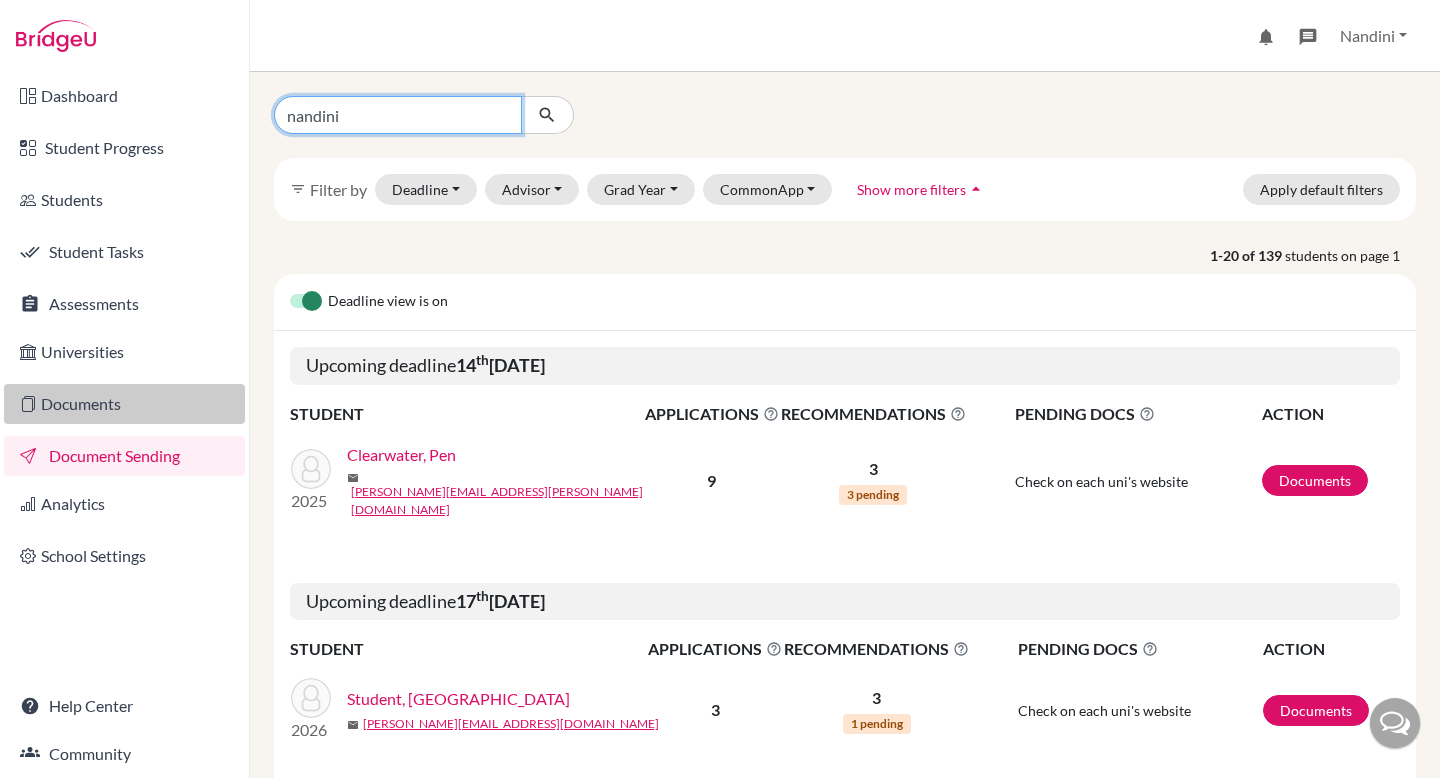 type on "nandini" 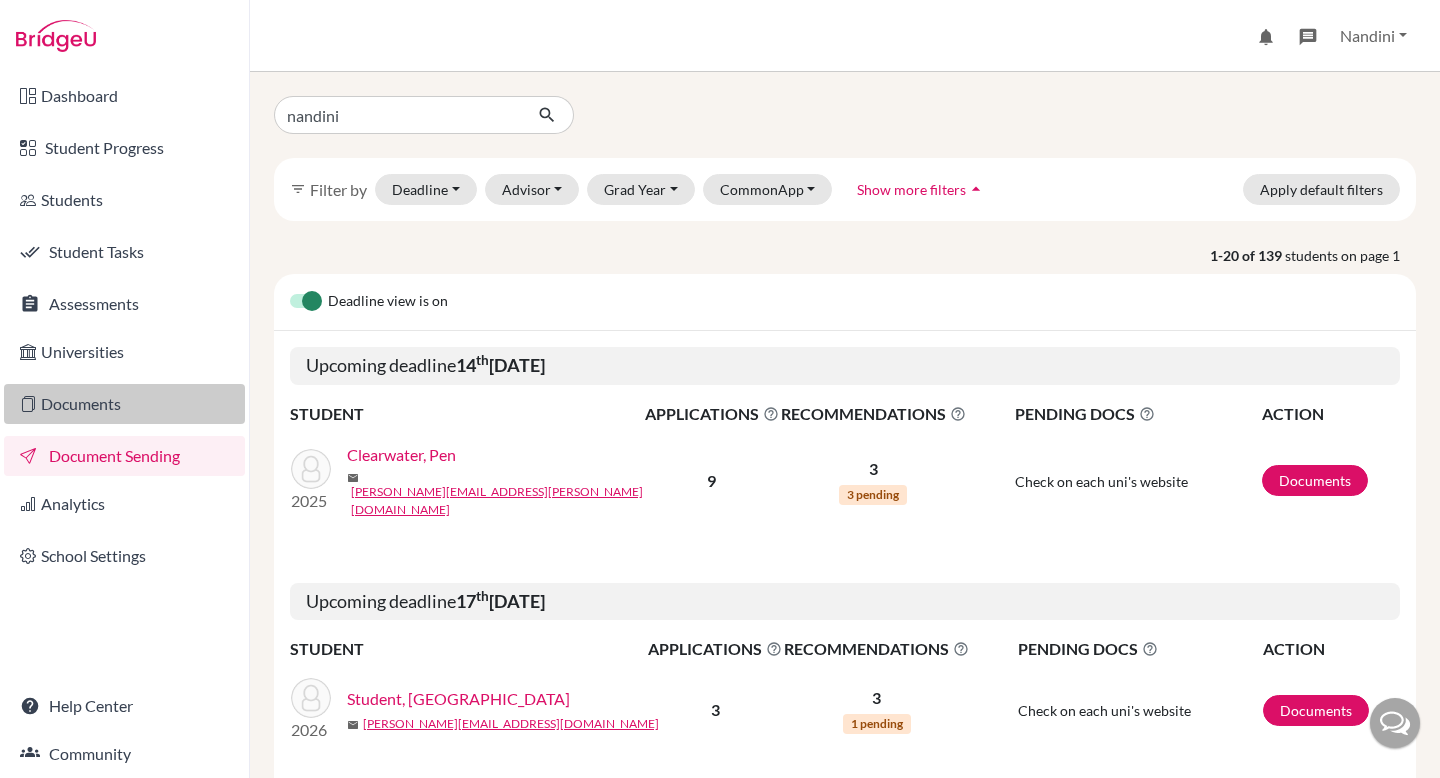 click on "Documents" at bounding box center [124, 404] 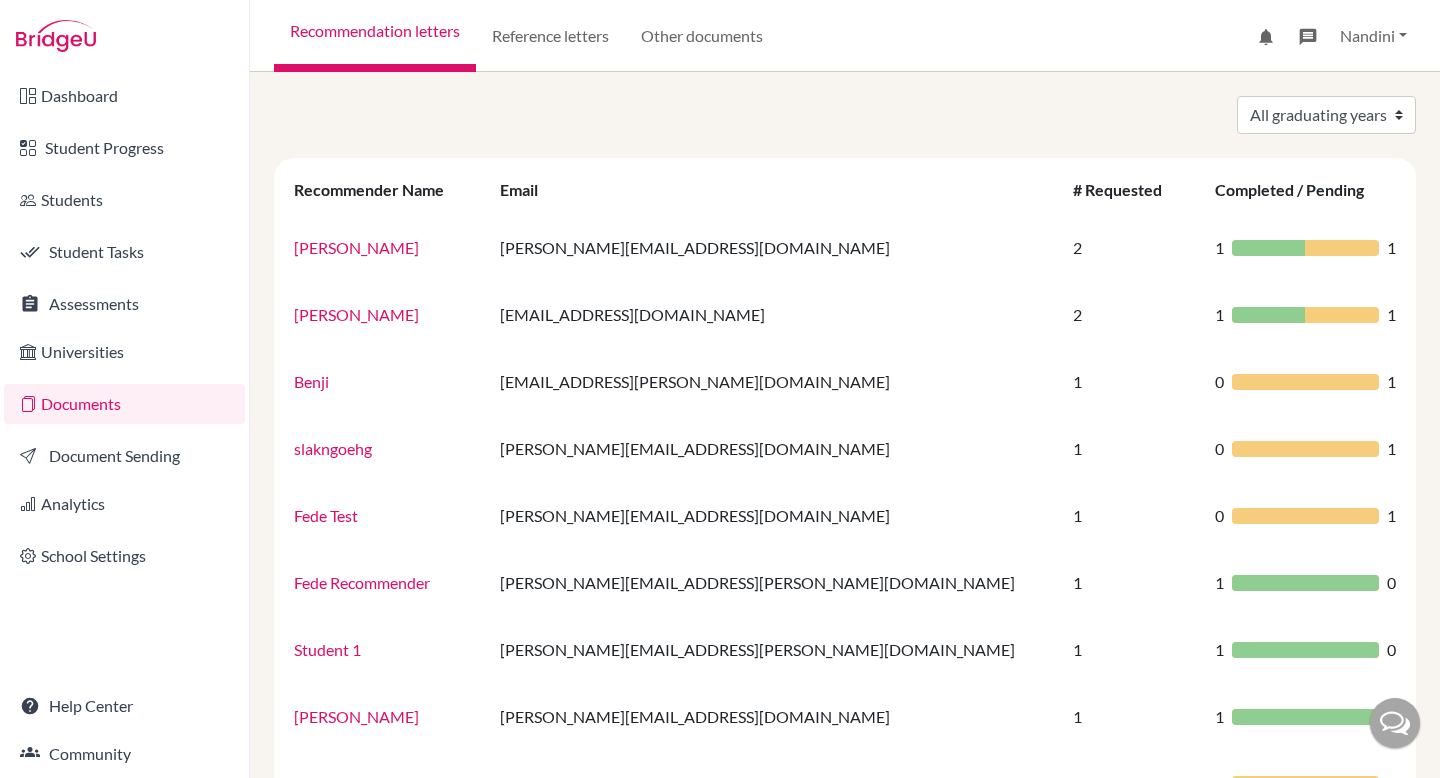 scroll, scrollTop: 0, scrollLeft: 0, axis: both 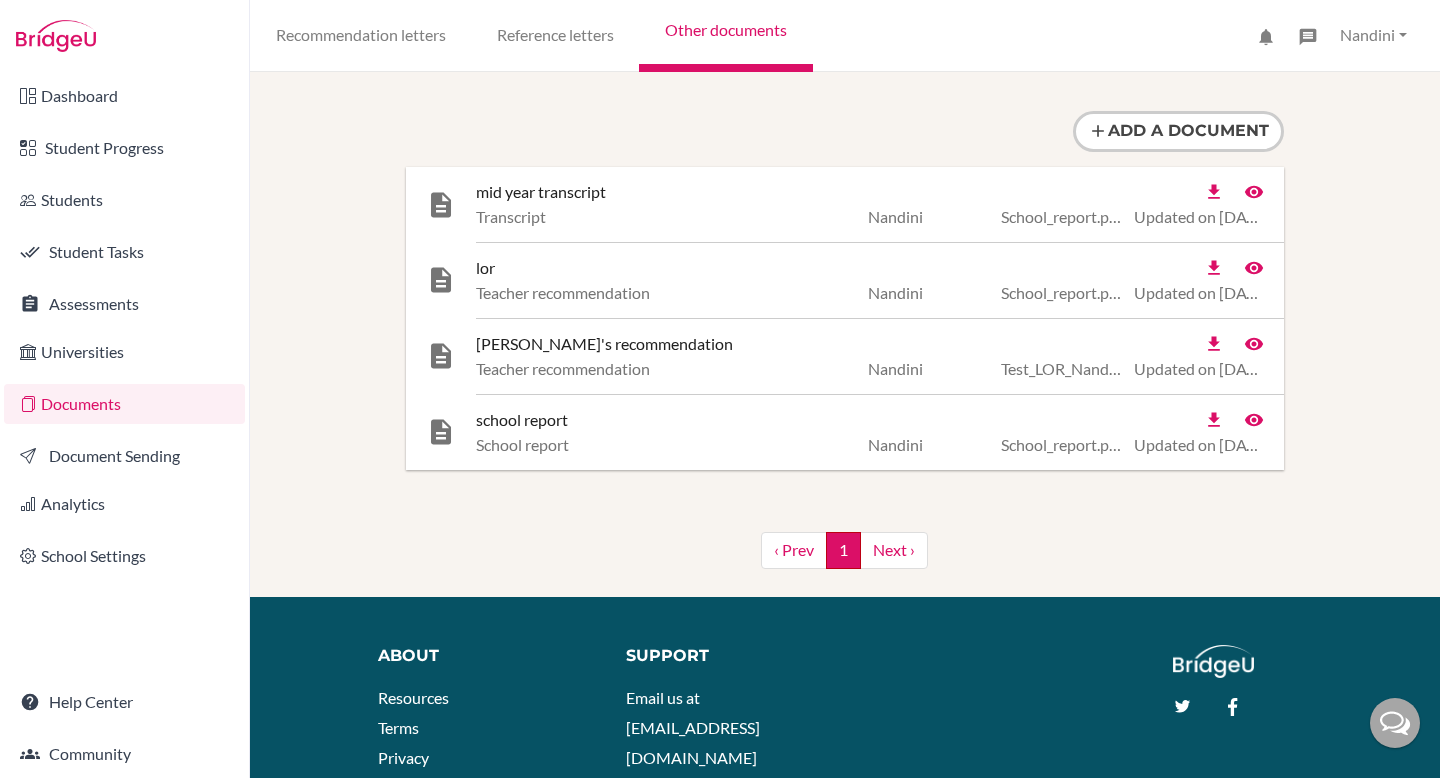 click on "Transcript" at bounding box center [633, 217] 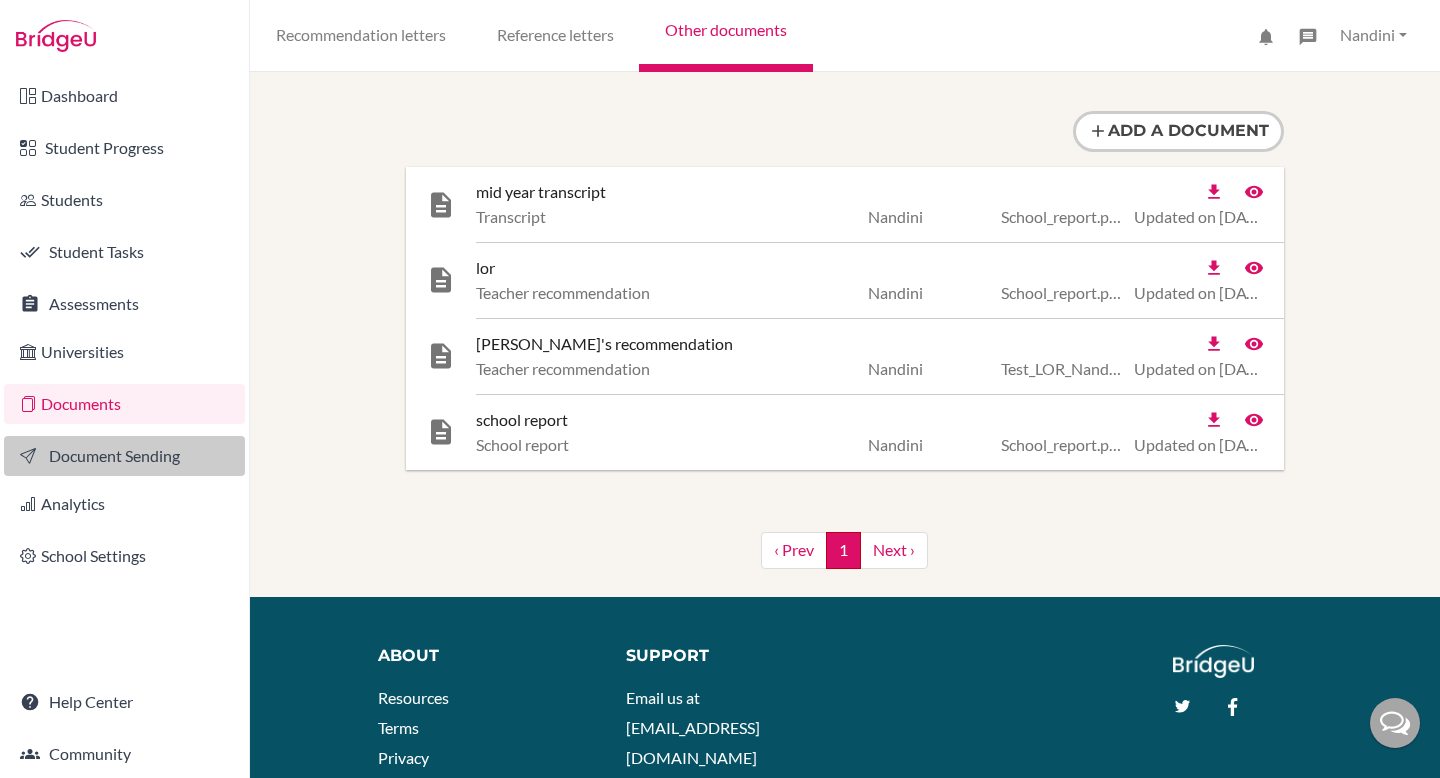 click on "Document Sending" at bounding box center (124, 456) 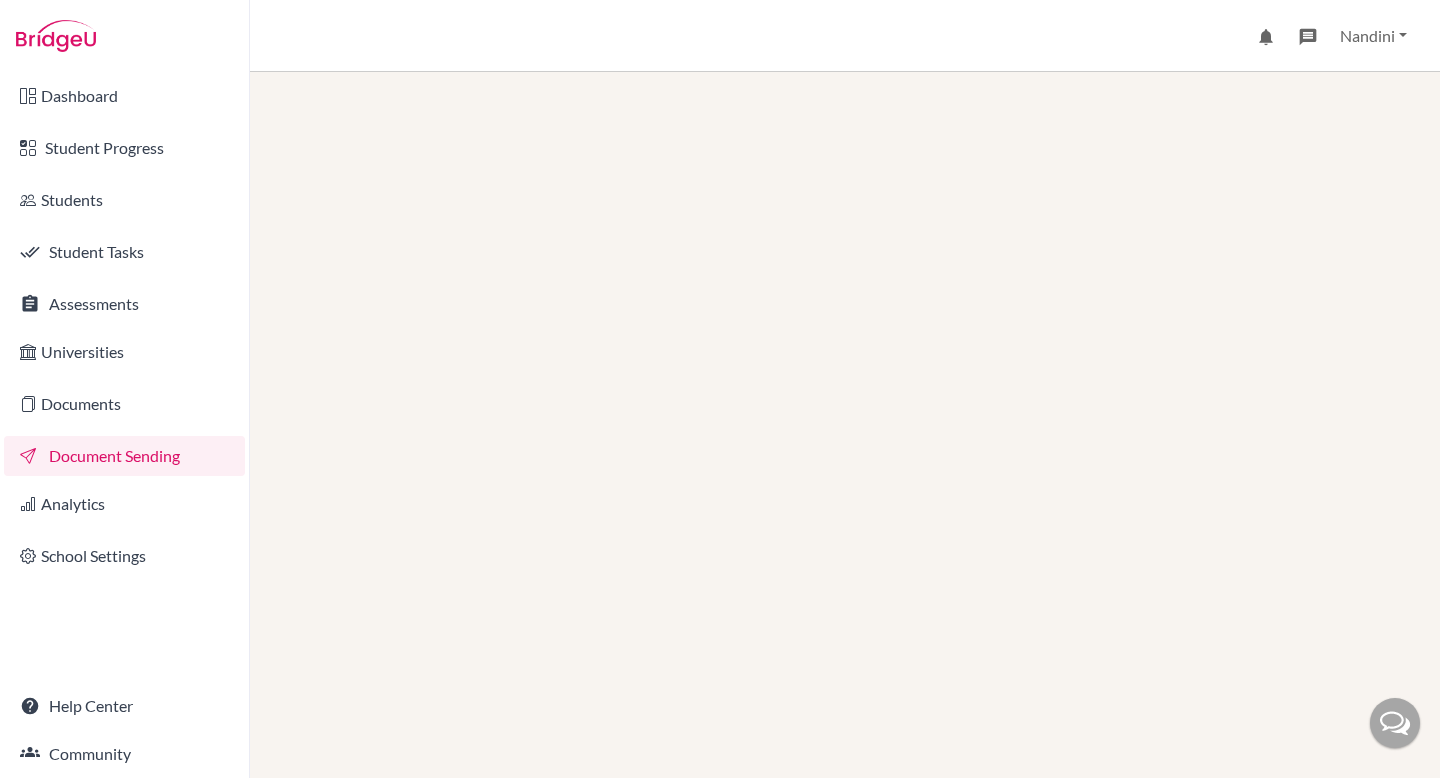 scroll, scrollTop: 0, scrollLeft: 0, axis: both 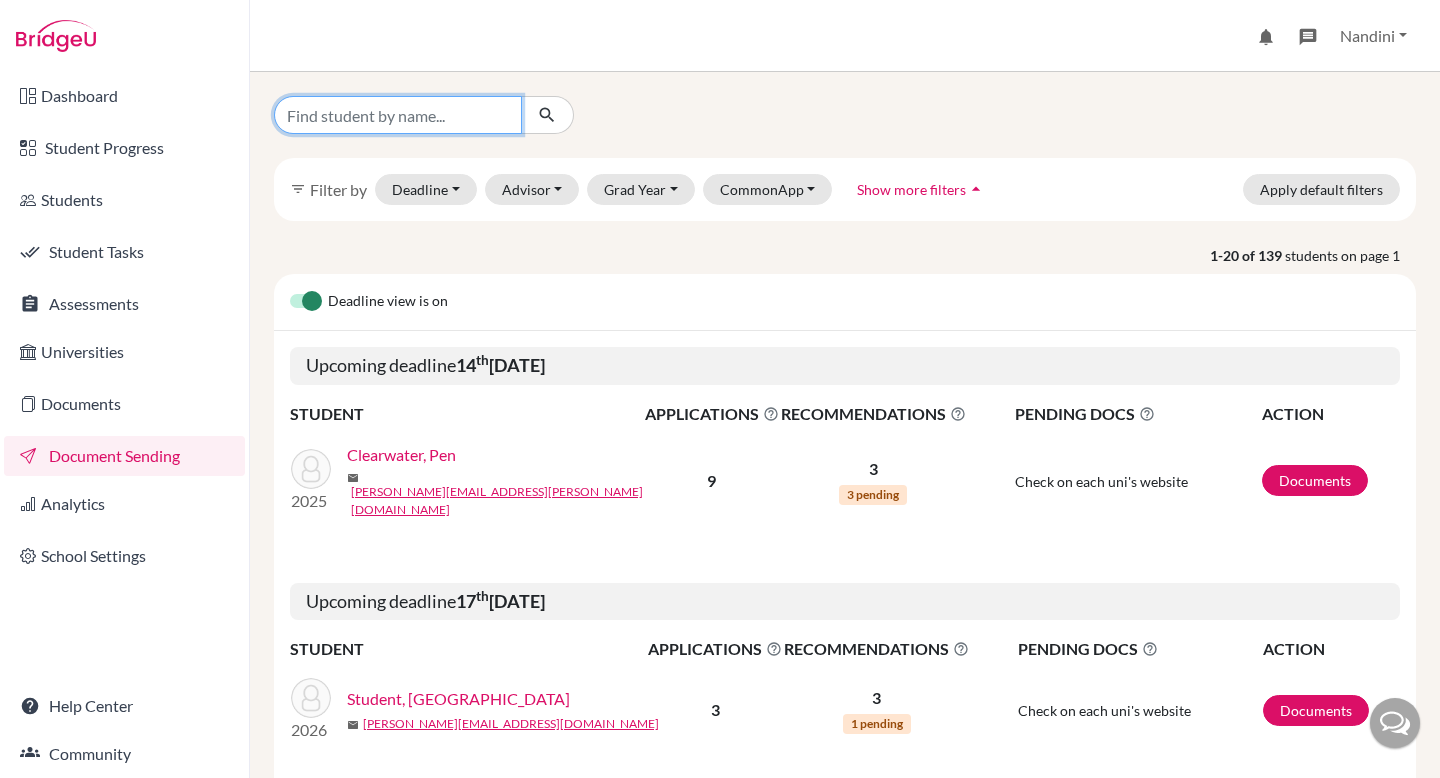 click at bounding box center (398, 115) 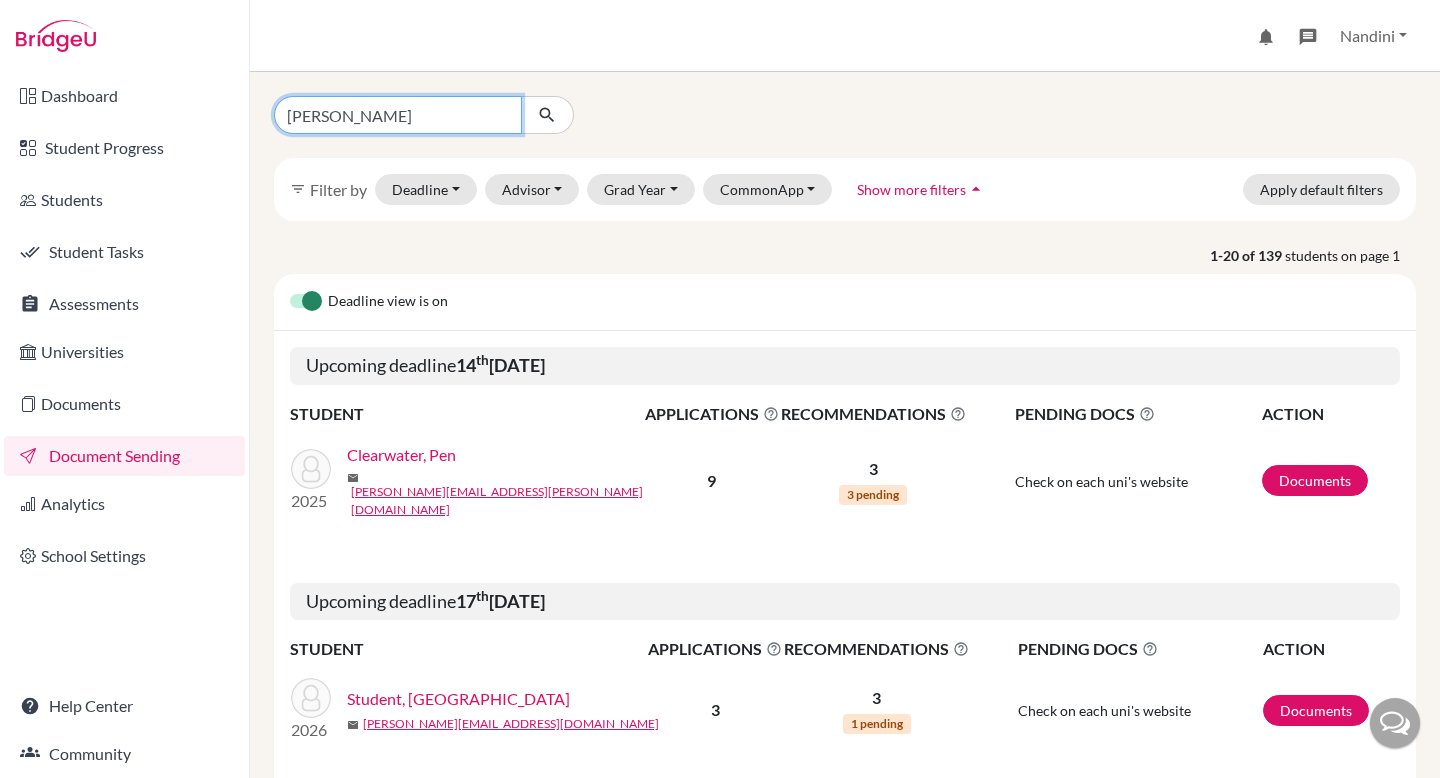 type on "nandini" 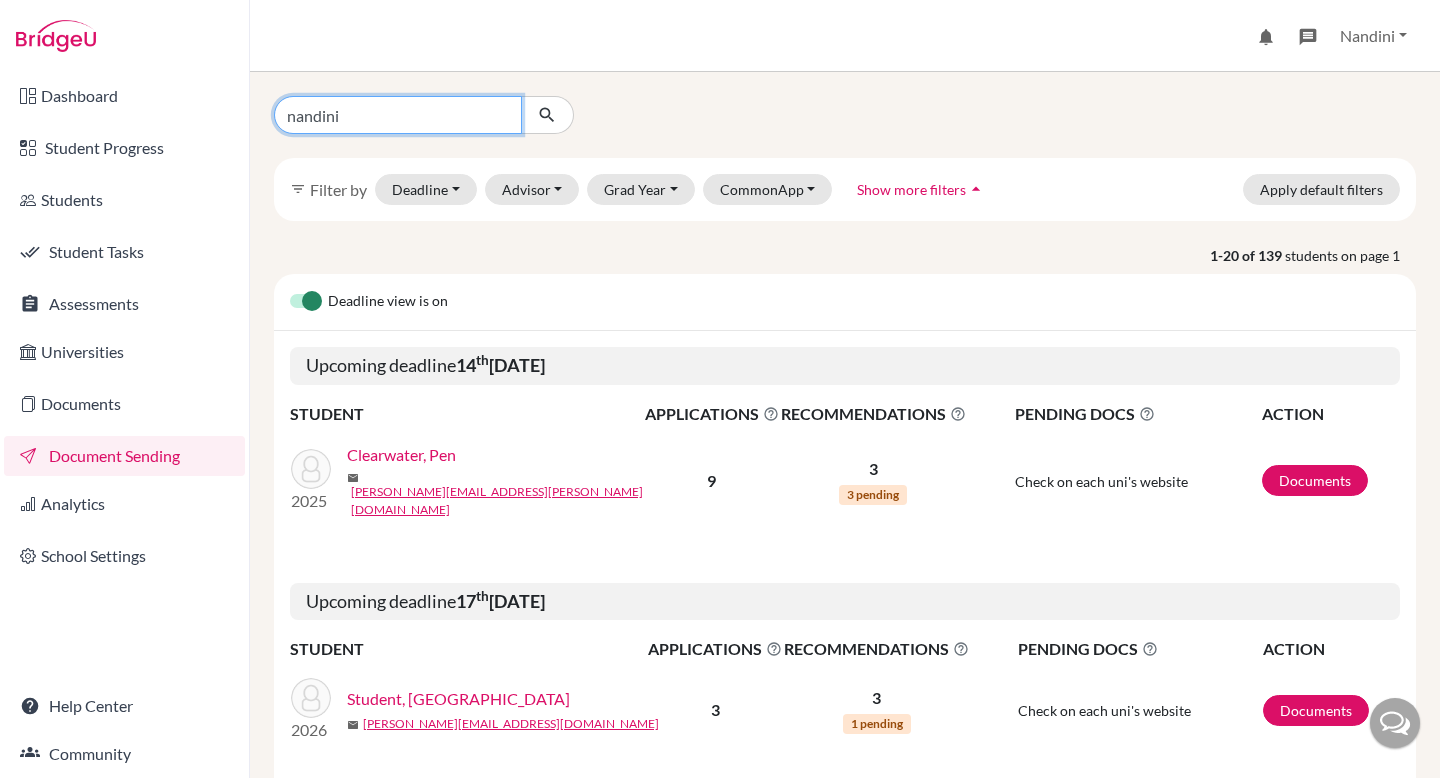 click at bounding box center (547, 115) 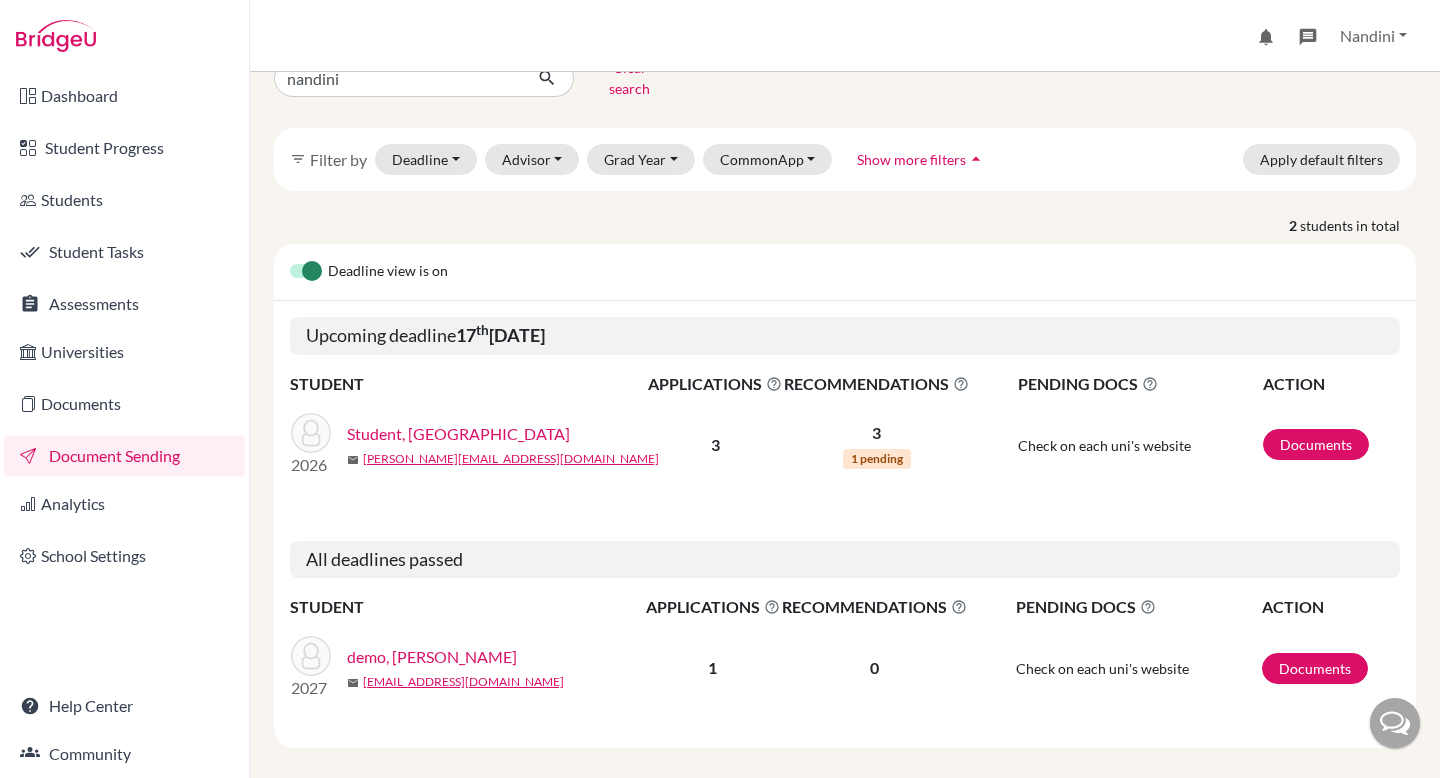 scroll, scrollTop: 48, scrollLeft: 0, axis: vertical 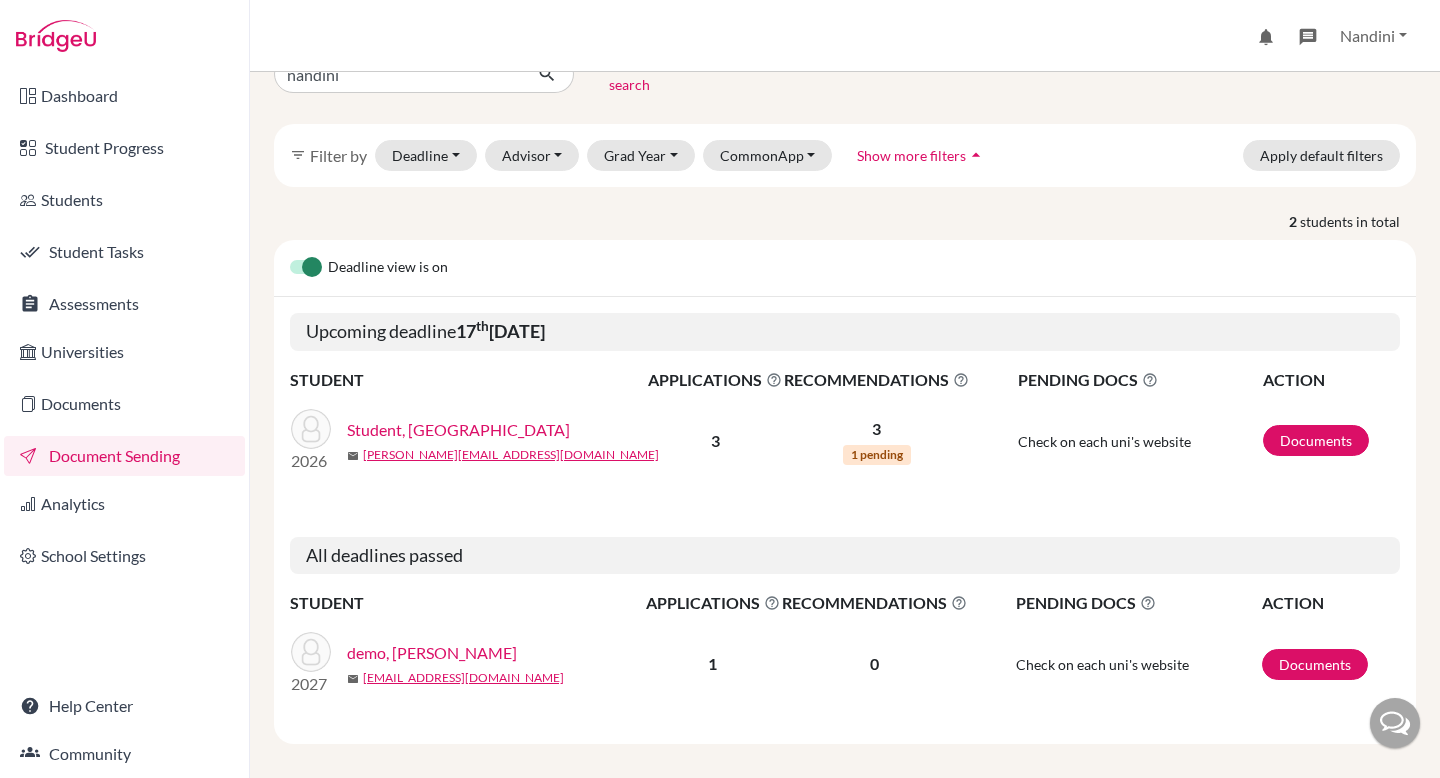 click on "Student, Nandini" at bounding box center (458, 430) 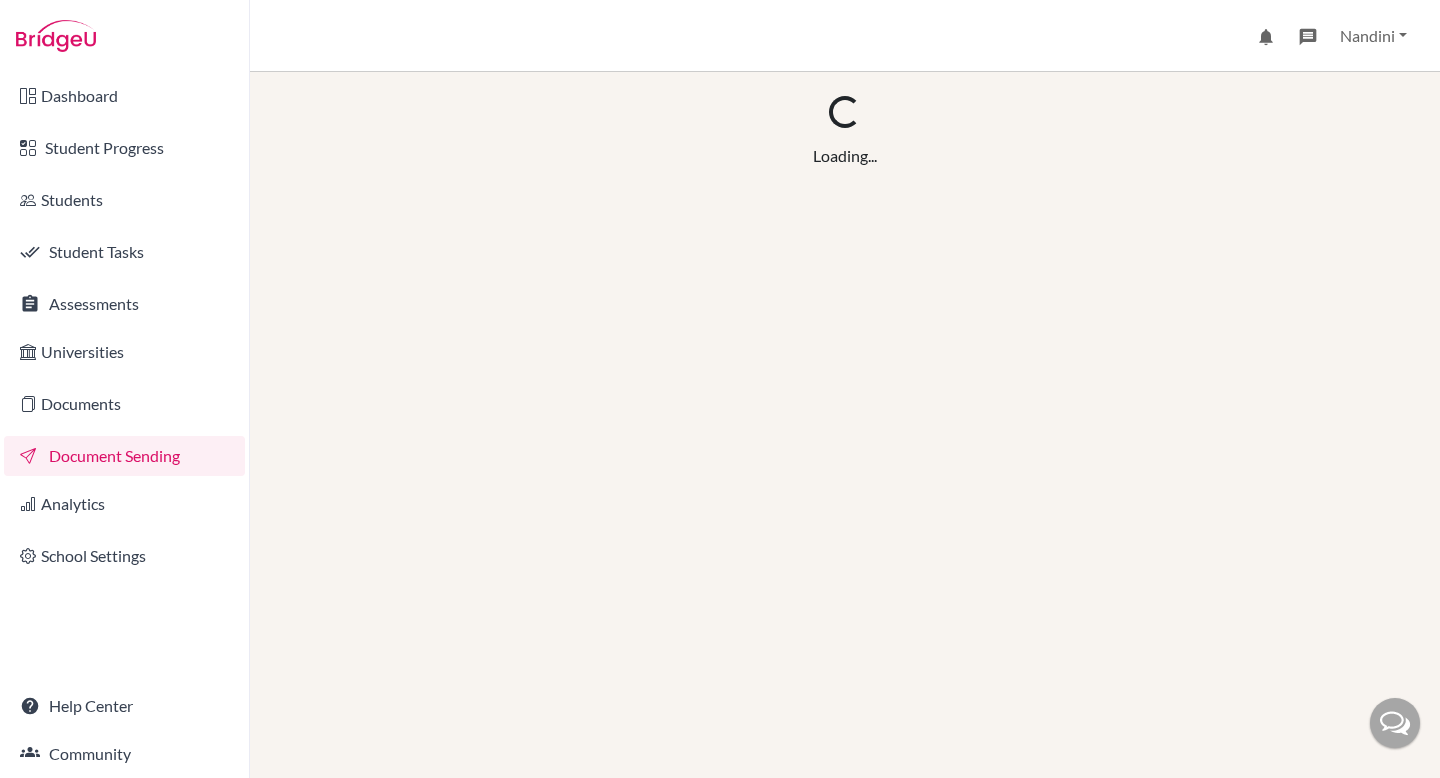scroll, scrollTop: 0, scrollLeft: 0, axis: both 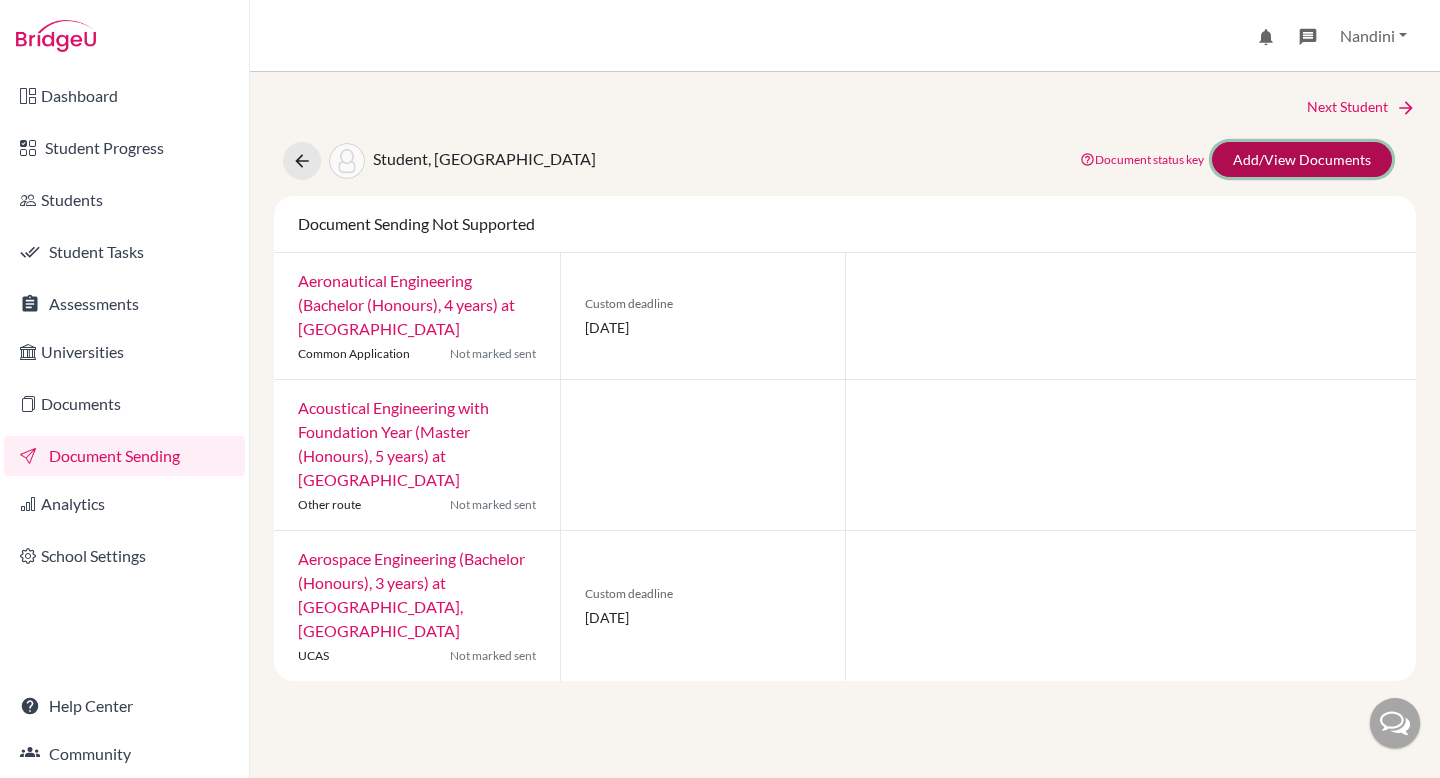 click on "Add/View Documents" at bounding box center [1302, 159] 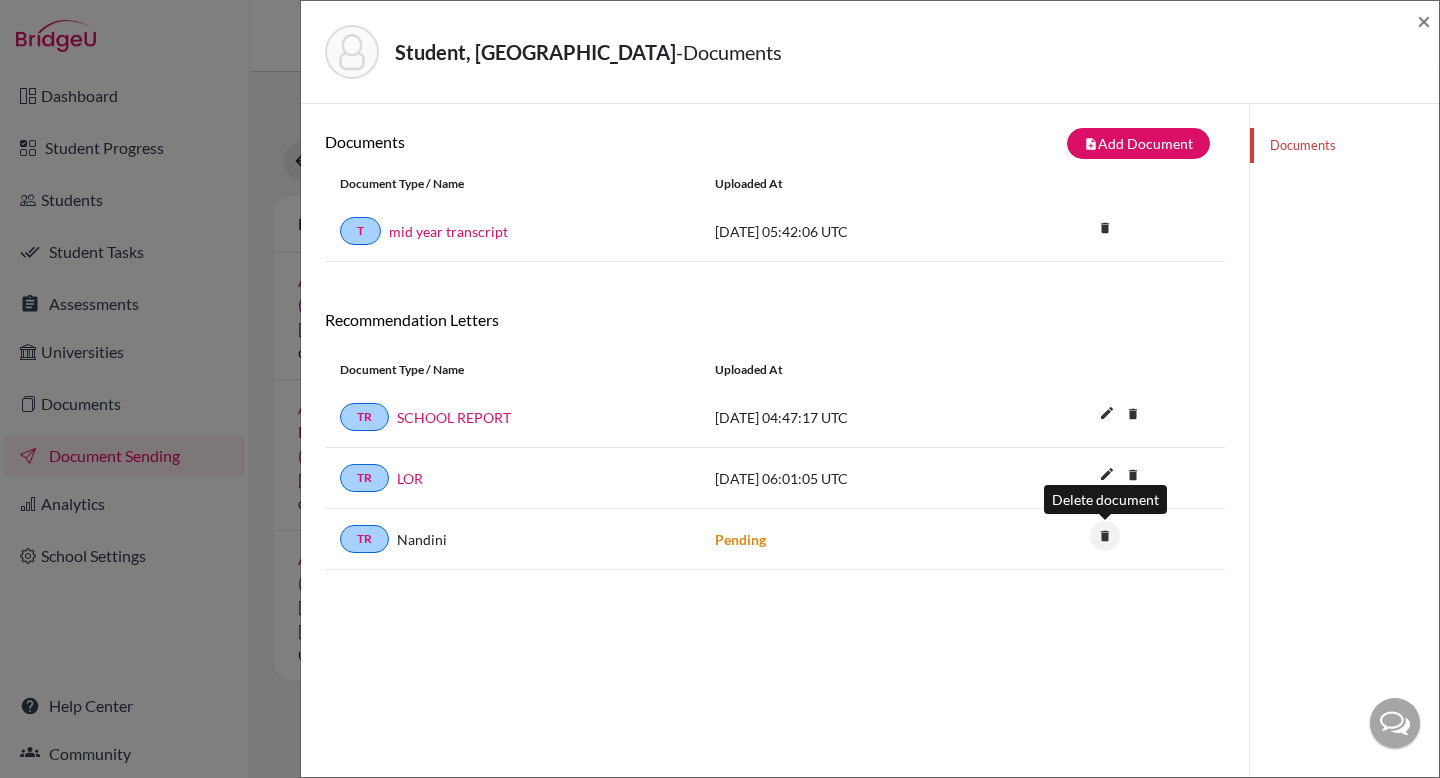 click on "delete" at bounding box center [1105, 536] 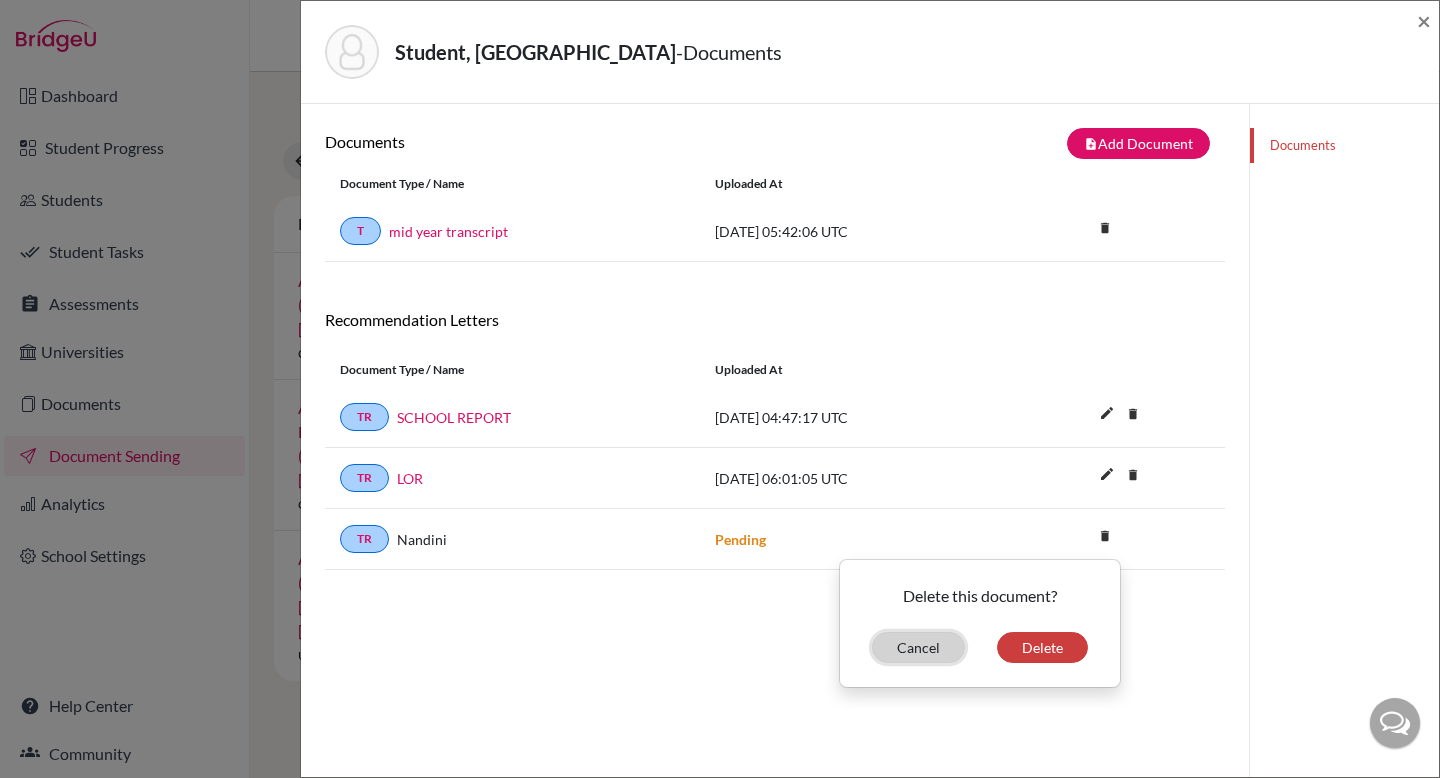 click on "Cancel" at bounding box center [918, 647] 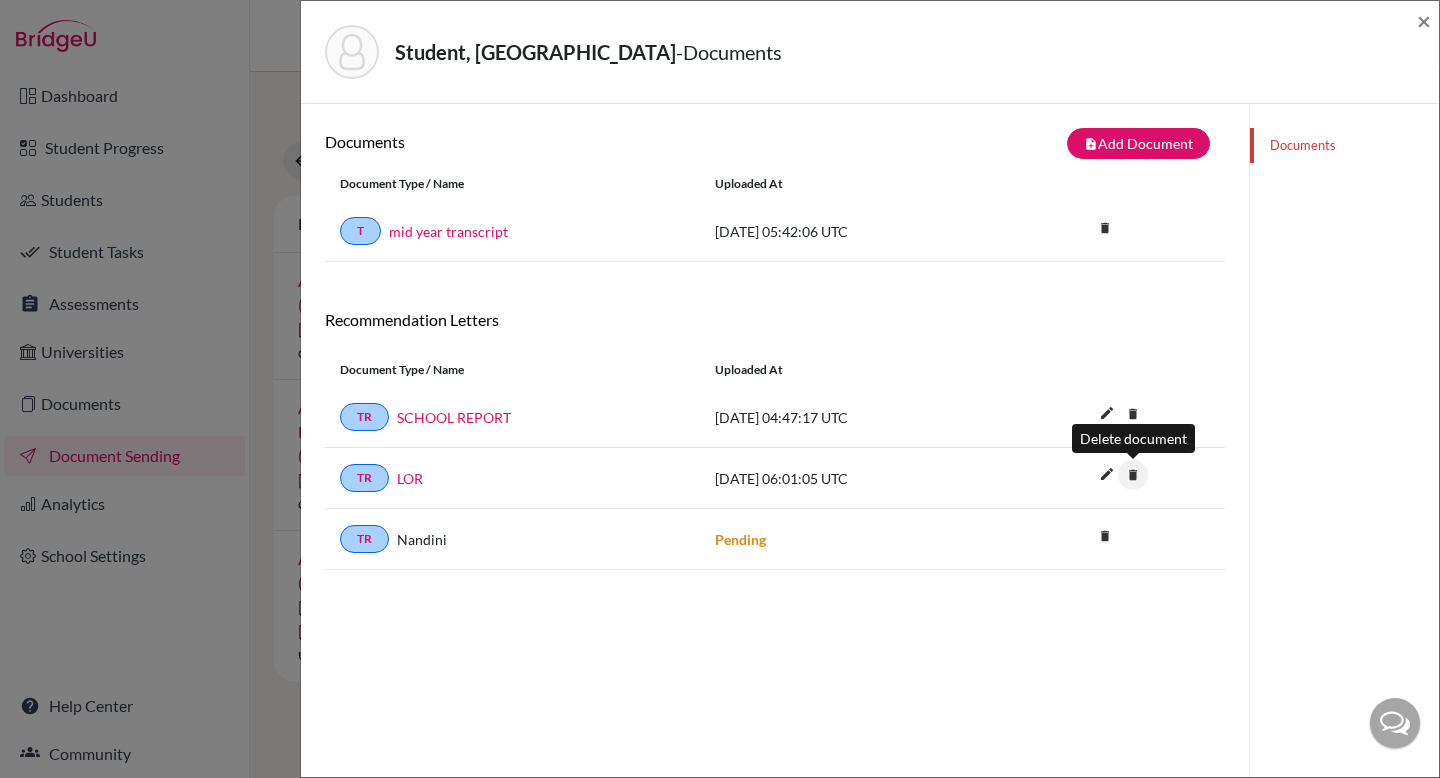click on "delete" at bounding box center [1133, 475] 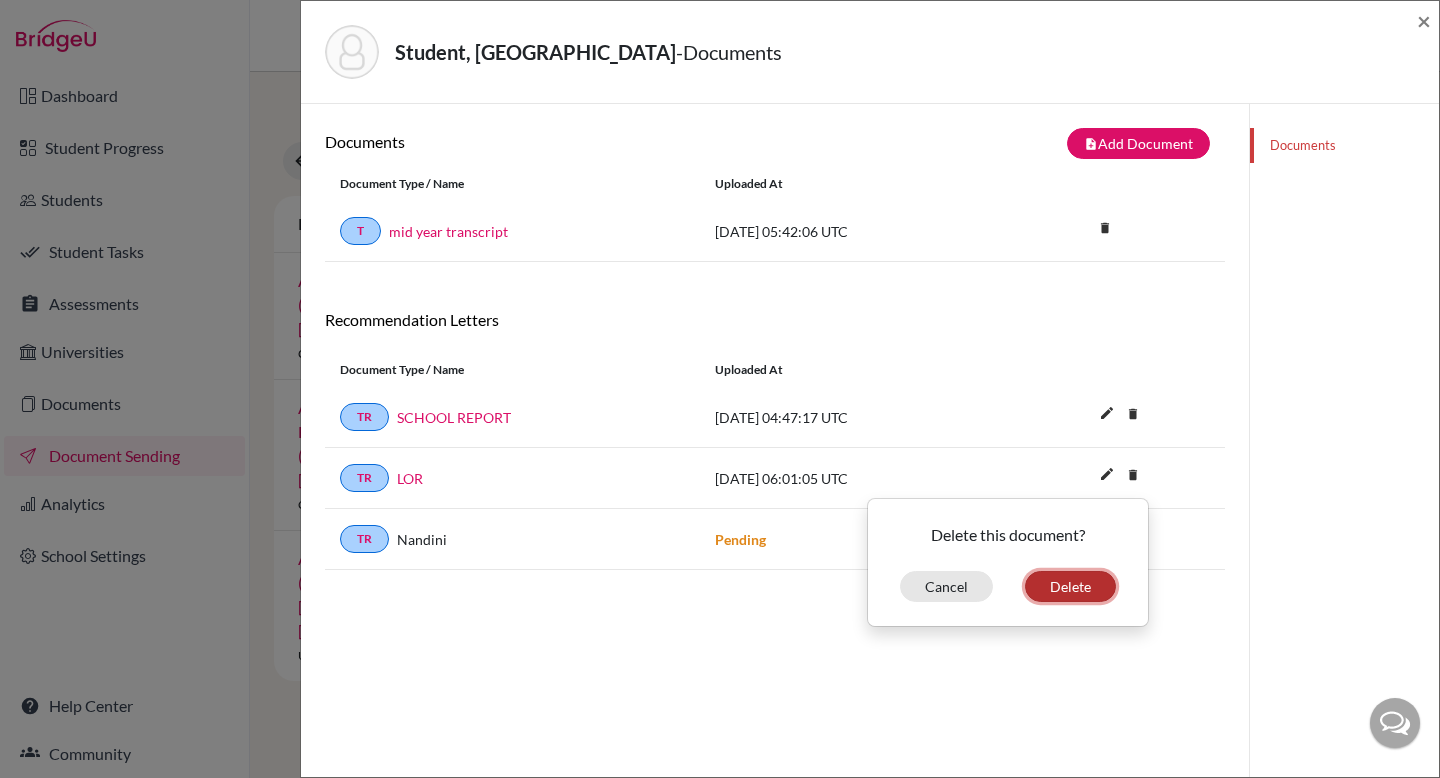 click on "Delete" at bounding box center [1070, 586] 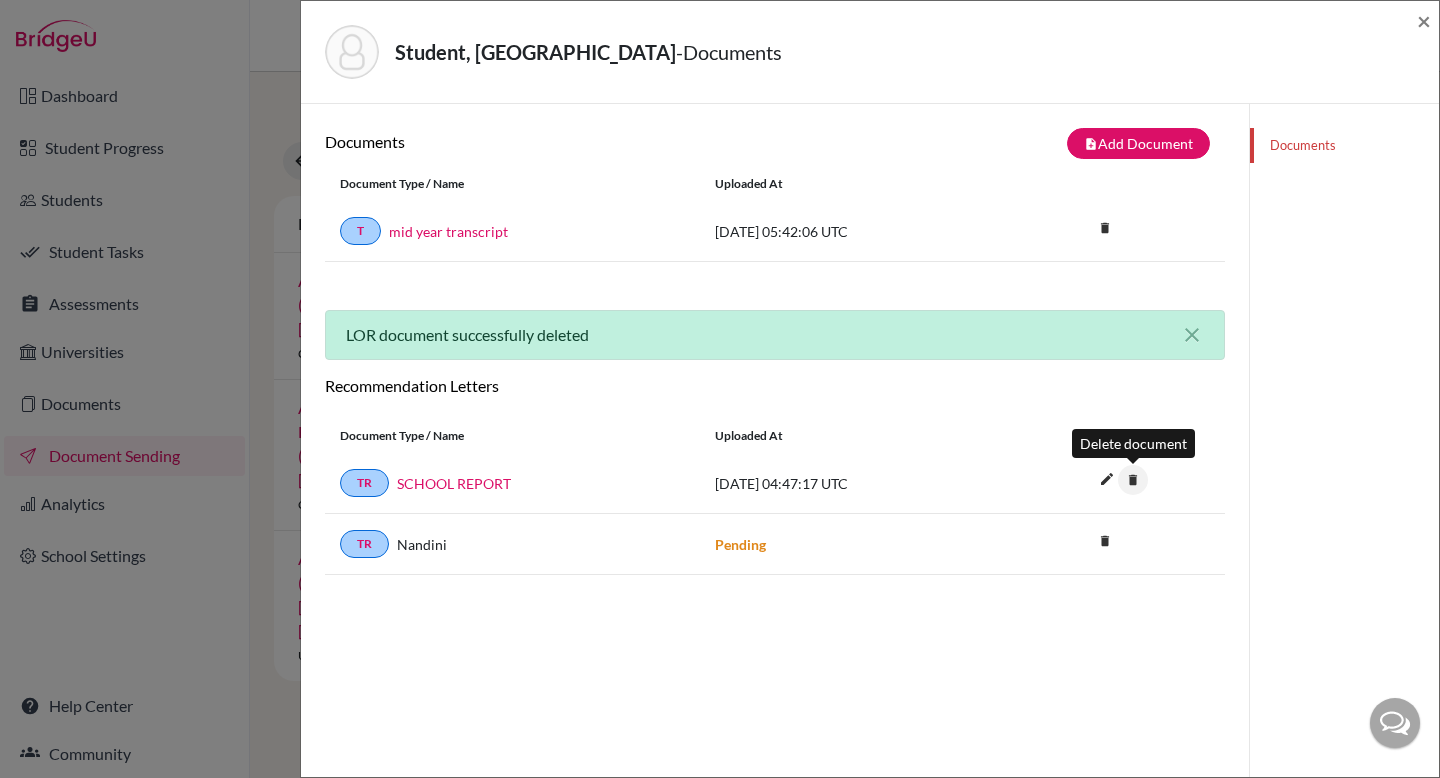click on "delete" at bounding box center (1133, 480) 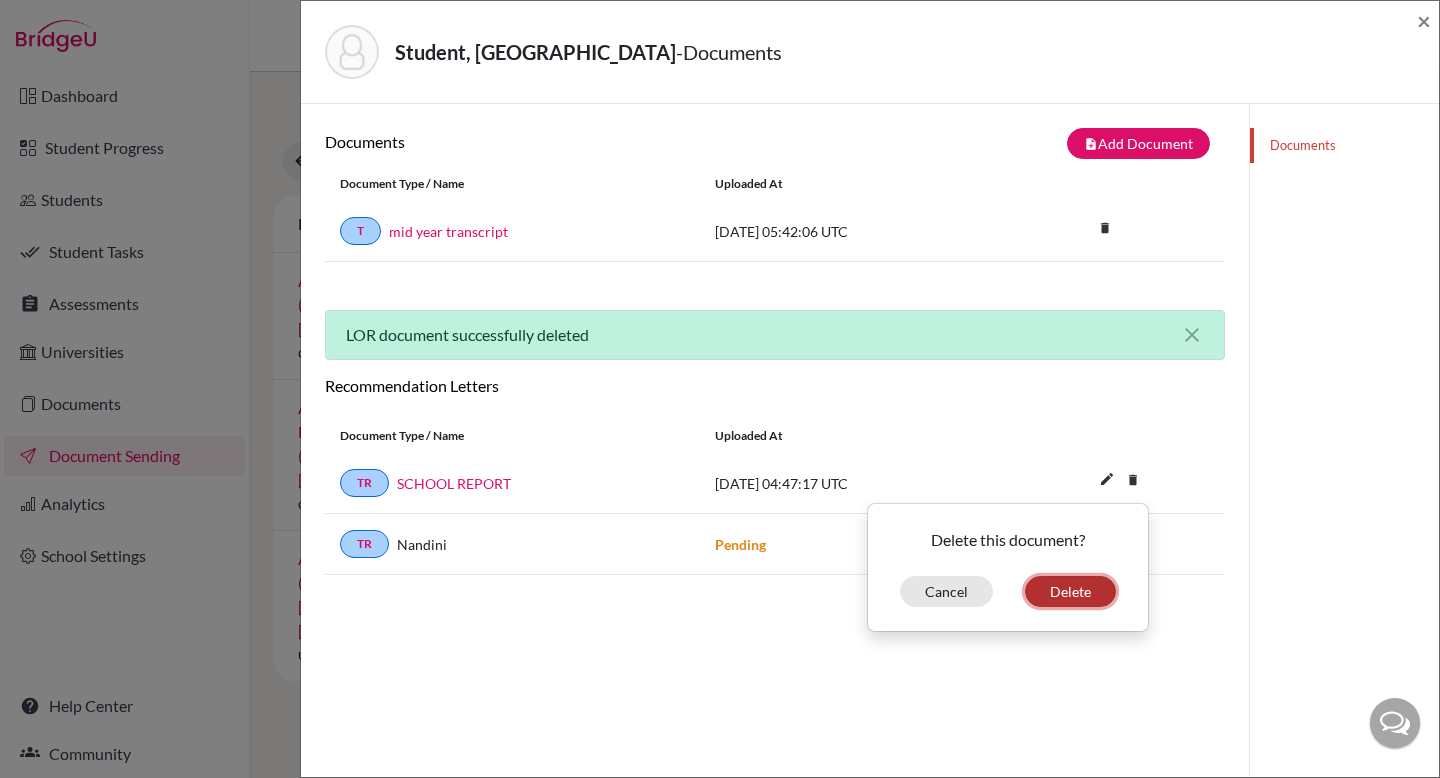 click on "Delete" at bounding box center (1070, 591) 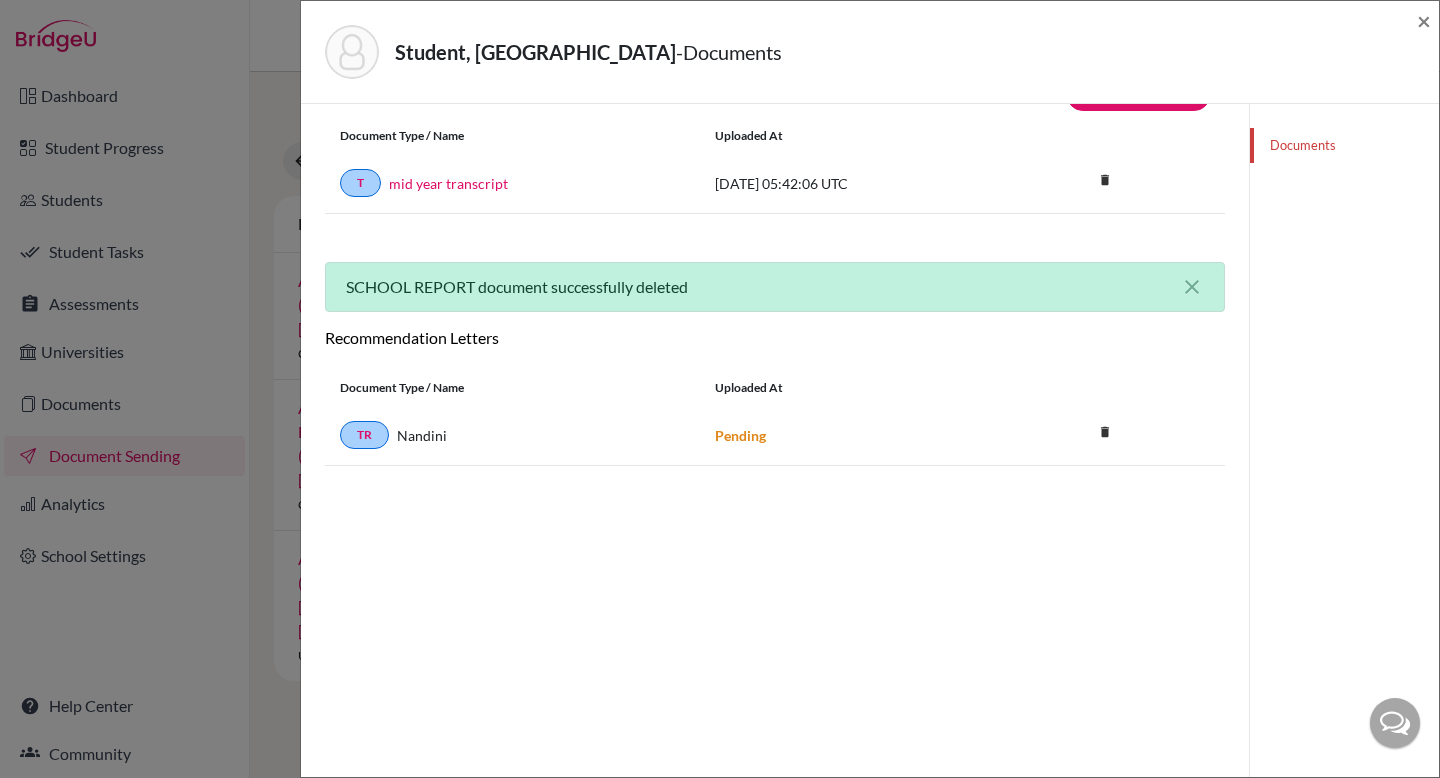 scroll, scrollTop: 0, scrollLeft: 0, axis: both 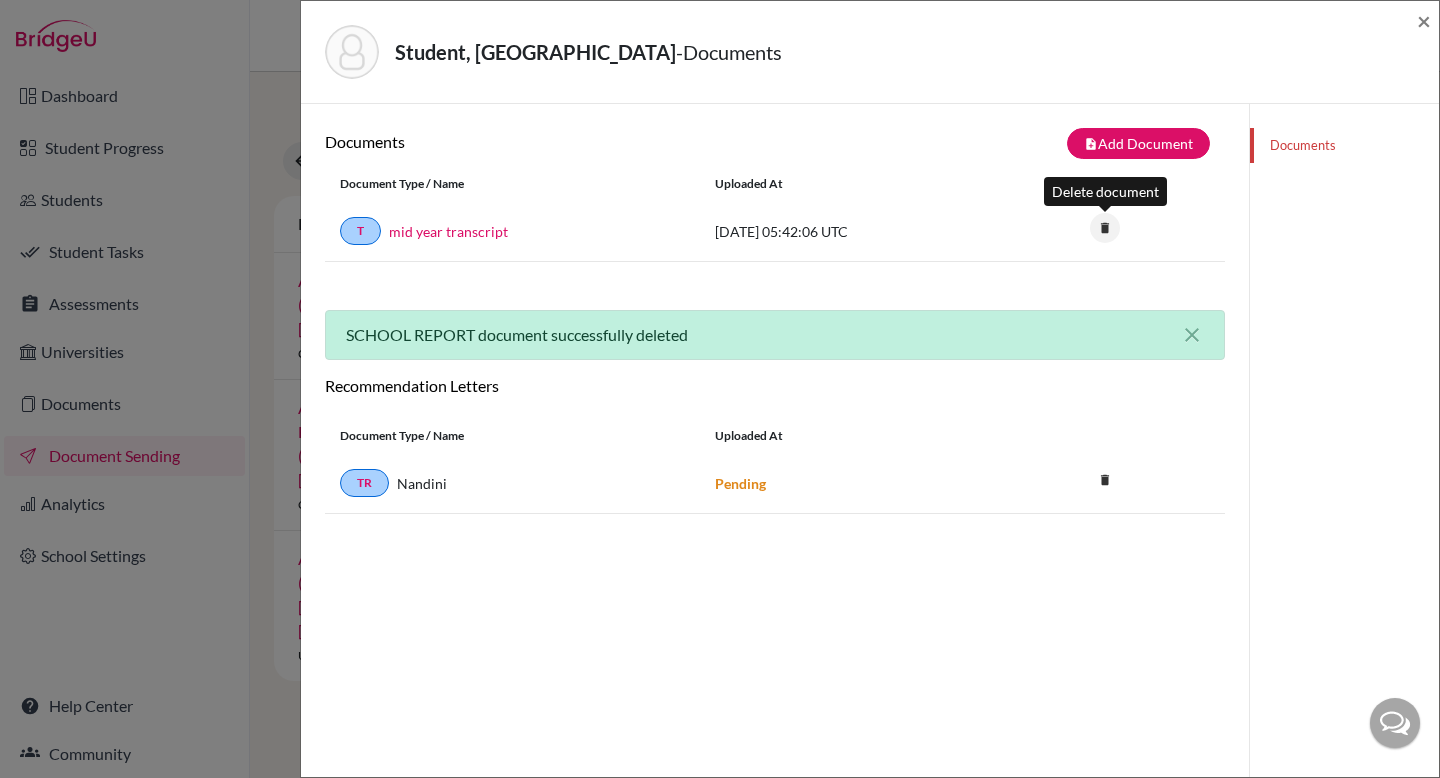 click on "delete" at bounding box center (1105, 228) 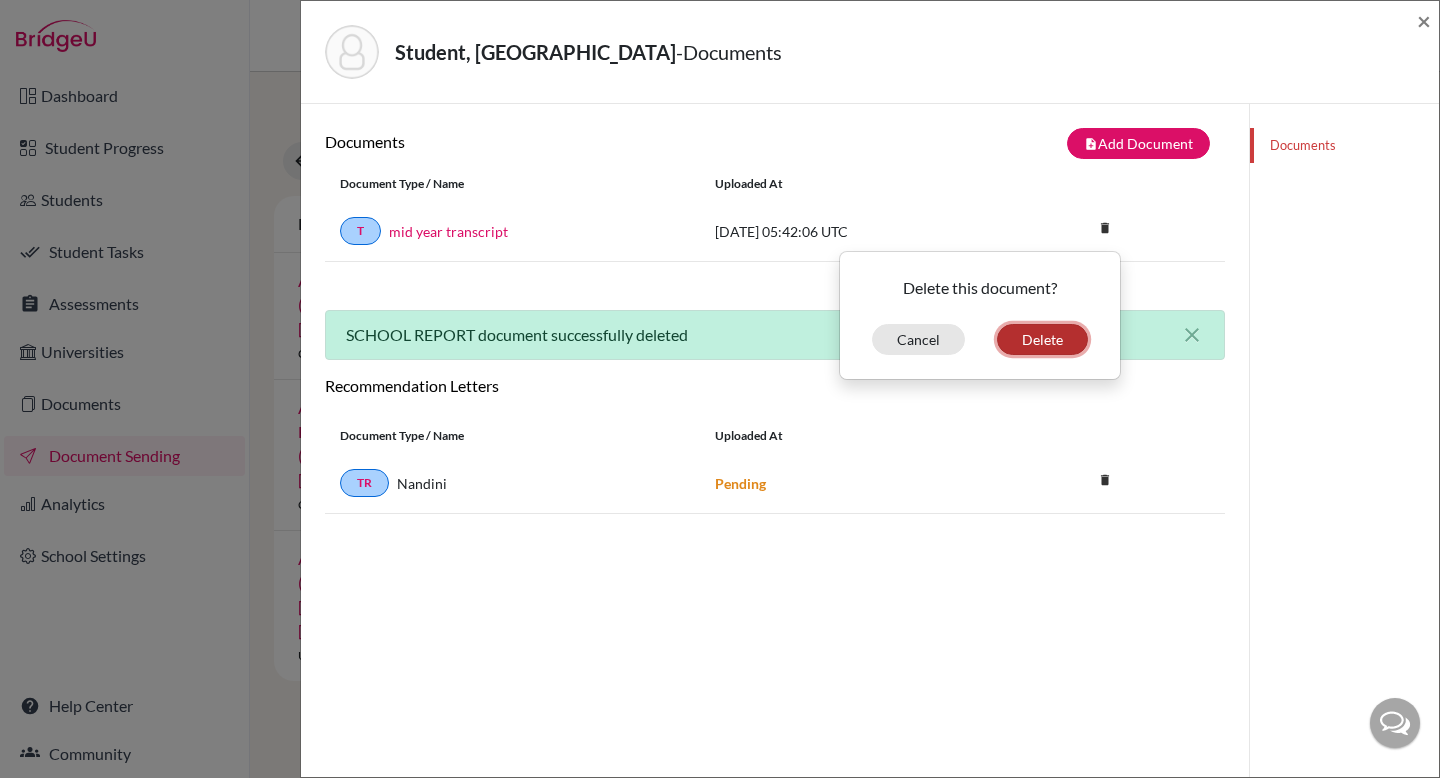 click on "Delete" at bounding box center [1042, 339] 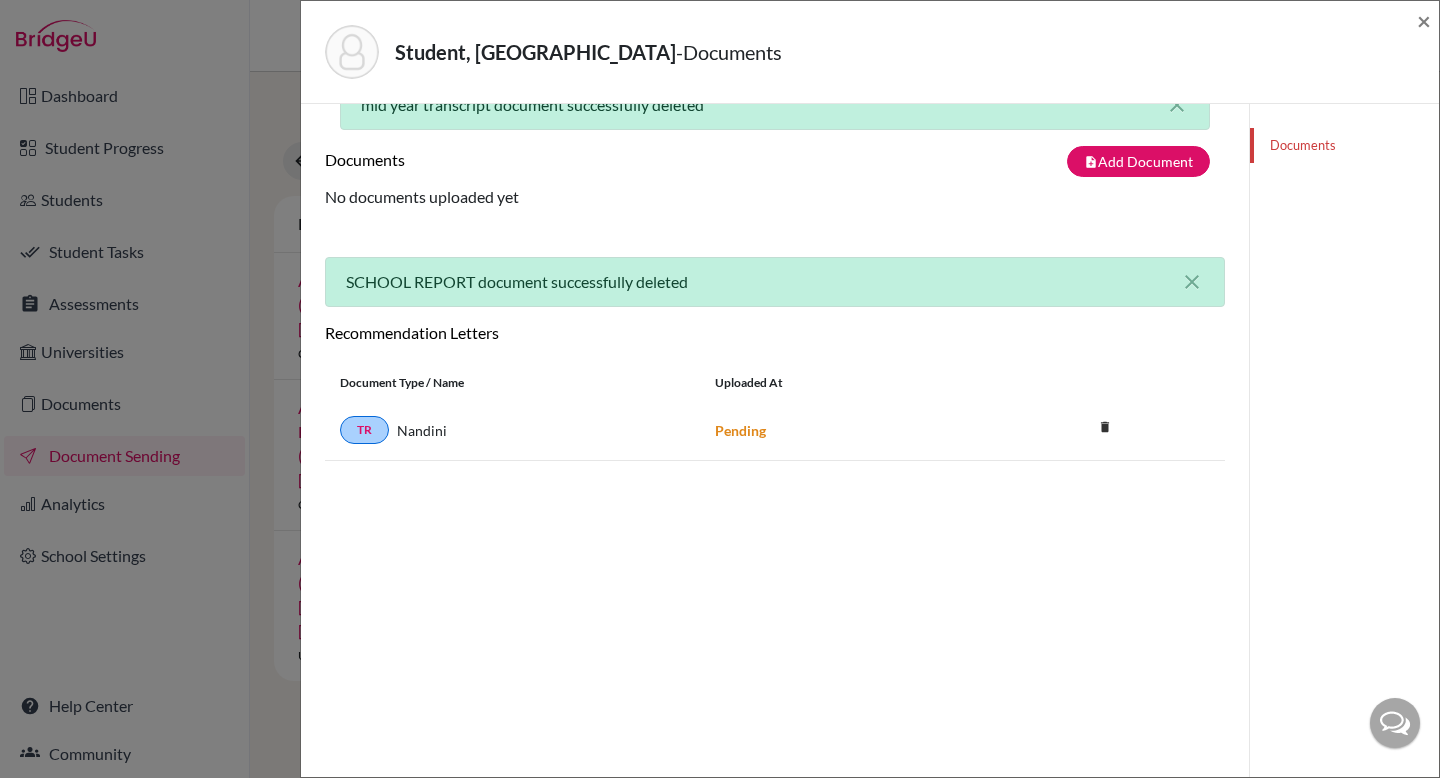 scroll, scrollTop: 0, scrollLeft: 0, axis: both 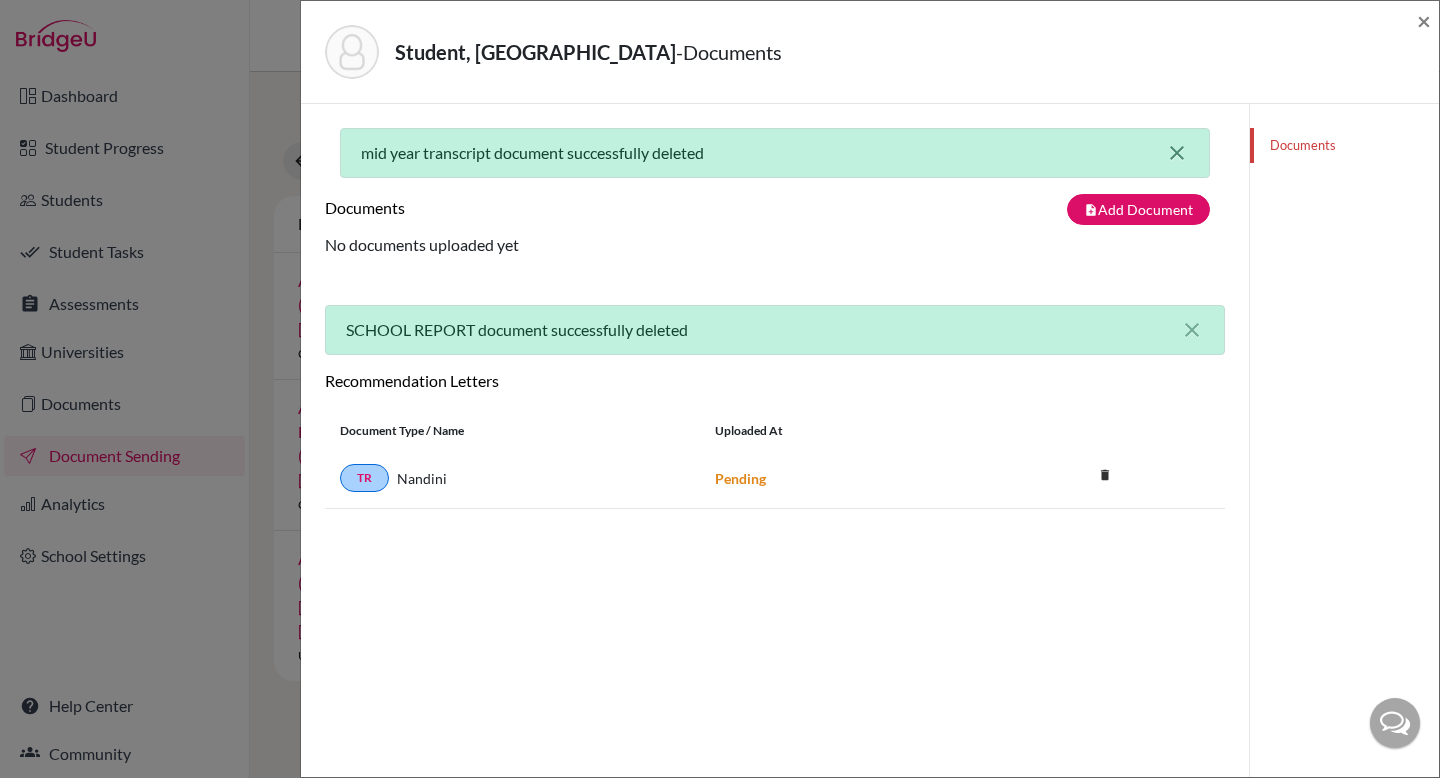 click on "close" at bounding box center [1177, 153] 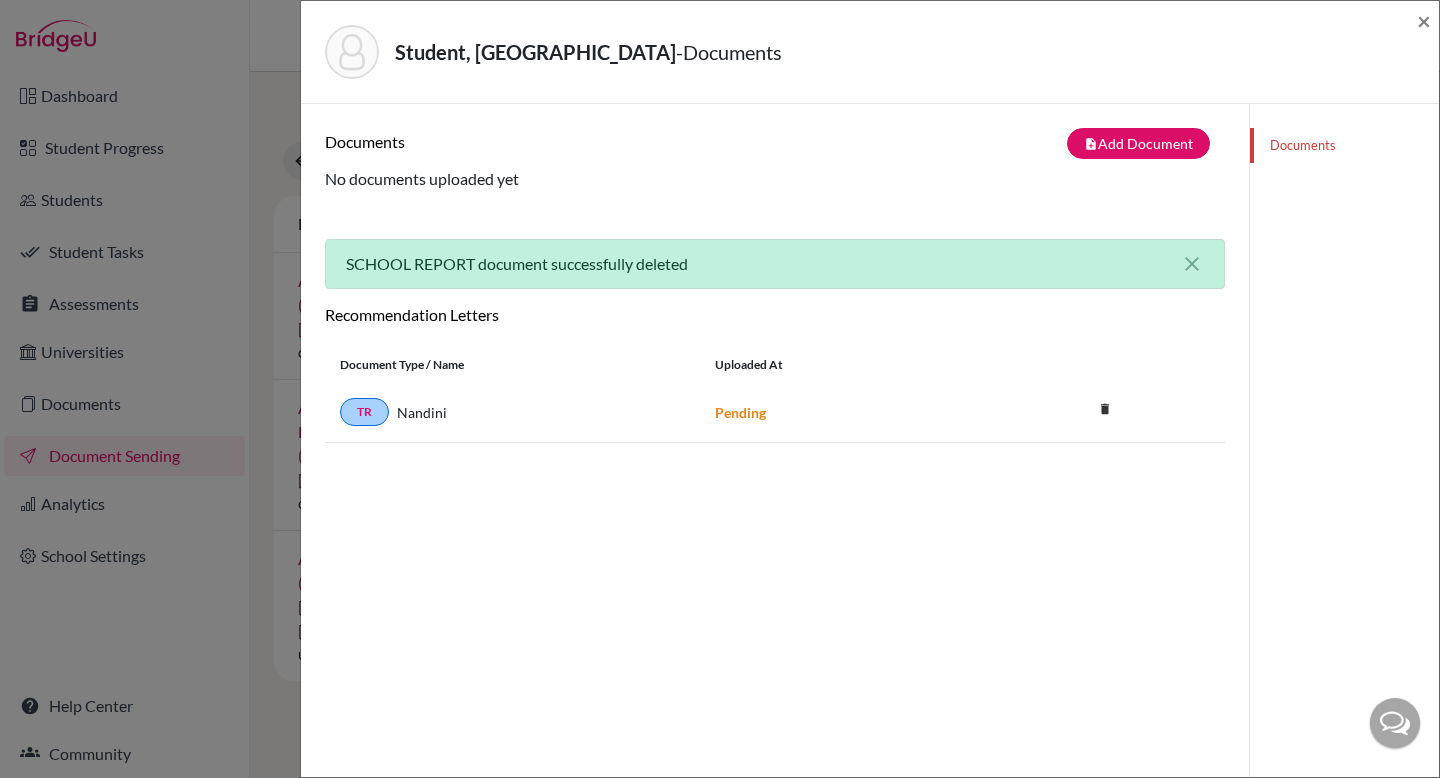 click on "Student, Nandini  -  Documents ×" at bounding box center (870, 52) 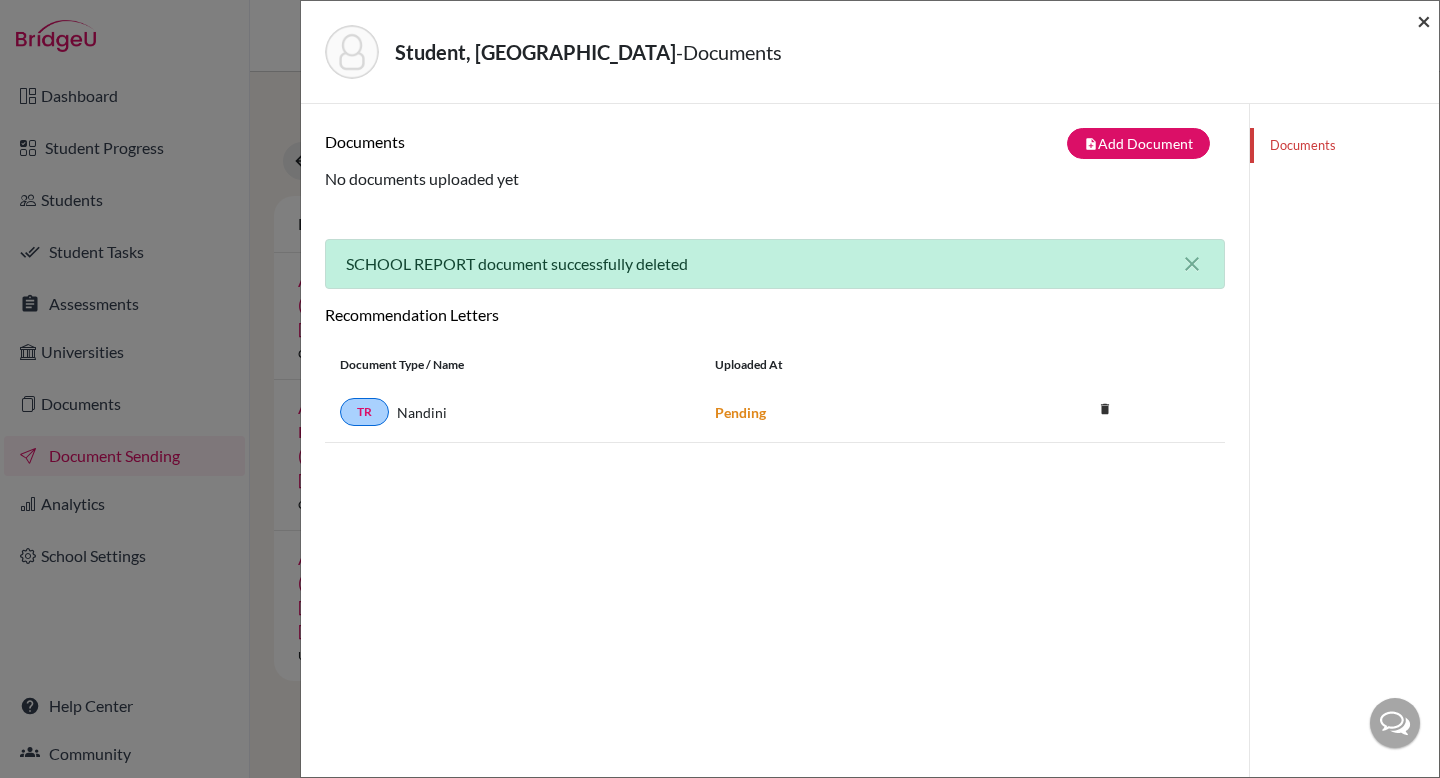 click on "×" at bounding box center (1424, 20) 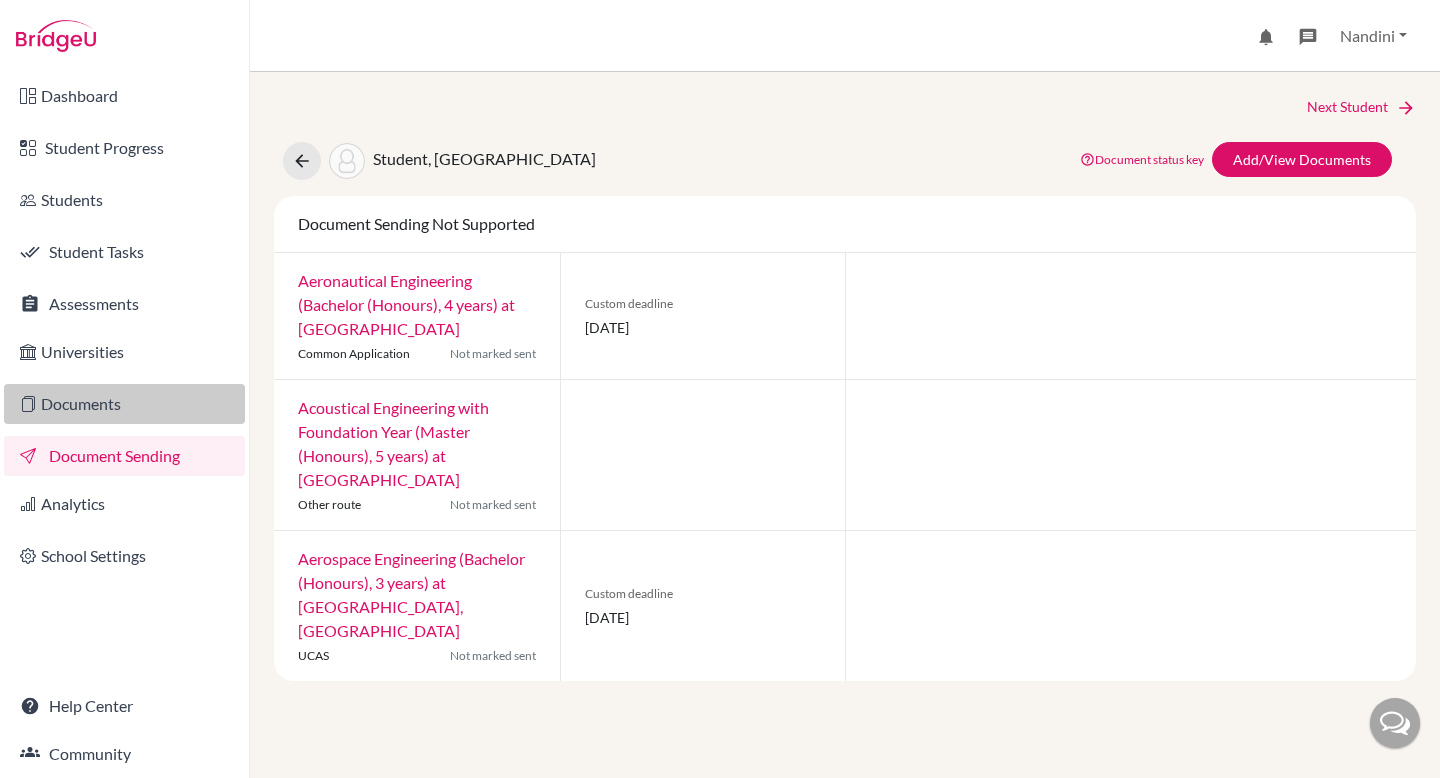 click on "Documents" at bounding box center [124, 404] 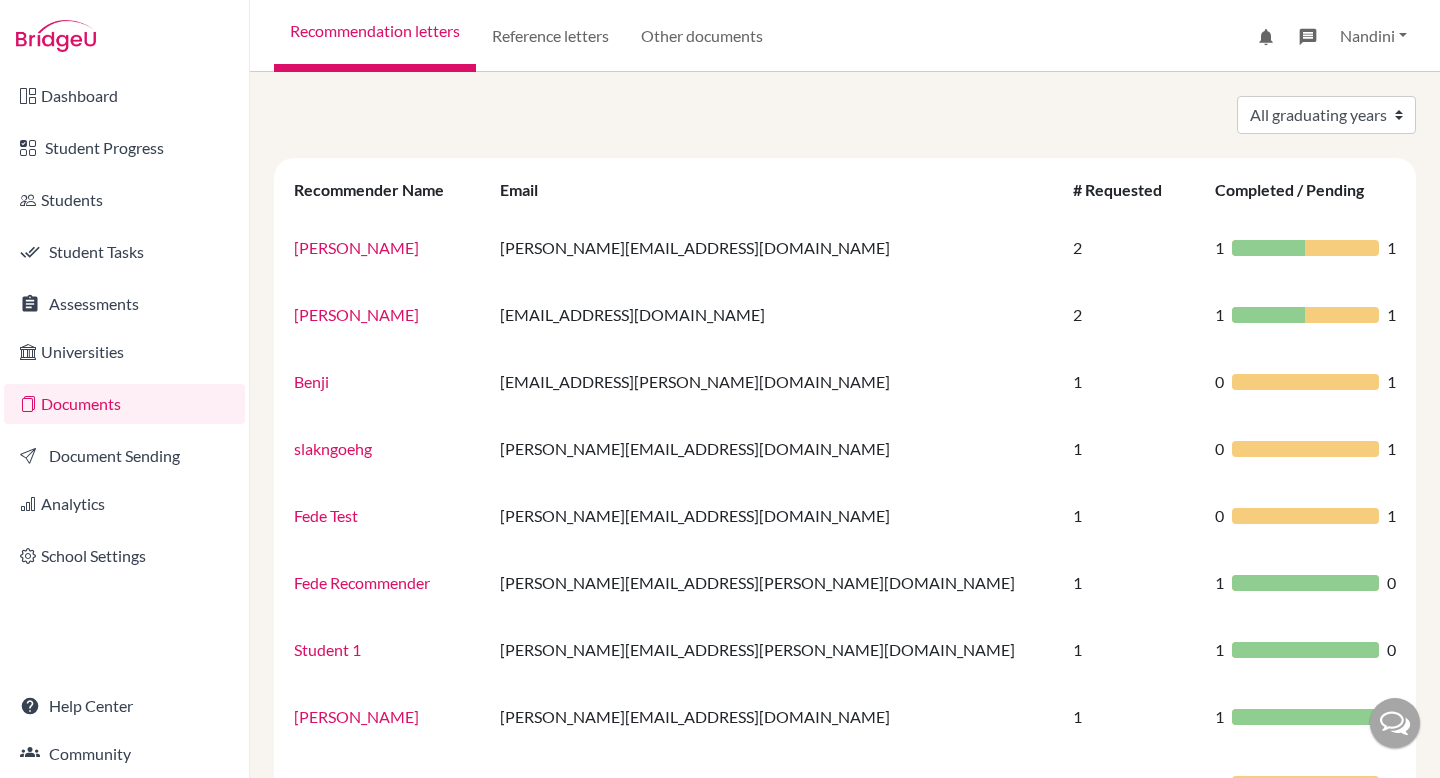 scroll, scrollTop: 0, scrollLeft: 0, axis: both 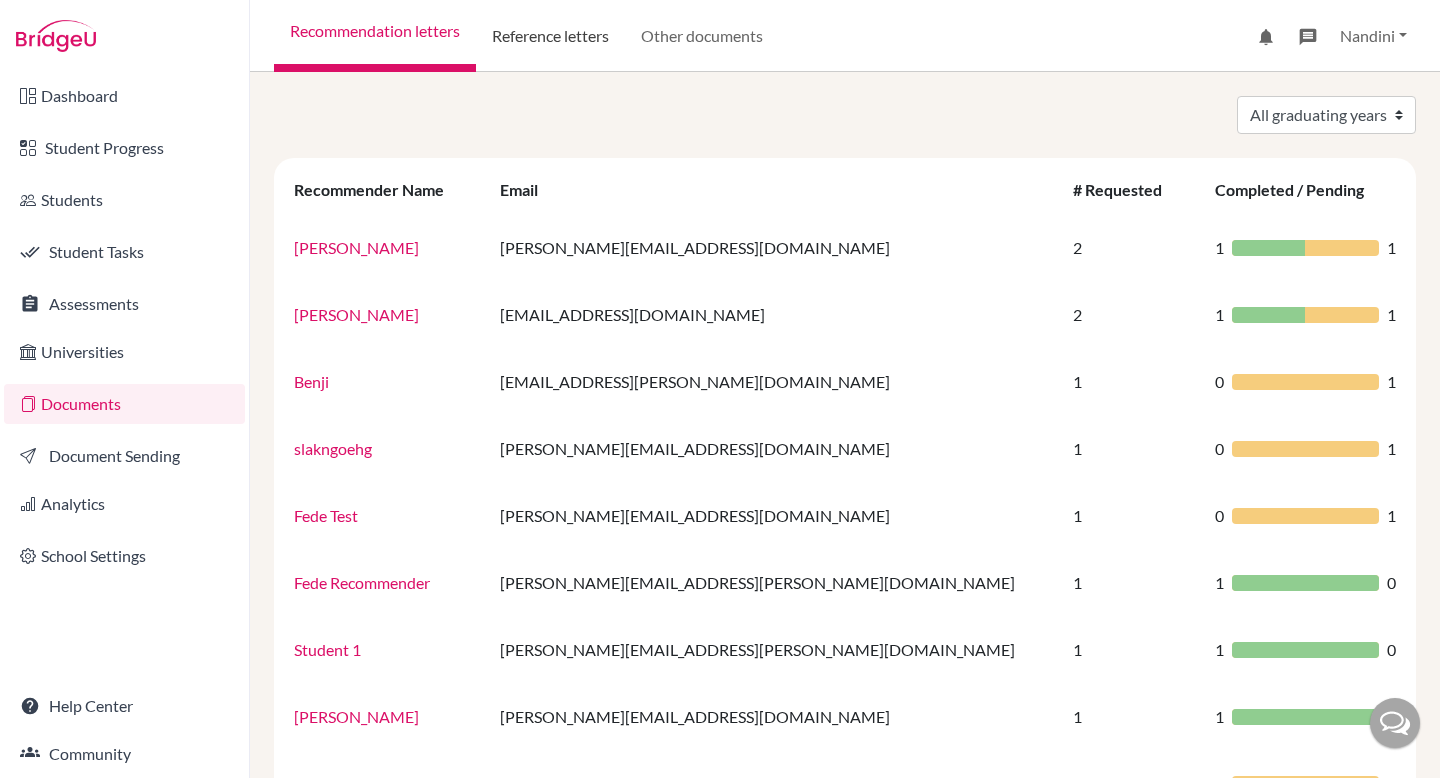 click on "Reference letters" at bounding box center [550, 36] 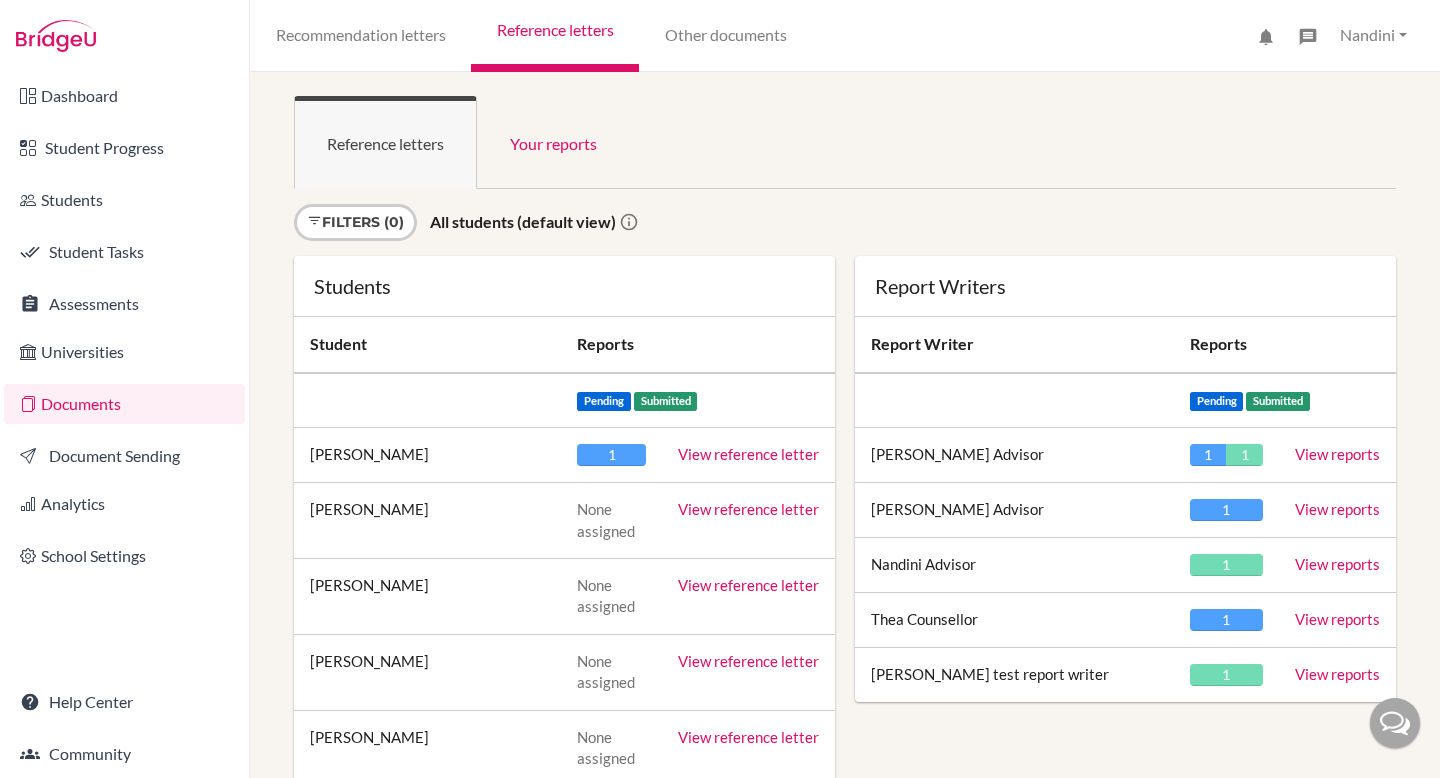 scroll, scrollTop: 0, scrollLeft: 0, axis: both 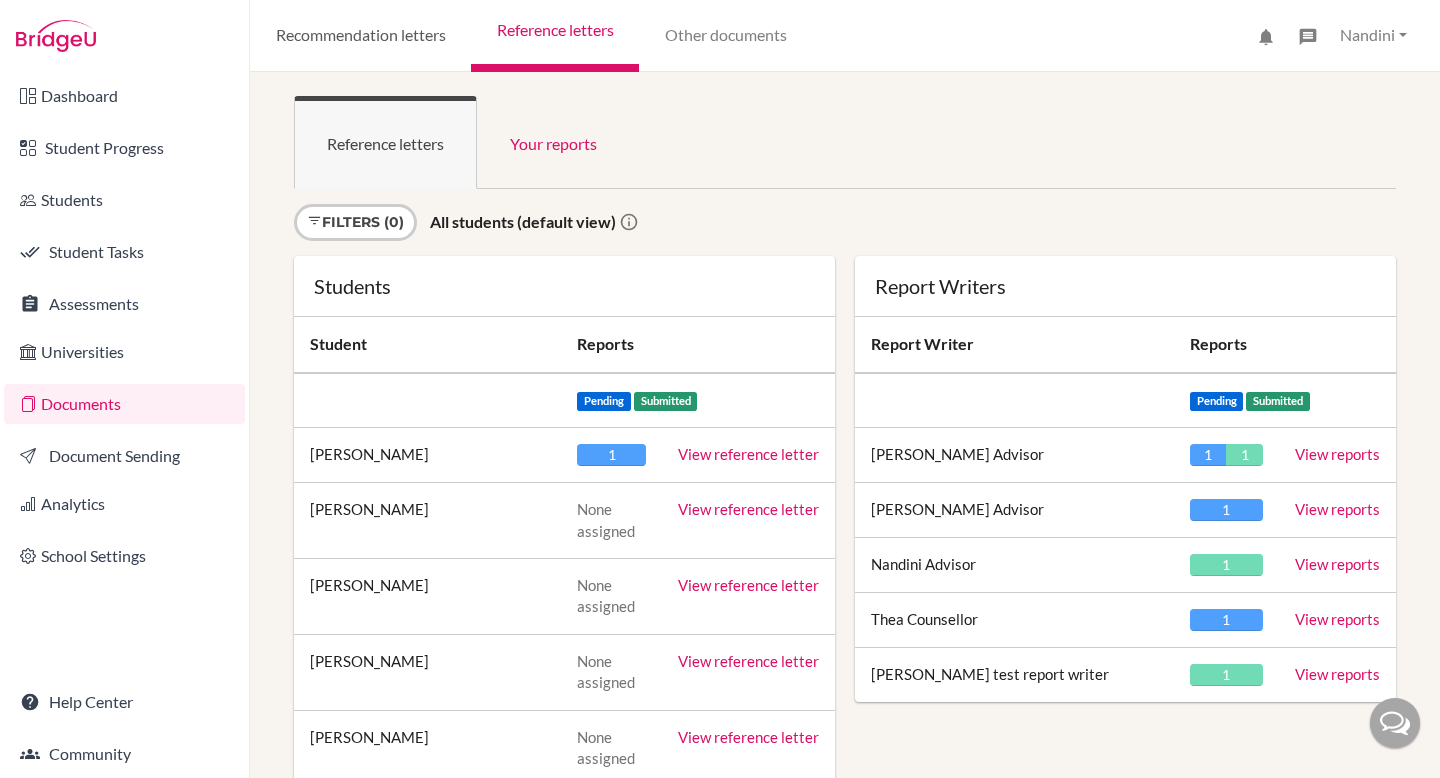 click on "Recommendation letters" at bounding box center (360, 36) 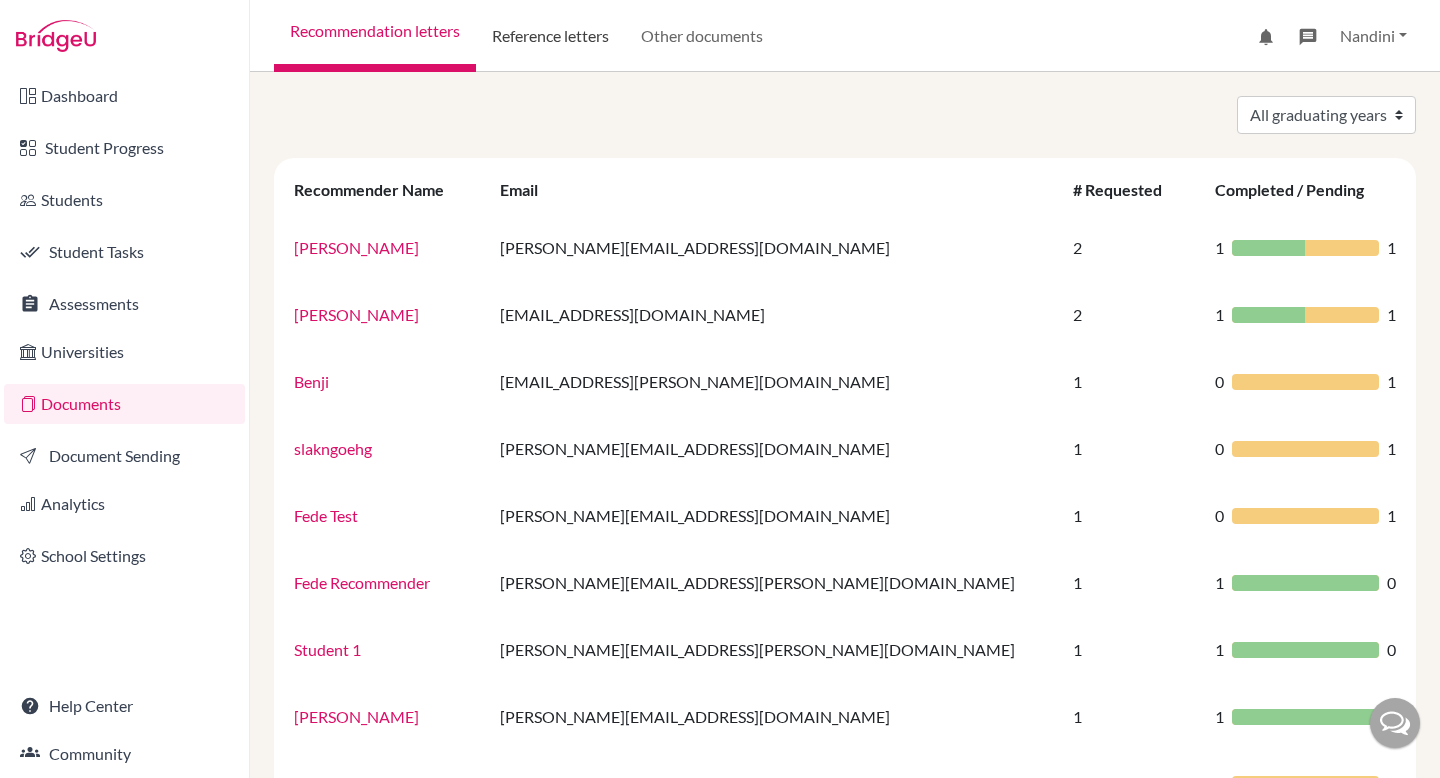 scroll, scrollTop: 0, scrollLeft: 0, axis: both 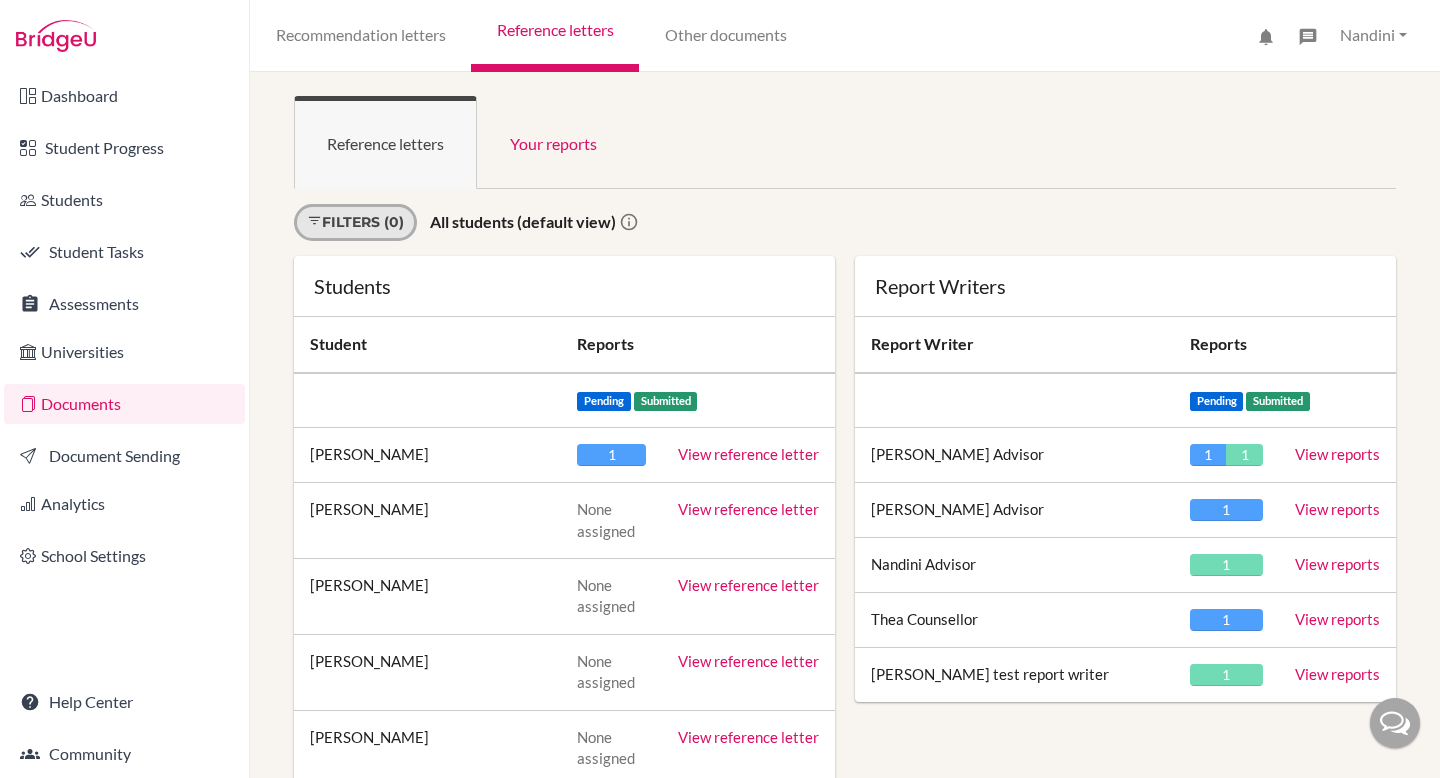 click on "Filters (0)" at bounding box center [355, 222] 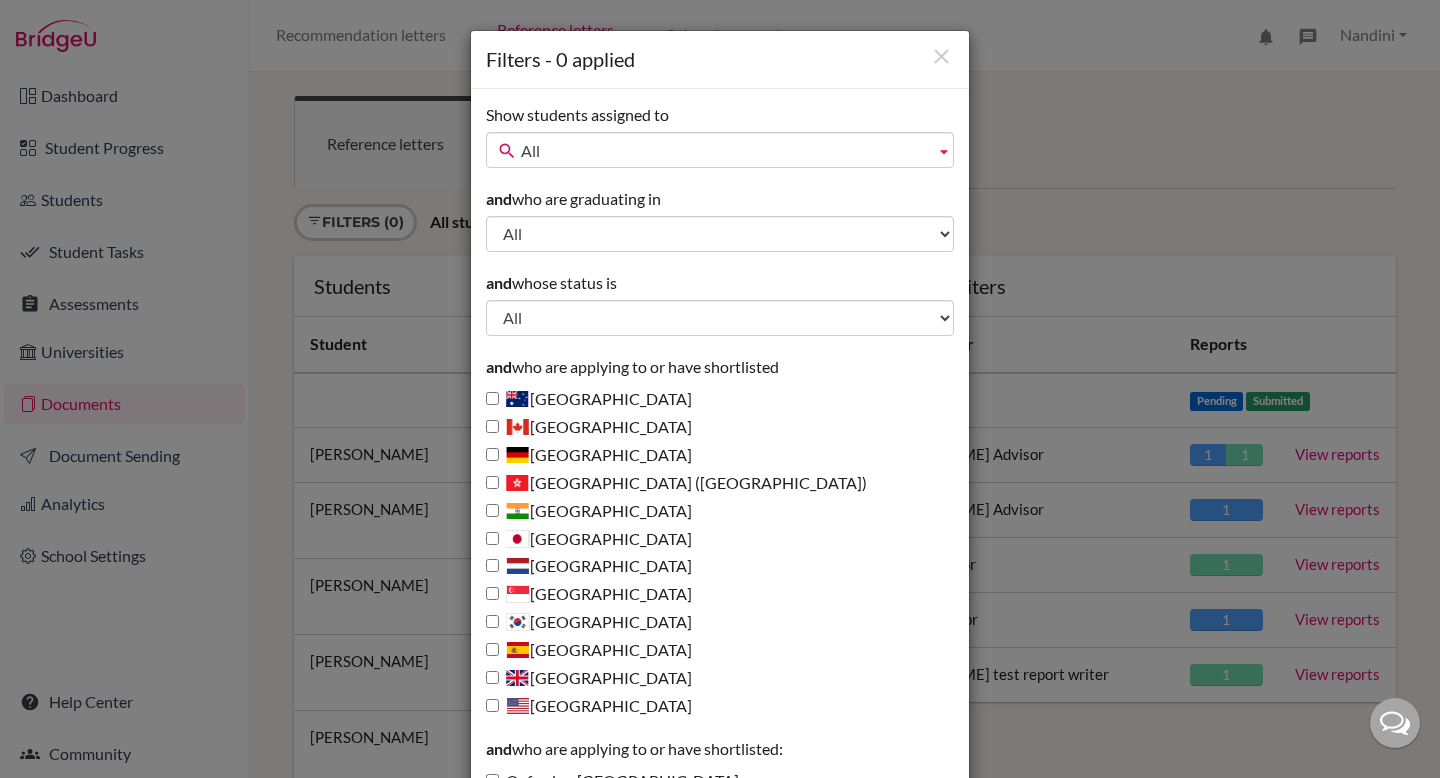 click on "All" at bounding box center [724, 151] 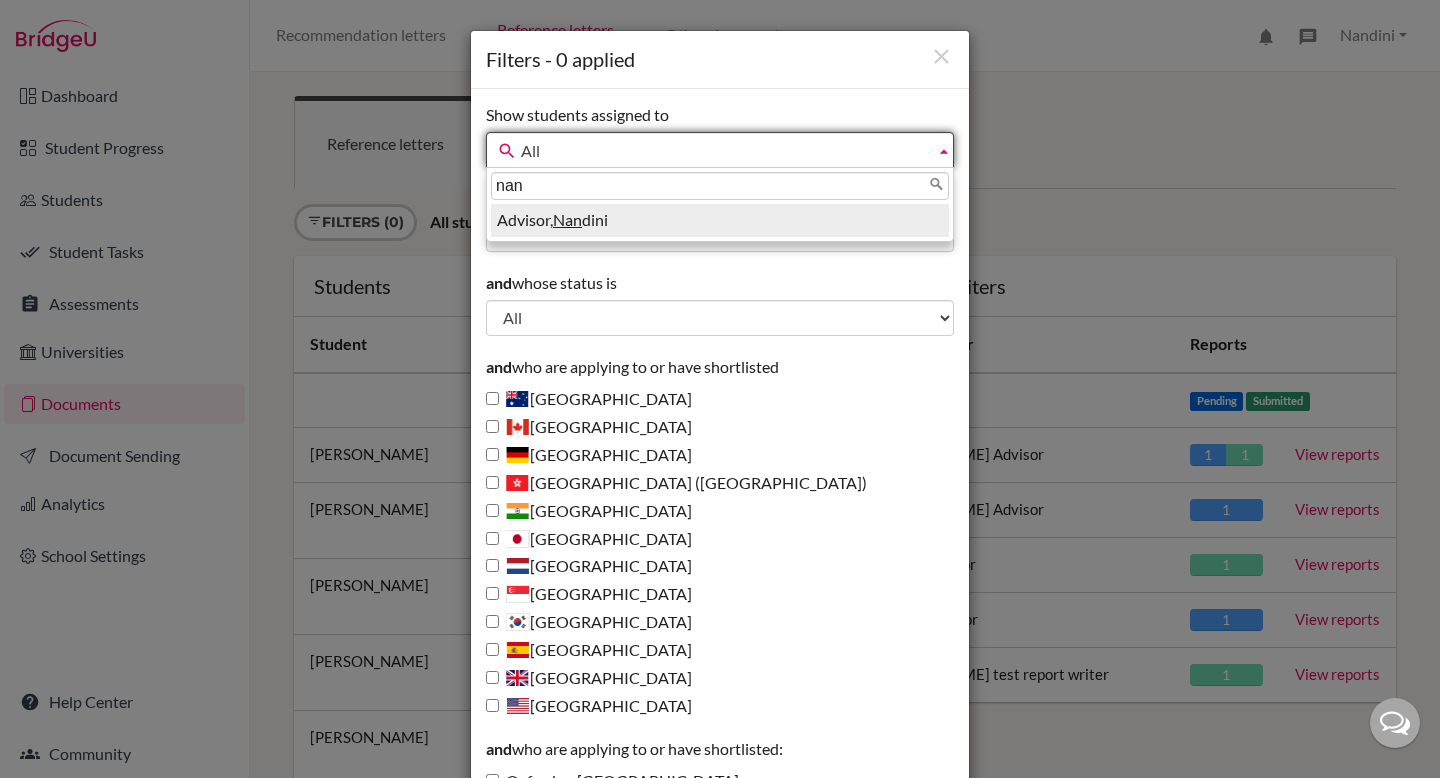 type on "nan" 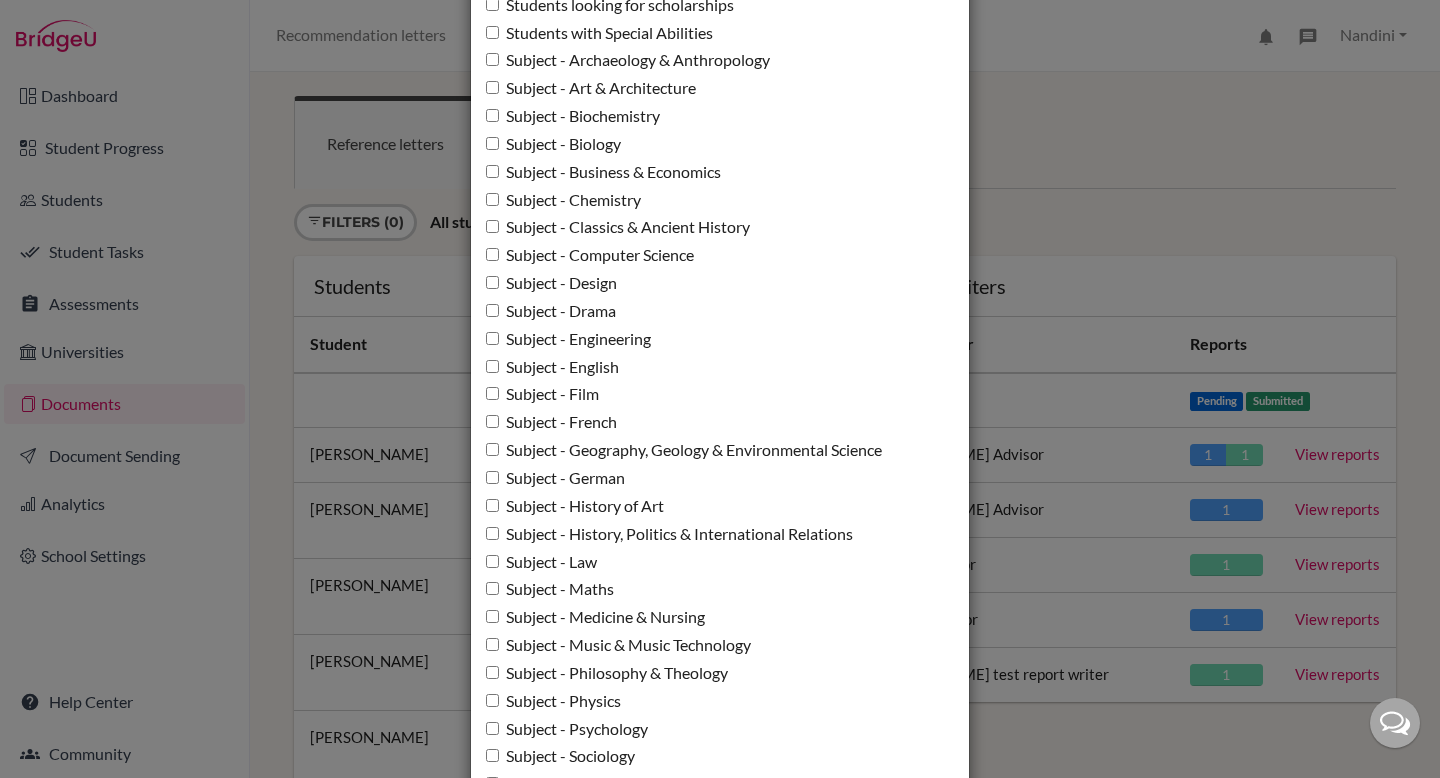 scroll, scrollTop: 1854, scrollLeft: 0, axis: vertical 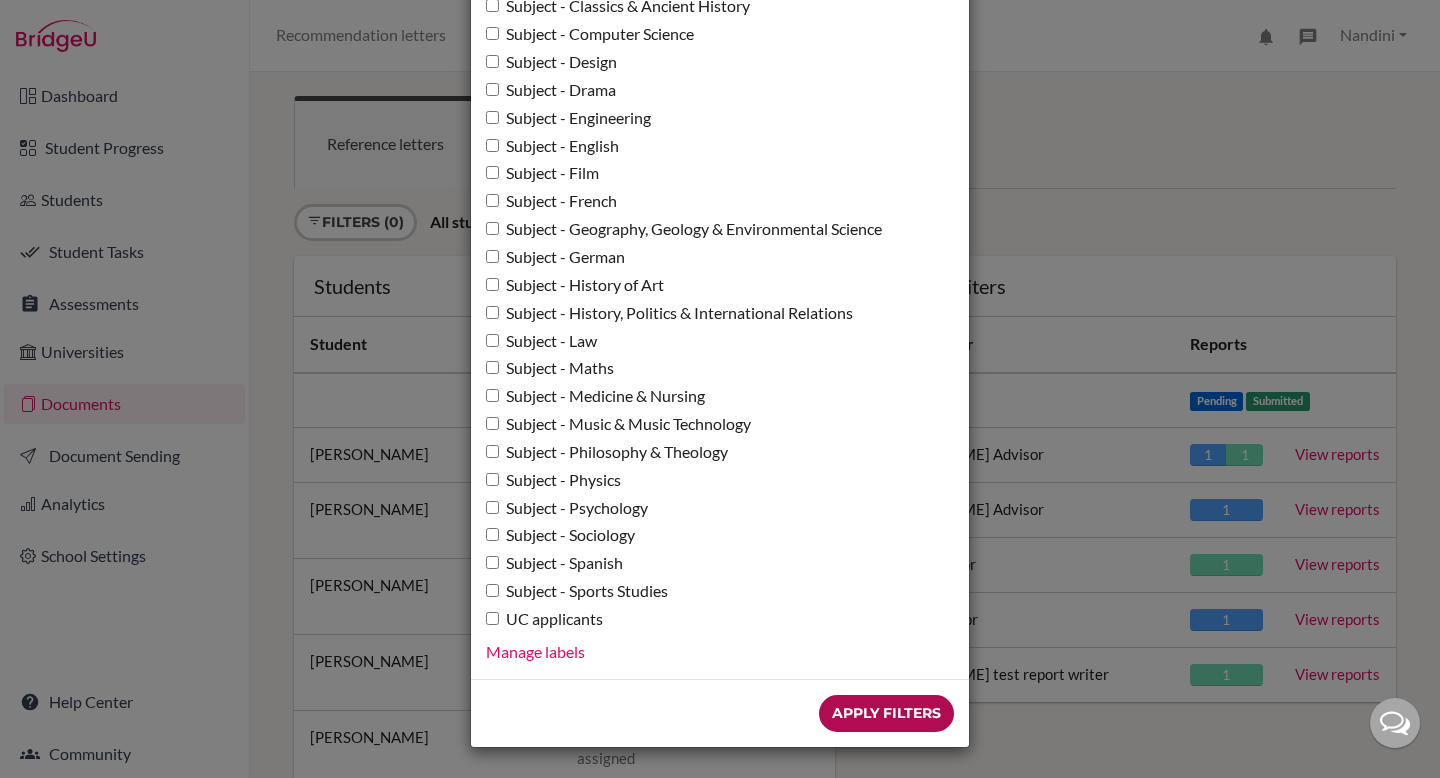 click on "Apply Filters" at bounding box center (886, 713) 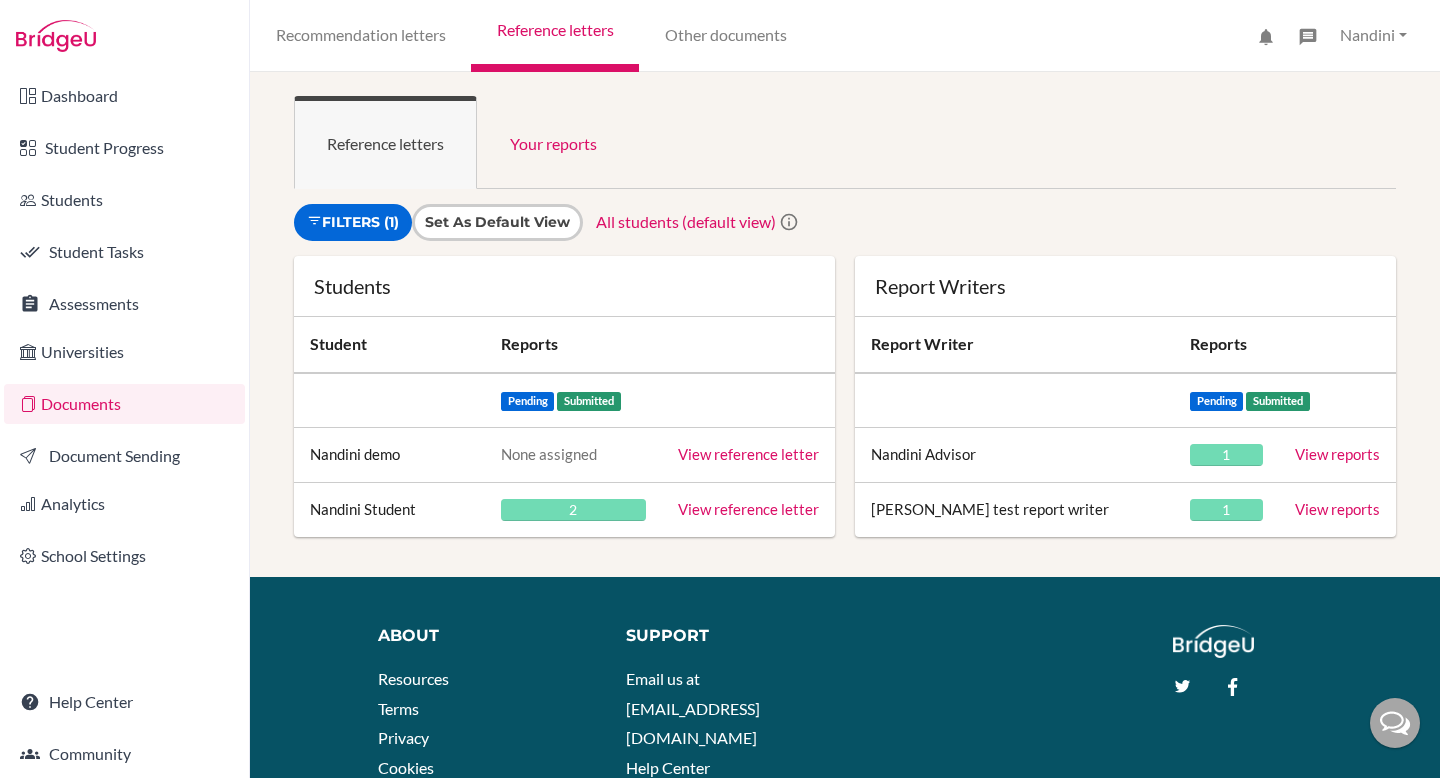 scroll, scrollTop: 0, scrollLeft: 0, axis: both 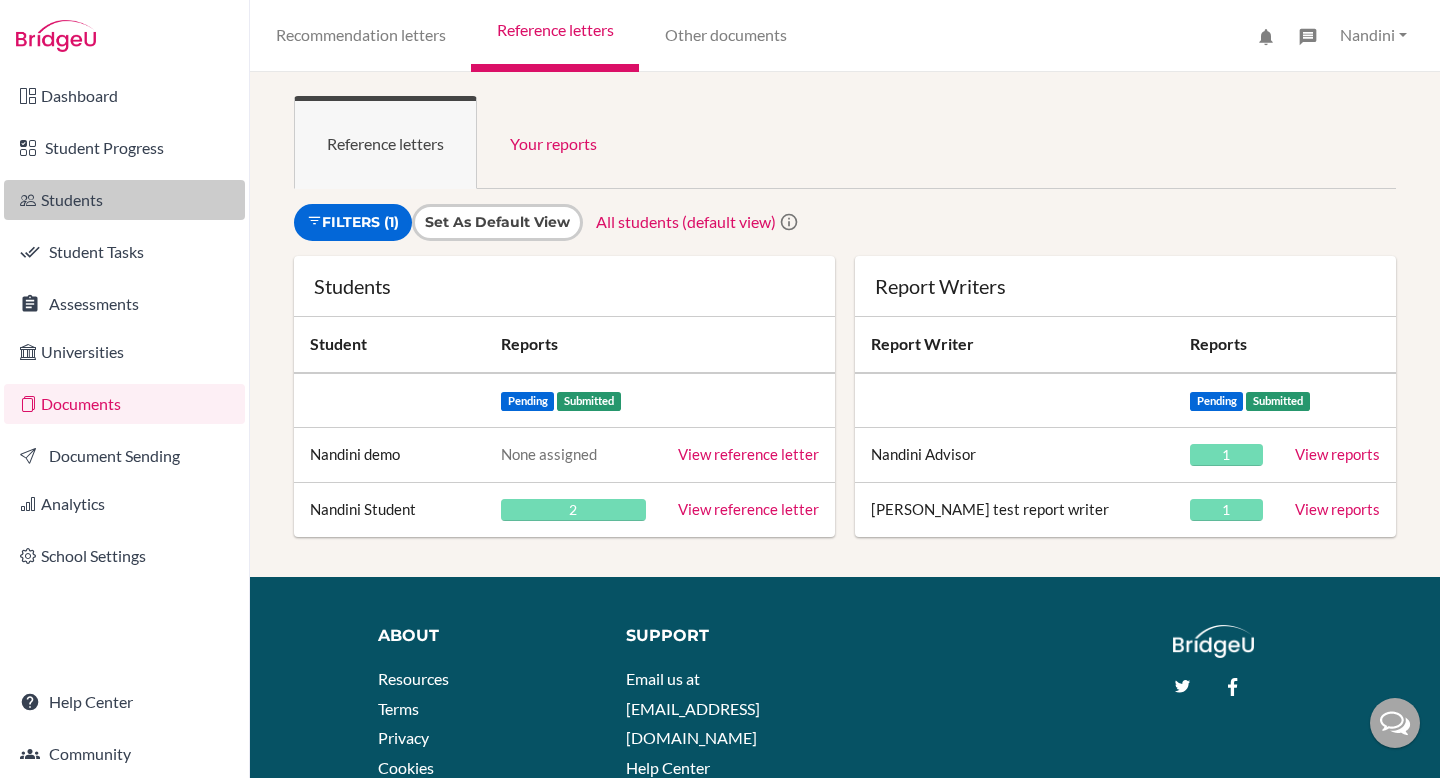 click on "Students" at bounding box center (124, 200) 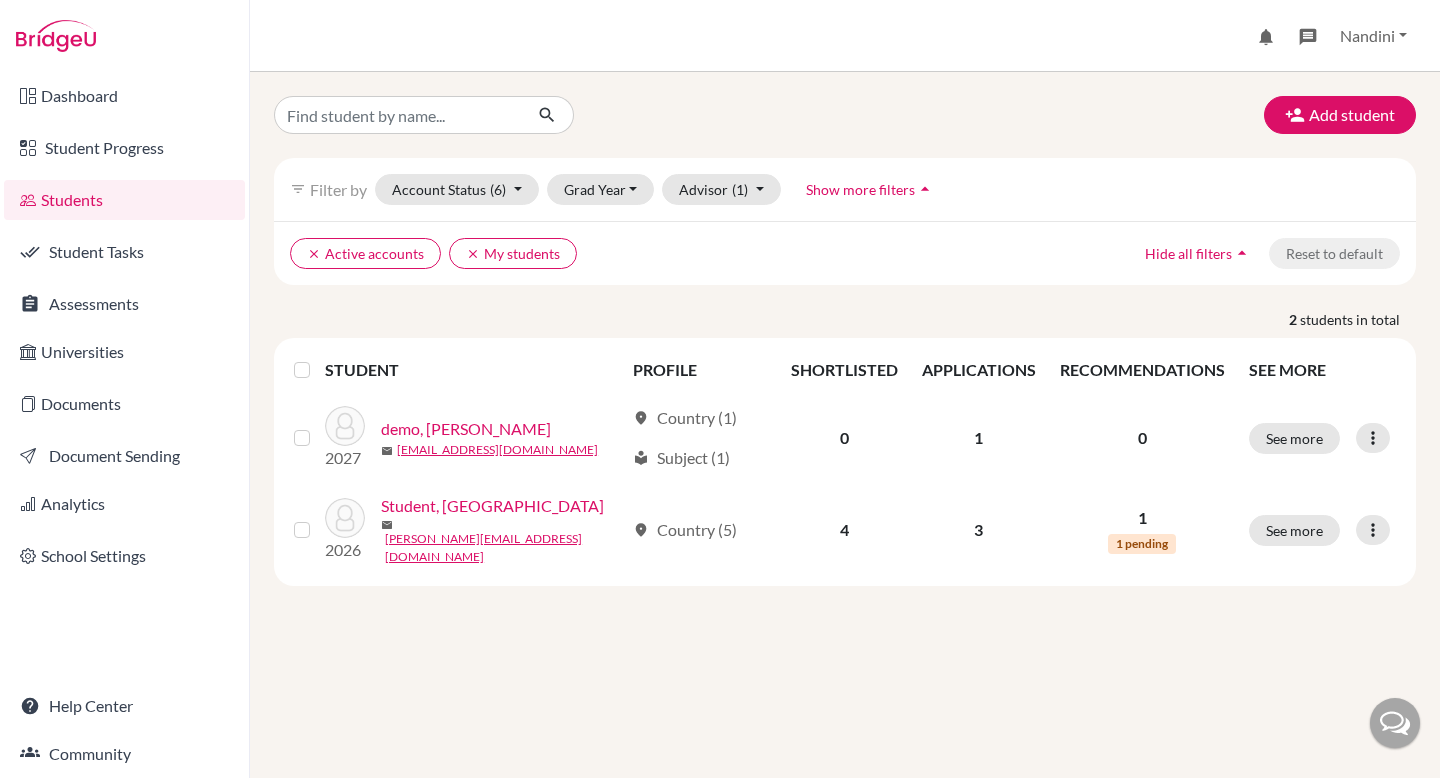 scroll, scrollTop: 0, scrollLeft: 0, axis: both 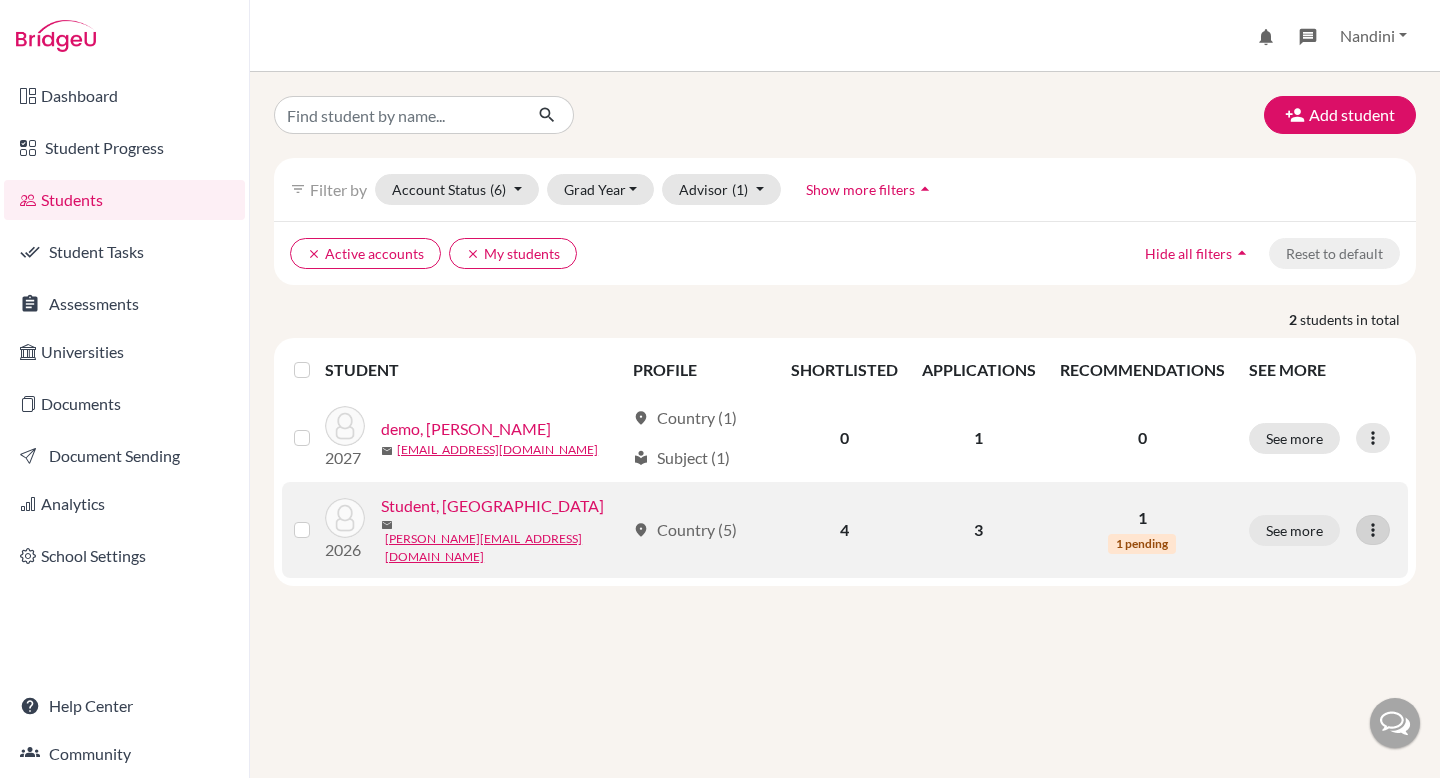 click at bounding box center (1373, 530) 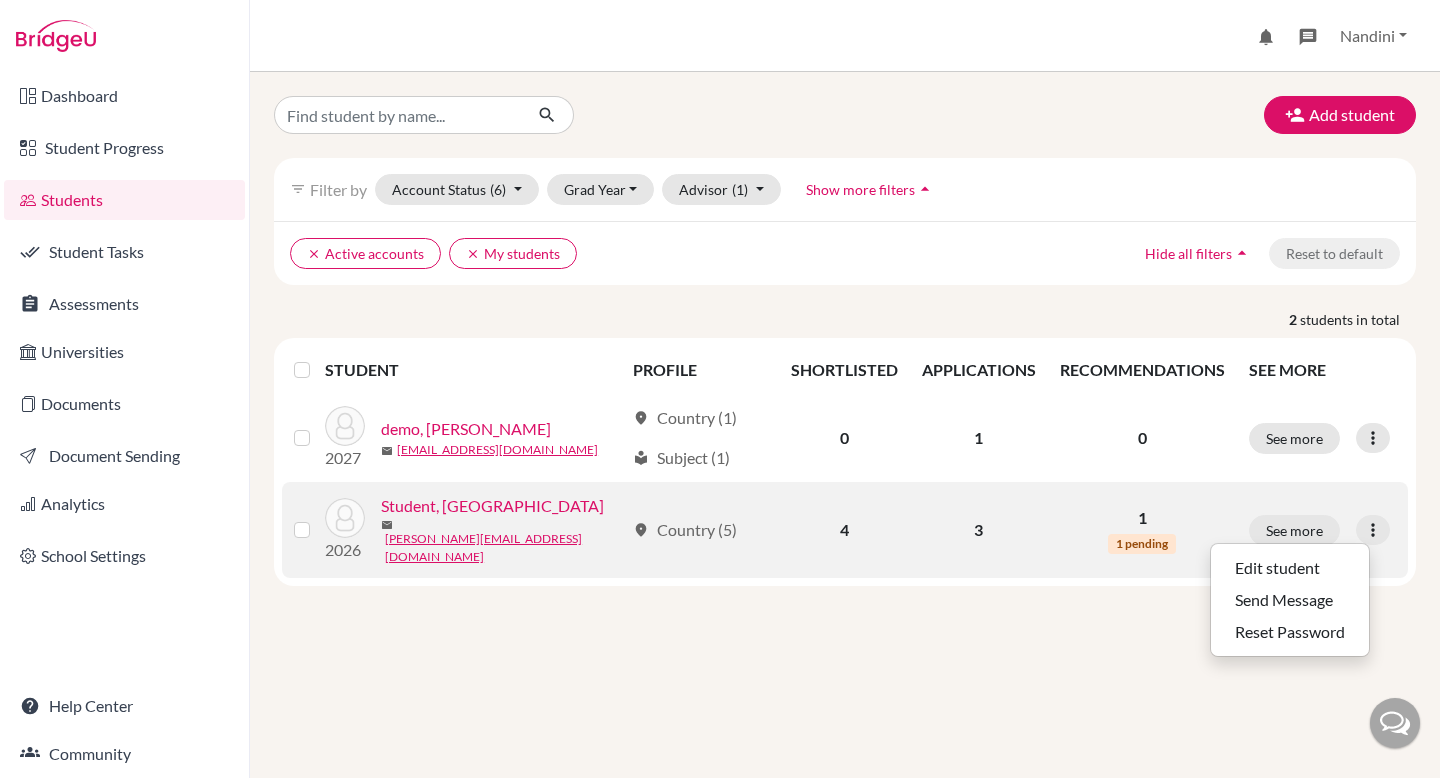 click at bounding box center [318, 518] 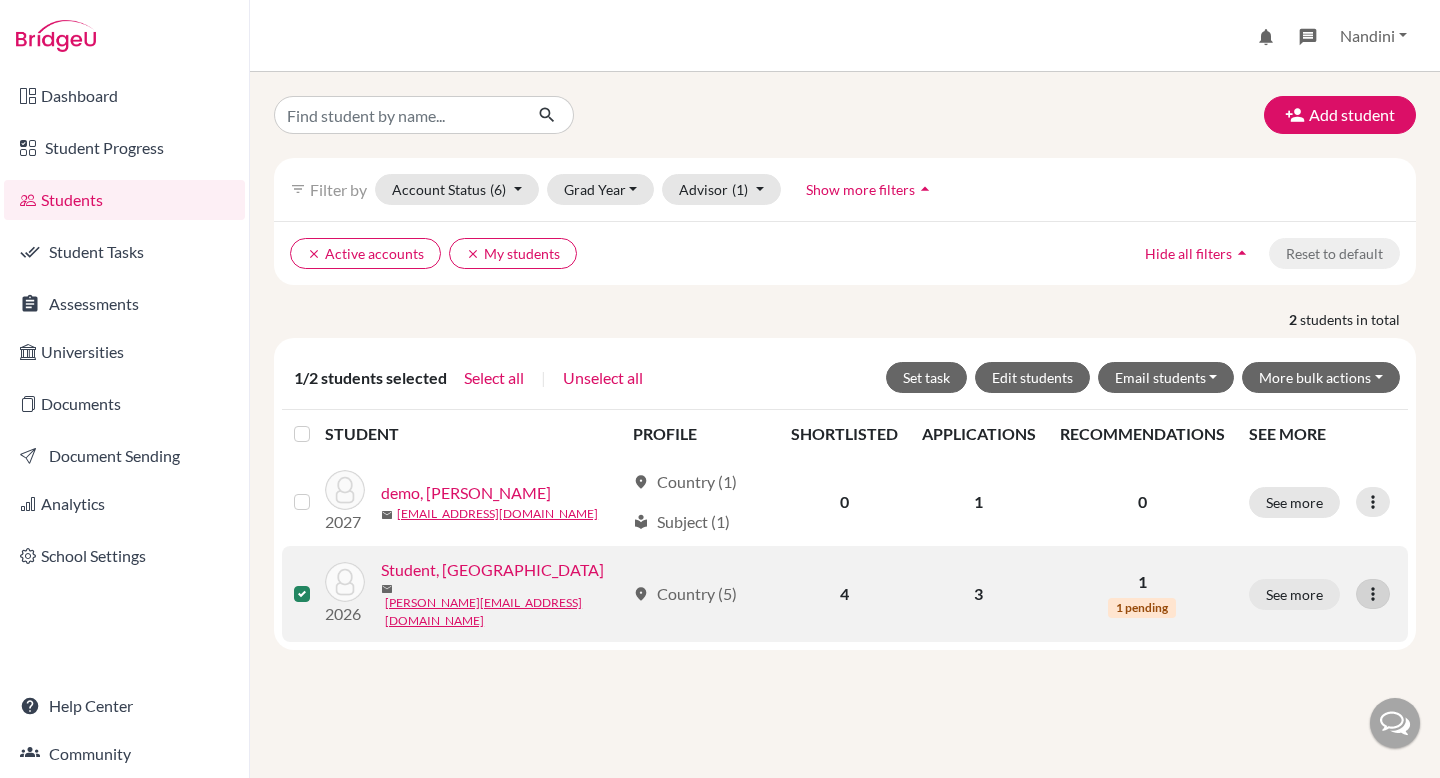 click at bounding box center [1373, 594] 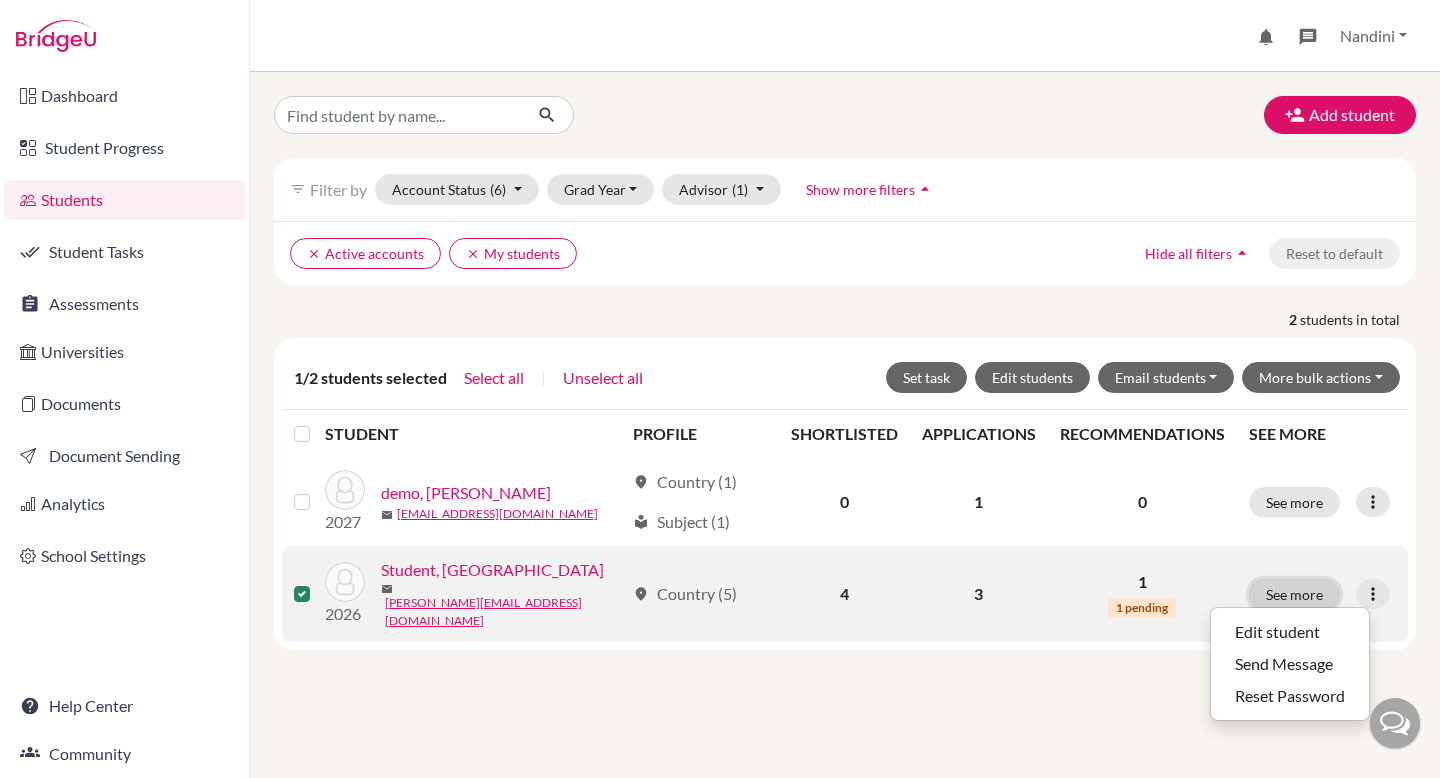 click on "See more" at bounding box center [1294, 594] 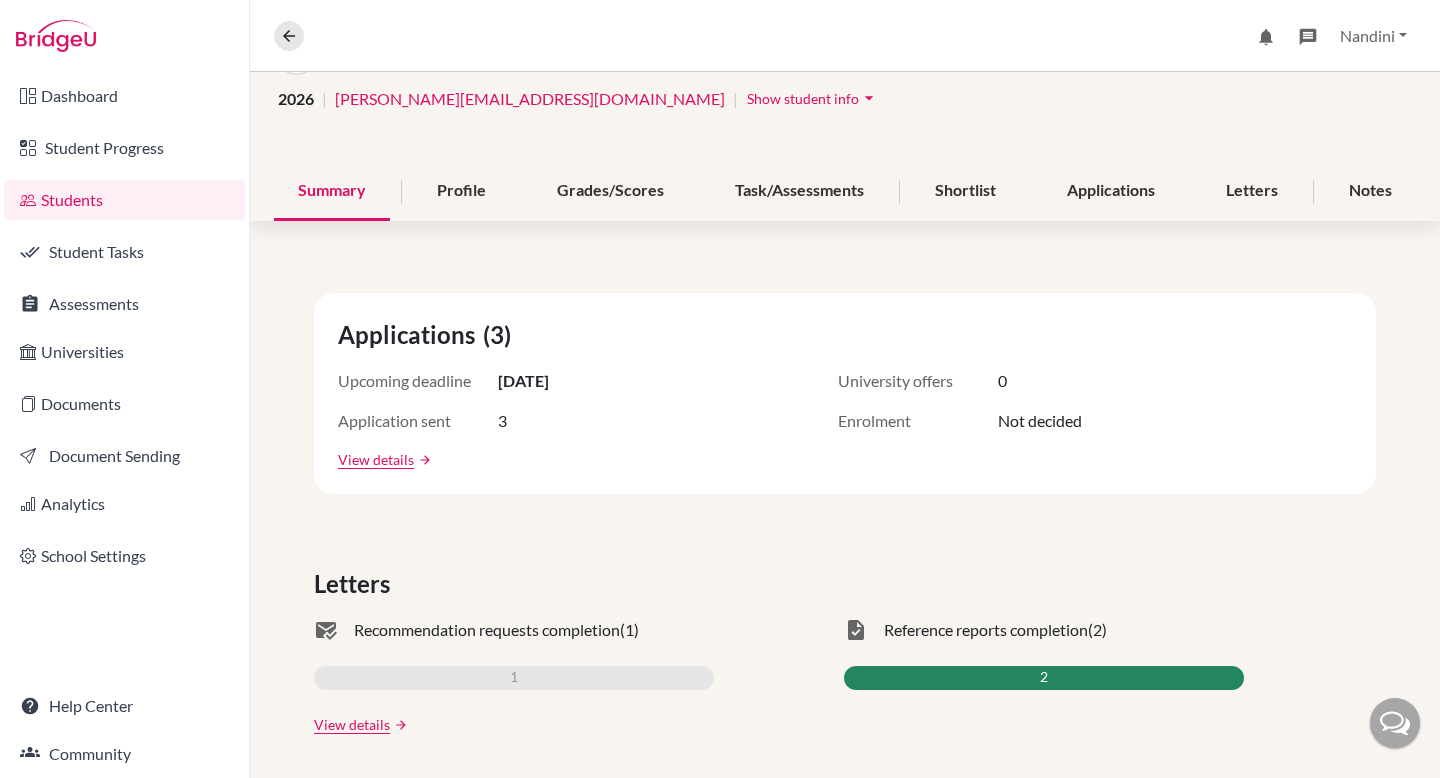 scroll, scrollTop: 148, scrollLeft: 0, axis: vertical 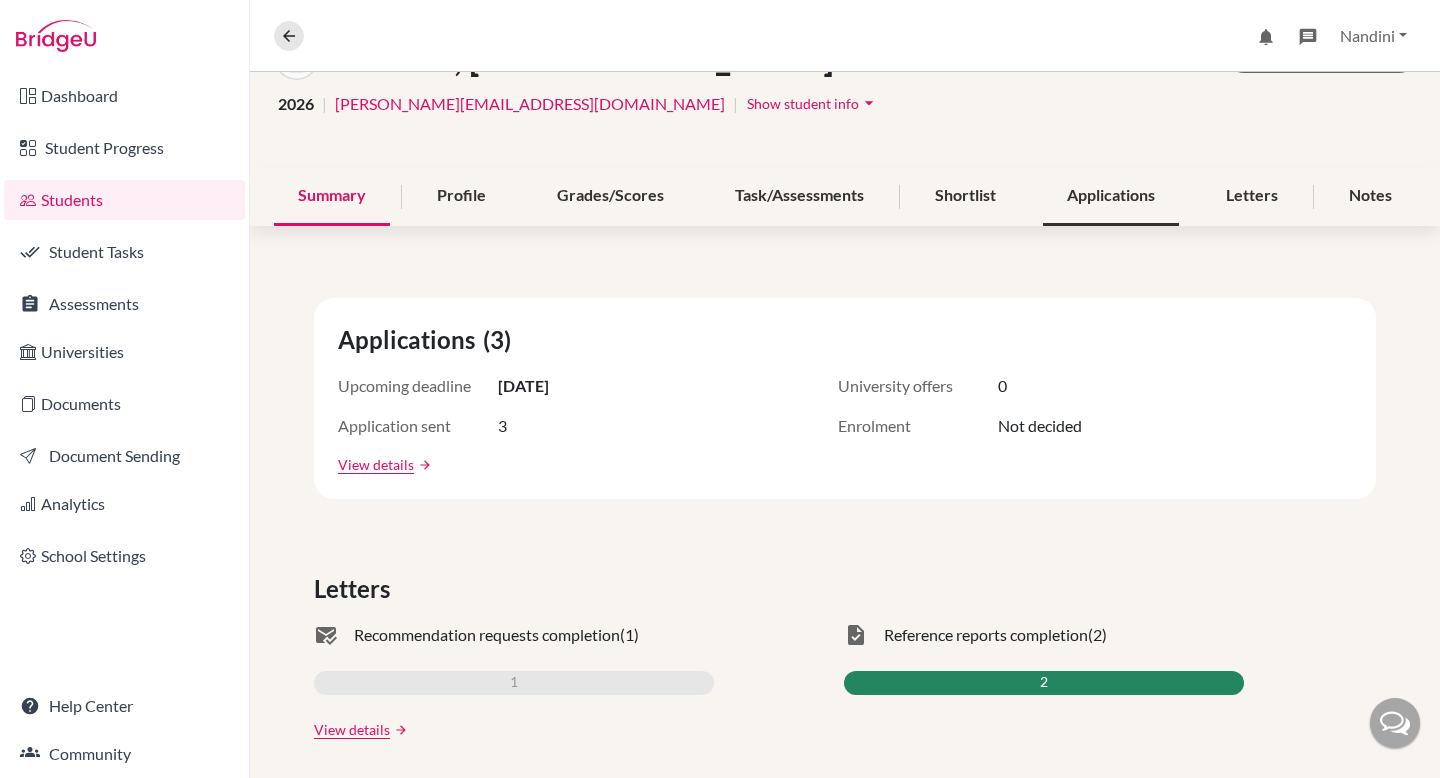 click on "Applications" at bounding box center [1111, 196] 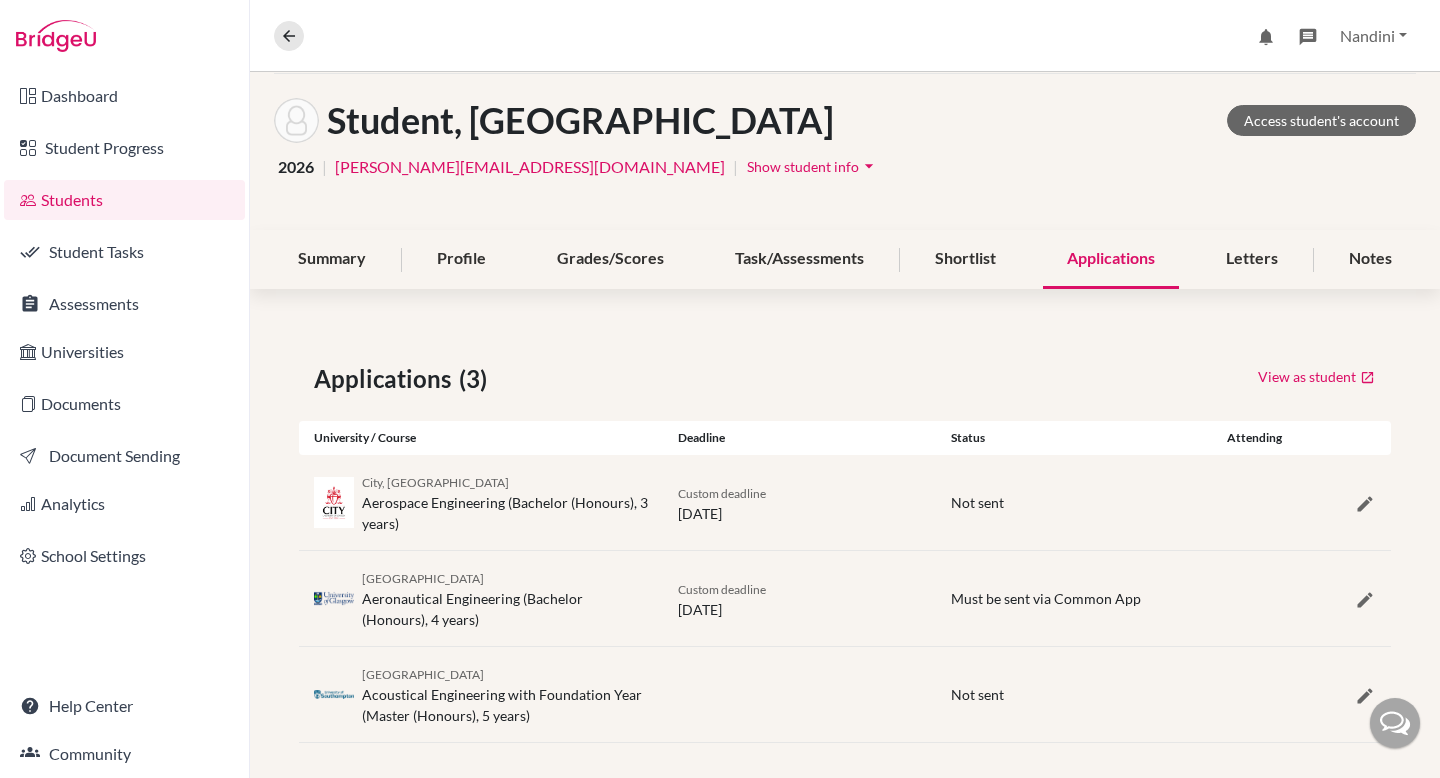 scroll, scrollTop: 98, scrollLeft: 0, axis: vertical 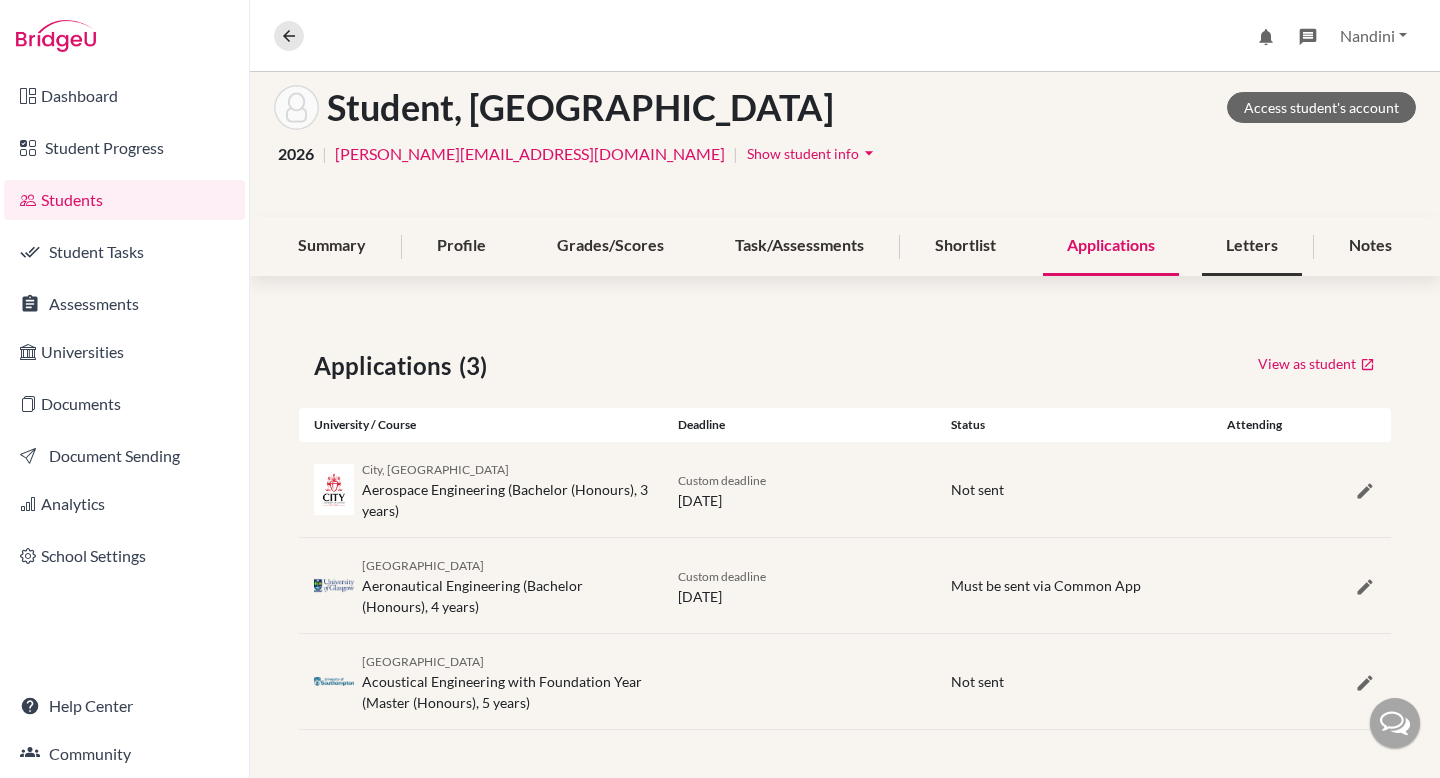 click on "Letters" at bounding box center (1252, 246) 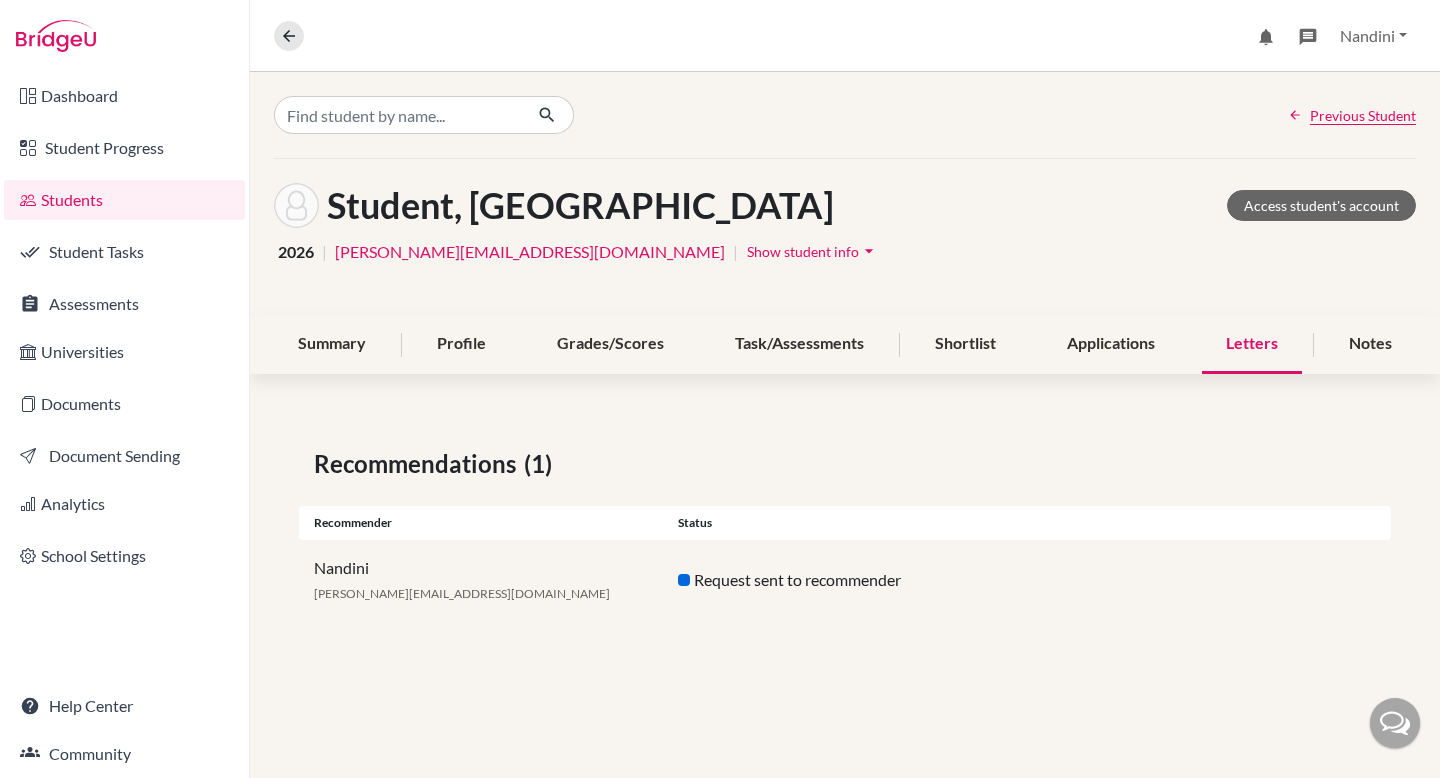 click on "Request sent to recommender" at bounding box center (845, 580) 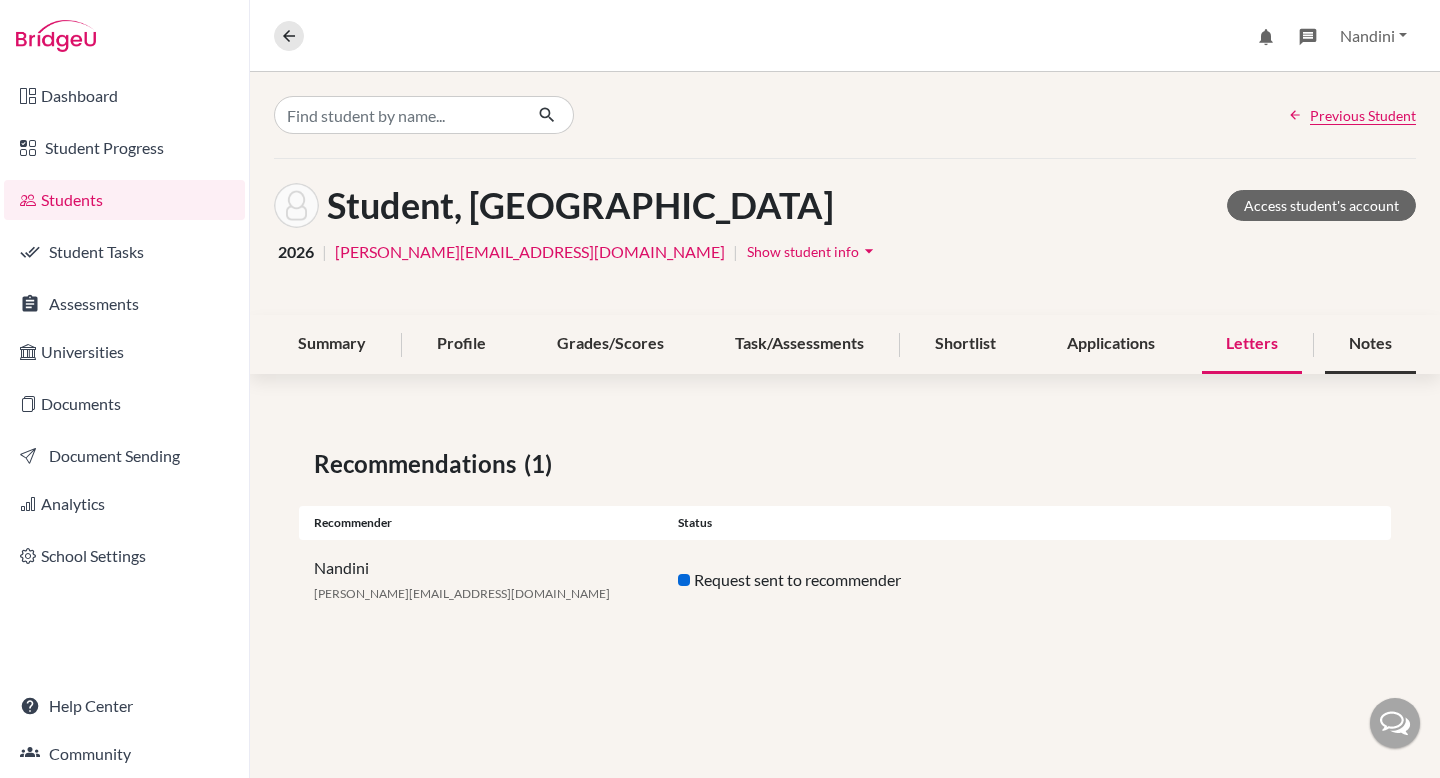 click on "Notes" at bounding box center (1370, 344) 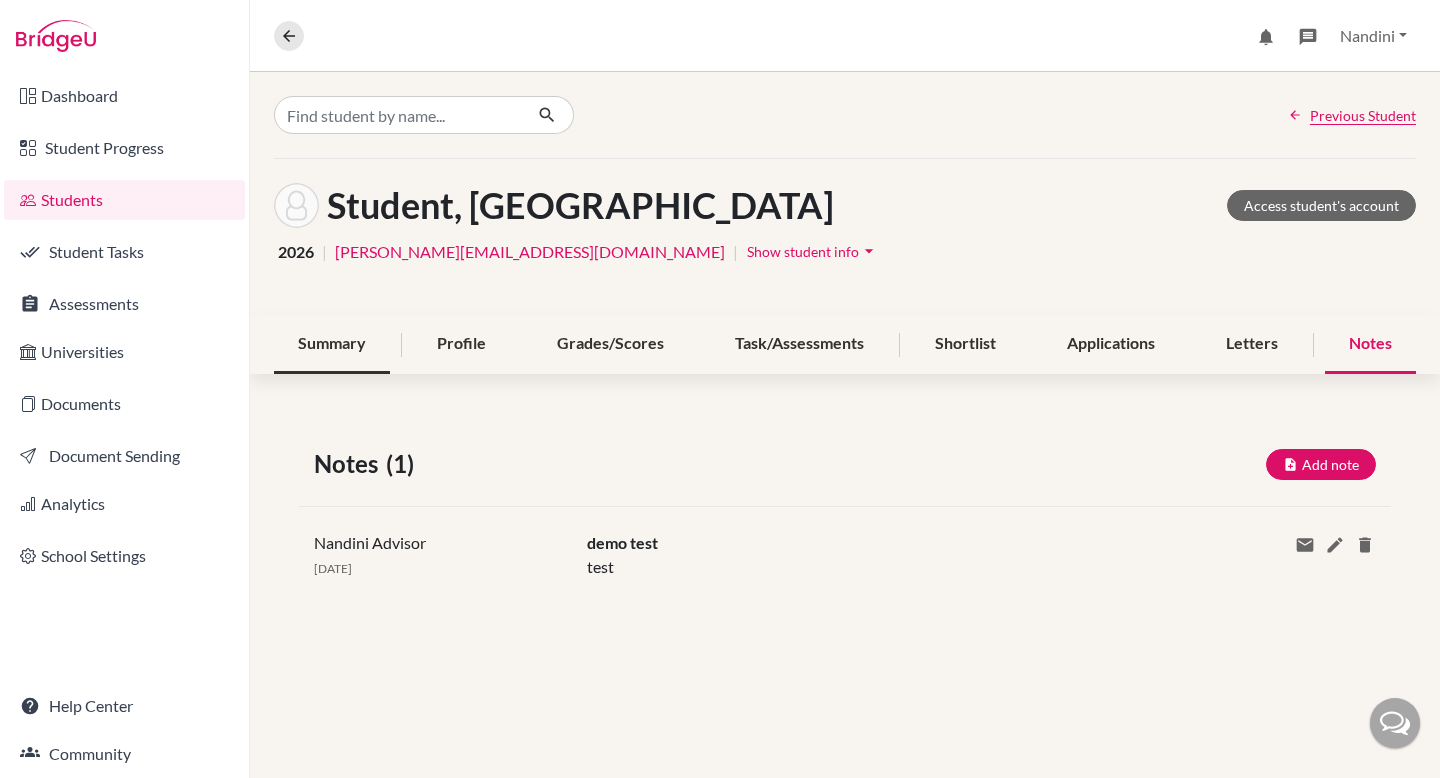 click on "Summary" at bounding box center [332, 344] 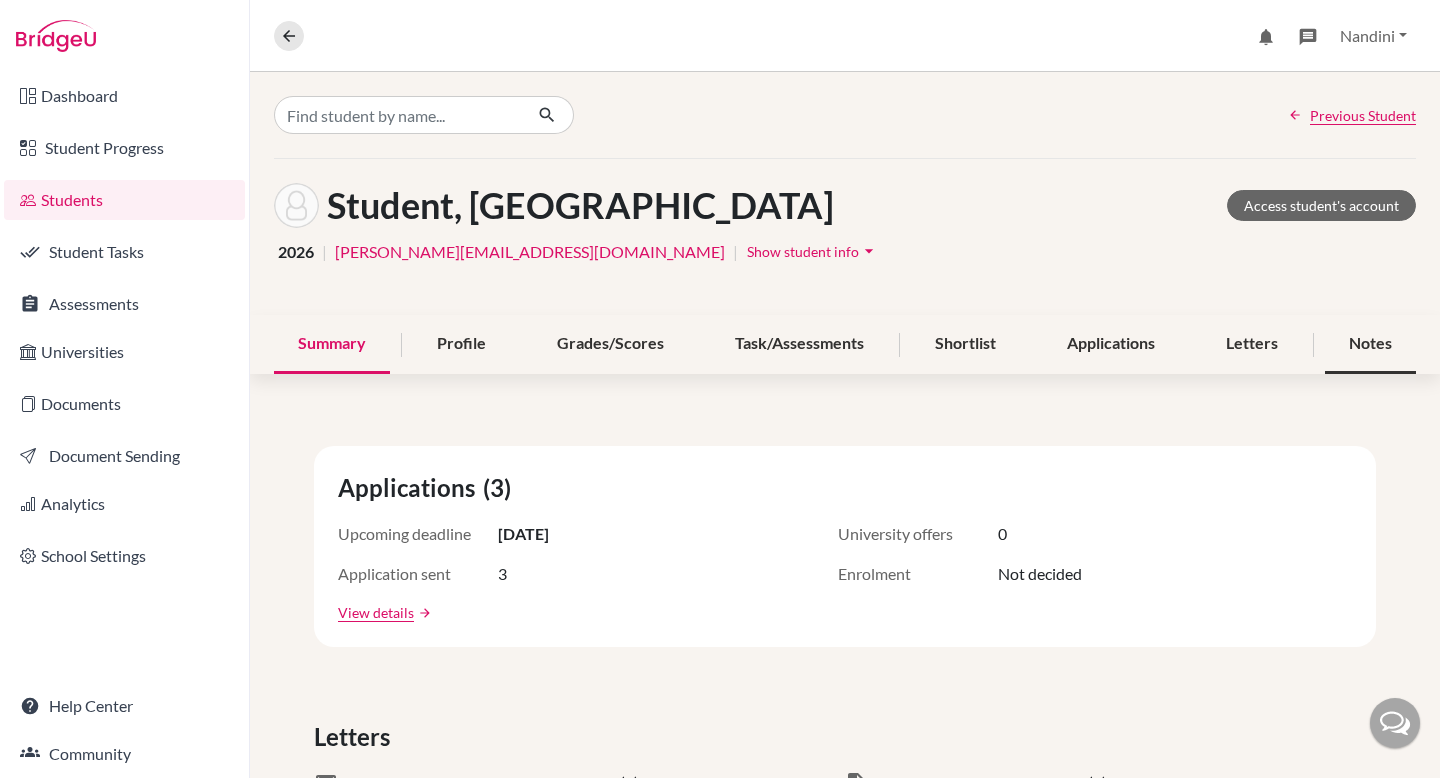 click on "Notes" at bounding box center [1370, 344] 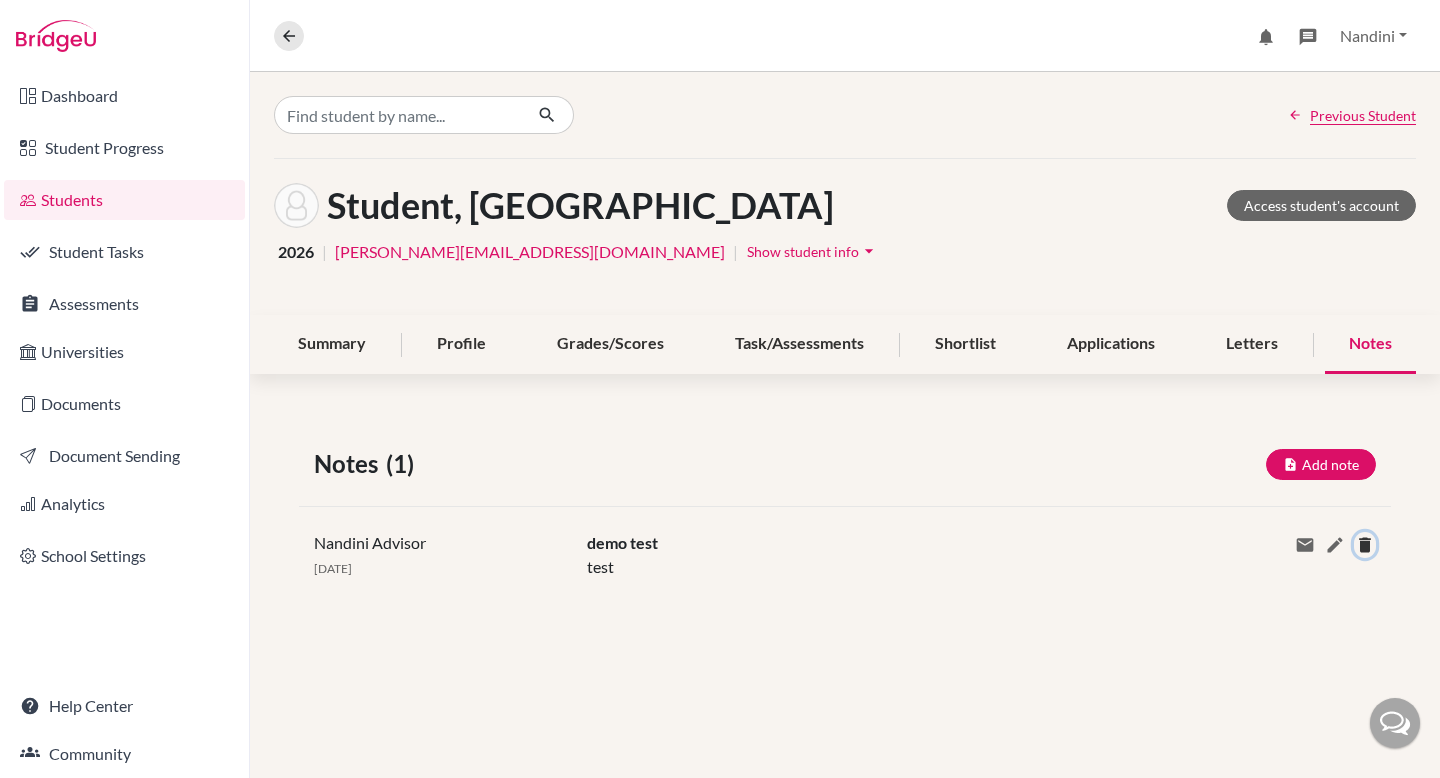 click at bounding box center (1365, 545) 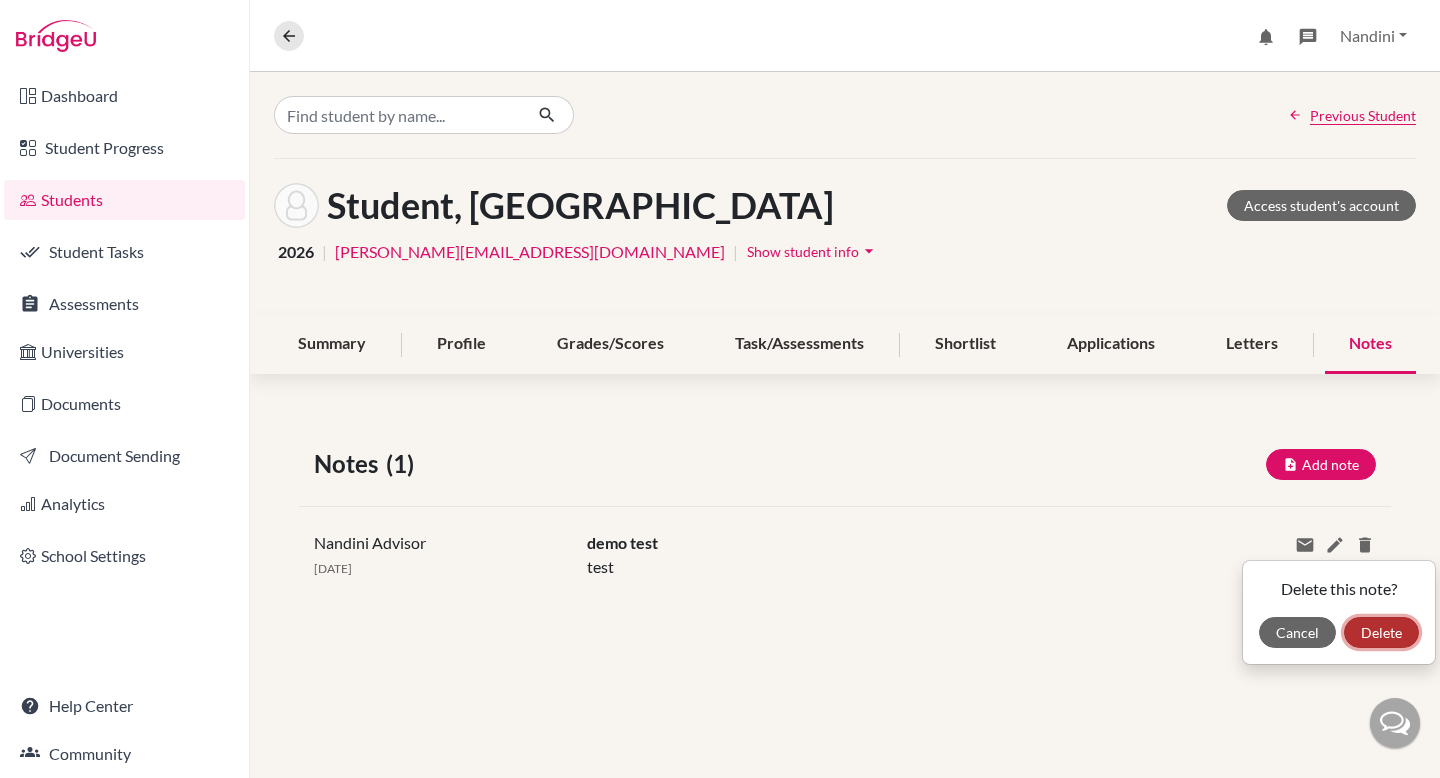 click on "Delete" at bounding box center [1381, 632] 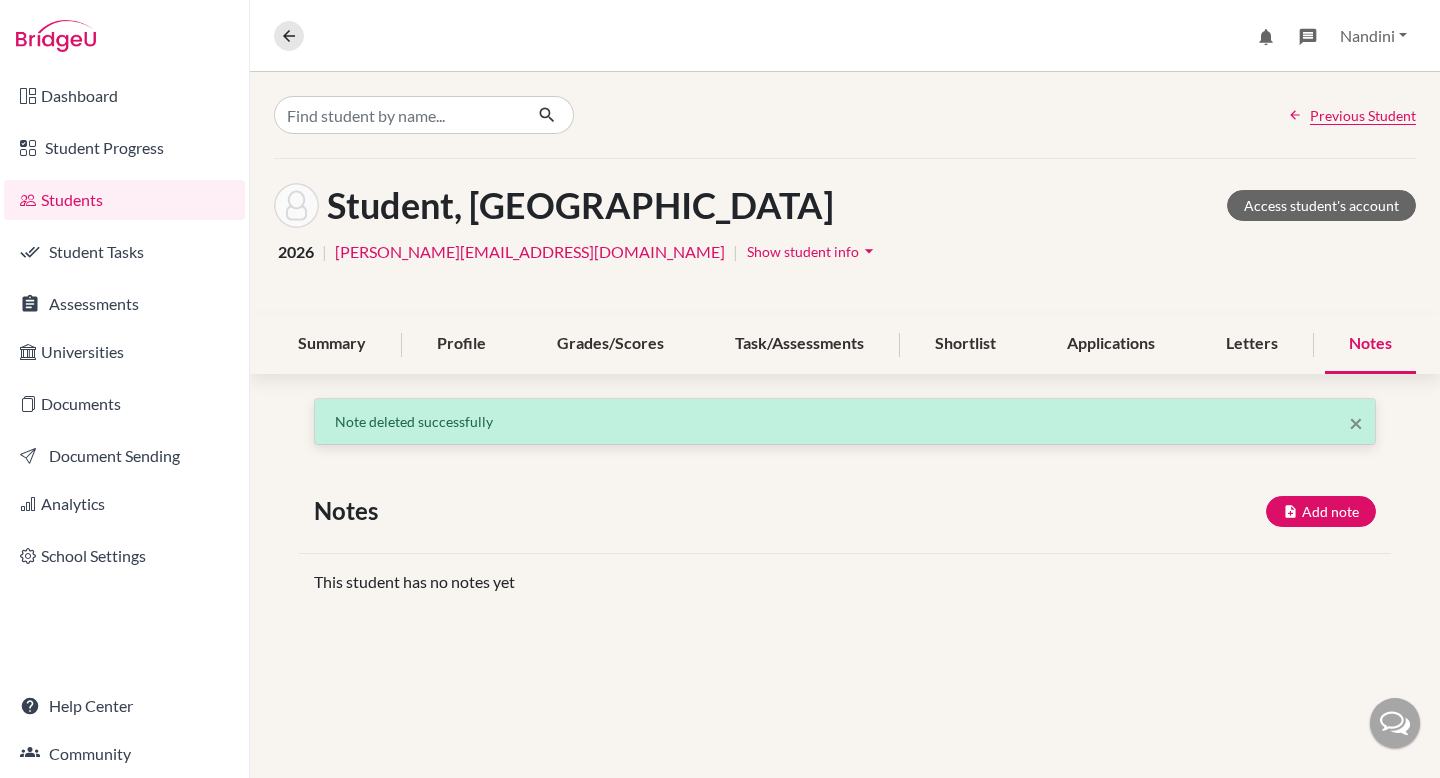 click on "Students" at bounding box center (124, 200) 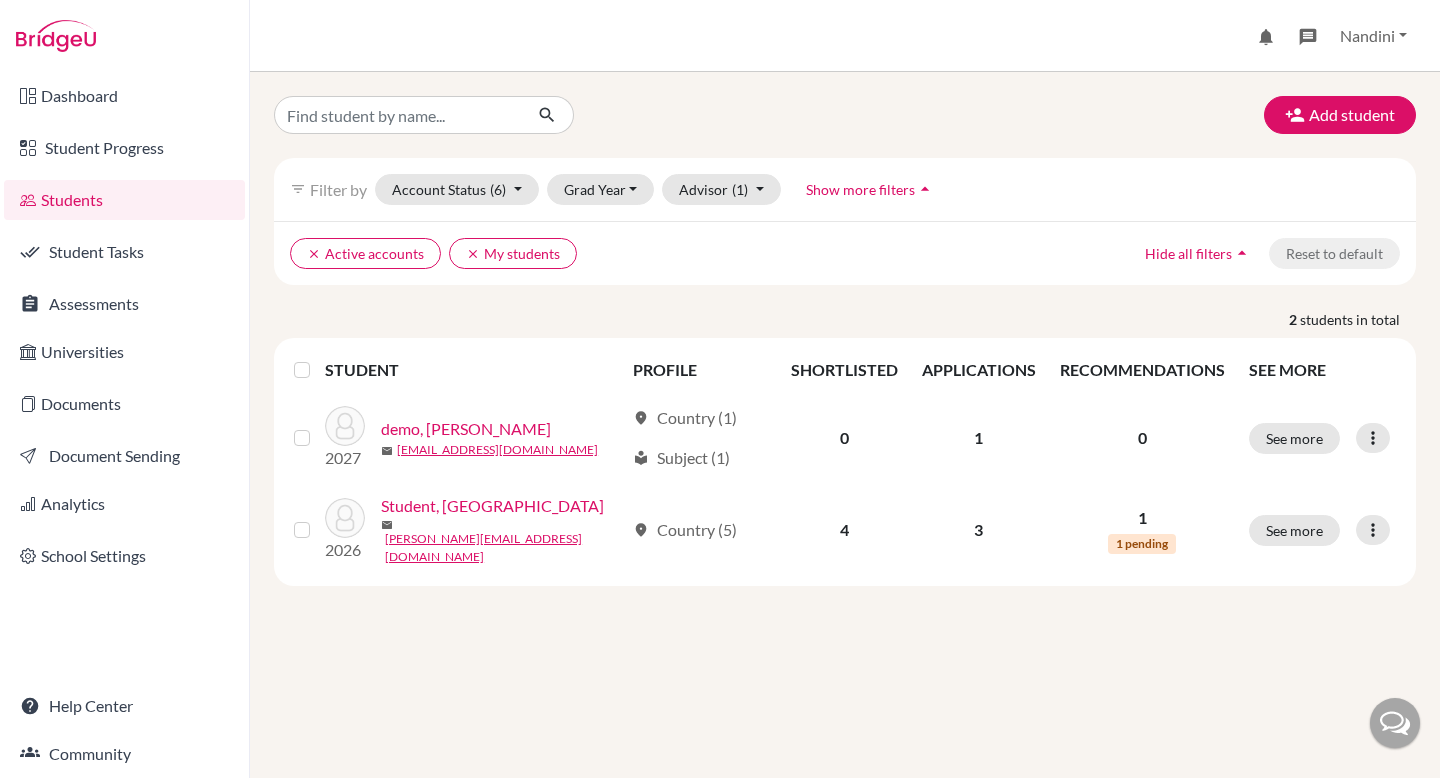 scroll, scrollTop: 0, scrollLeft: 0, axis: both 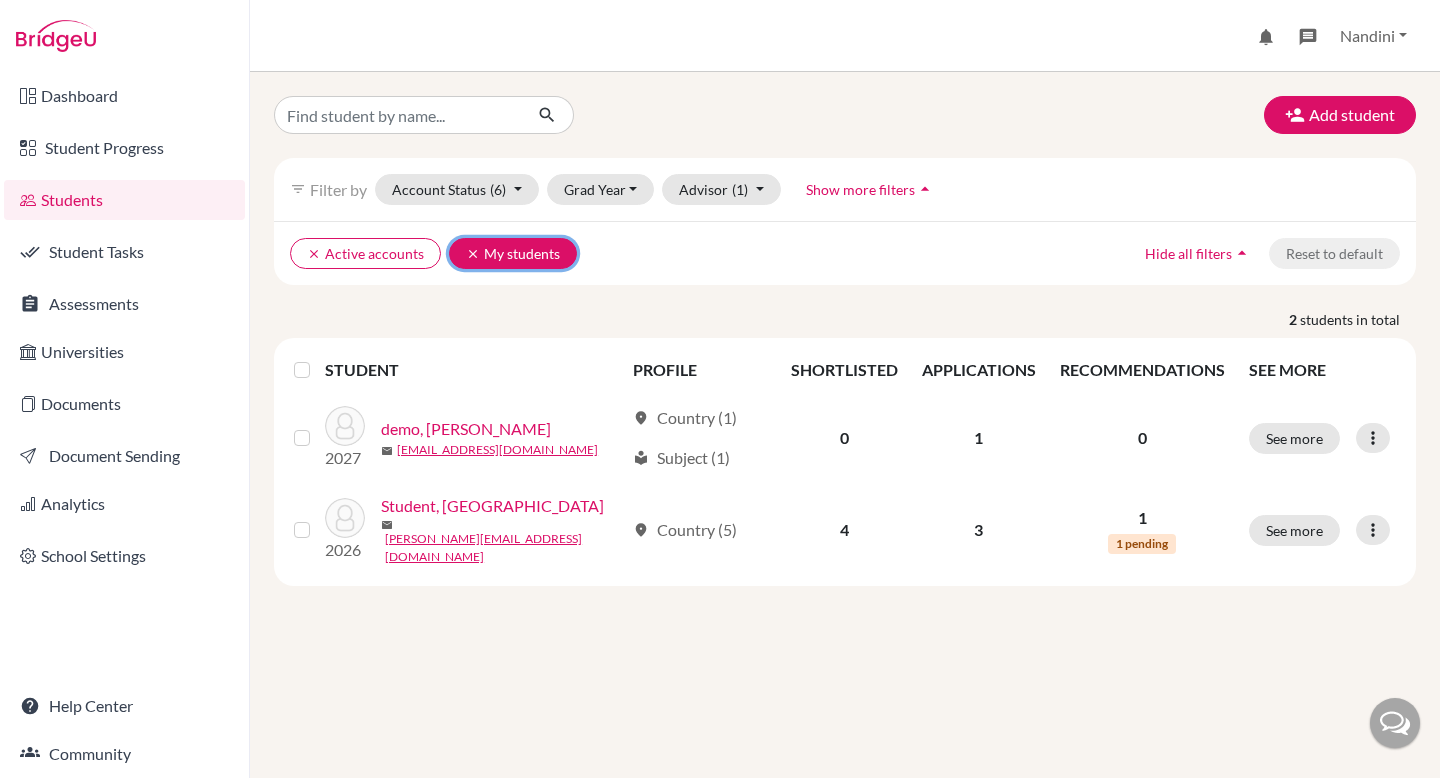 click on "clear" at bounding box center [473, 254] 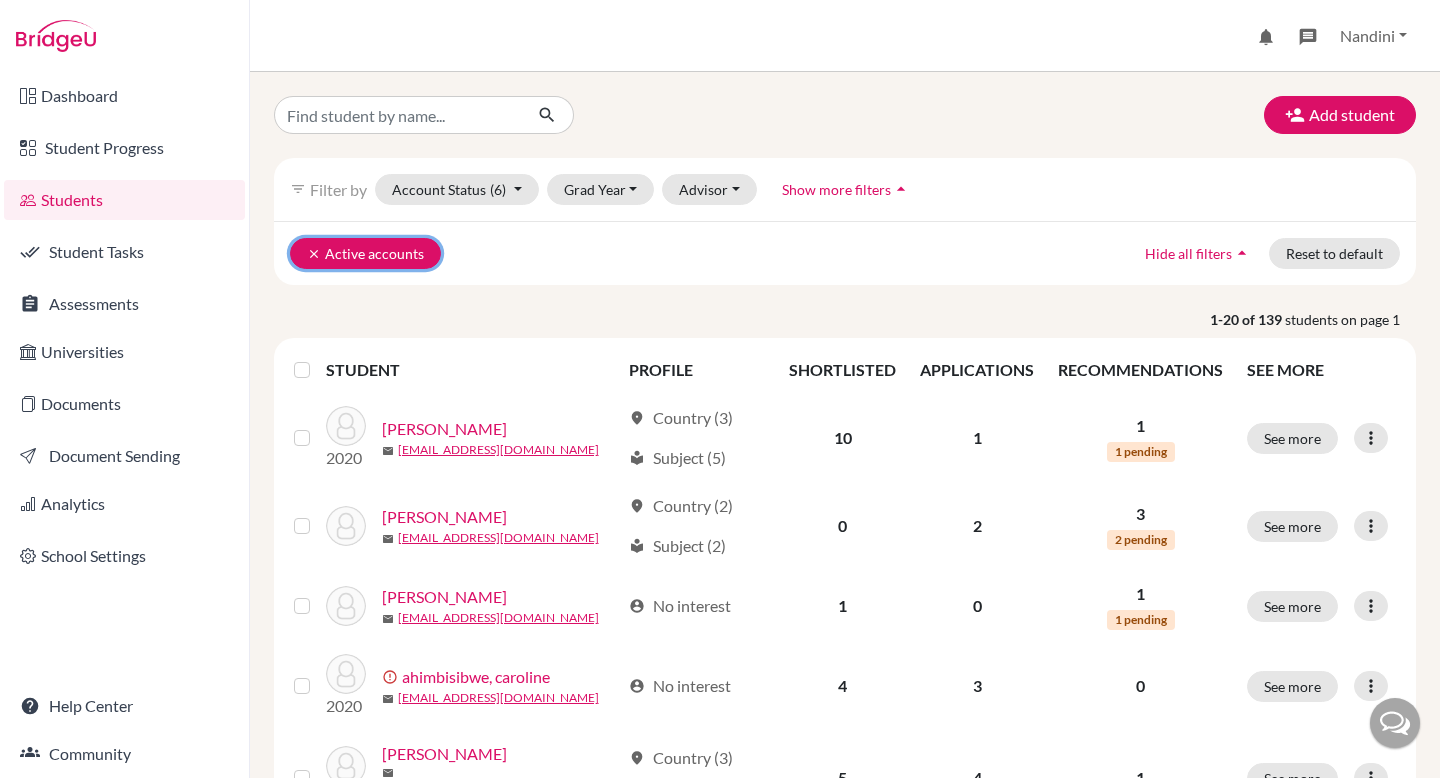 click on "clear" at bounding box center (314, 254) 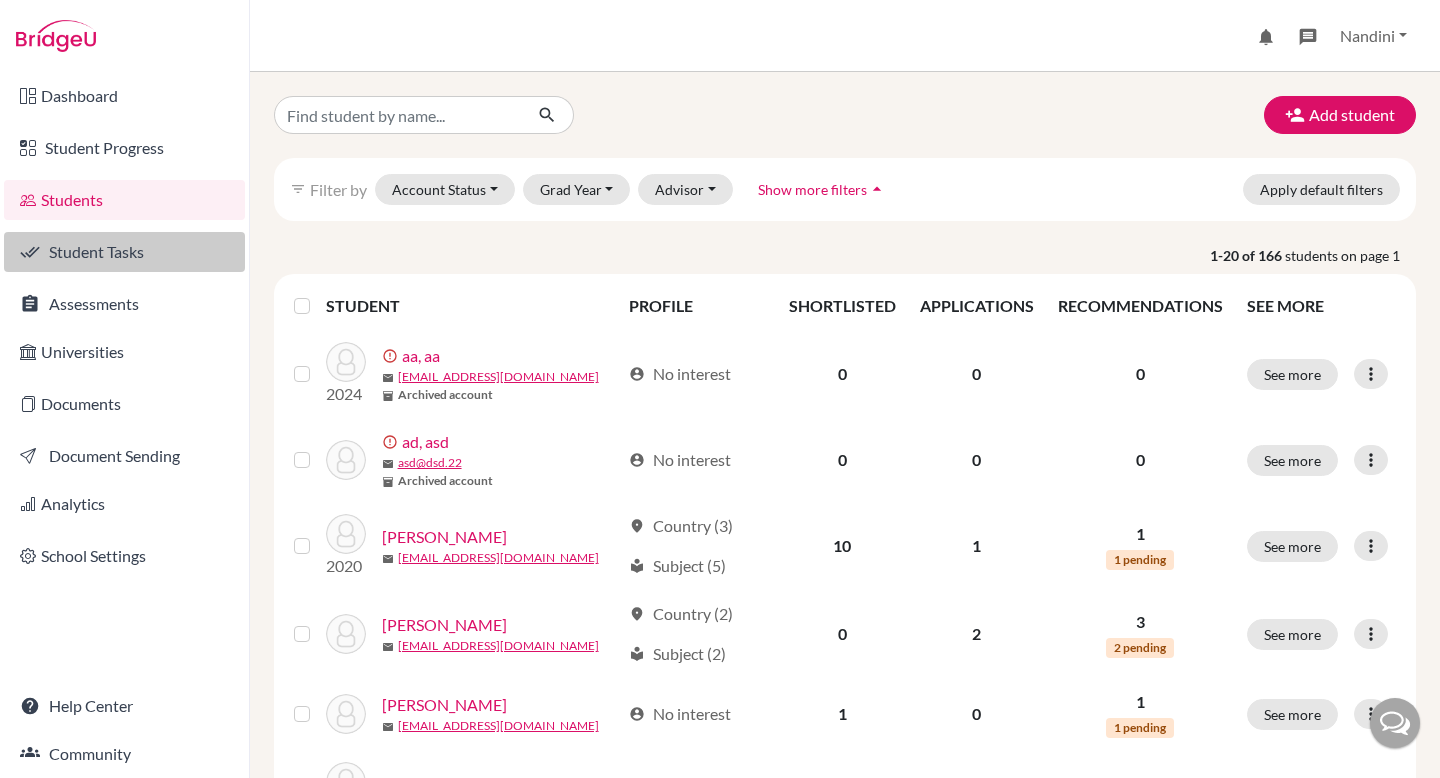 click on "Student Tasks" at bounding box center [124, 252] 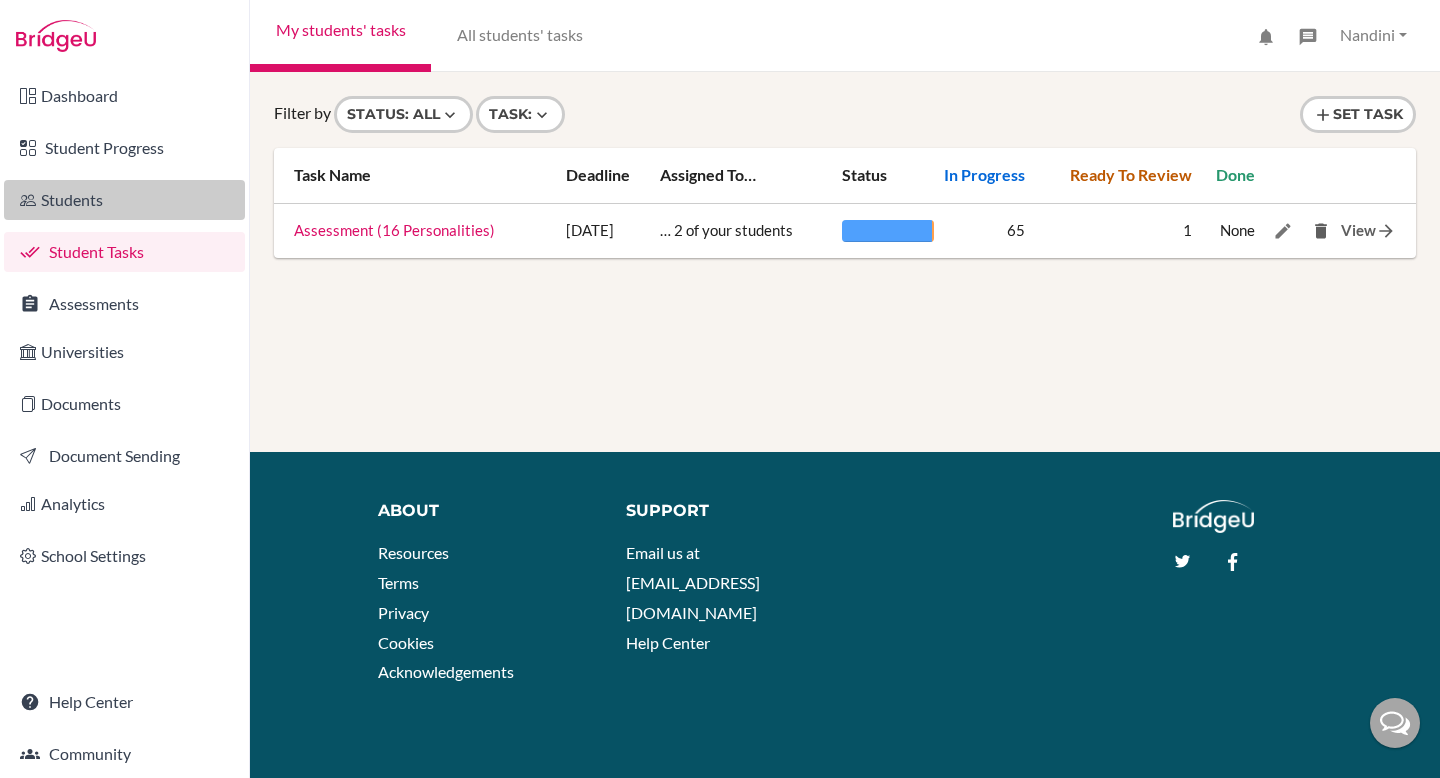 scroll, scrollTop: 0, scrollLeft: 0, axis: both 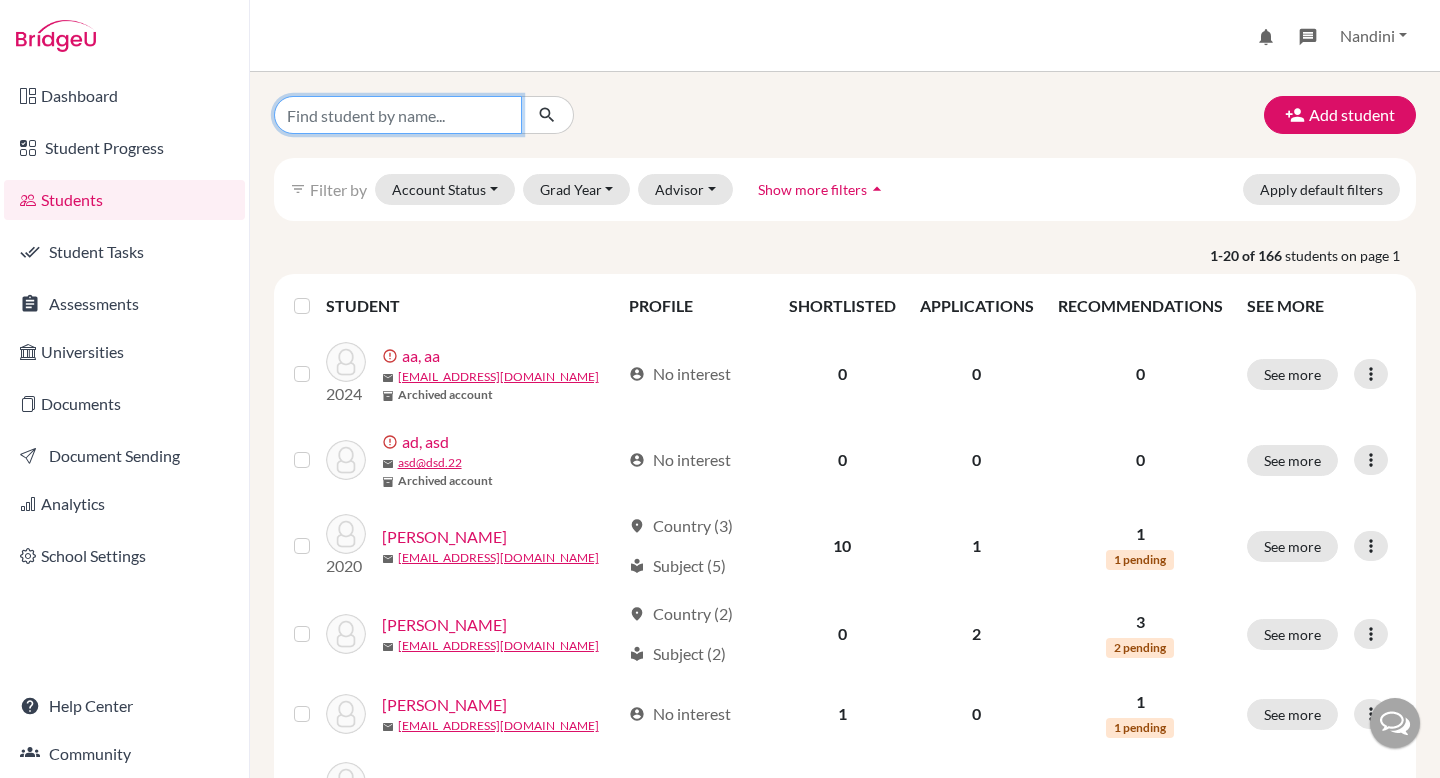 click at bounding box center [398, 115] 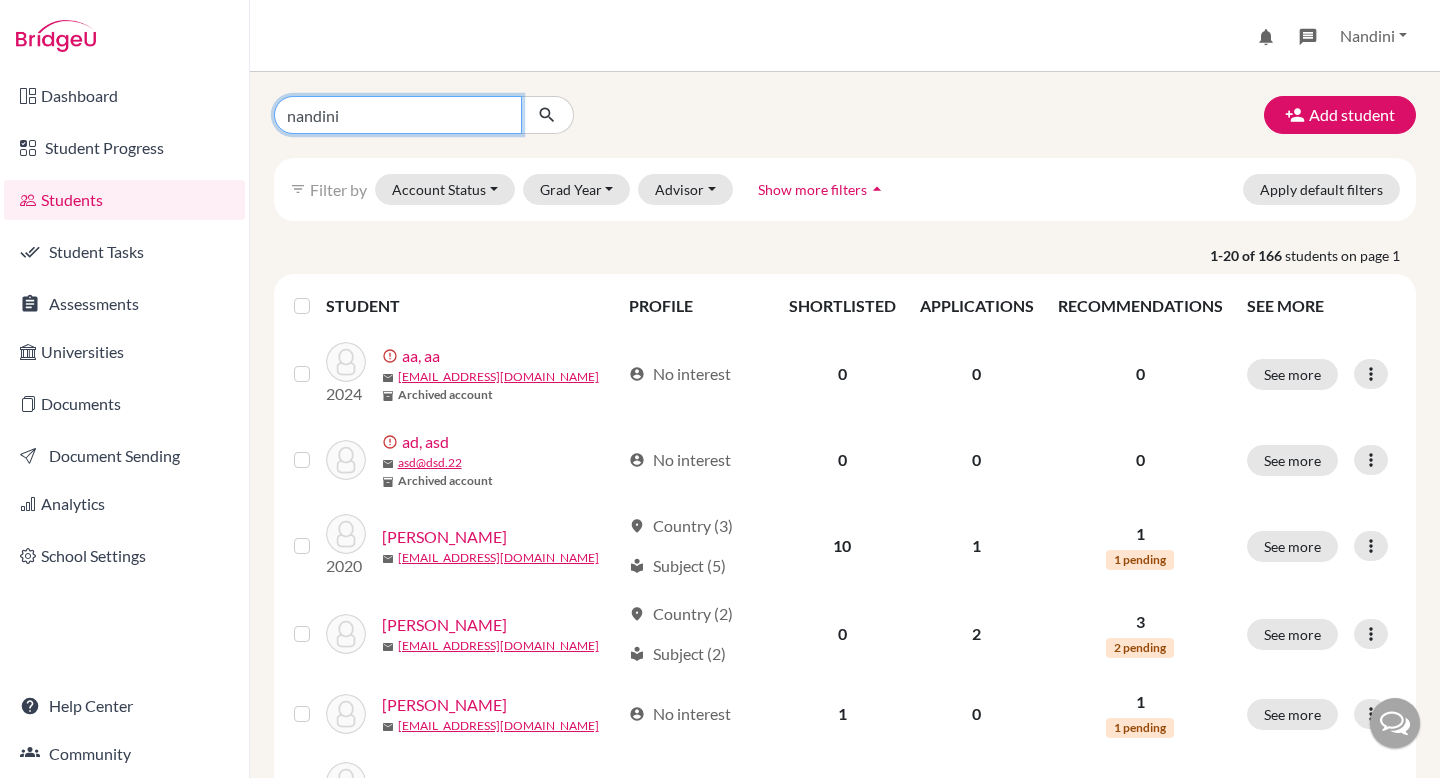 type on "nandini" 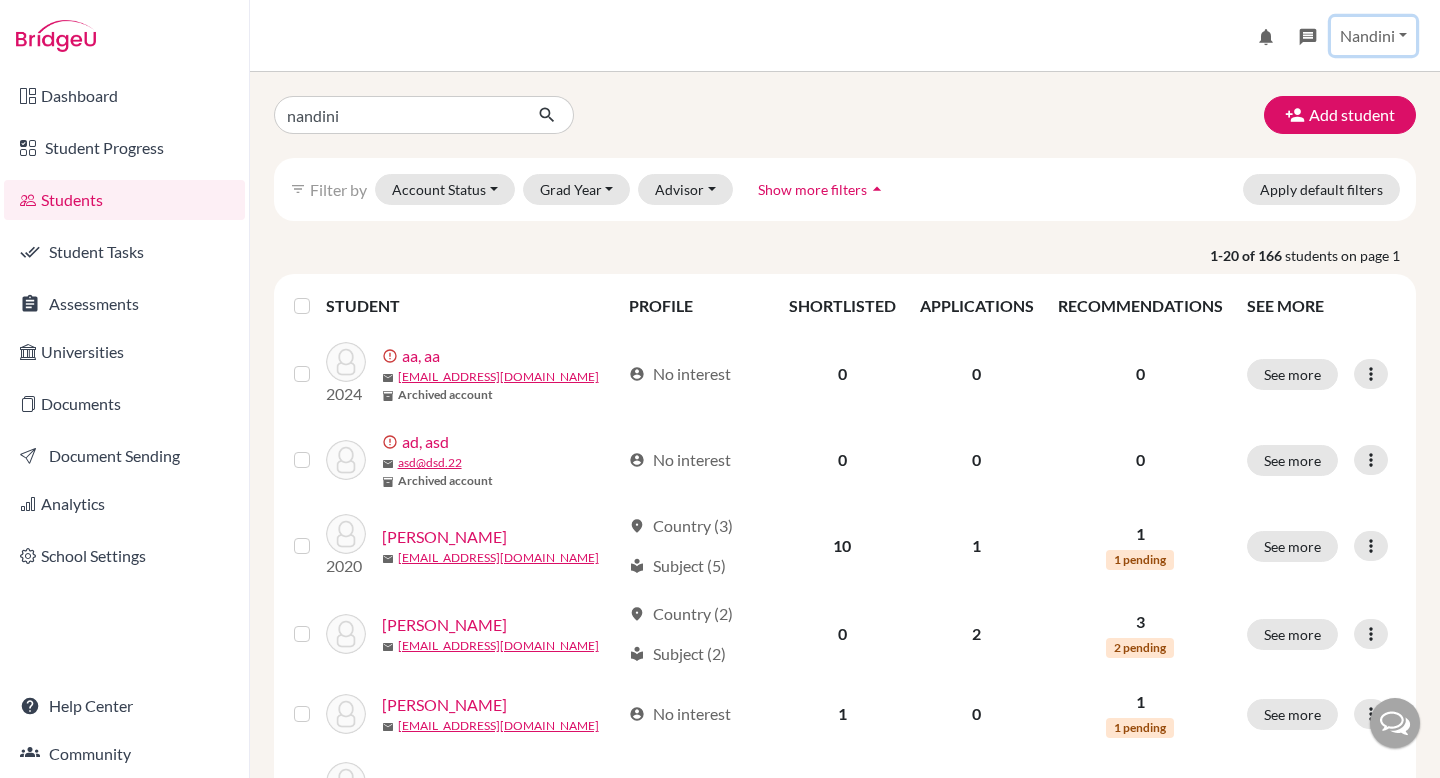 click on "Nandini" at bounding box center (1373, 36) 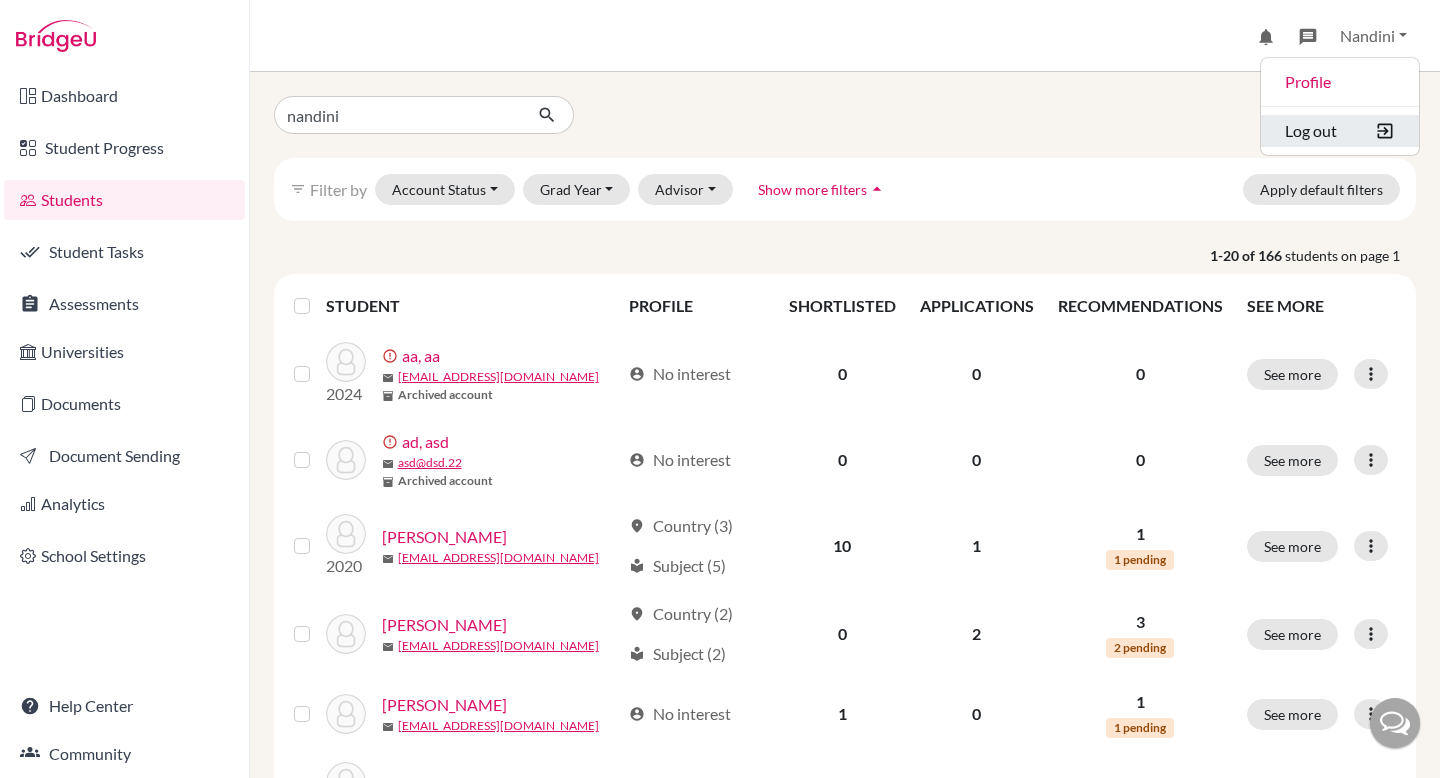 click on "Log out" at bounding box center (1340, 131) 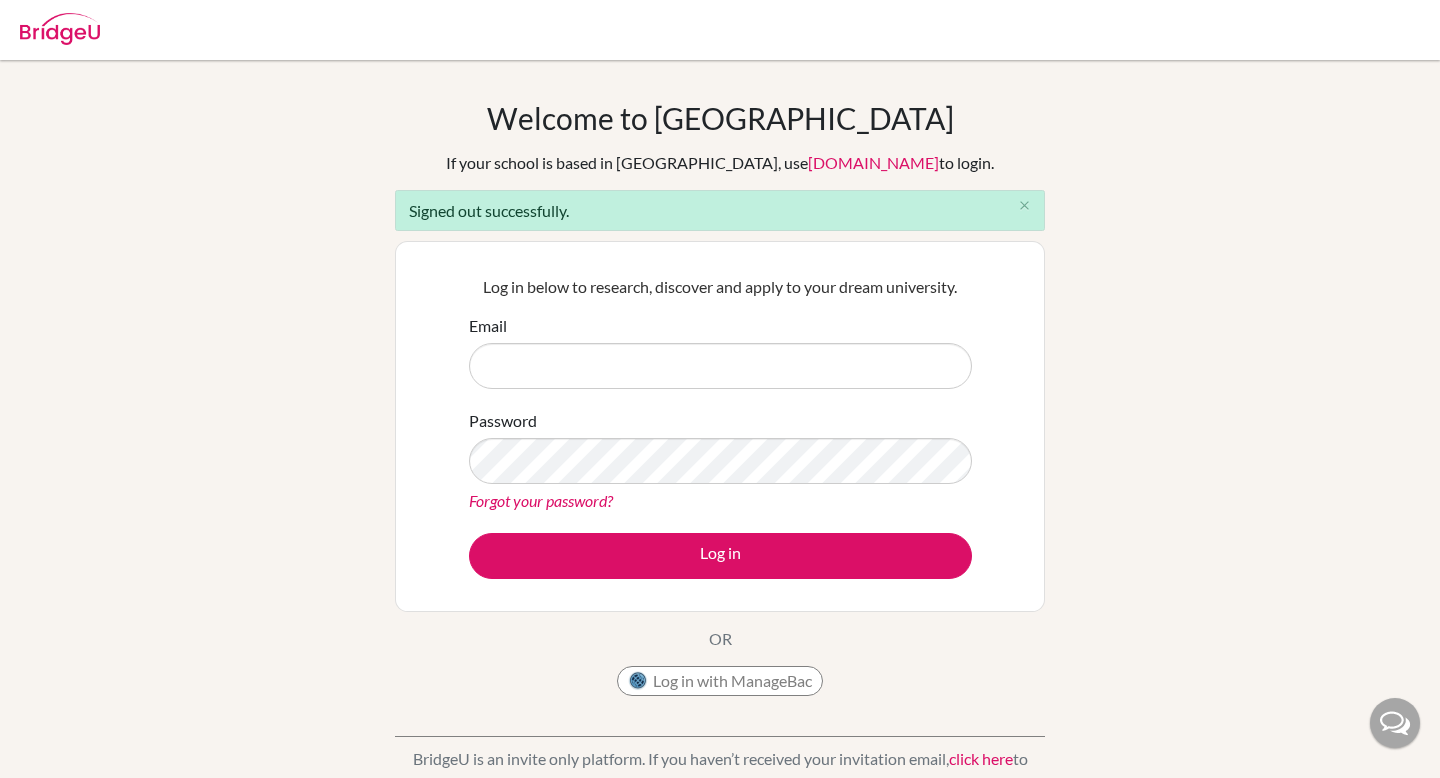 scroll, scrollTop: 0, scrollLeft: 0, axis: both 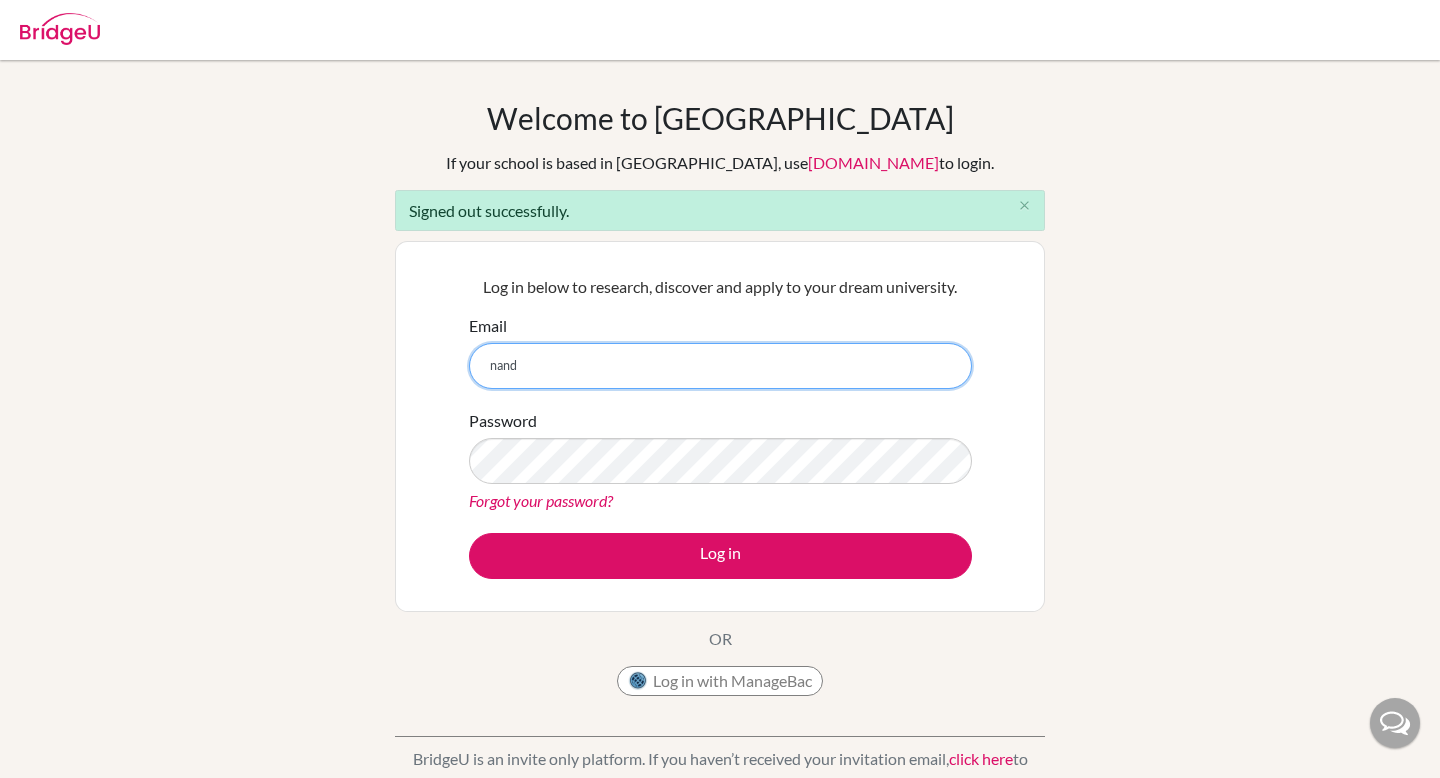 type on "[PERSON_NAME][EMAIL_ADDRESS][DOMAIN_NAME]" 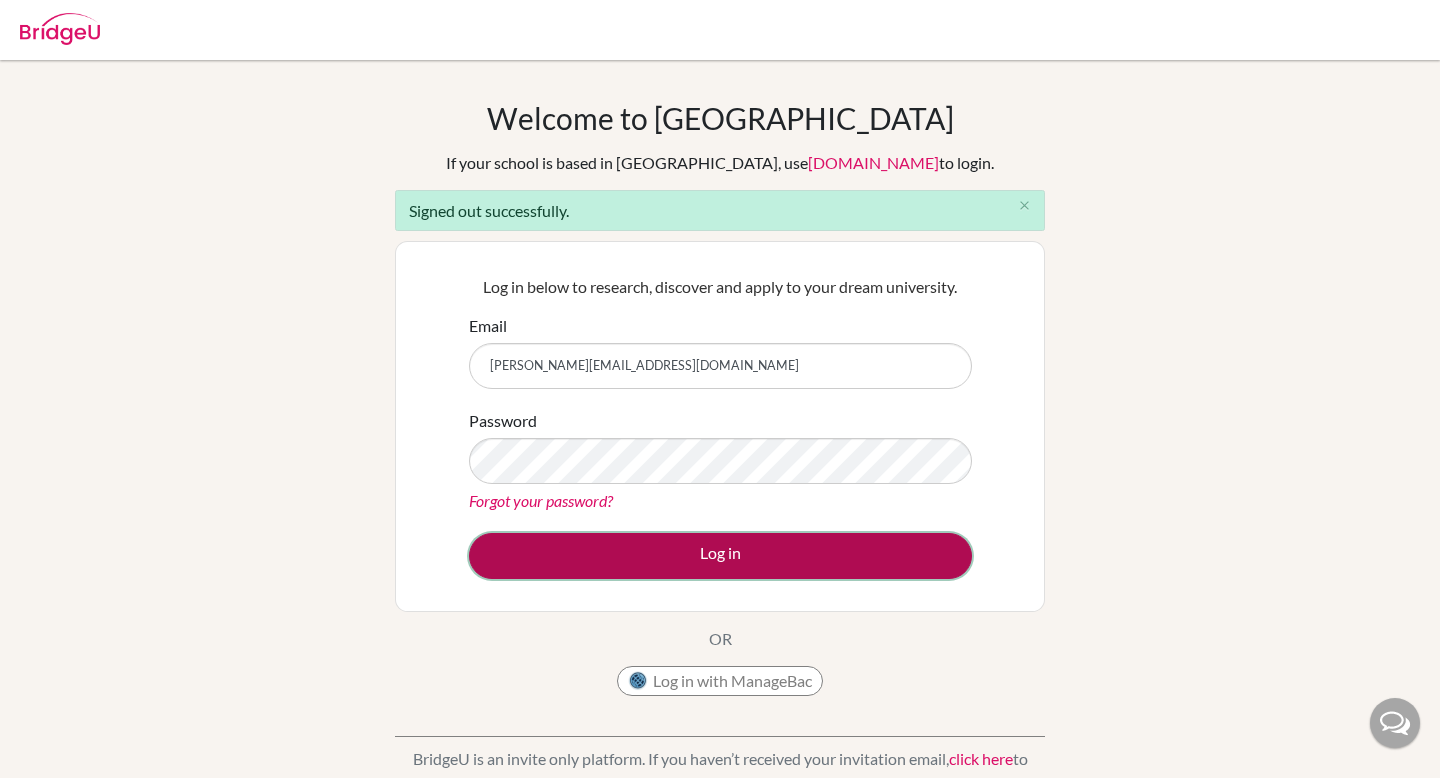 click on "Log in" at bounding box center (720, 556) 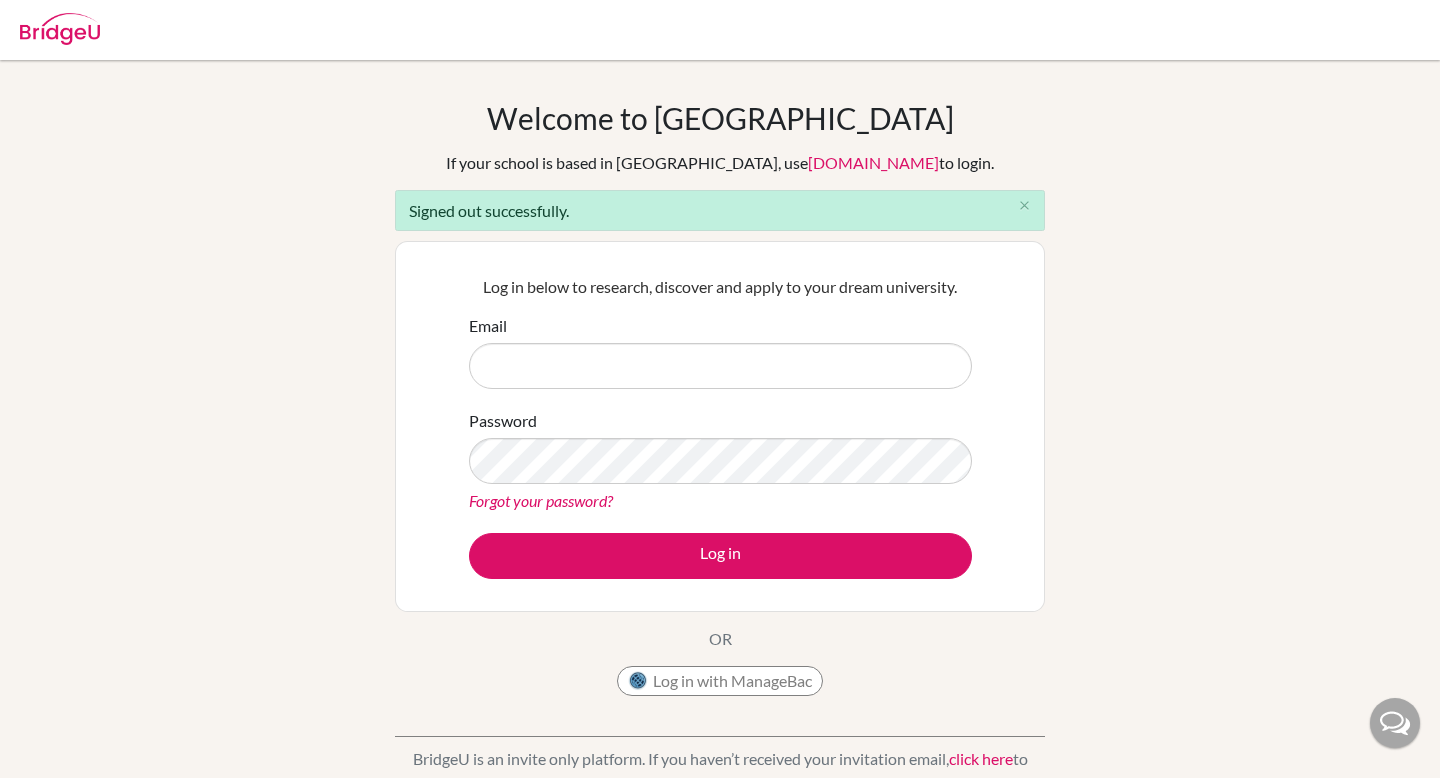 scroll, scrollTop: 0, scrollLeft: 0, axis: both 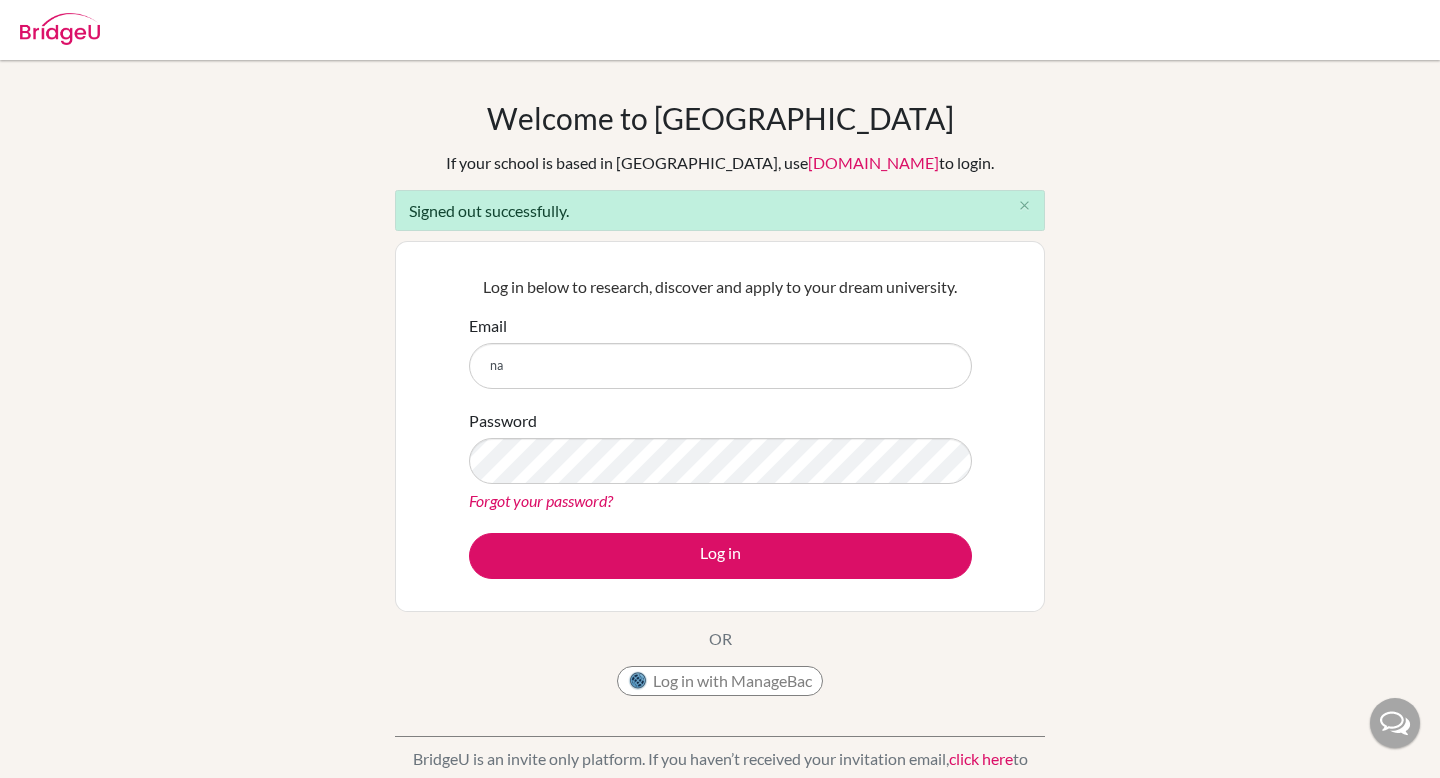 type on "[PERSON_NAME][EMAIL_ADDRESS][DOMAIN_NAME]" 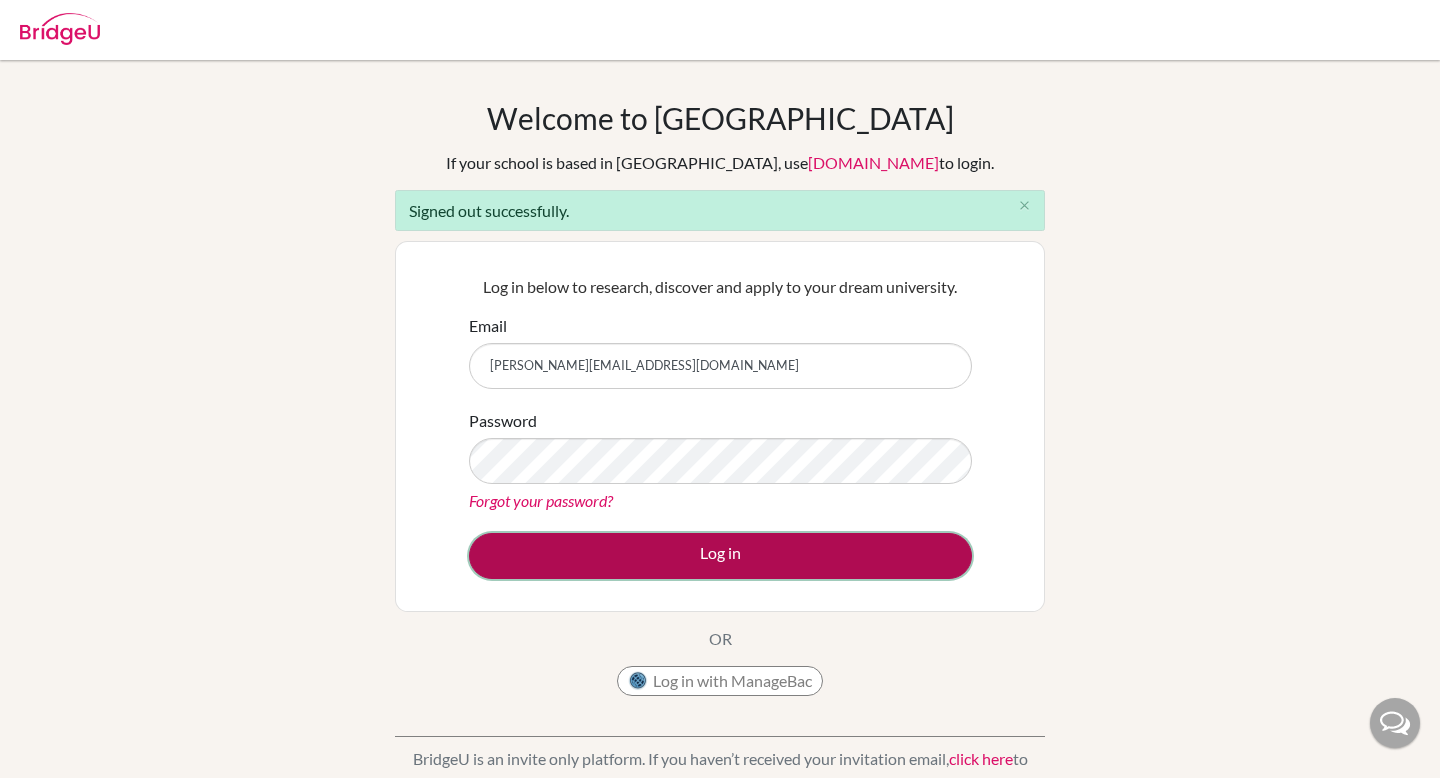click on "Log in" at bounding box center [720, 556] 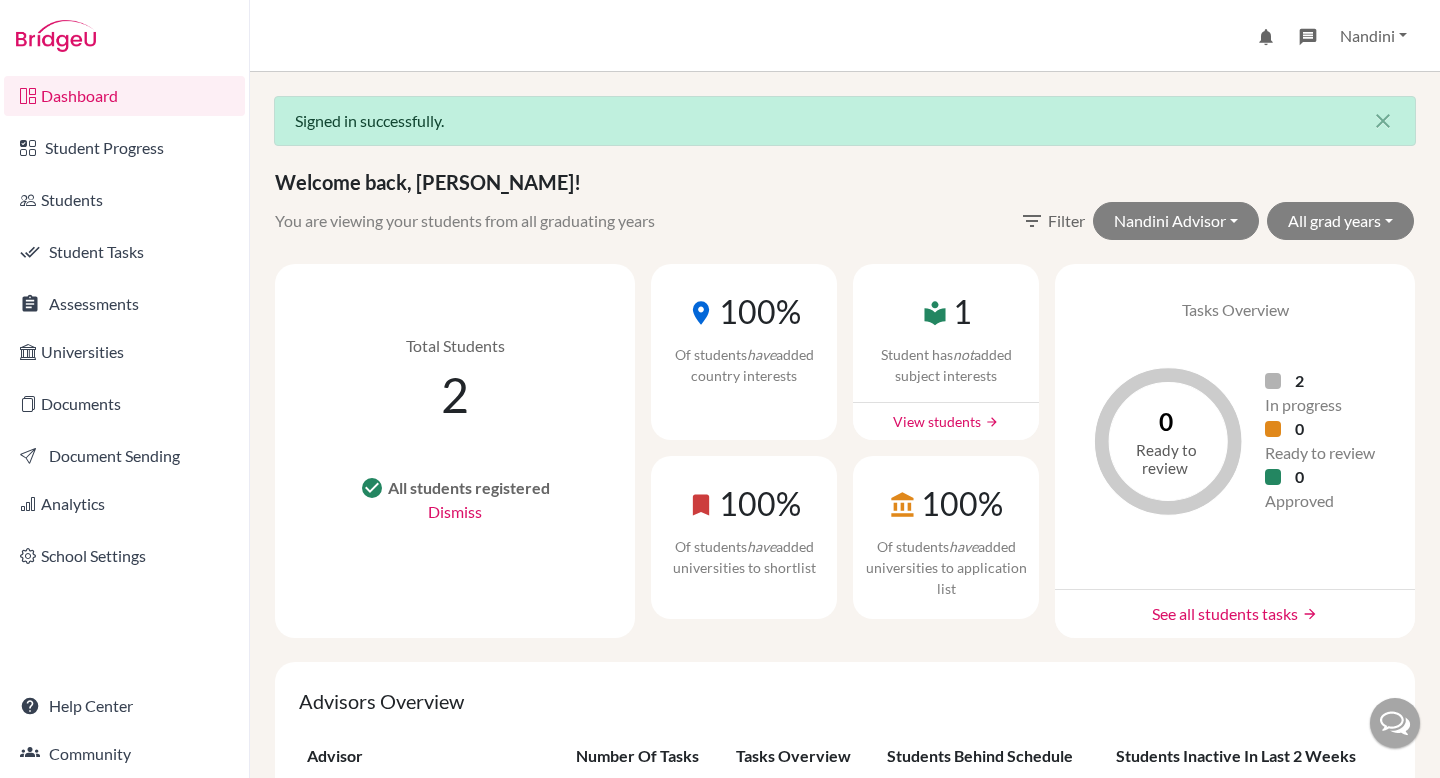scroll, scrollTop: 0, scrollLeft: 0, axis: both 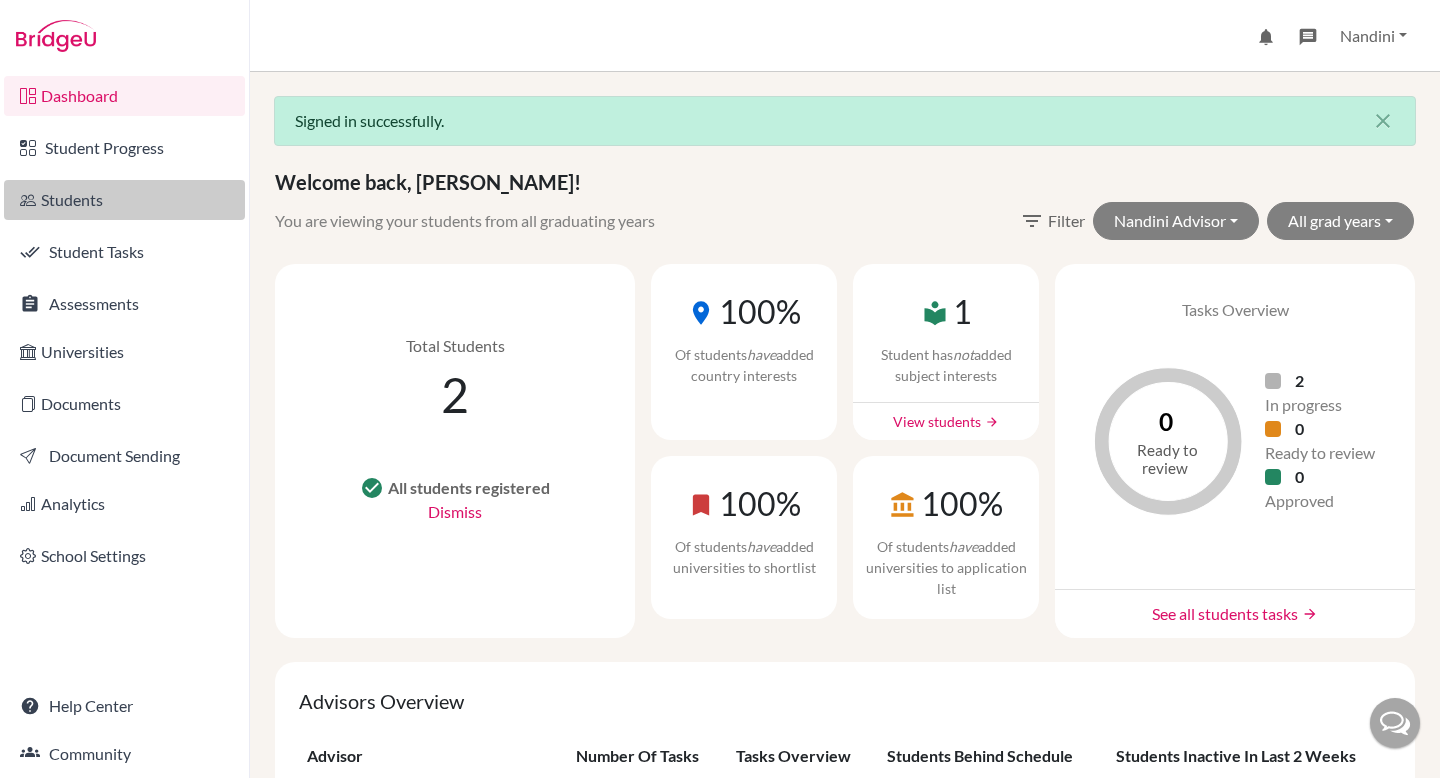 click on "Students" at bounding box center (124, 200) 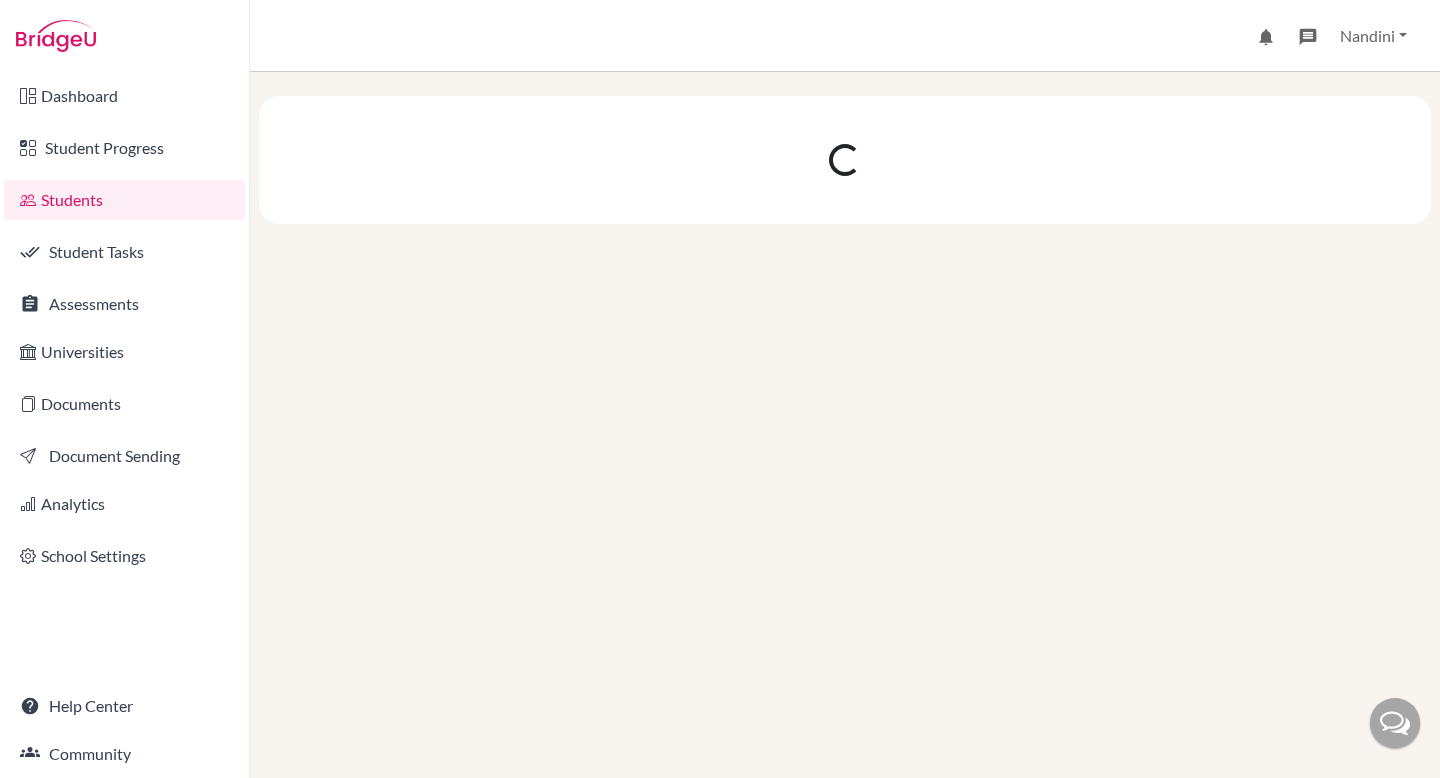 scroll, scrollTop: 0, scrollLeft: 0, axis: both 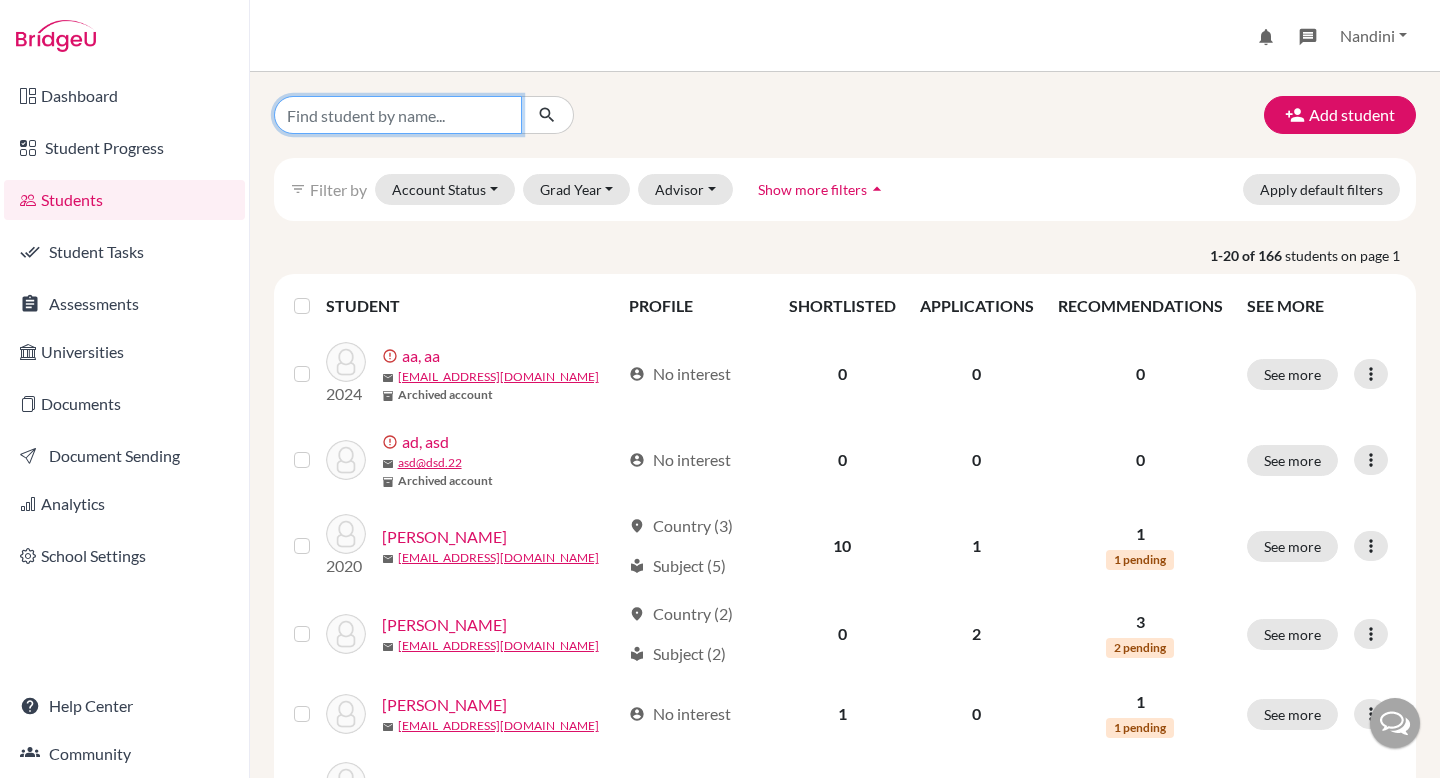 click at bounding box center [398, 115] 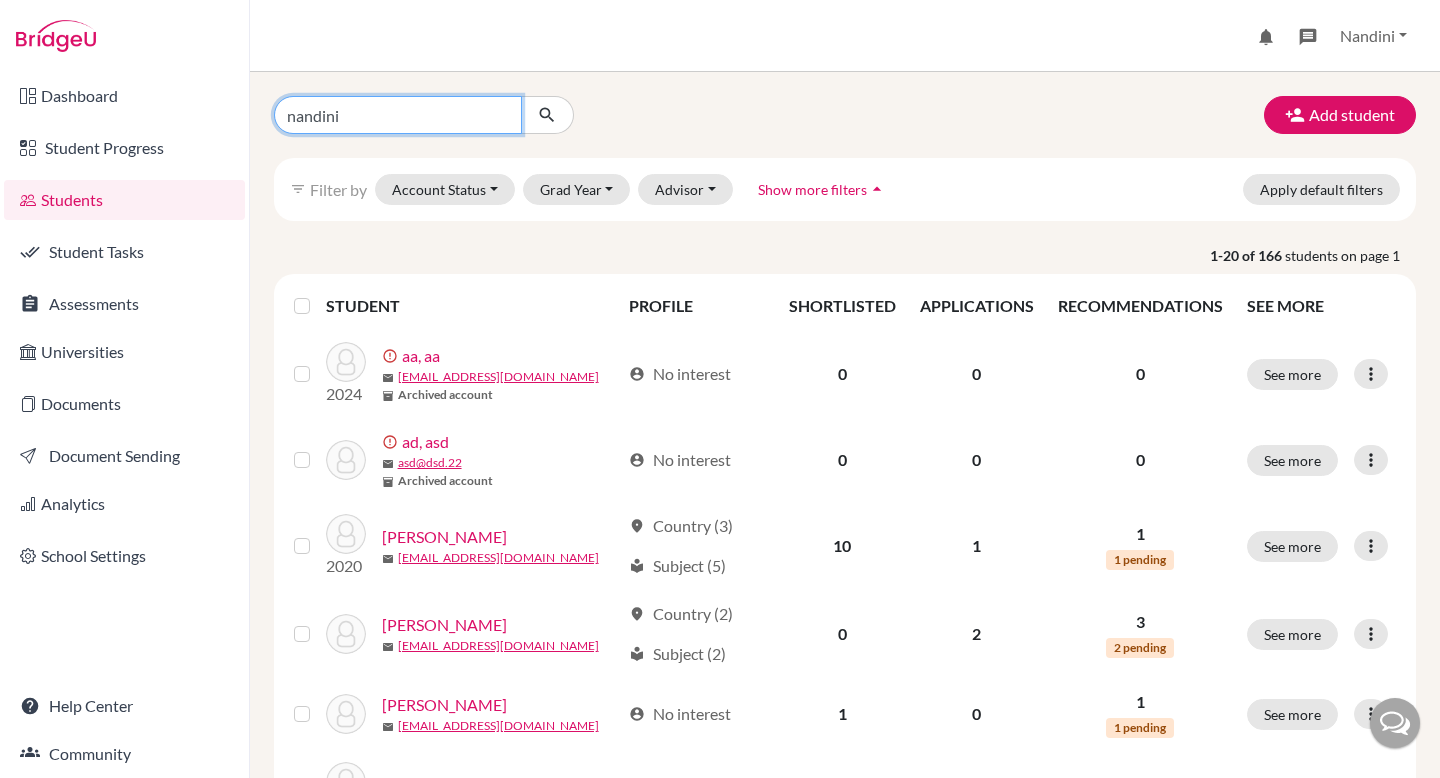 type on "nandini" 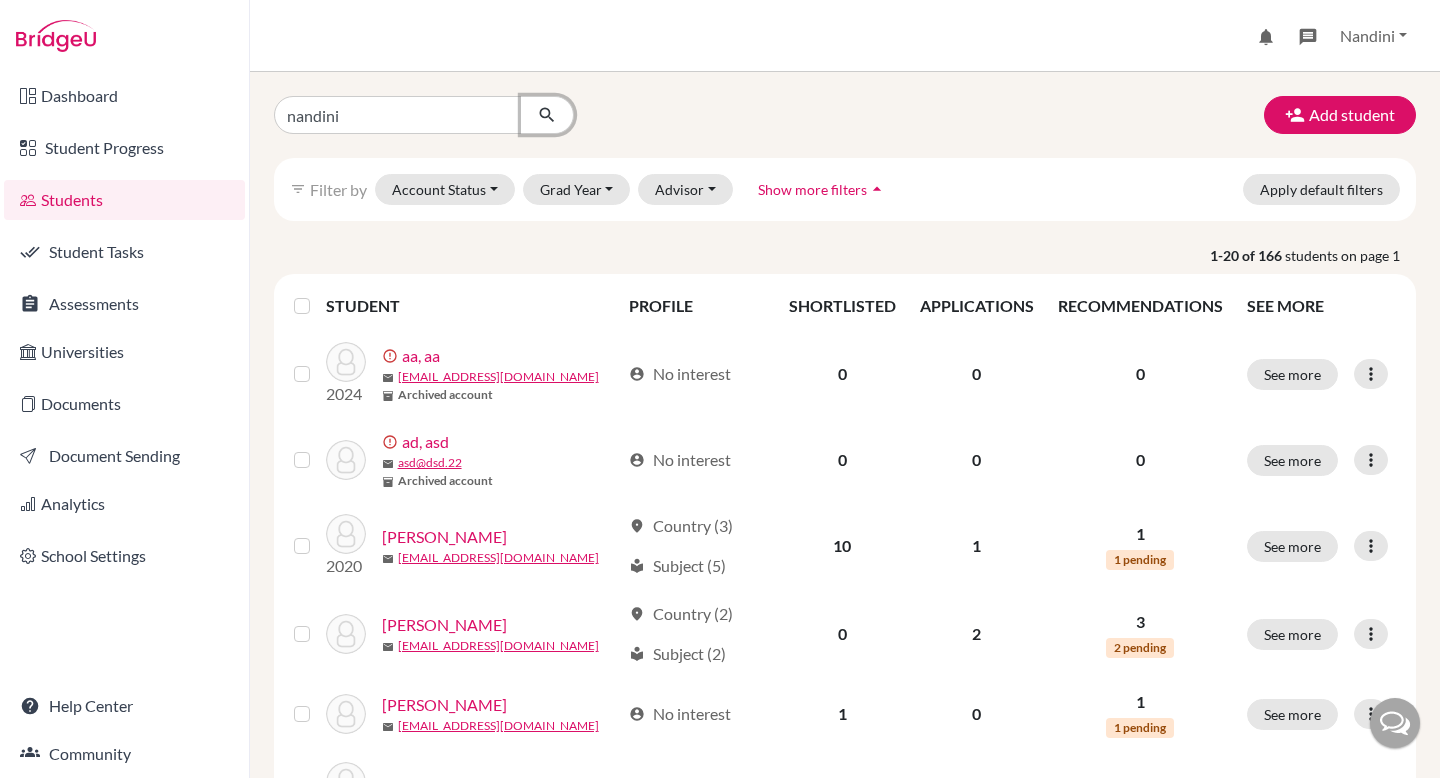 click at bounding box center [547, 115] 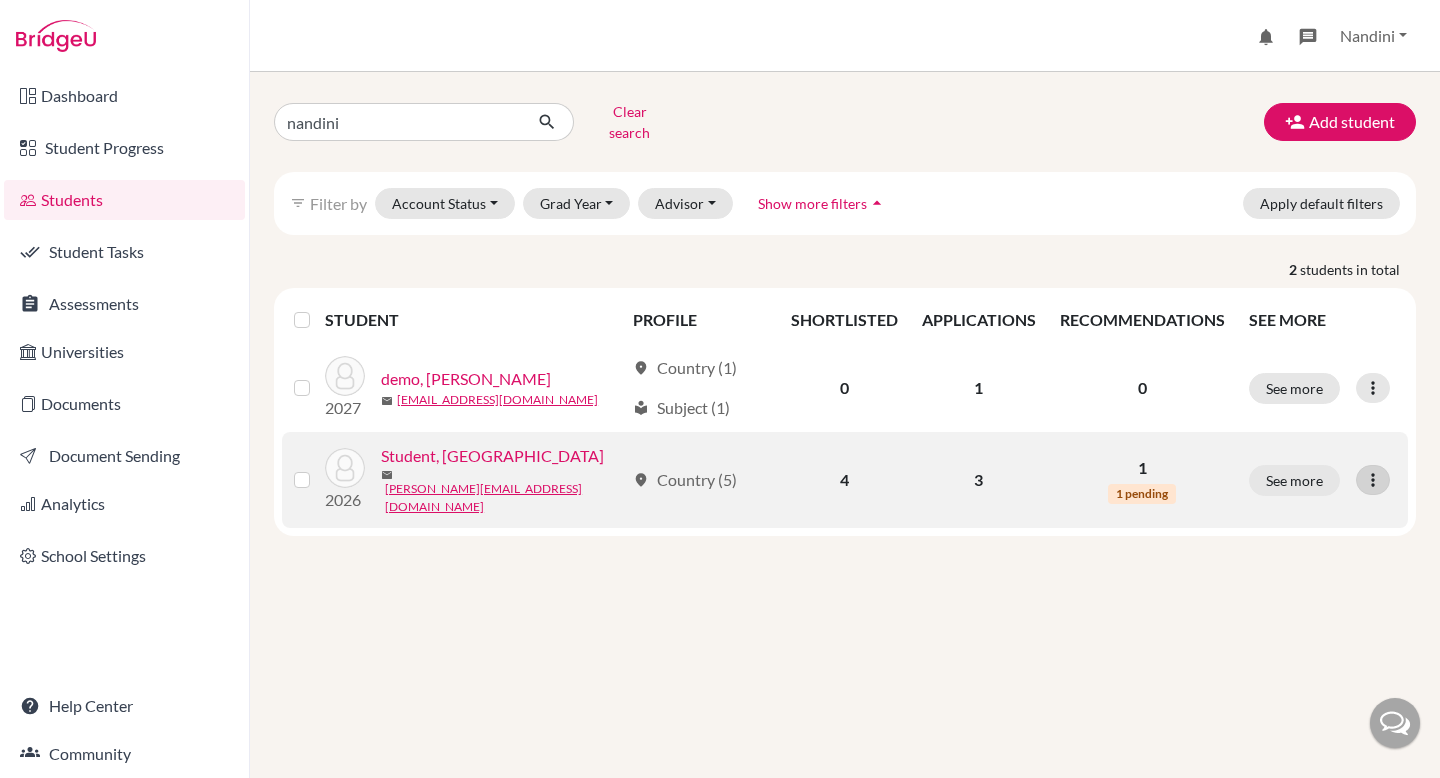click at bounding box center (1373, 480) 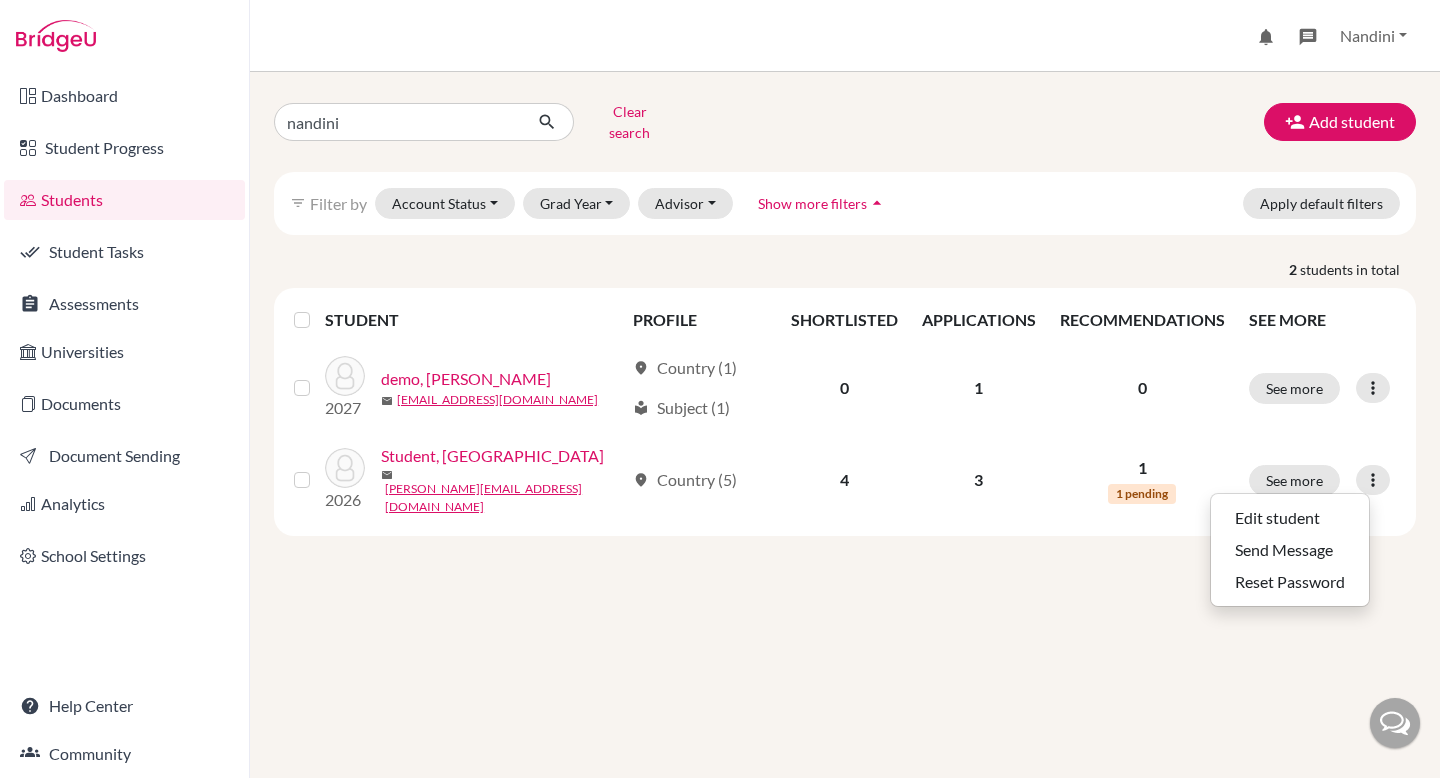 click on "nandini Clear search Add student filter_list Filter by Account Status Active accounts Archived accounts Registered Unregistered Grad Year 2027 2026 2025 2024 2023 2022 2021 2020 2019 2018 2017 2016 2014 2010 1992 Advisor My students Without advisor Advisor, Benji Advisor, Jessica Advisor, Lydia Advisor, Marco Advisor, Riya Advisor , Steph Advisor demo, Carol Arese, Sharon Buckley, Chris CD, Test Staff Counsellor, Thea Criddle, Matt Feynman, Steven Higginson, David Iacovacci, Alessandro Ishan, Test Production King, MsJen Lane, Cherry Lowe, Michal Martin , Advisor Saladdin, Rafiq Smith, Neil Sprout, Pomona Strausfield, Ronaldo test, alam Test, Aishwarya Test, Sally Tester, Test Test Staff, Himanshu  the advisor, Nicola Whitfield, Patrick Windsor, Mike Show more filters arrow_drop_up Apply default filters 2  students in total STUDENT PROFILE SHORTLISTED APPLICATIONS RECOMMENDATIONS SEE MORE 2027 demo, Nandini mail nandini.gupta+student1@cialfo.com.sg location_on Country (1) local_library Subject (1) 0 1 0 2026" at bounding box center (845, 425) 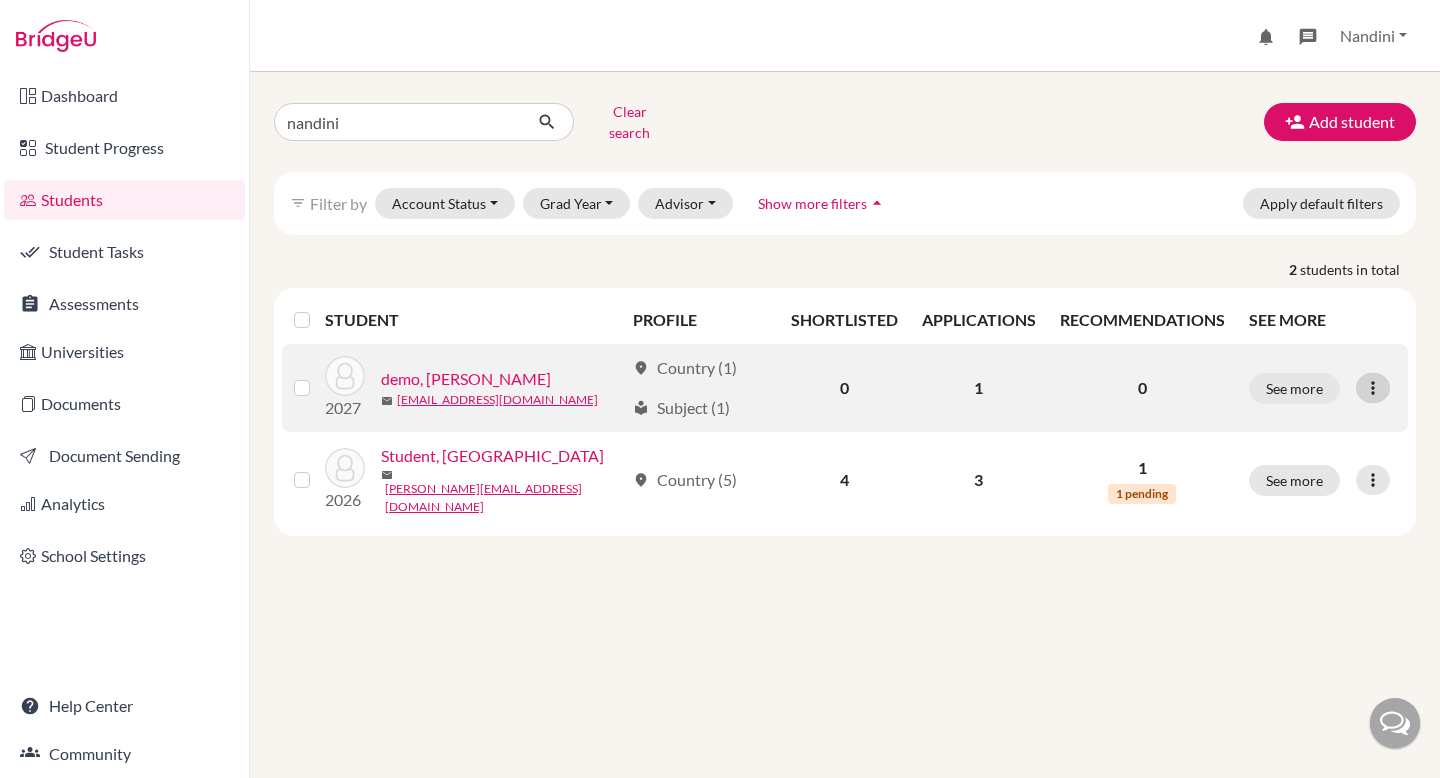 click at bounding box center [1373, 388] 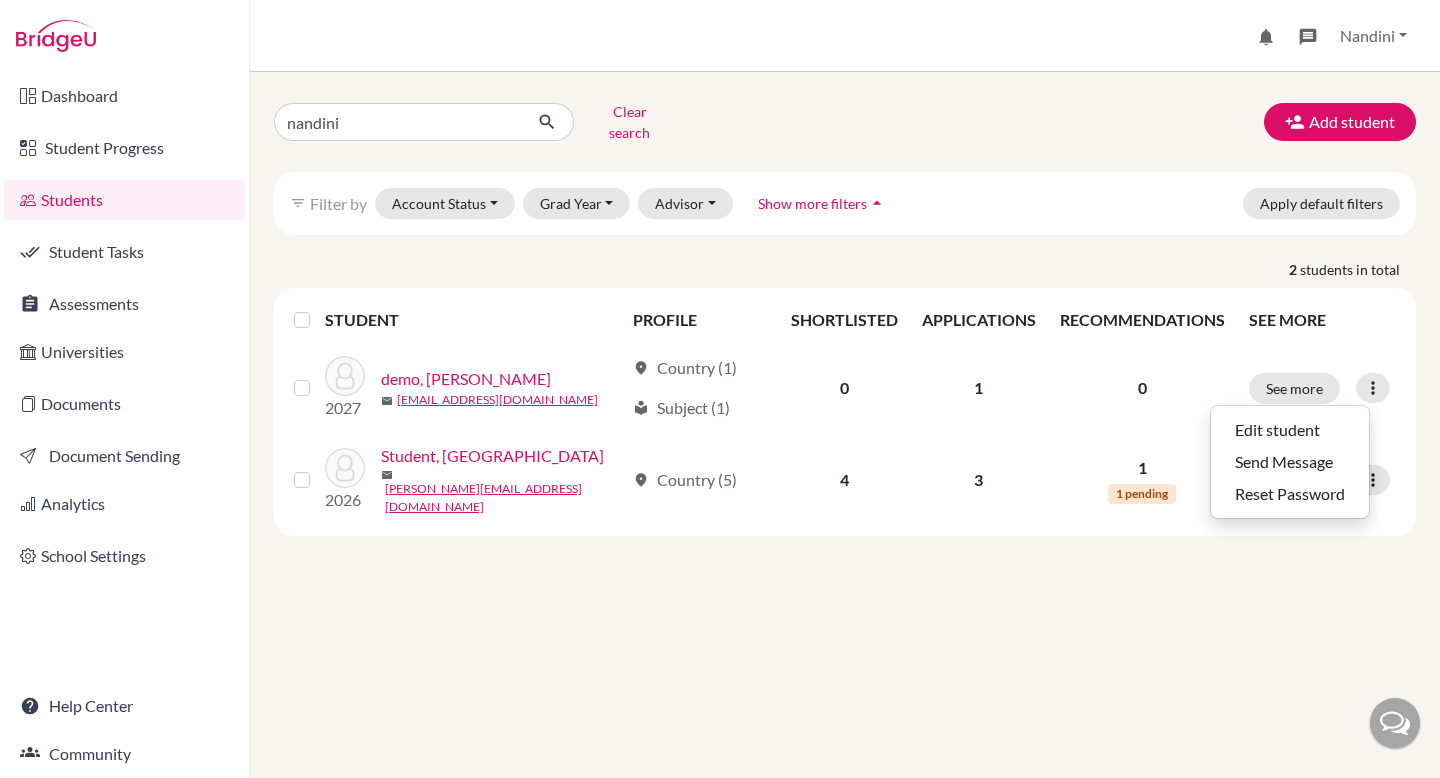 click on "nandini Clear search Add student filter_list Filter by Account Status Active accounts Archived accounts Registered Unregistered Grad Year 2027 2026 2025 2024 2023 2022 2021 2020 2019 2018 2017 2016 2014 2010 1992 Advisor My students Without advisor Advisor, Benji Advisor, Jessica Advisor, Lydia Advisor, Marco Advisor, Riya Advisor , Steph Advisor demo, Carol Arese, Sharon Buckley, Chris CD, Test Staff Counsellor, Thea Criddle, Matt Feynman, Steven Higginson, David Iacovacci, Alessandro Ishan, Test Production King, MsJen Lane, Cherry Lowe, Michal Martin , Advisor Saladdin, Rafiq Smith, Neil Sprout, Pomona Strausfield, Ronaldo test, alam Test, Aishwarya Test, Sally Tester, Test Test Staff, Himanshu  the advisor, Nicola Whitfield, Patrick Windsor, Mike Show more filters arrow_drop_up Apply default filters 2  students in total STUDENT PROFILE SHORTLISTED APPLICATIONS RECOMMENDATIONS SEE MORE 2027 demo, Nandini mail nandini.gupta+student1@cialfo.com.sg location_on Country (1) local_library Subject (1) 0 1 0 2026" at bounding box center [845, 425] 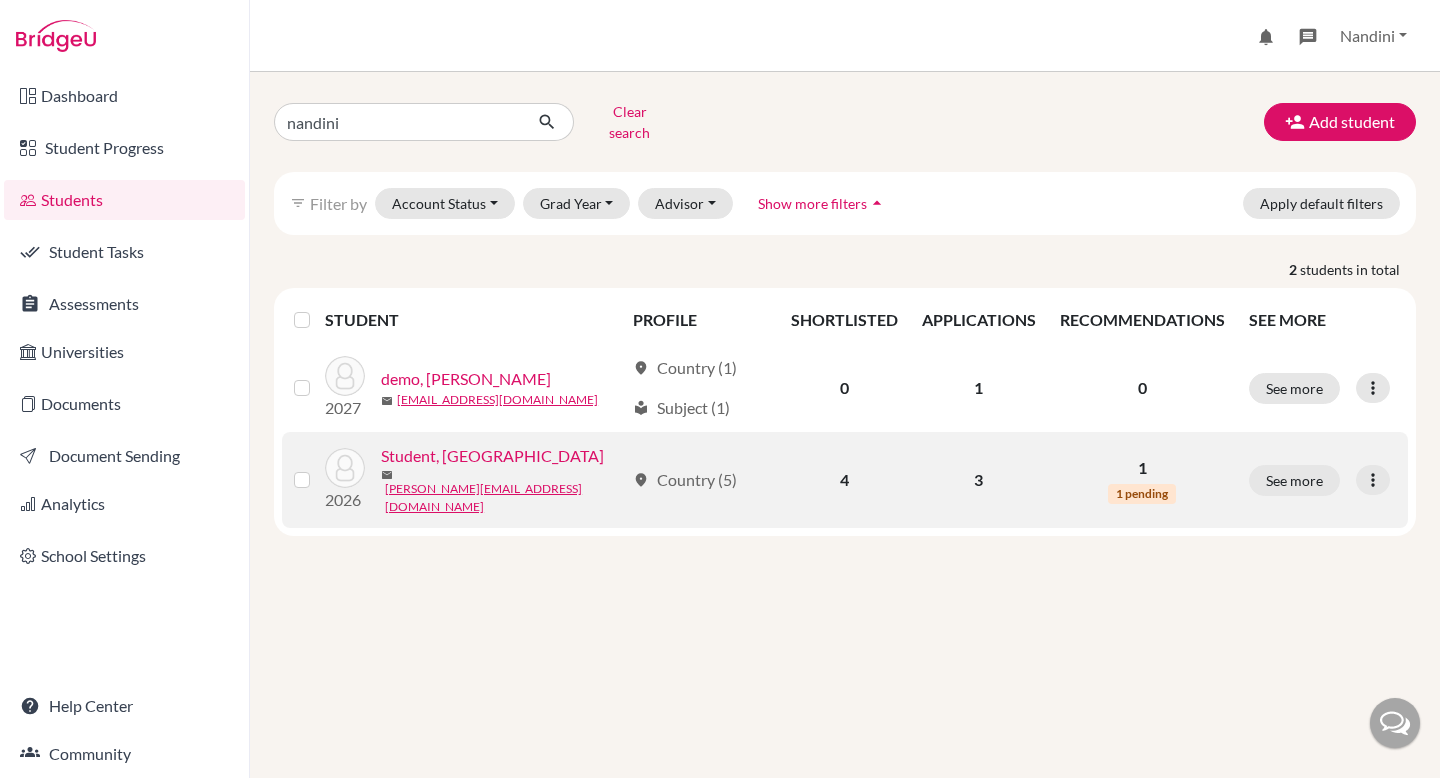 click at bounding box center (318, 468) 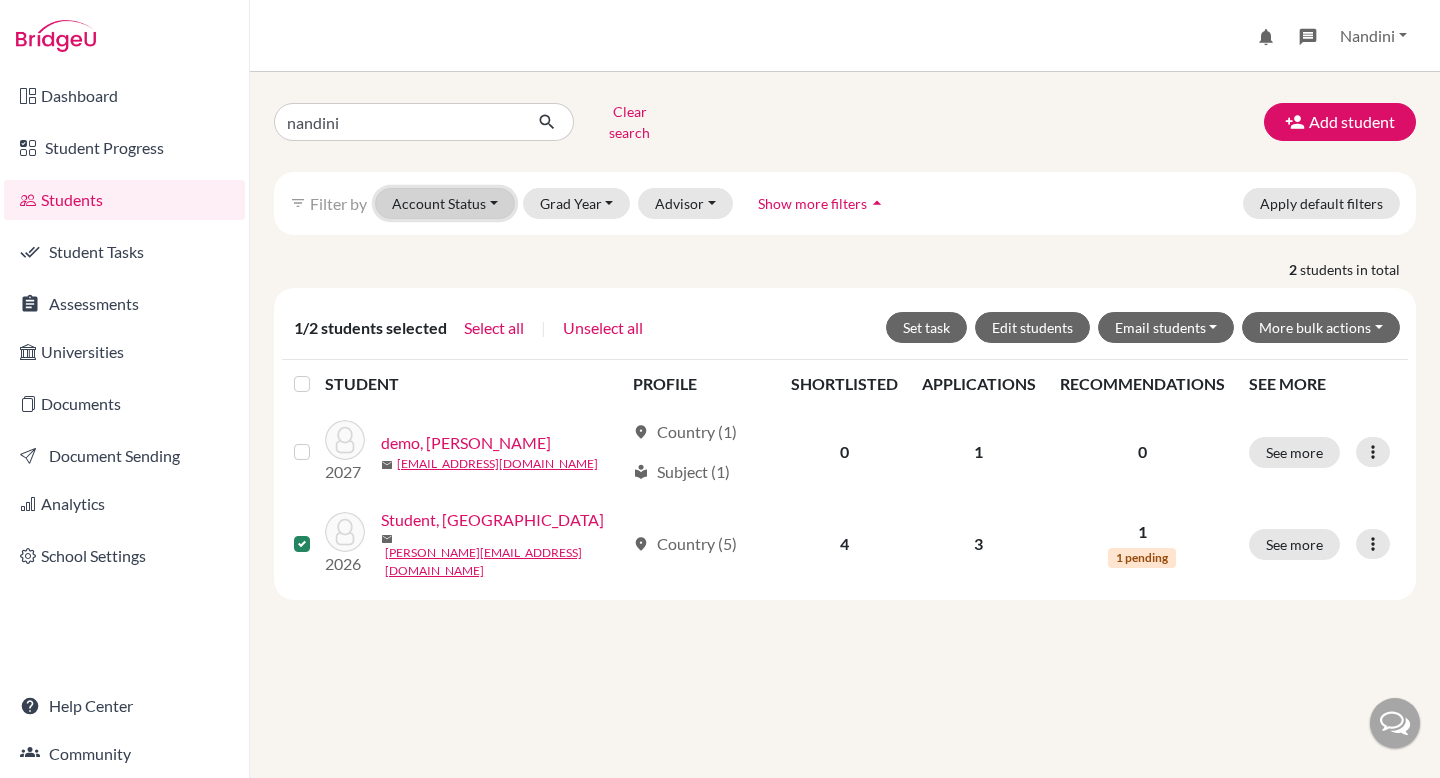 click on "Account Status" at bounding box center (445, 203) 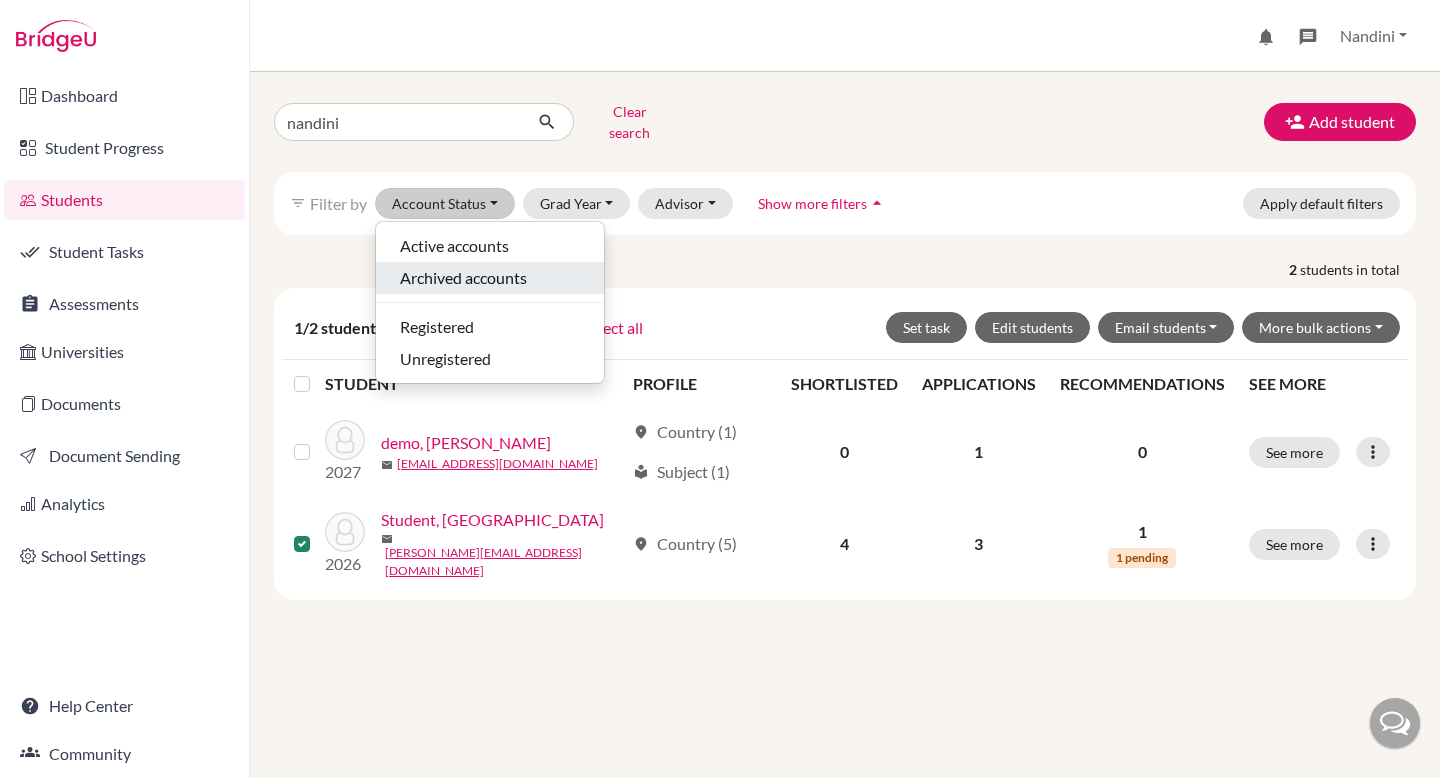 click on "Archived accounts" at bounding box center [463, 278] 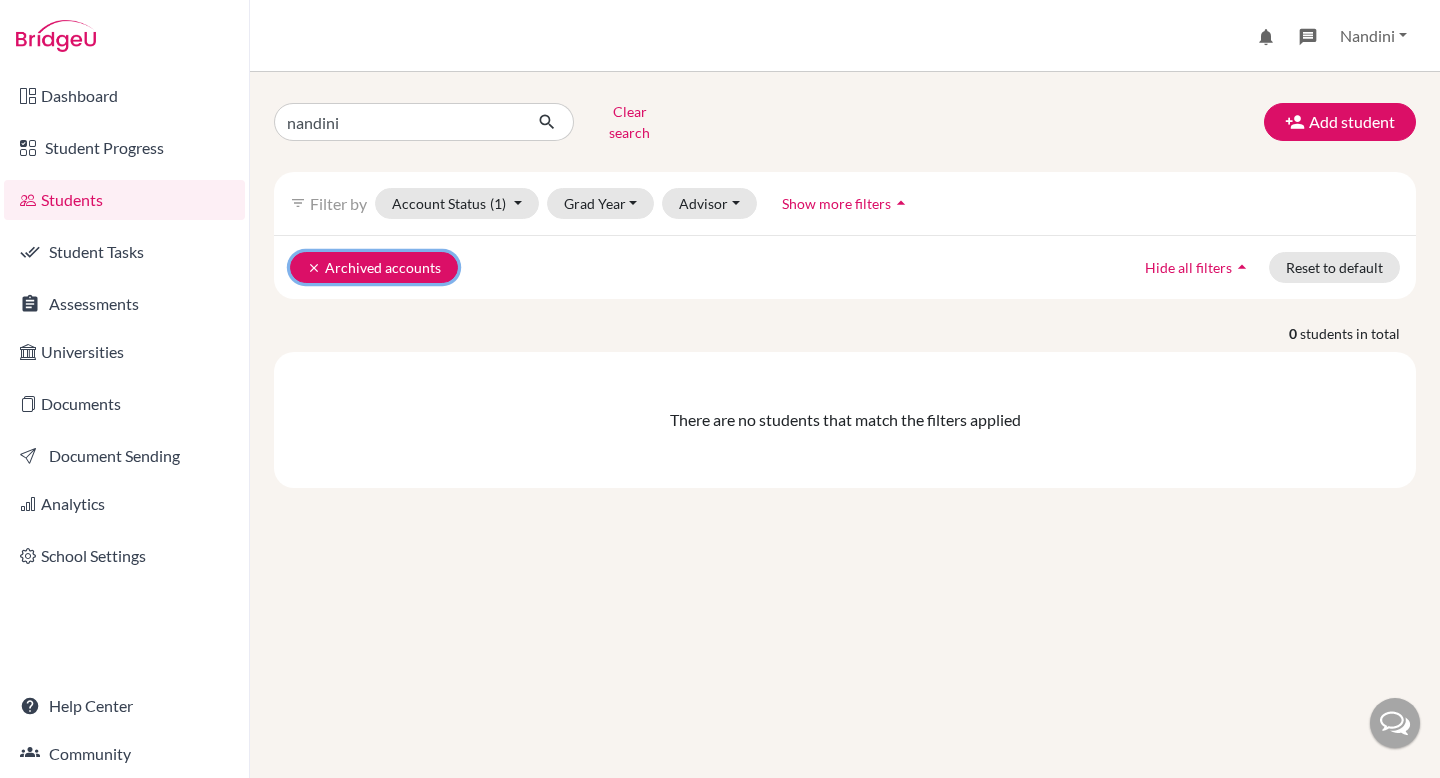 click on "clear" at bounding box center [314, 268] 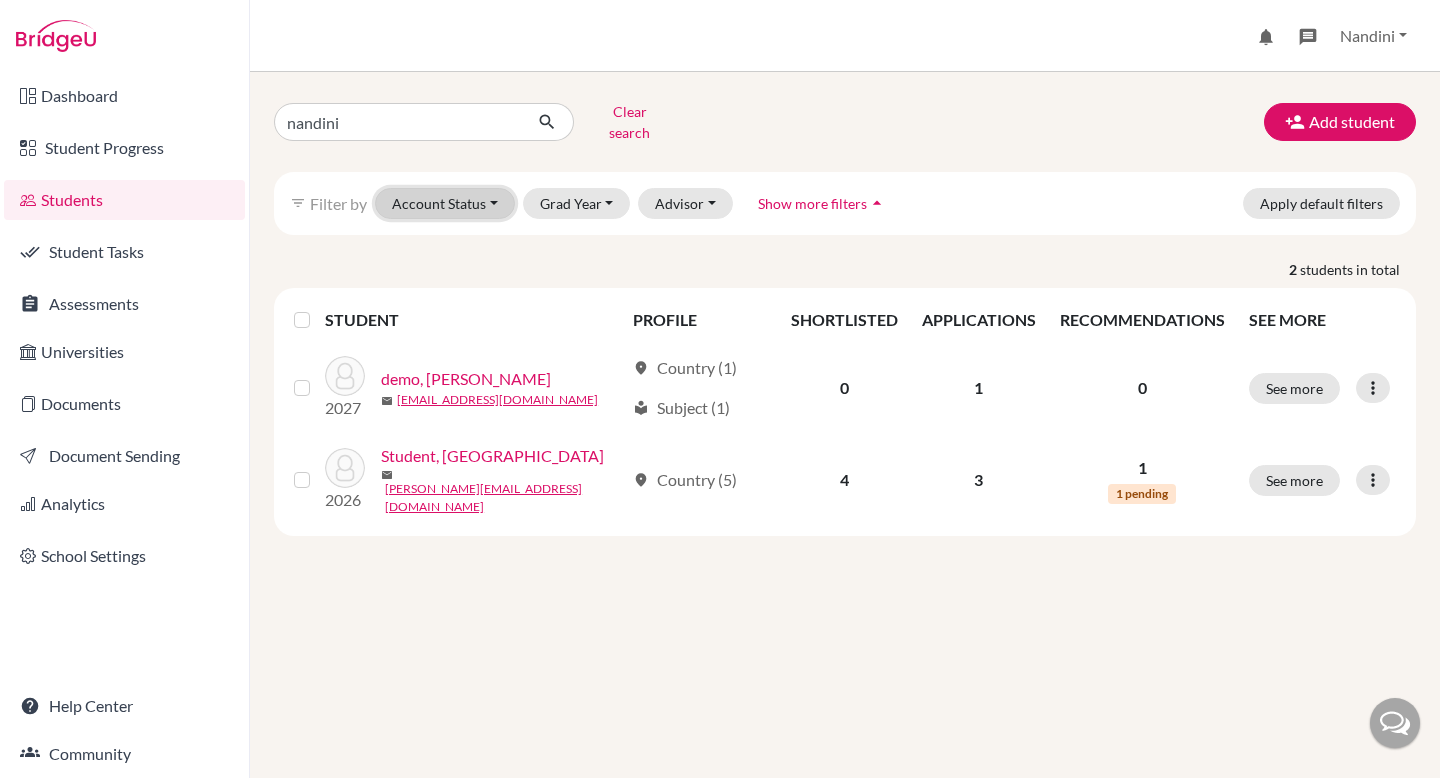 click on "Account Status" at bounding box center (445, 203) 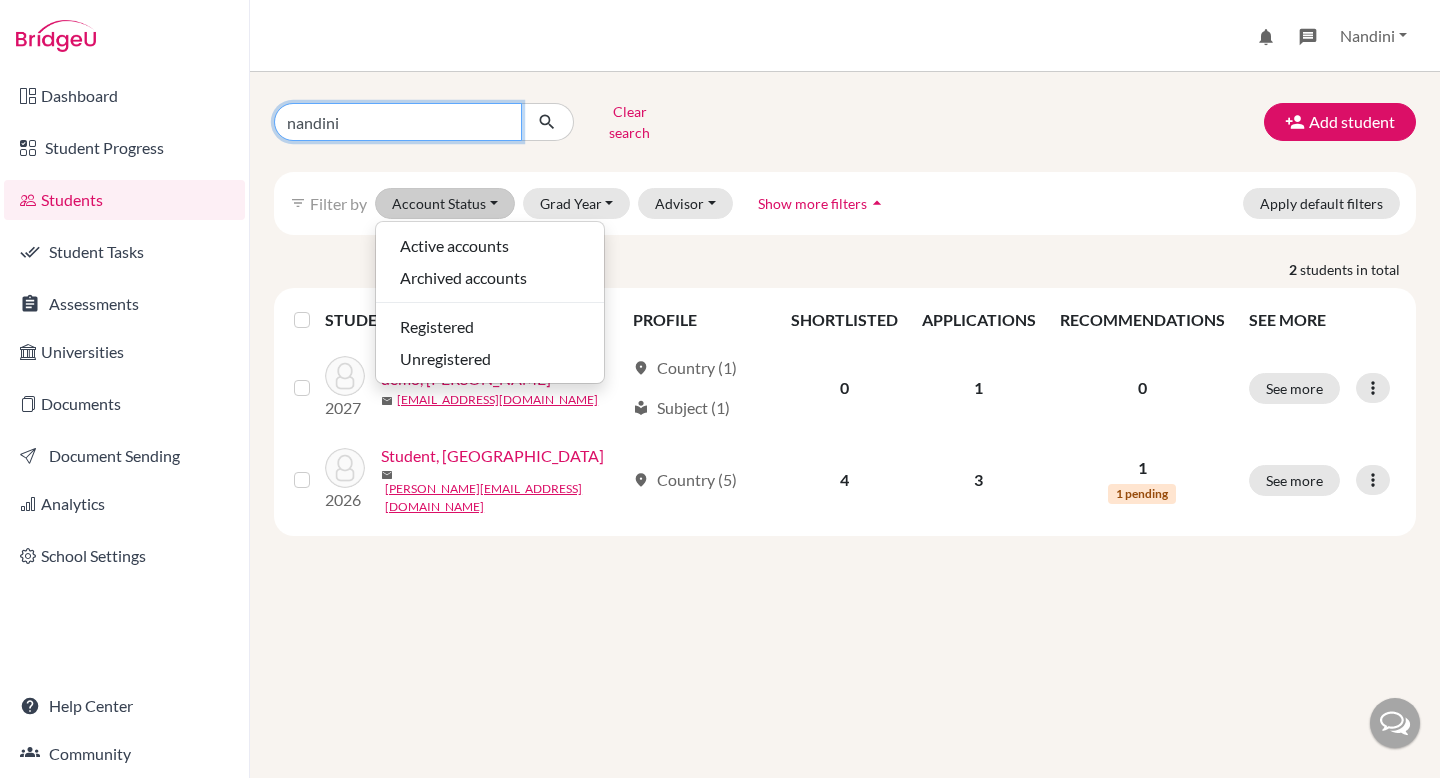 click on "nandini" at bounding box center [398, 122] 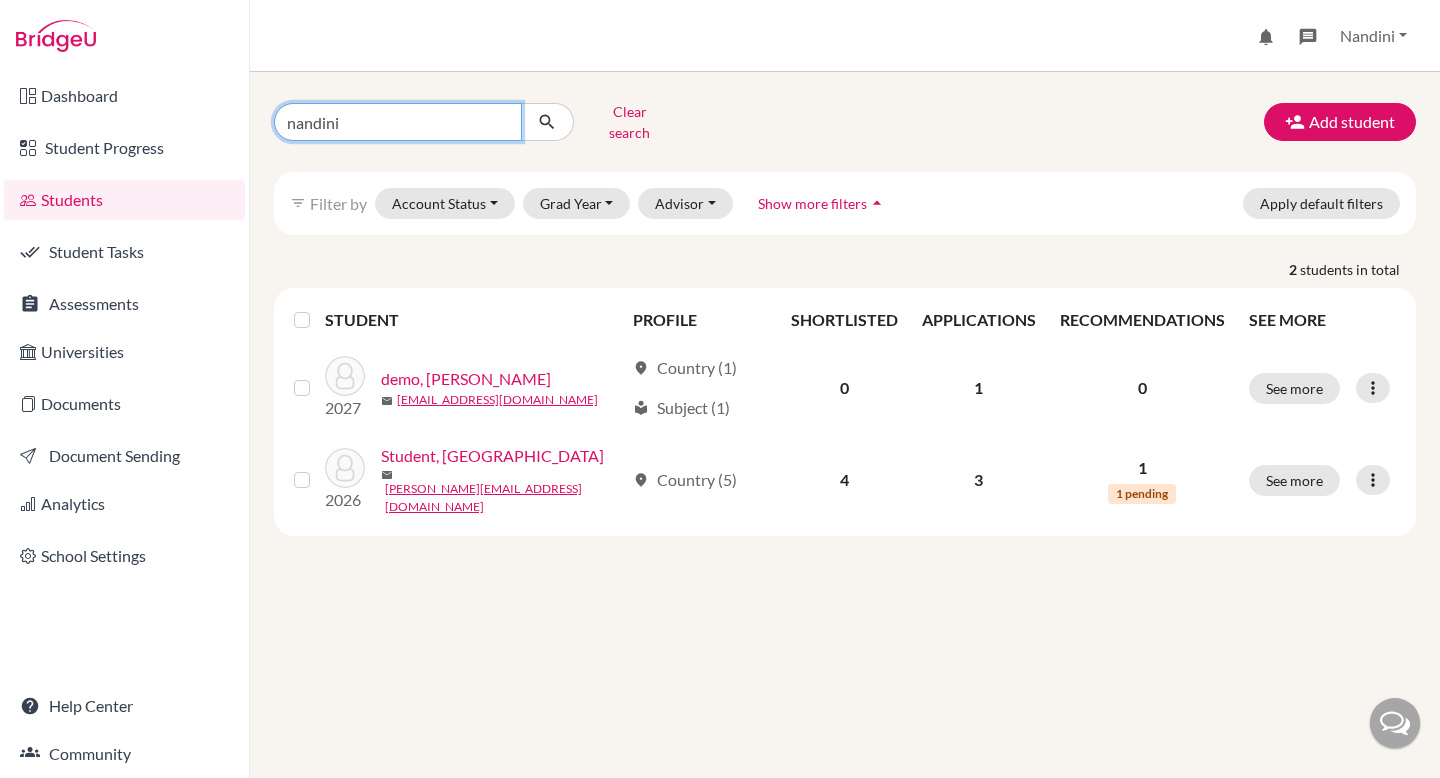 click at bounding box center [547, 122] 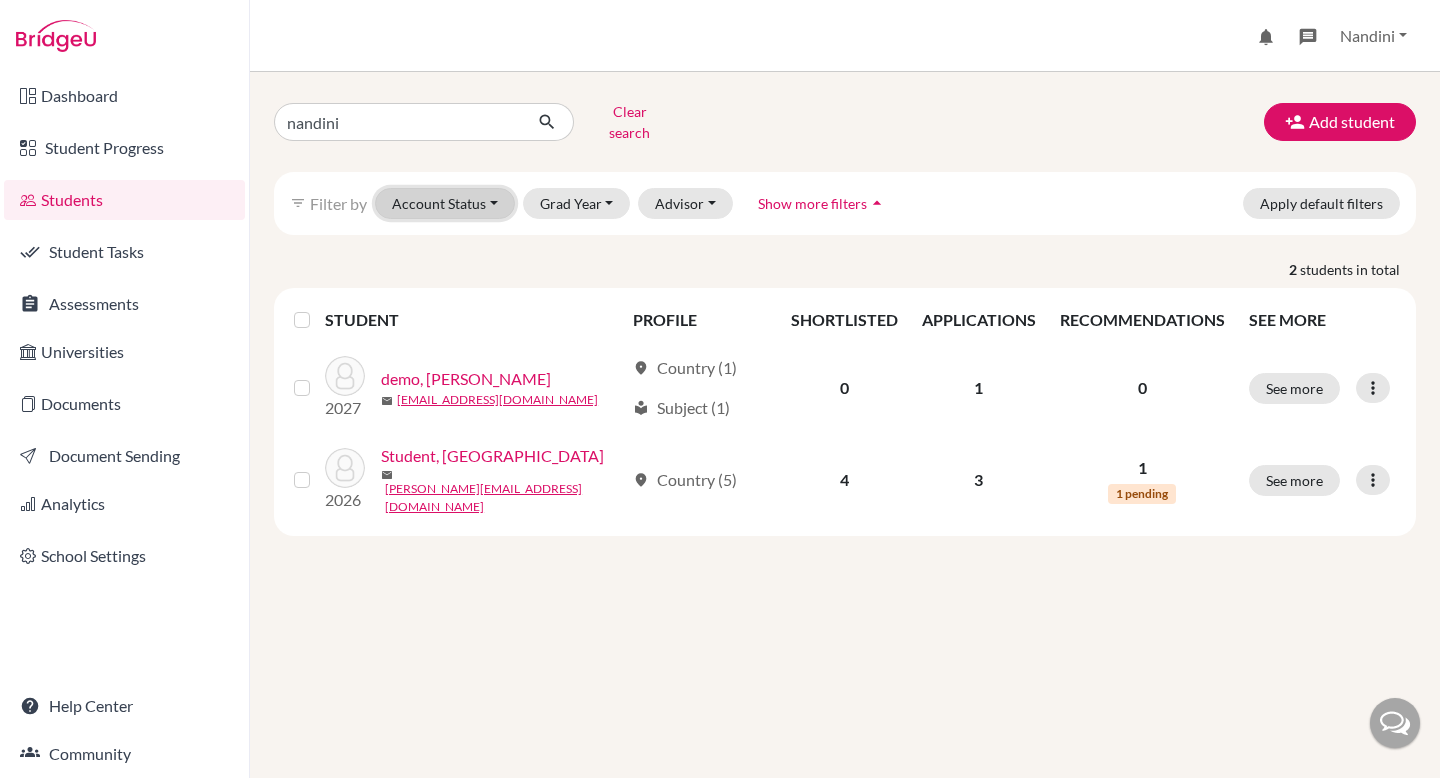 click on "Account Status" at bounding box center (445, 203) 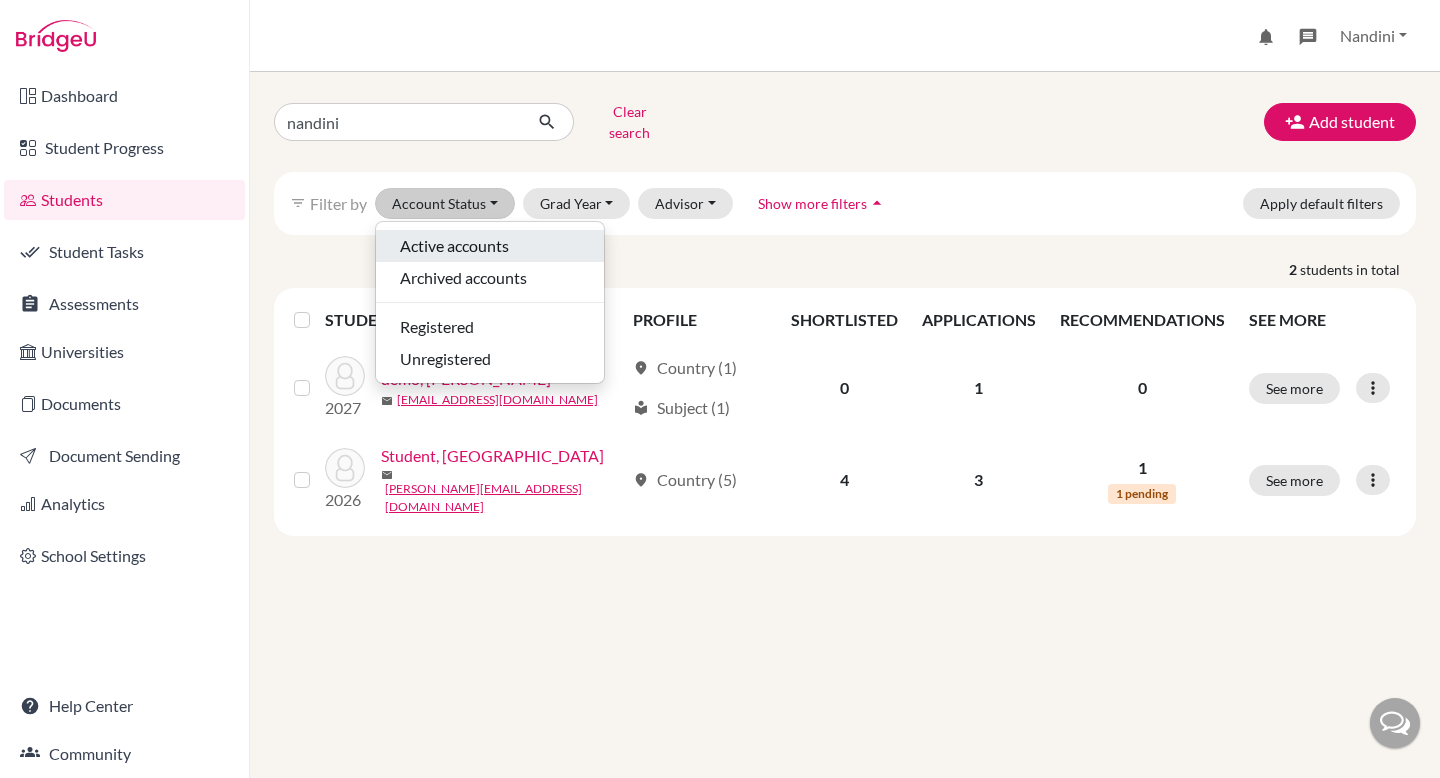 click on "Active accounts" at bounding box center (454, 246) 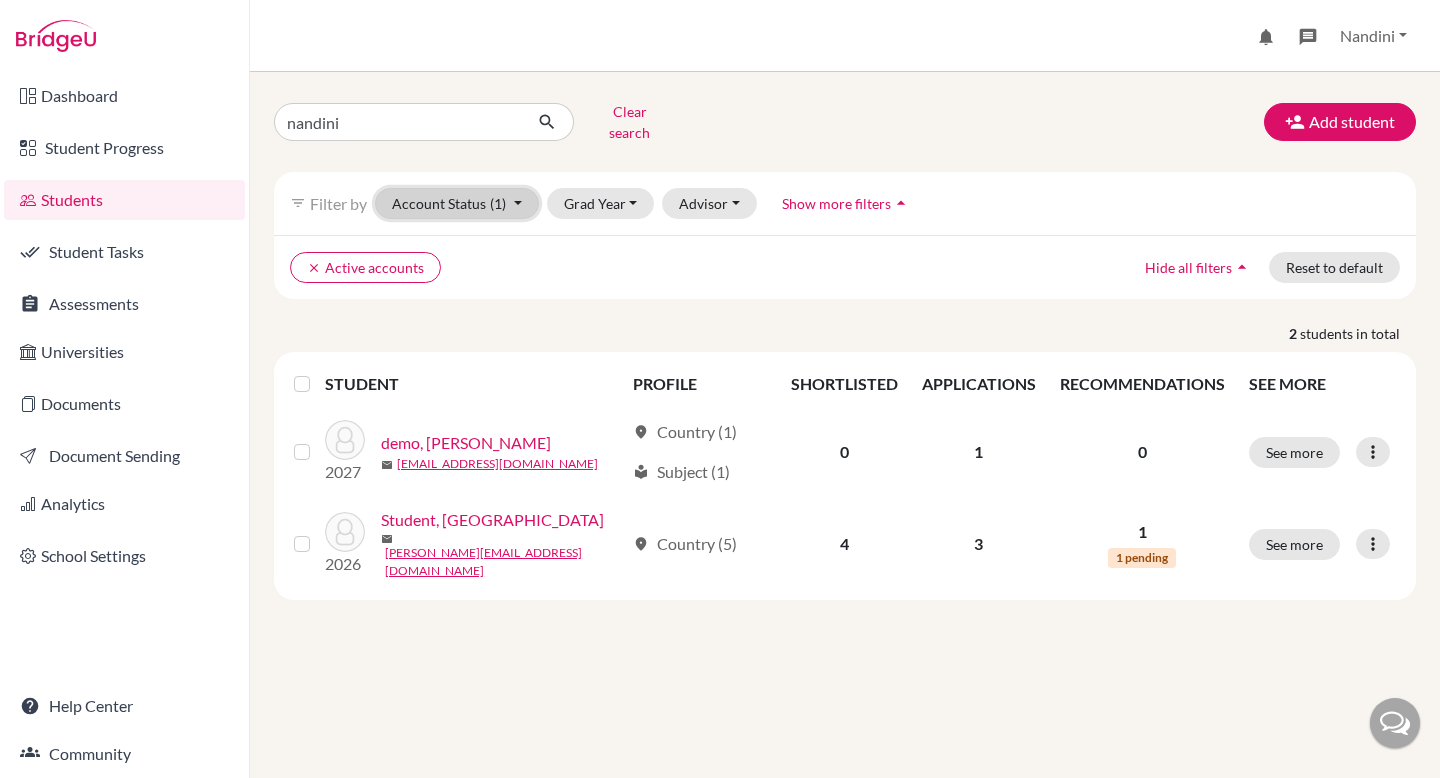click on "Account Status (1)" at bounding box center [457, 203] 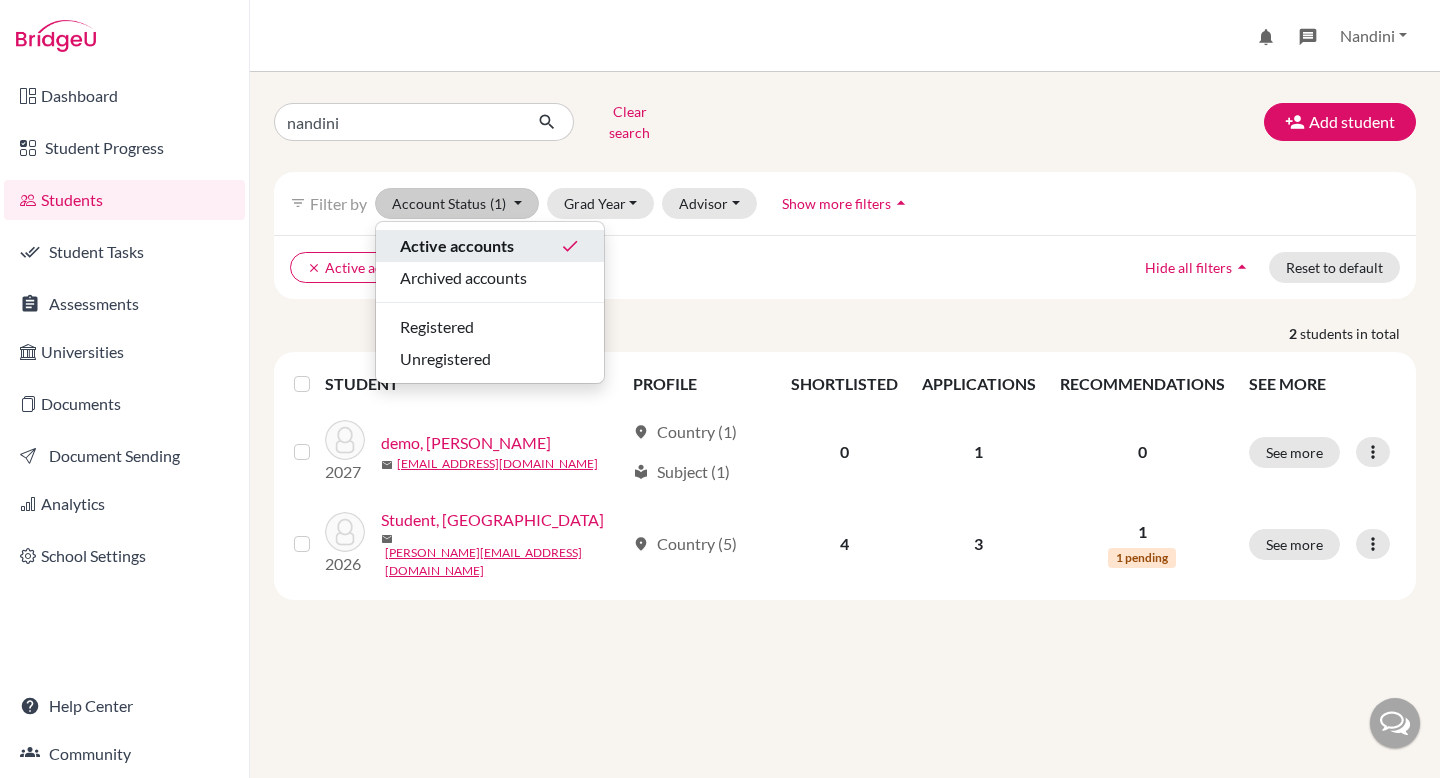 click on "Active accounts" at bounding box center [457, 246] 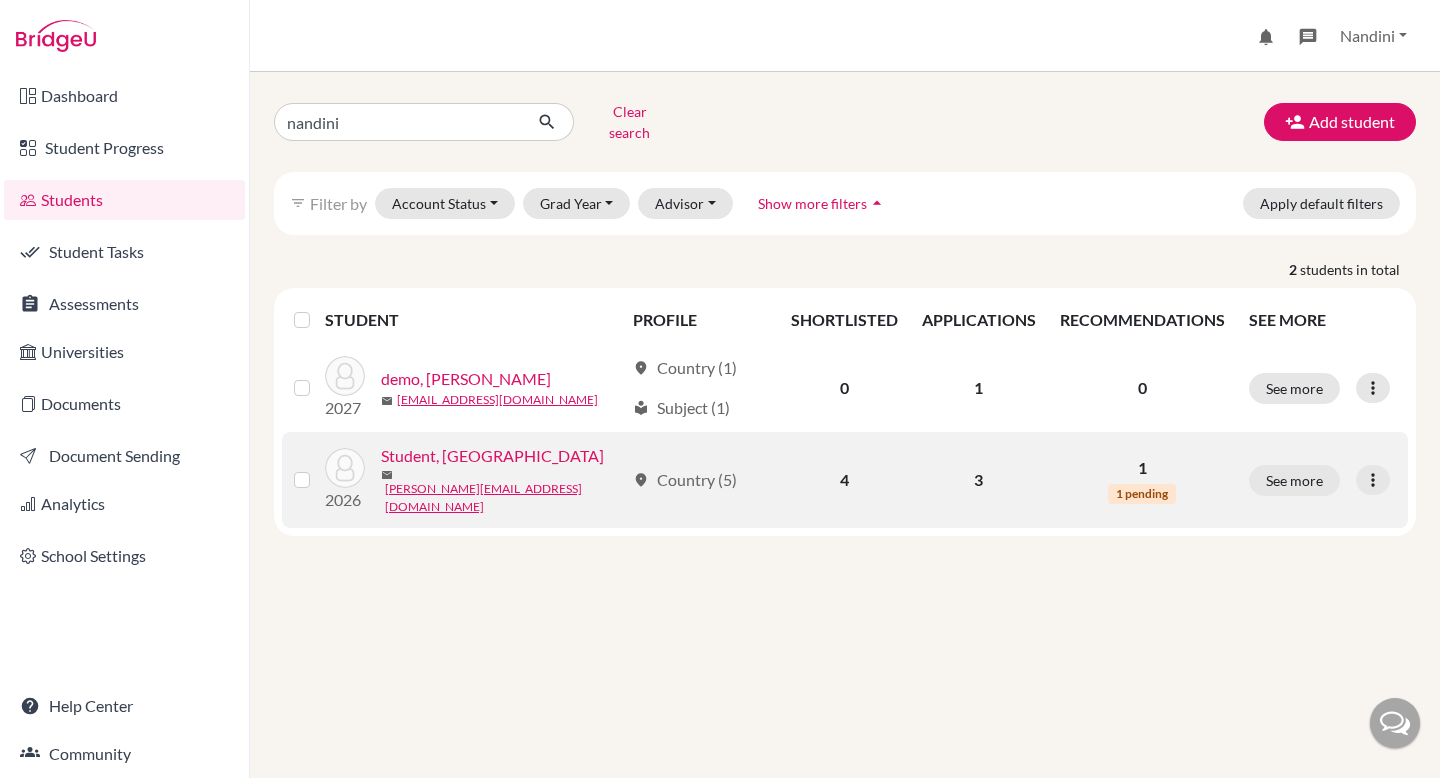 click at bounding box center (318, 468) 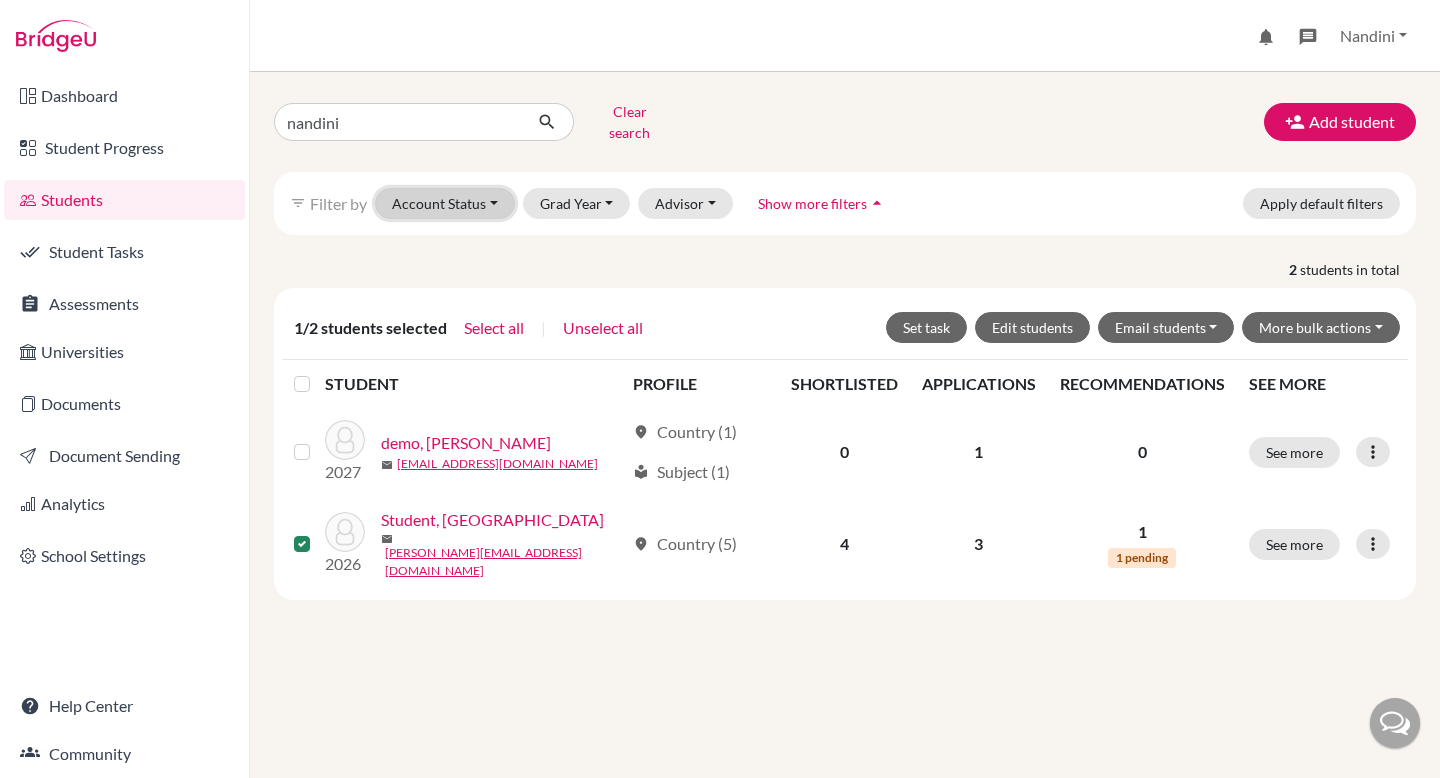 click on "Account Status" at bounding box center (445, 203) 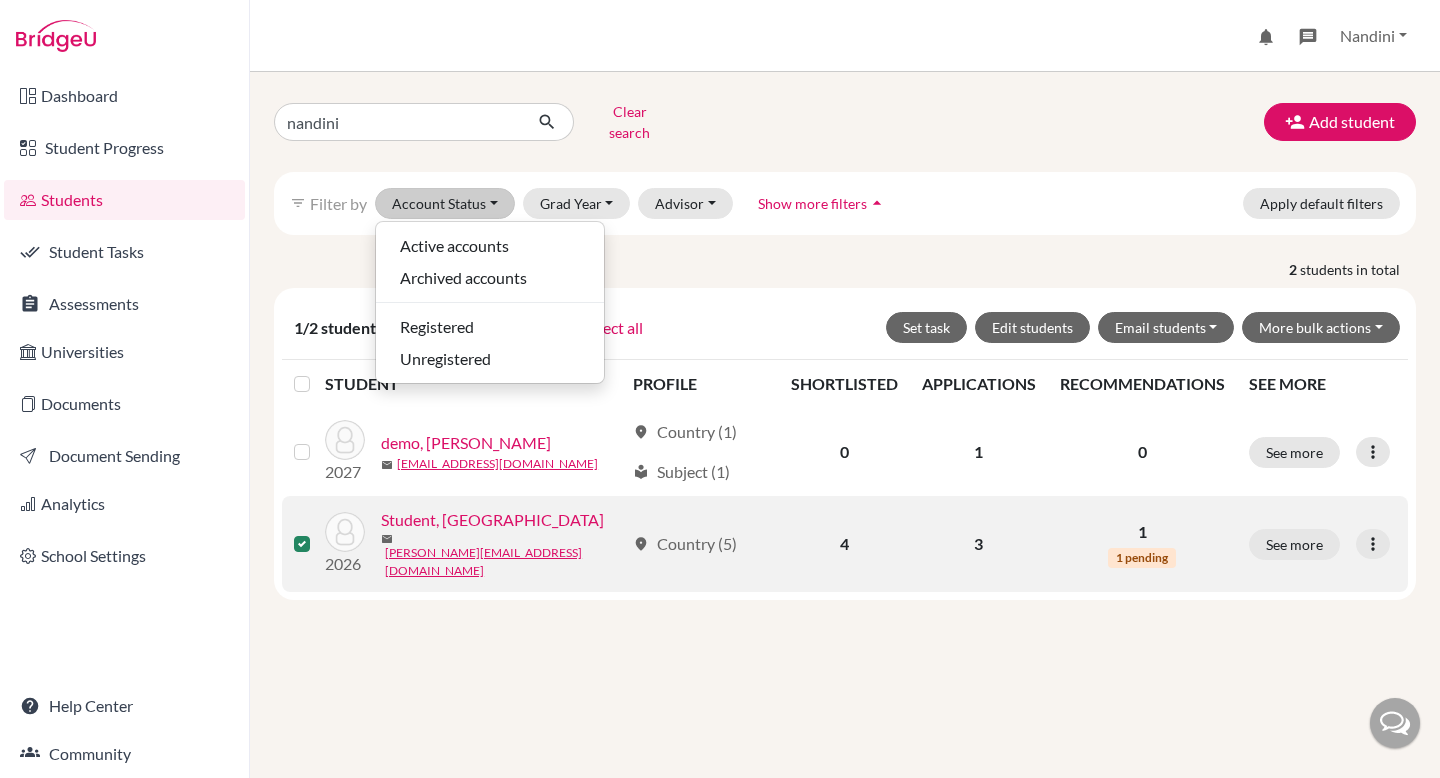 click at bounding box center (318, 532) 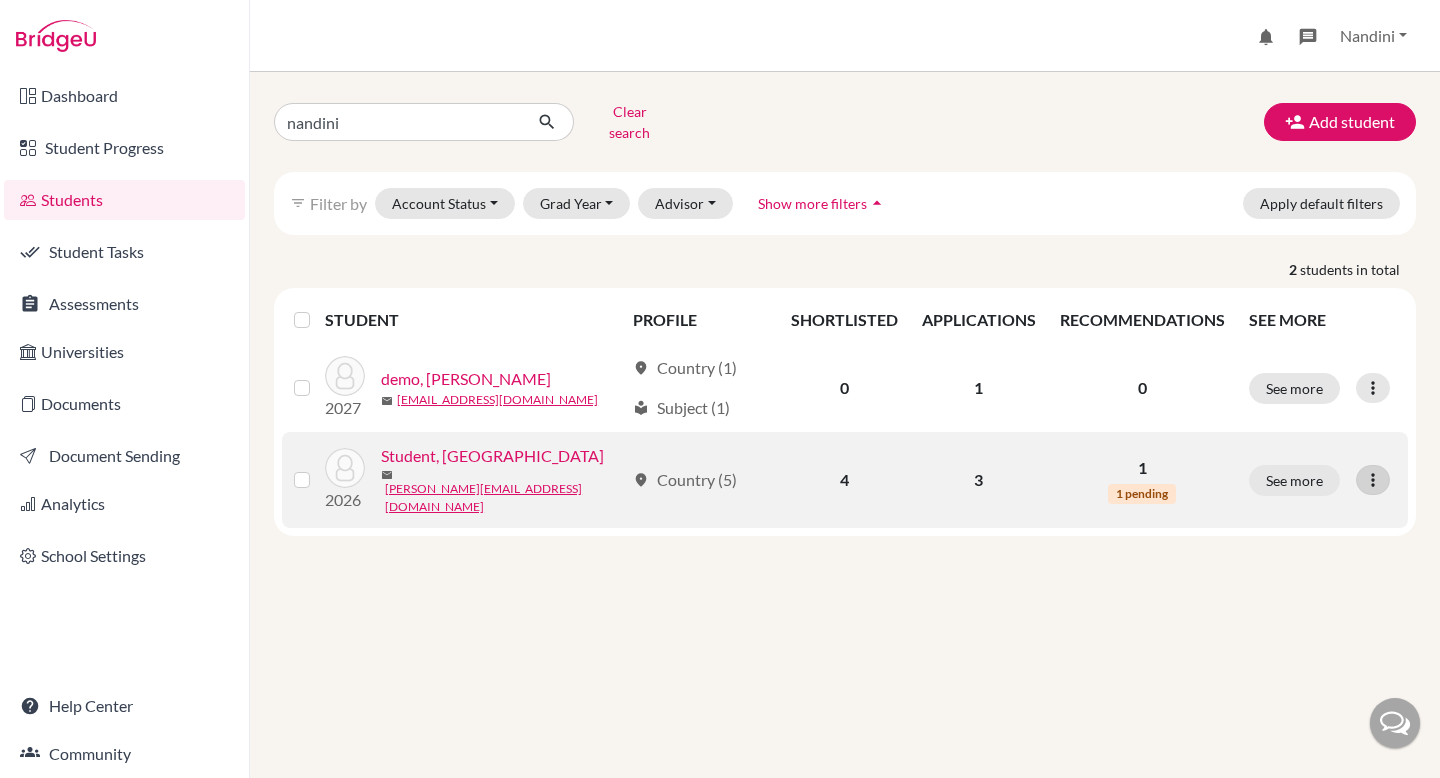 click at bounding box center [1373, 480] 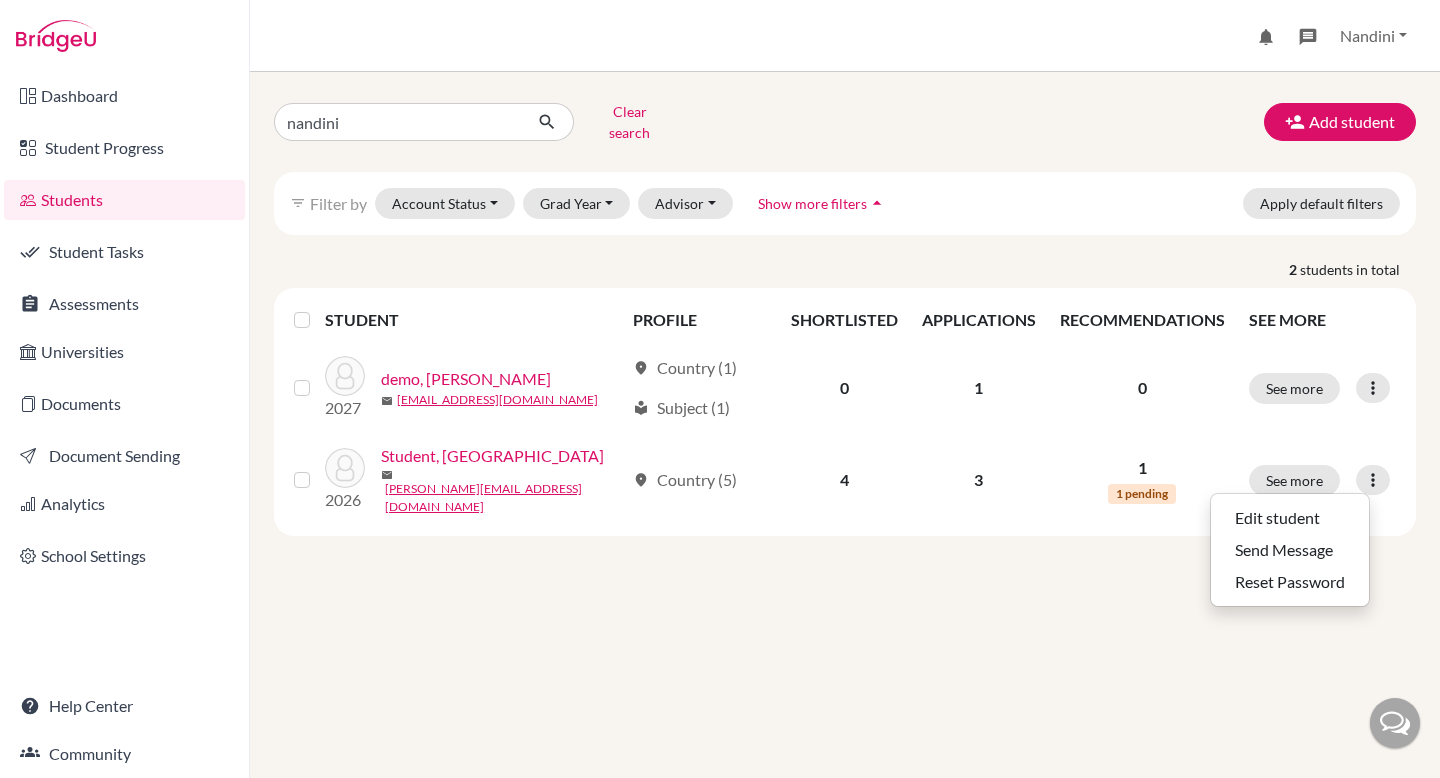 click on "nandini Clear search Add student filter_list Filter by Account Status Active accounts Archived accounts Registered Unregistered Grad Year 2027 2026 2025 2024 2023 2022 2021 2020 2019 2018 2017 2016 2014 2010 1992 Advisor My students Without advisor Advisor, Benji Advisor, Jessica Advisor, Lydia Advisor, Marco Advisor, Riya Advisor , Steph Advisor demo, Carol Arese, Sharon Buckley, Chris CD, Test Staff Counsellor, Thea Criddle, Matt Feynman, Steven Higginson, David Iacovacci, Alessandro Ishan, Test Production King, MsJen Lane, Cherry Lowe, Michal Martin , Advisor Saladdin, Rafiq Smith, Neil Sprout, Pomona Strausfield, Ronaldo test, alam Test, Aishwarya Test, Sally Tester, Test Test Staff, Himanshu  the advisor, Nicola Whitfield, Patrick Windsor, Mike Show more filters arrow_drop_up Apply default filters 2  students in total STUDENT PROFILE SHORTLISTED APPLICATIONS RECOMMENDATIONS SEE MORE 2027 demo, Nandini mail nandini.gupta+student1@cialfo.com.sg location_on Country (1) local_library Subject (1) 0 1 0 2026" at bounding box center [845, 425] 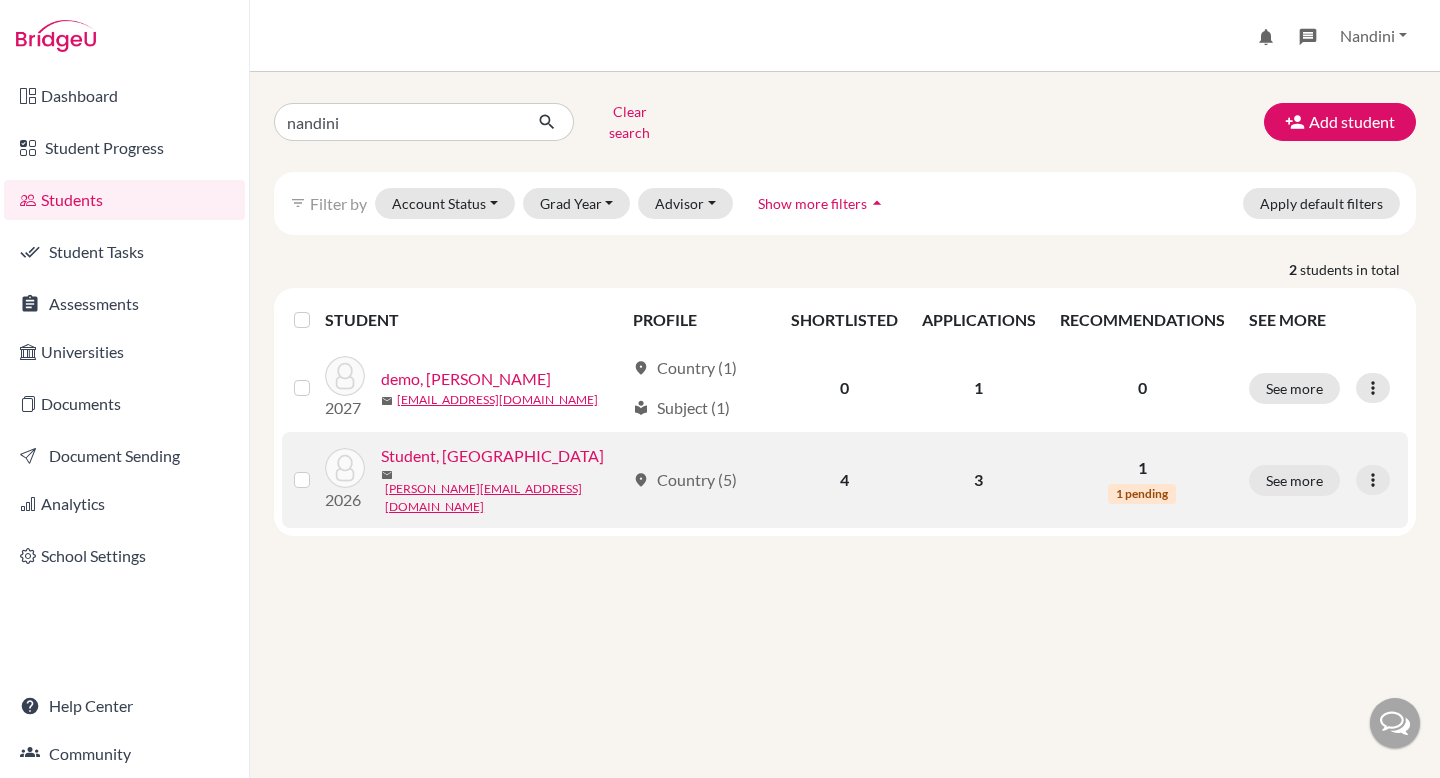 click on "Student, Nandini" at bounding box center (492, 456) 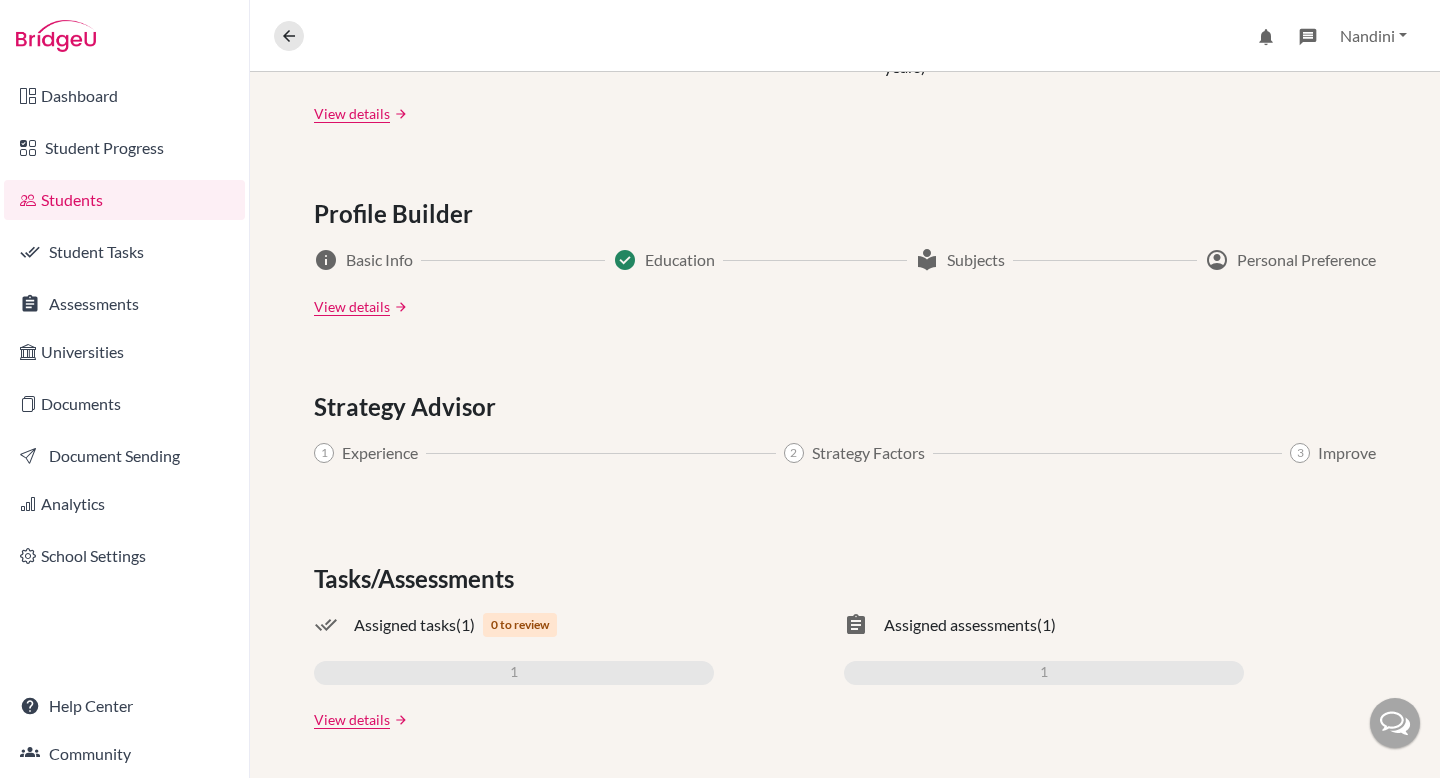 scroll, scrollTop: 0, scrollLeft: 0, axis: both 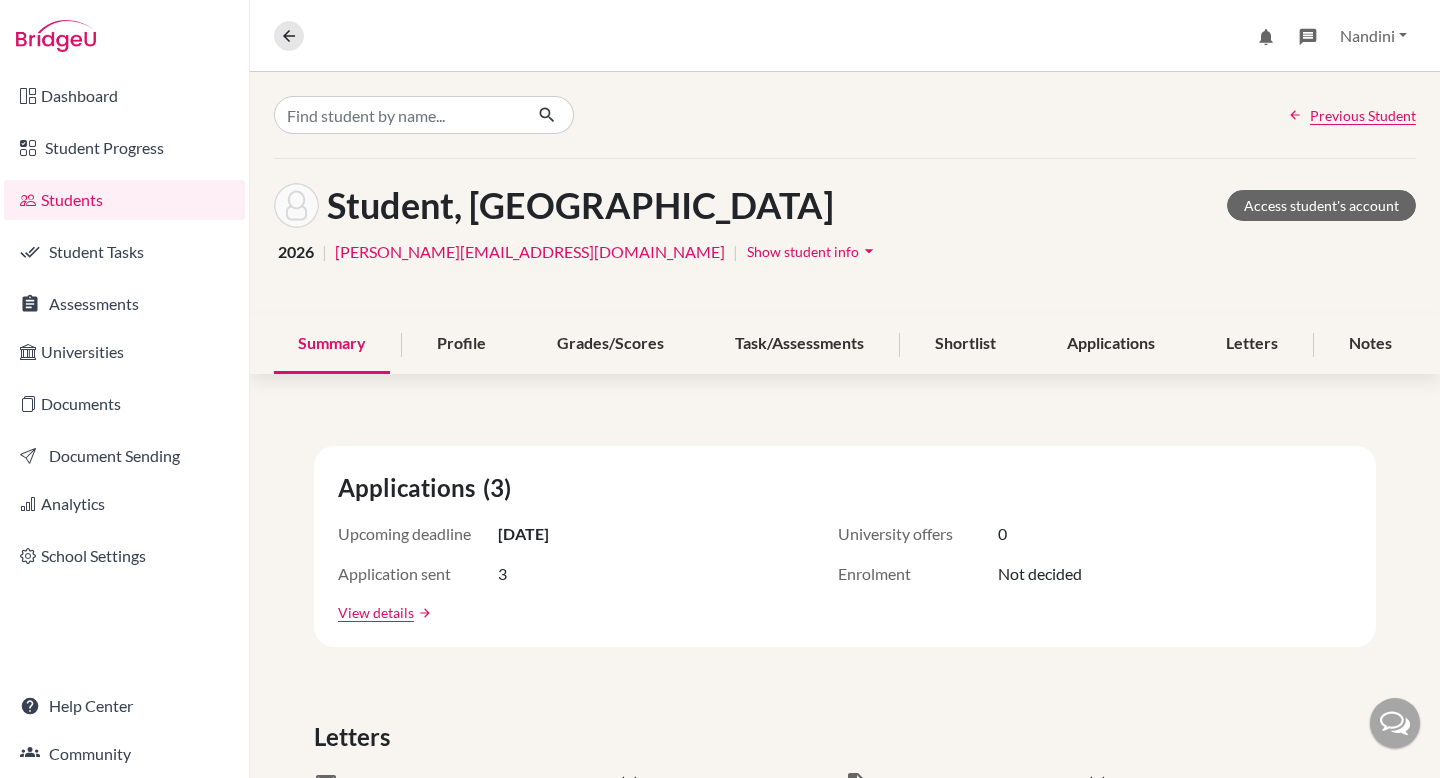 click on "Overview Student details
New reference letter report request
about 4 hours ago
Nandini Advisor has asked you to write a report for Nandini Student as their MATHS teacher
You haven't got any messages yet
Nandini
Profile
Log out" at bounding box center [845, 36] 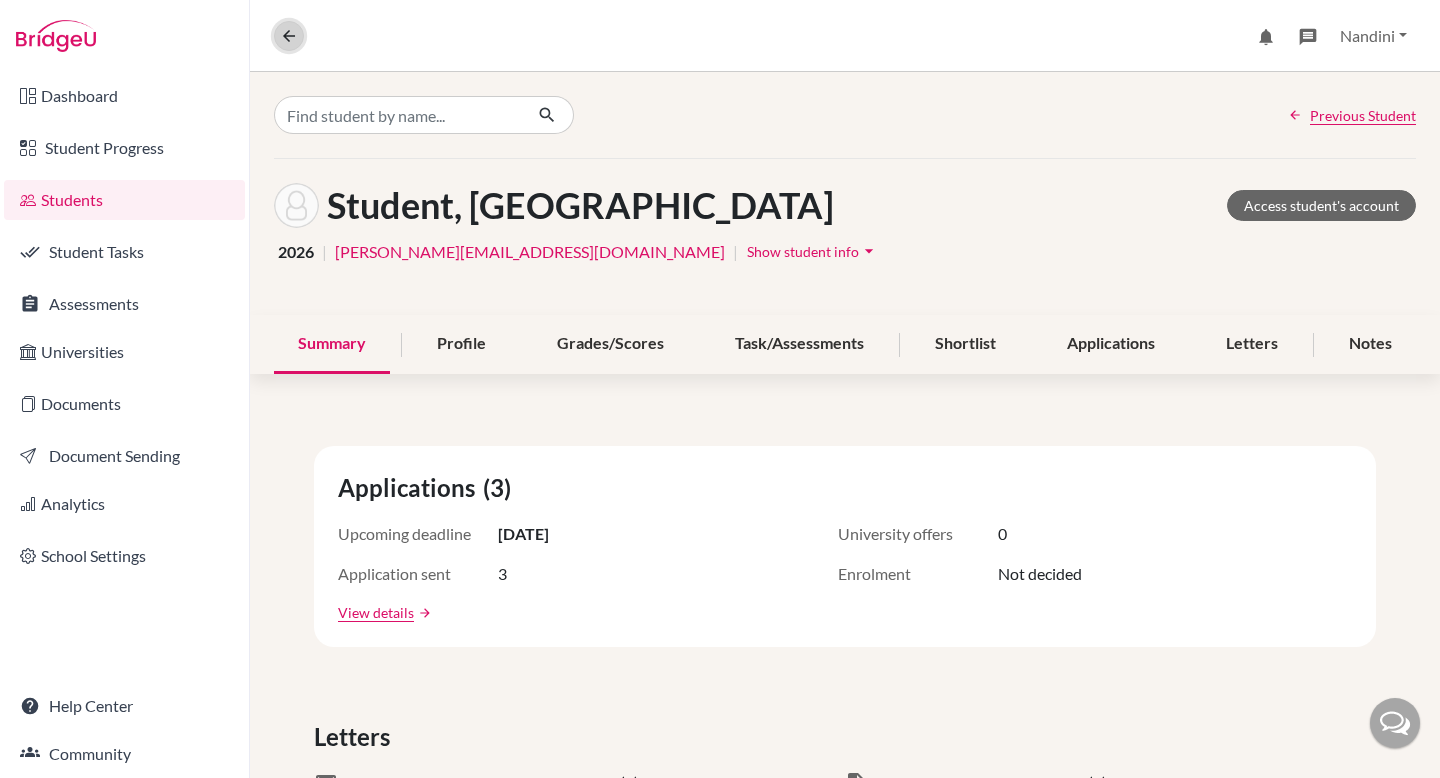 click at bounding box center (289, 36) 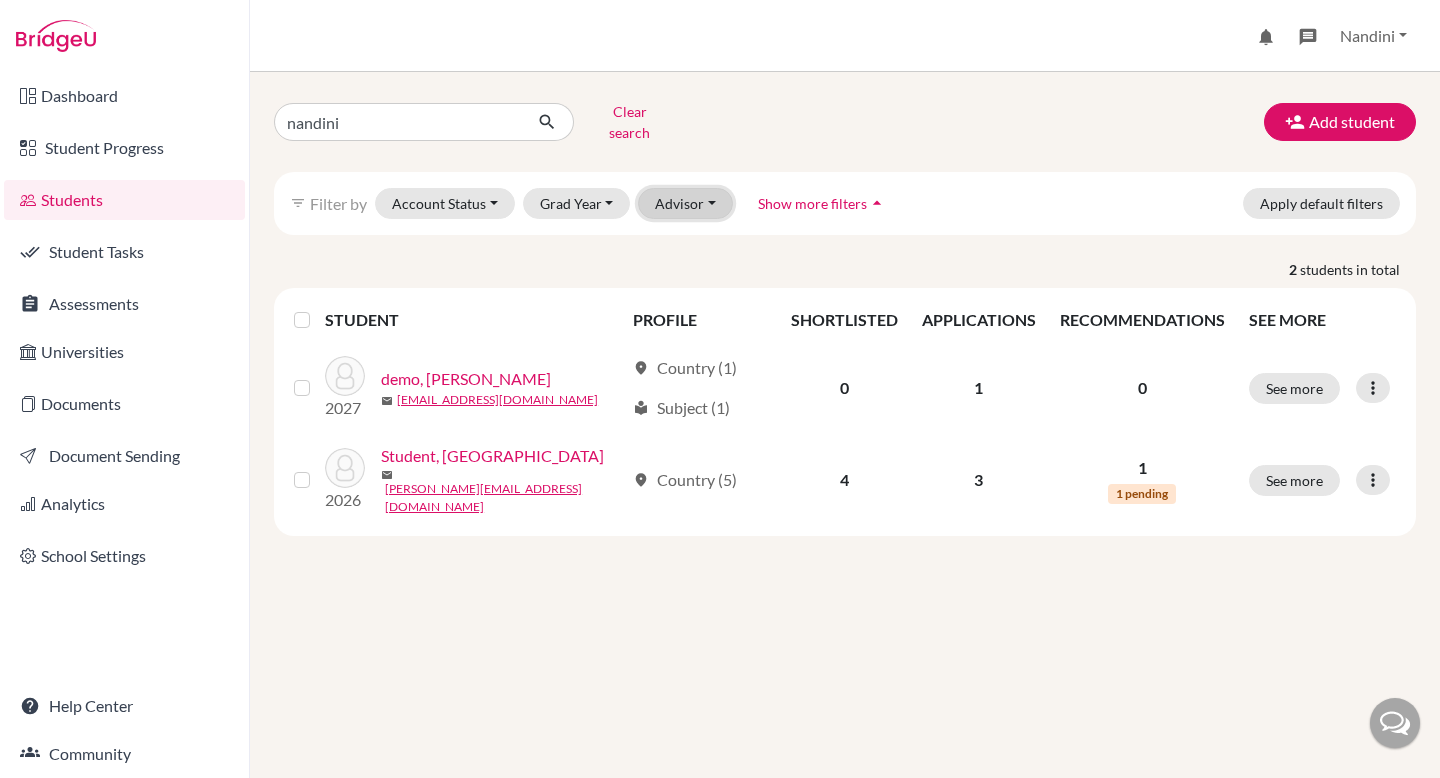 click on "Advisor" at bounding box center (685, 203) 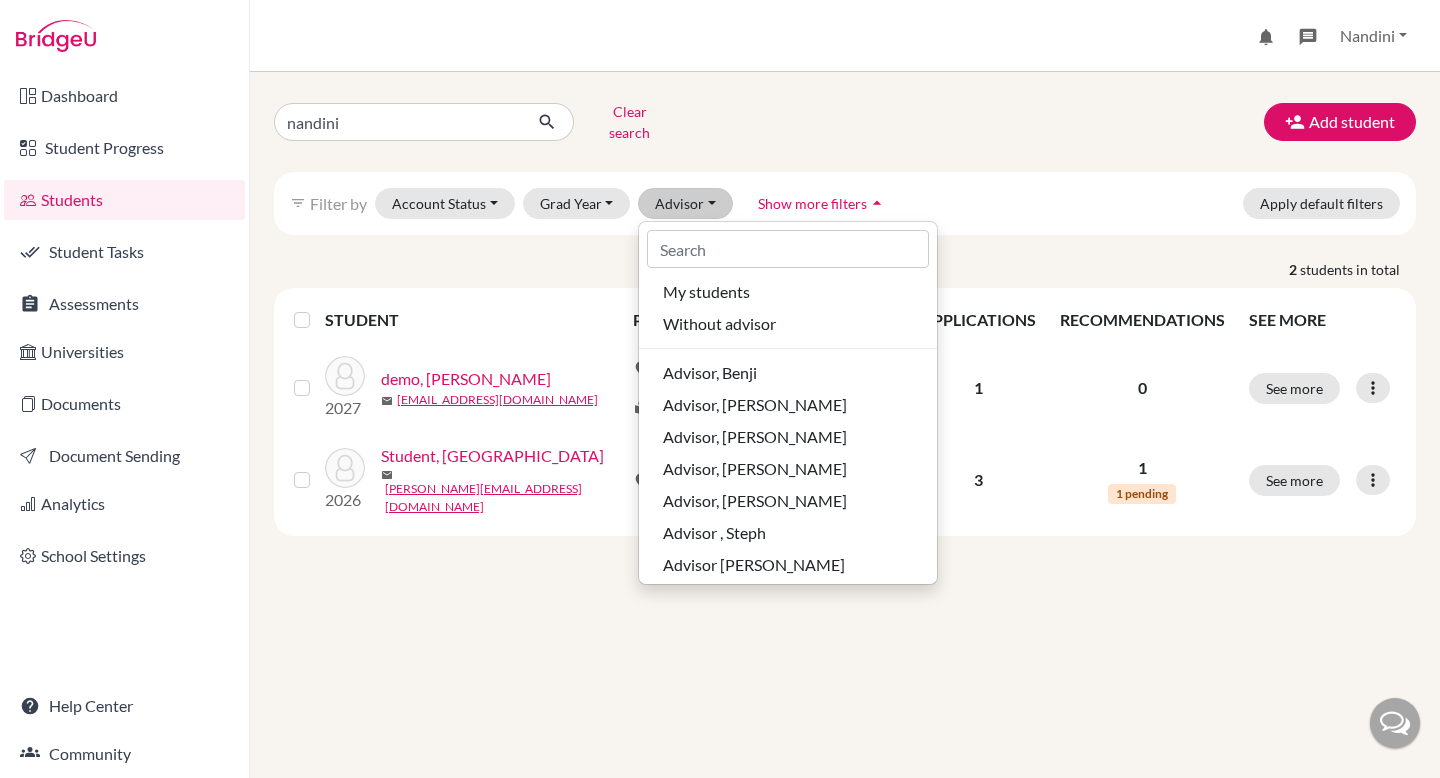 click on "nandini Clear search Add student filter_list Filter by Account Status Active accounts Archived accounts Registered Unregistered Grad Year 2027 2026 2025 2024 2023 2022 2021 2020 2019 2018 2017 2016 2014 2010 1992 Advisor My students Without advisor Advisor, Benji Advisor, Jessica Advisor, Lydia Advisor, Marco Advisor, Riya Advisor , Steph Advisor demo, Carol Arese, Sharon Buckley, Chris CD, Test Staff Counsellor, Thea Criddle, Matt Feynman, Steven Higginson, David Iacovacci, Alessandro Ishan, Test Production King, MsJen Lane, Cherry Lowe, Michal Martin , Advisor Saladdin, Rafiq Smith, Neil Sprout, Pomona Strausfield, Ronaldo test, alam Test, Aishwarya Test, Sally Tester, Test Test Staff, Himanshu  the advisor, Nicola Whitfield, Patrick Windsor, Mike Show more filters arrow_drop_up Apply default filters 2  students in total STUDENT PROFILE SHORTLISTED APPLICATIONS RECOMMENDATIONS SEE MORE 2027 demo, Nandini mail nandini.gupta+student1@cialfo.com.sg location_on Country (1) local_library Subject (1) 0 1 0 2026" at bounding box center [845, 425] 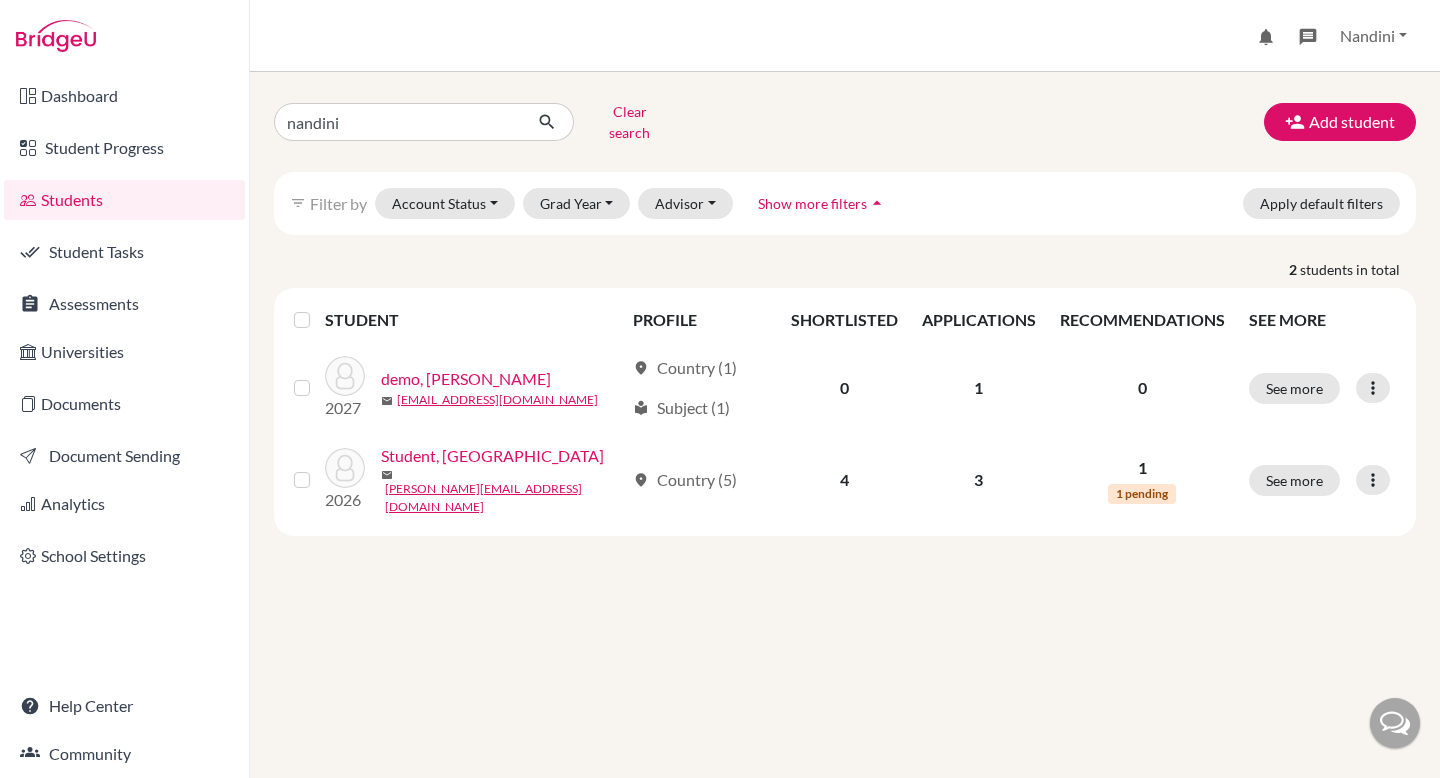 click on "filter_list Filter by" at bounding box center [328, 204] 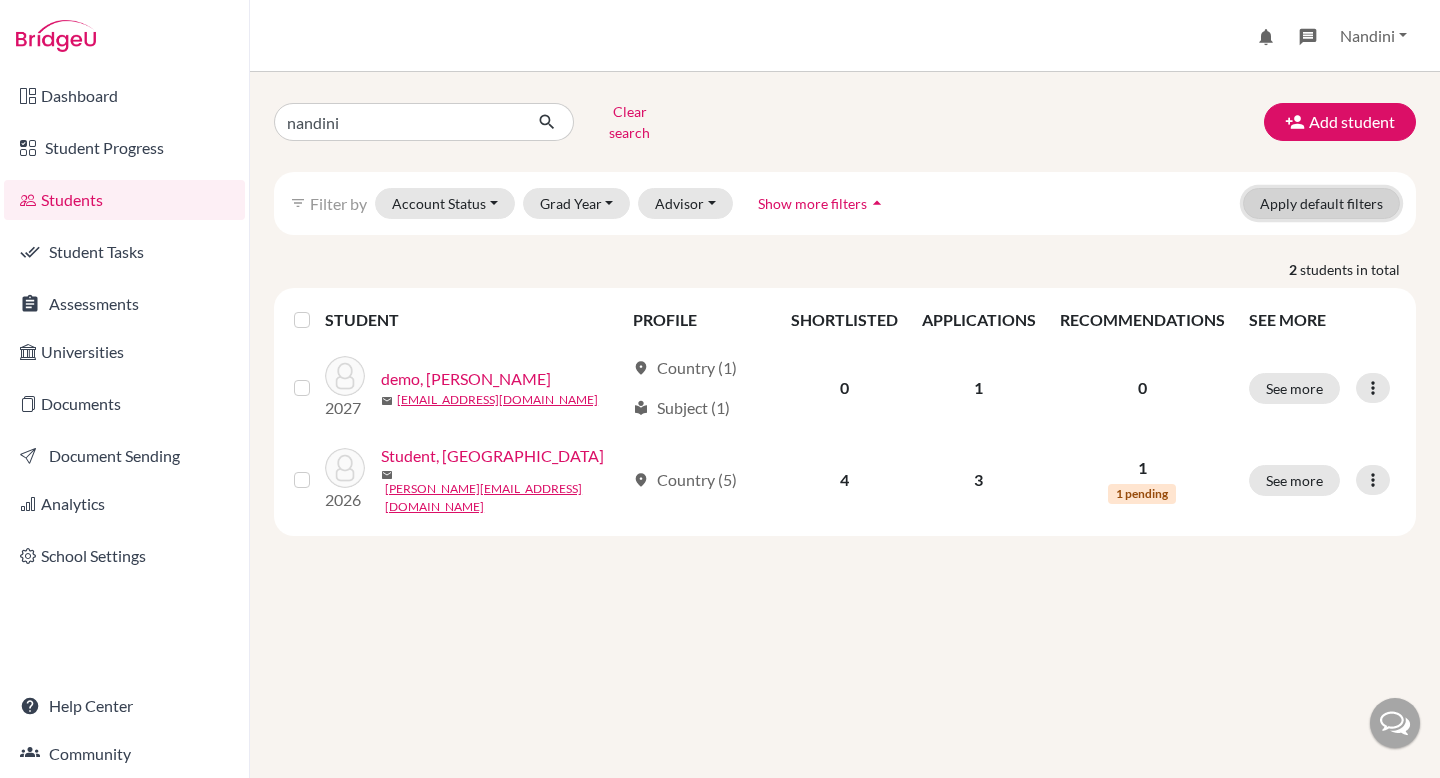 click on "Apply default filters" 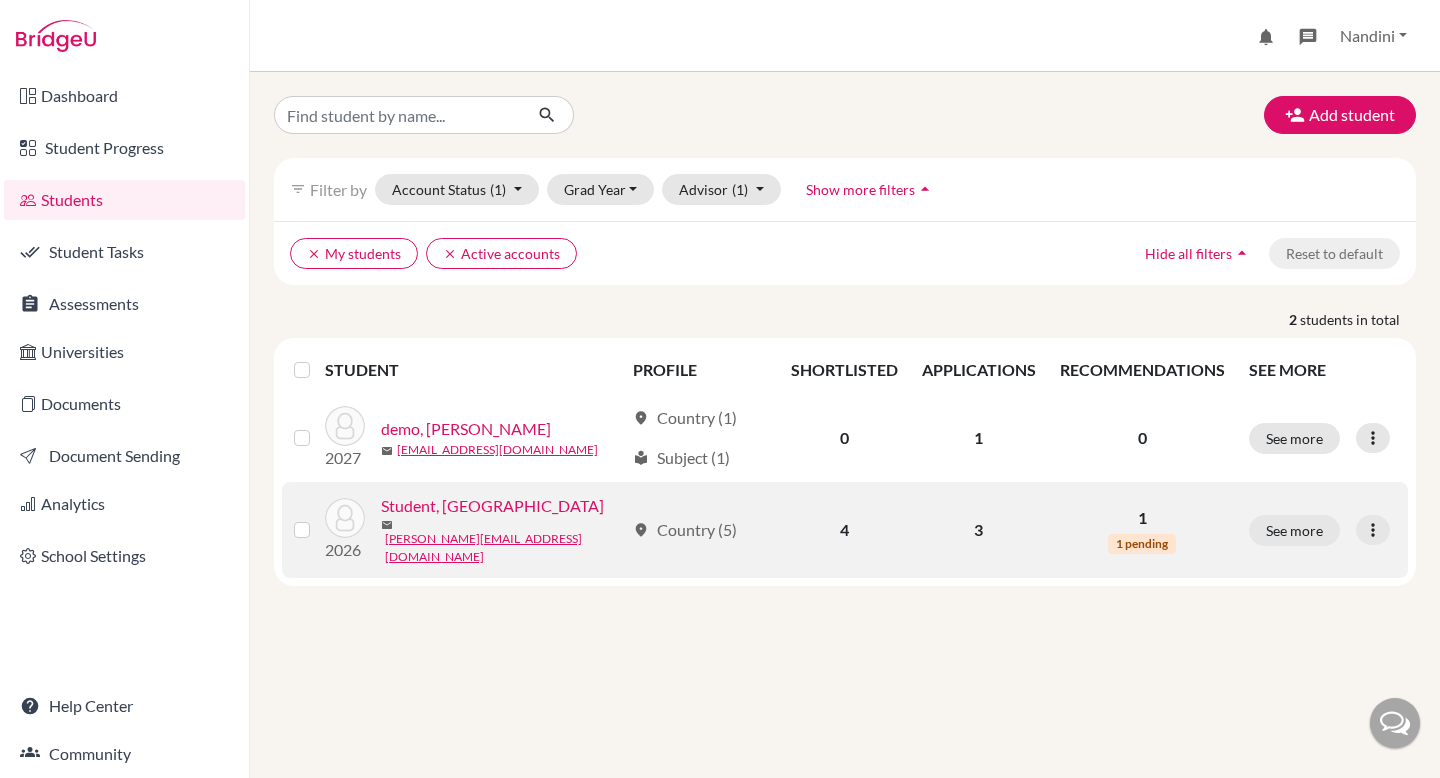 click at bounding box center [318, 518] 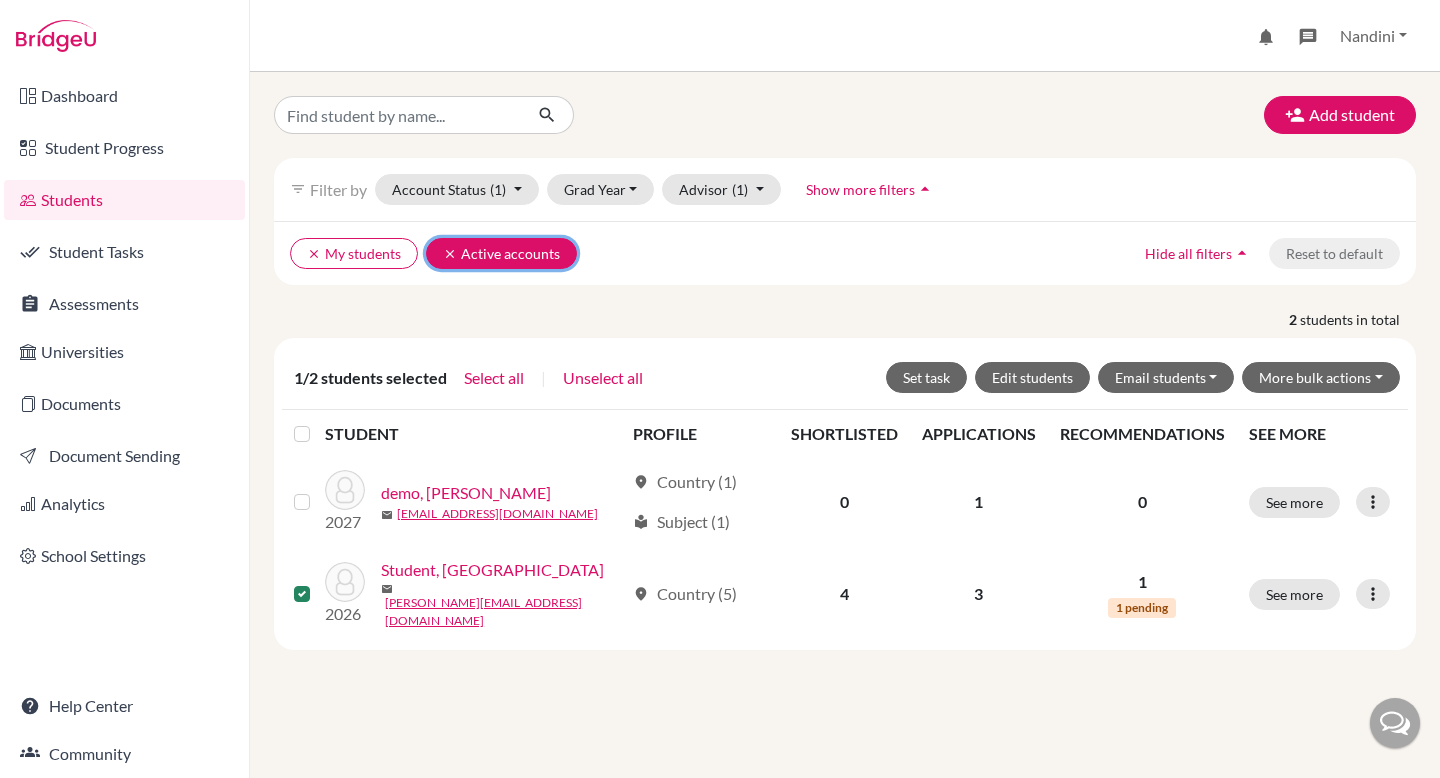 click on "clear Active accounts" at bounding box center (501, 253) 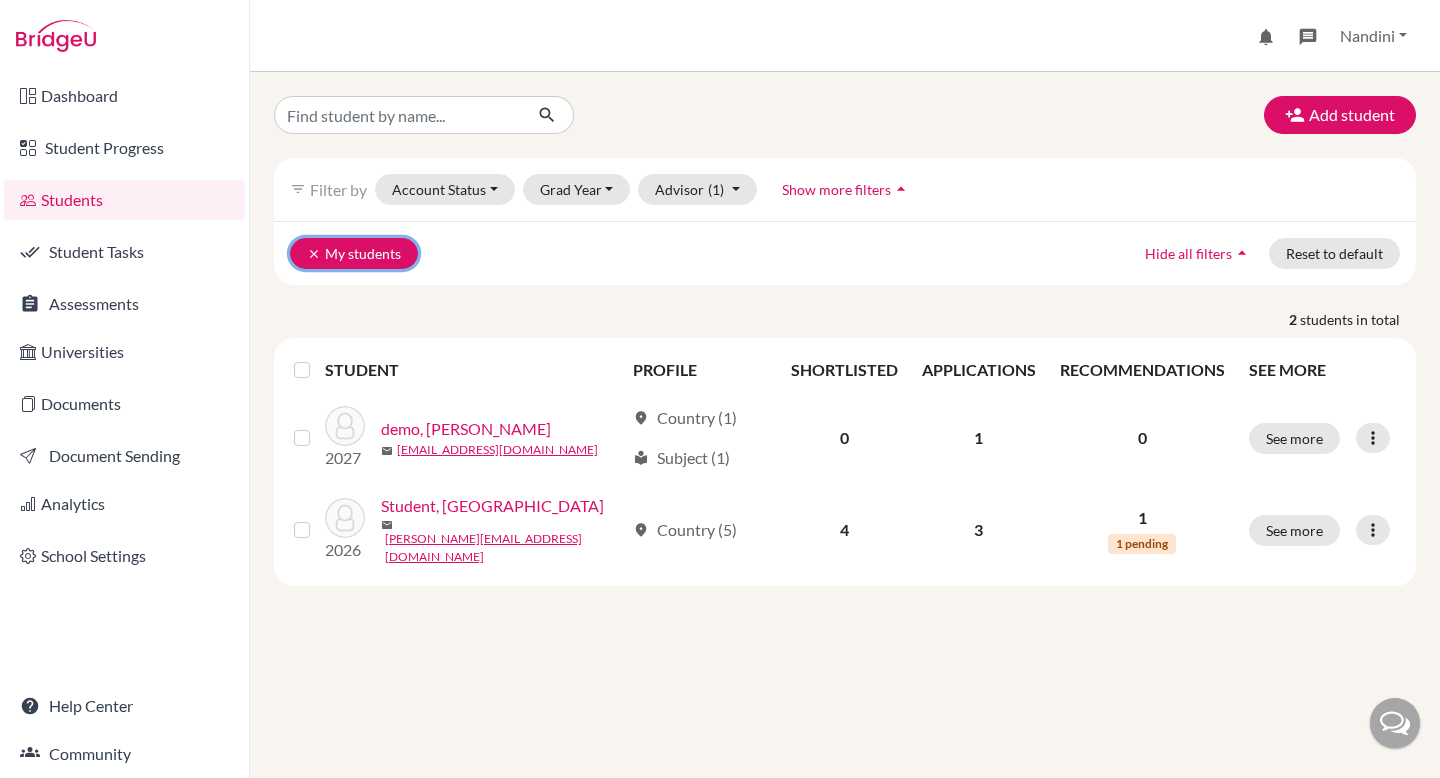 click on "clear" at bounding box center (314, 254) 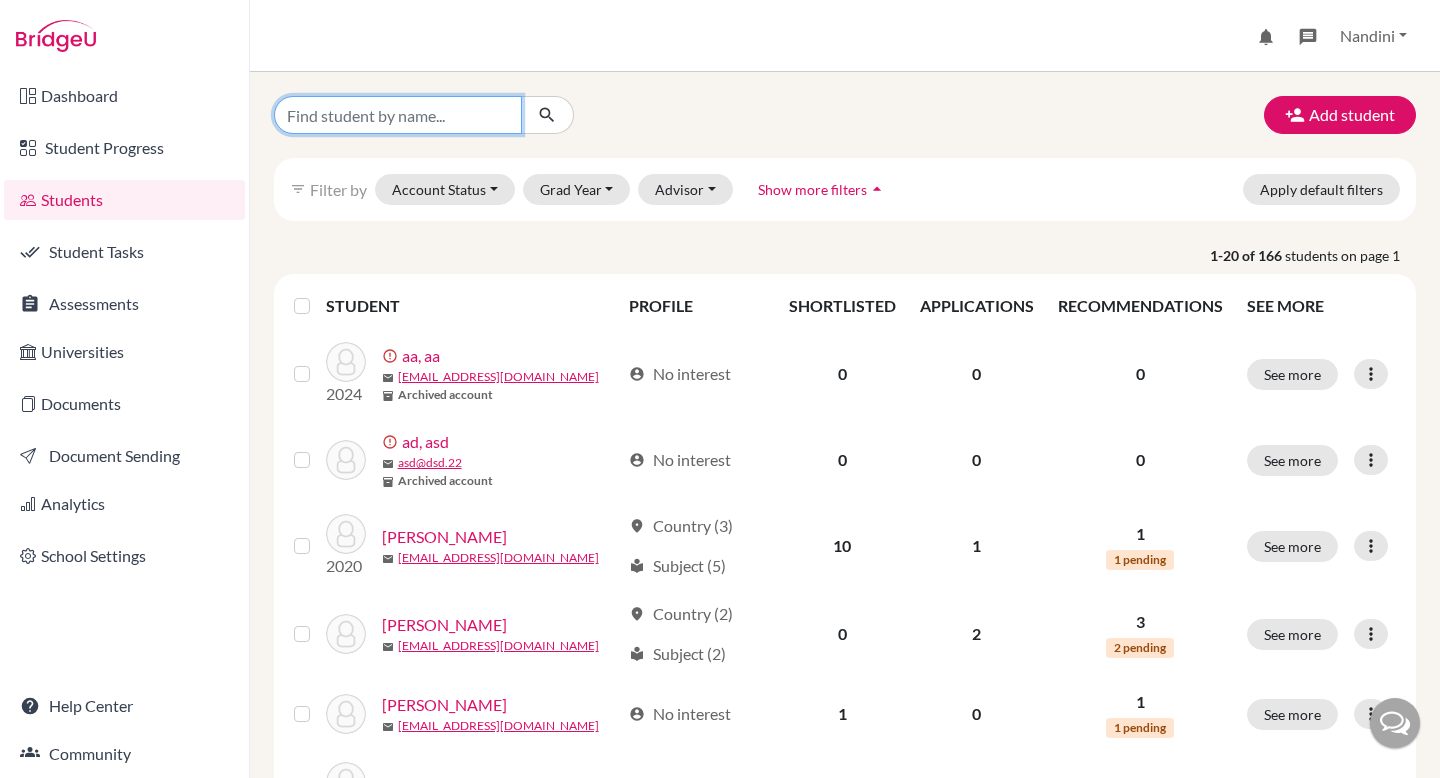 click at bounding box center [398, 115] 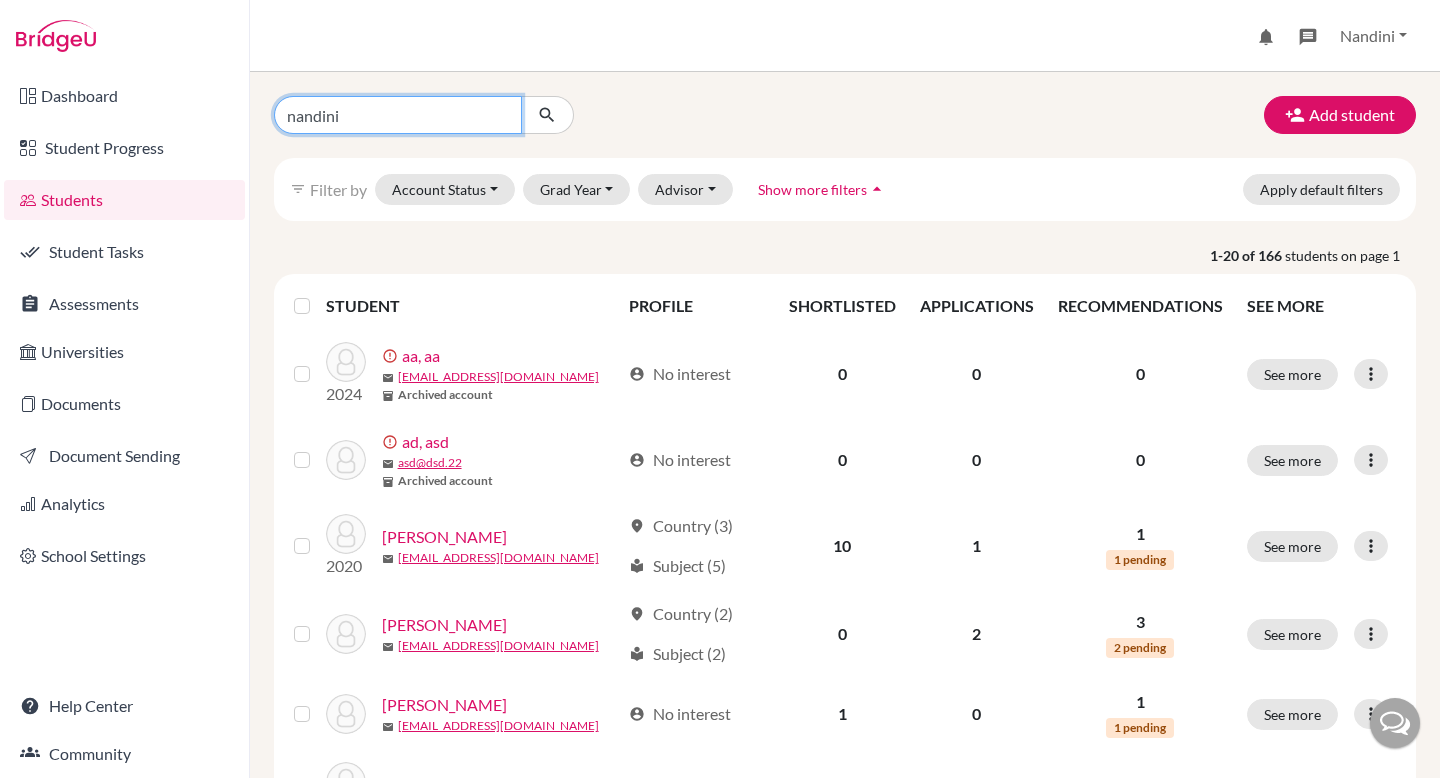 type on "nandini" 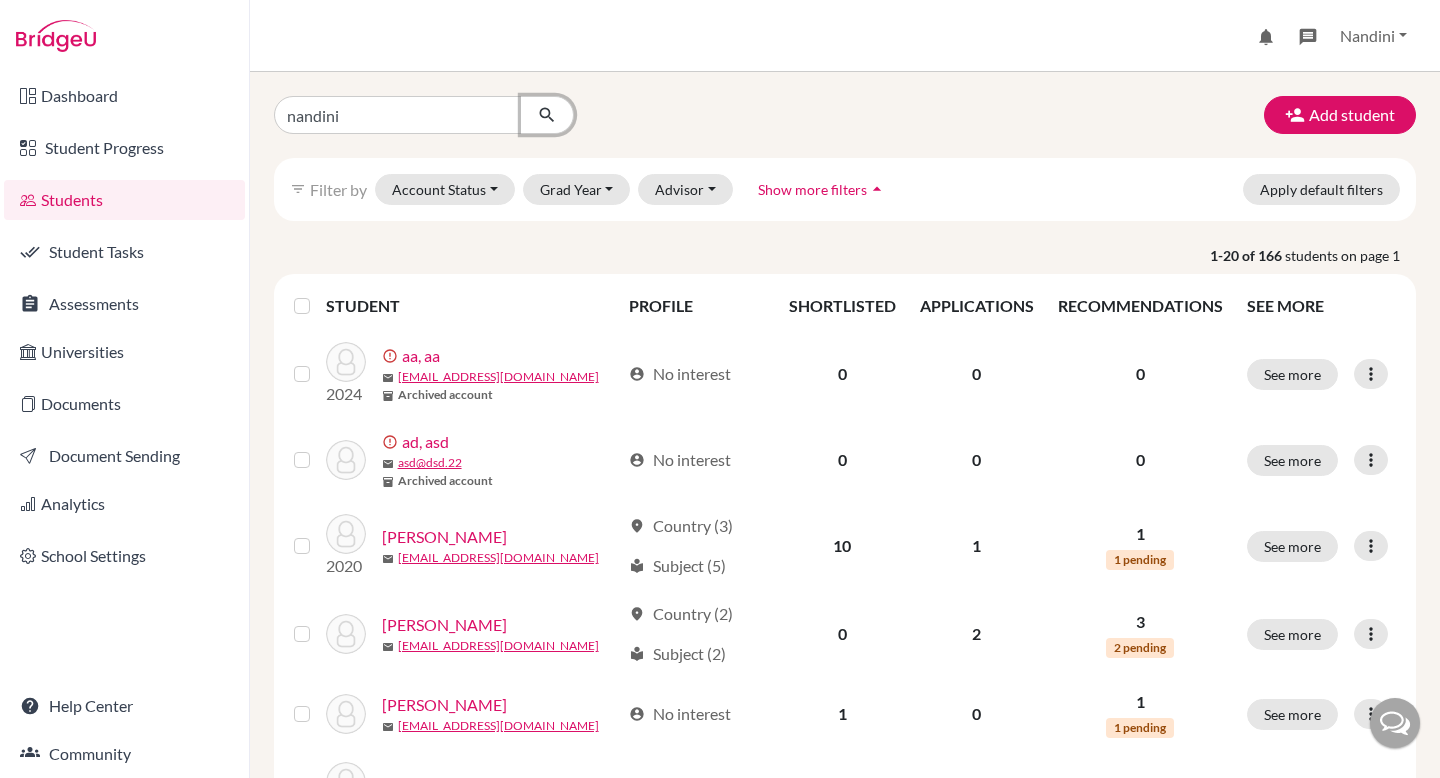 click at bounding box center (547, 115) 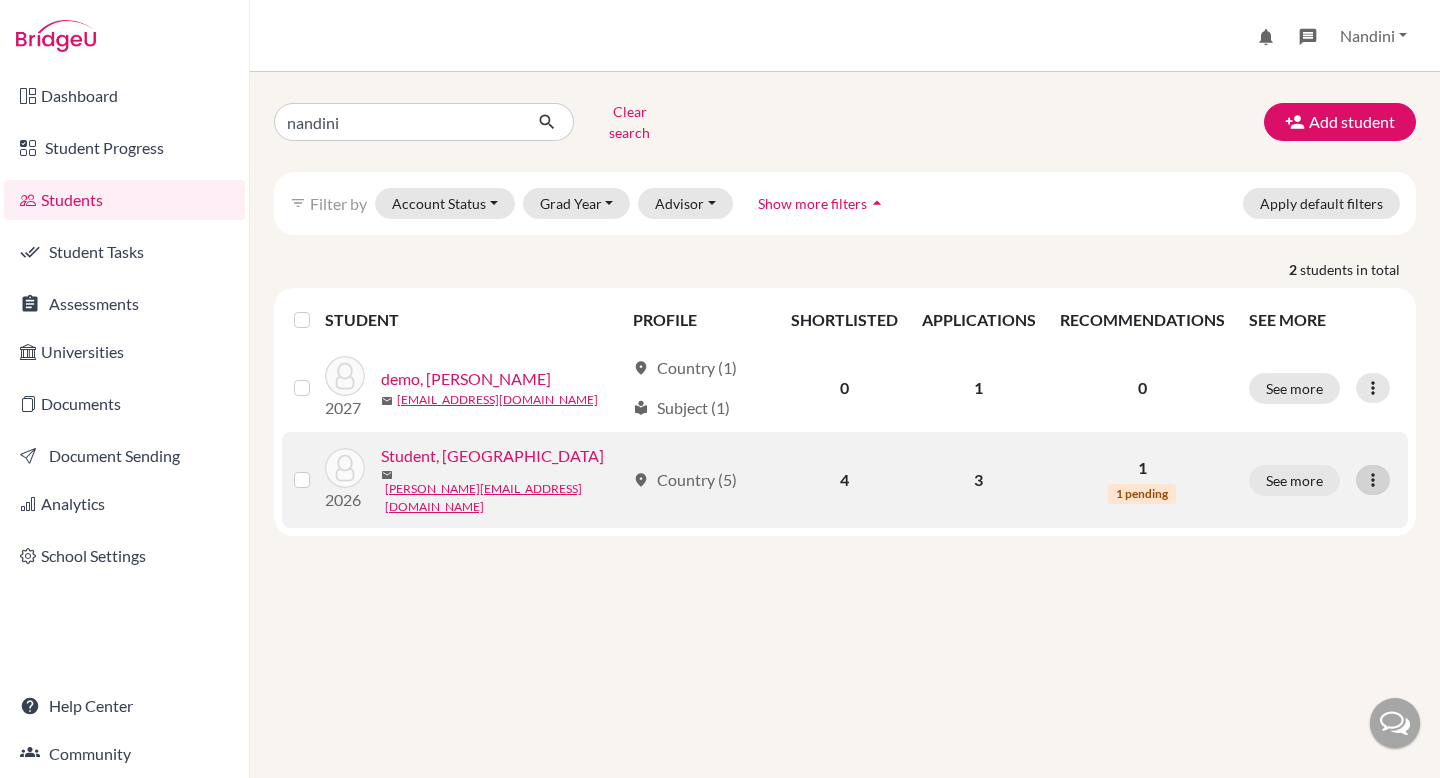 click at bounding box center [1373, 480] 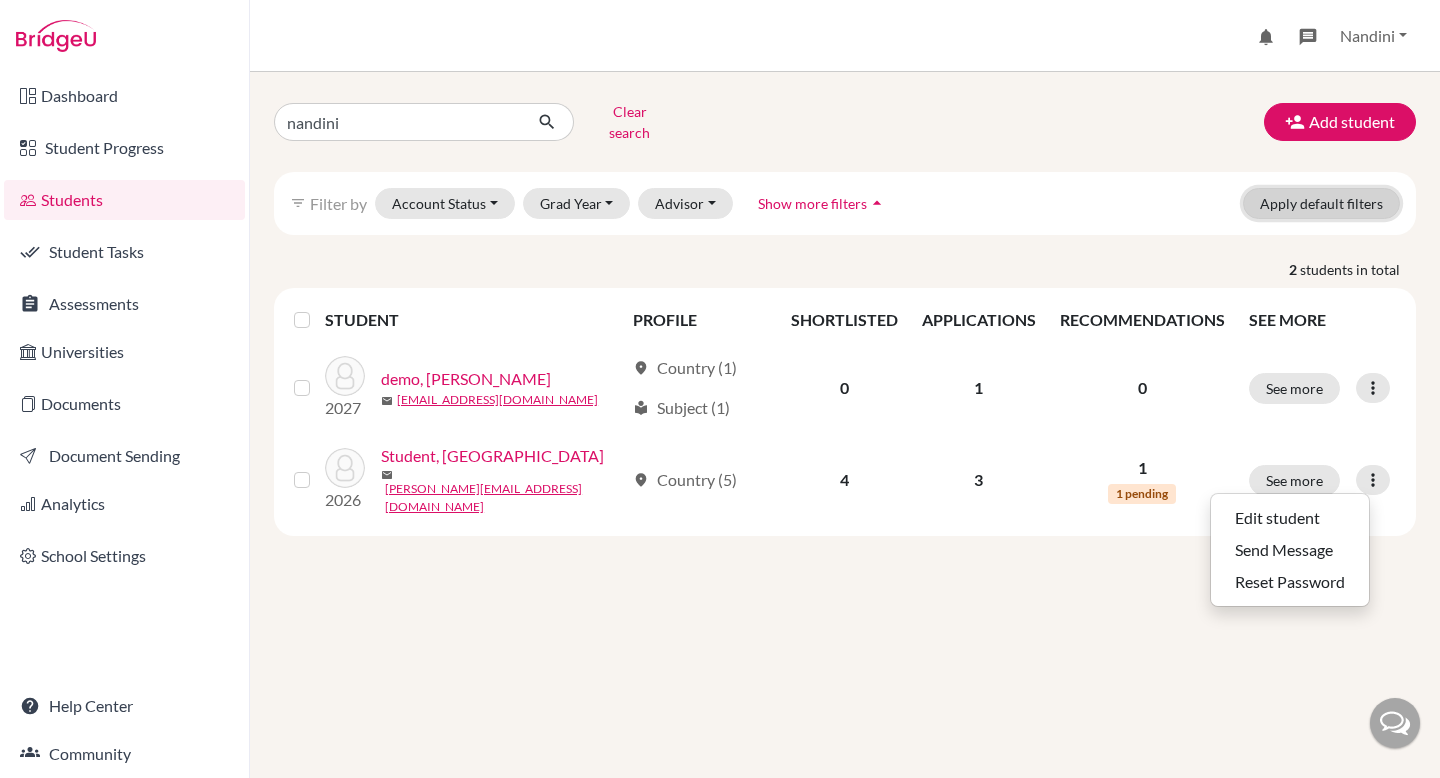 click on "Apply default filters" 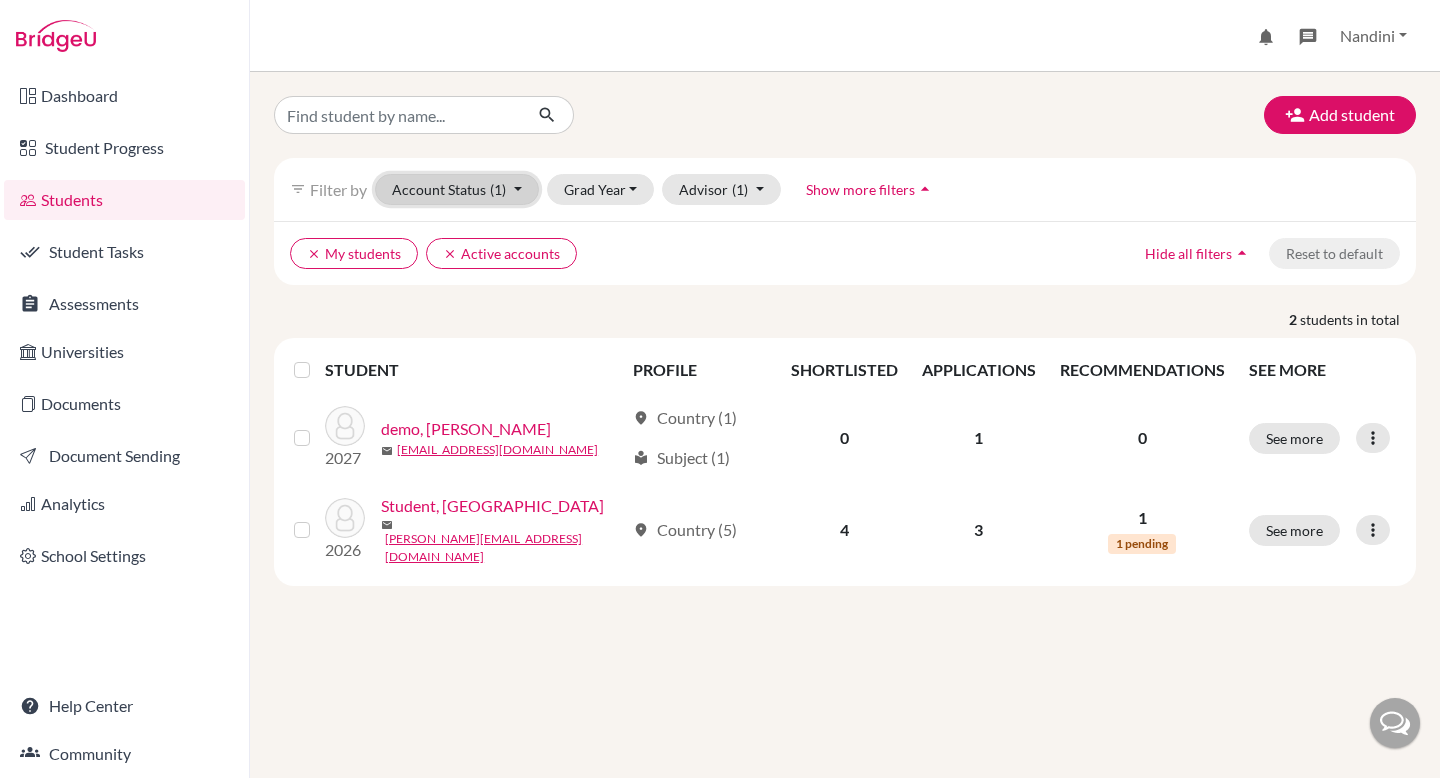 click on "Account Status (1)" at bounding box center [457, 189] 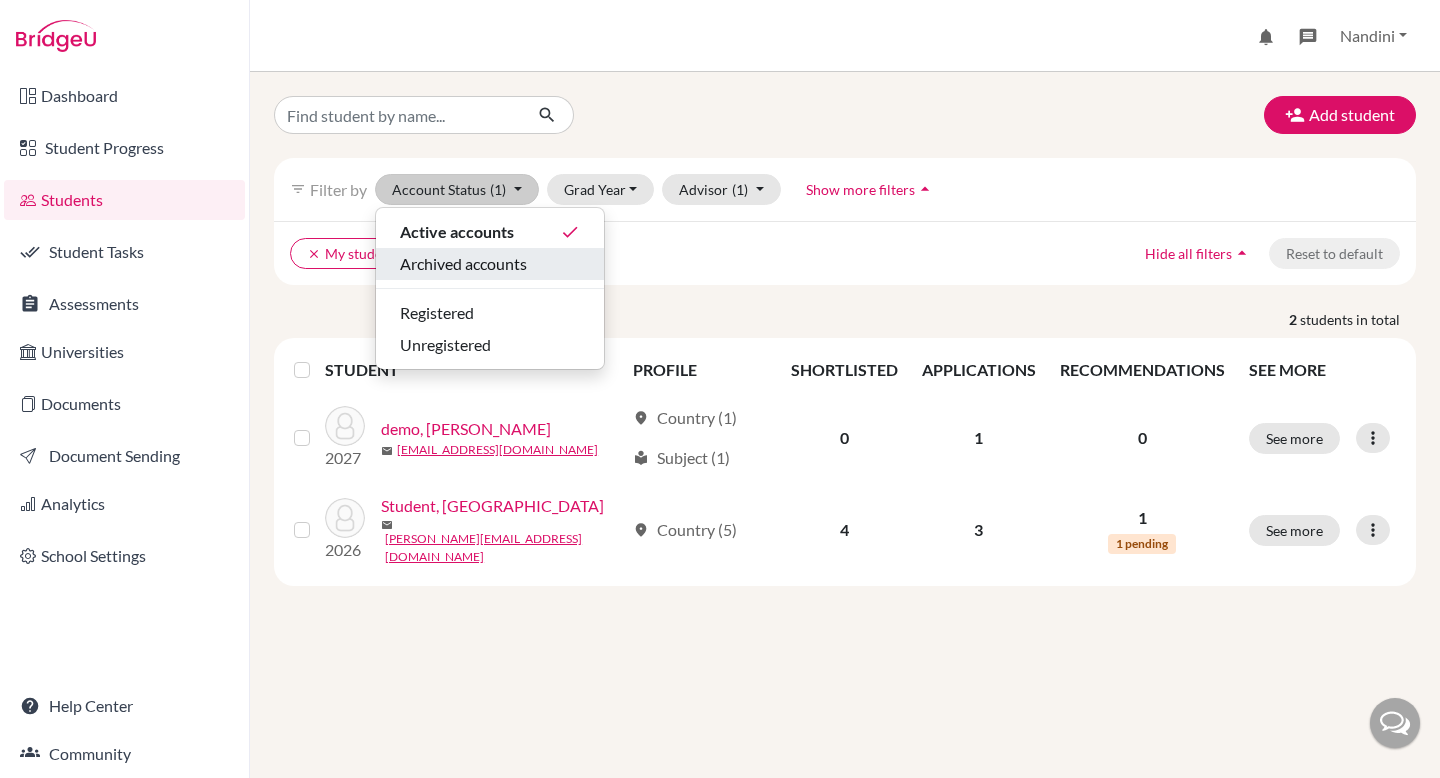 click on "Archived accounts" at bounding box center [463, 264] 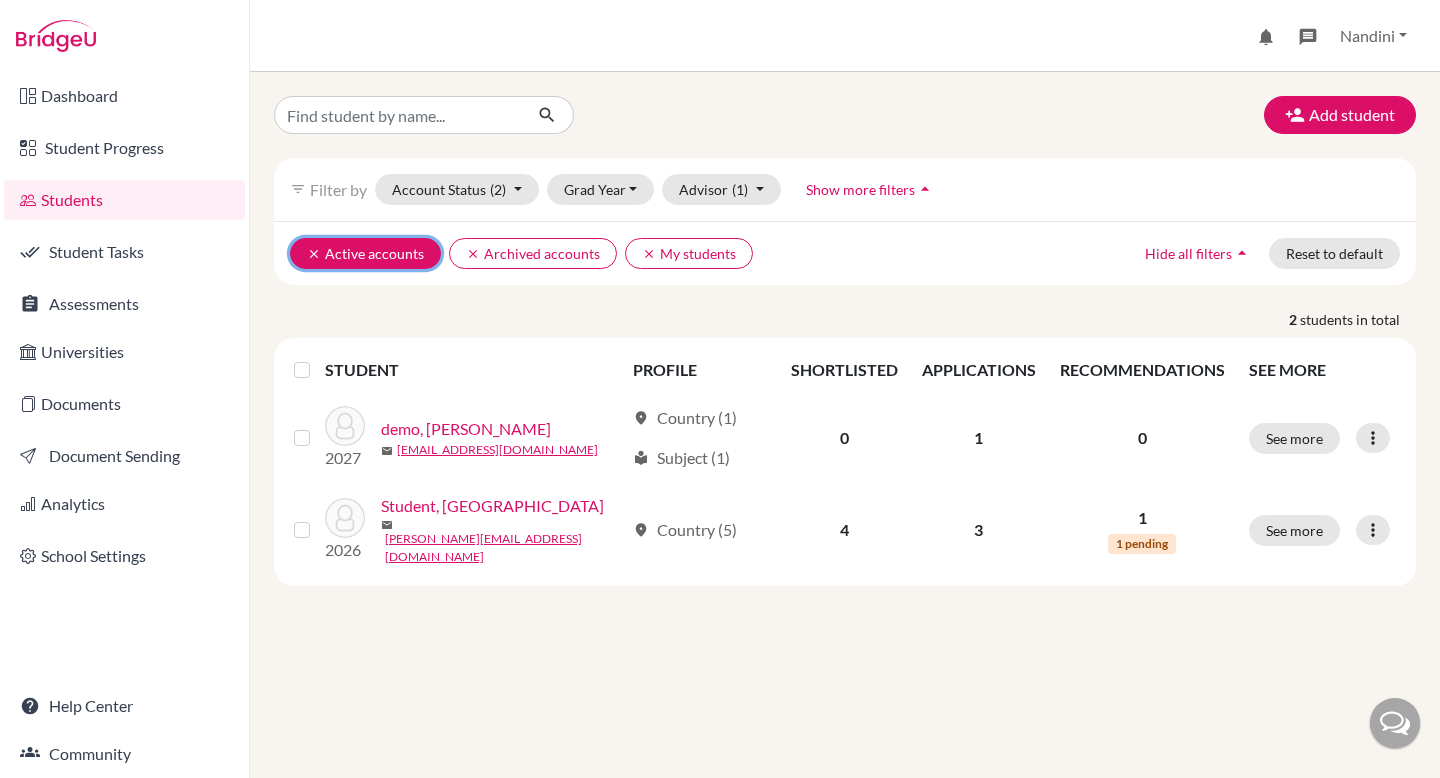 click on "clear" at bounding box center [314, 254] 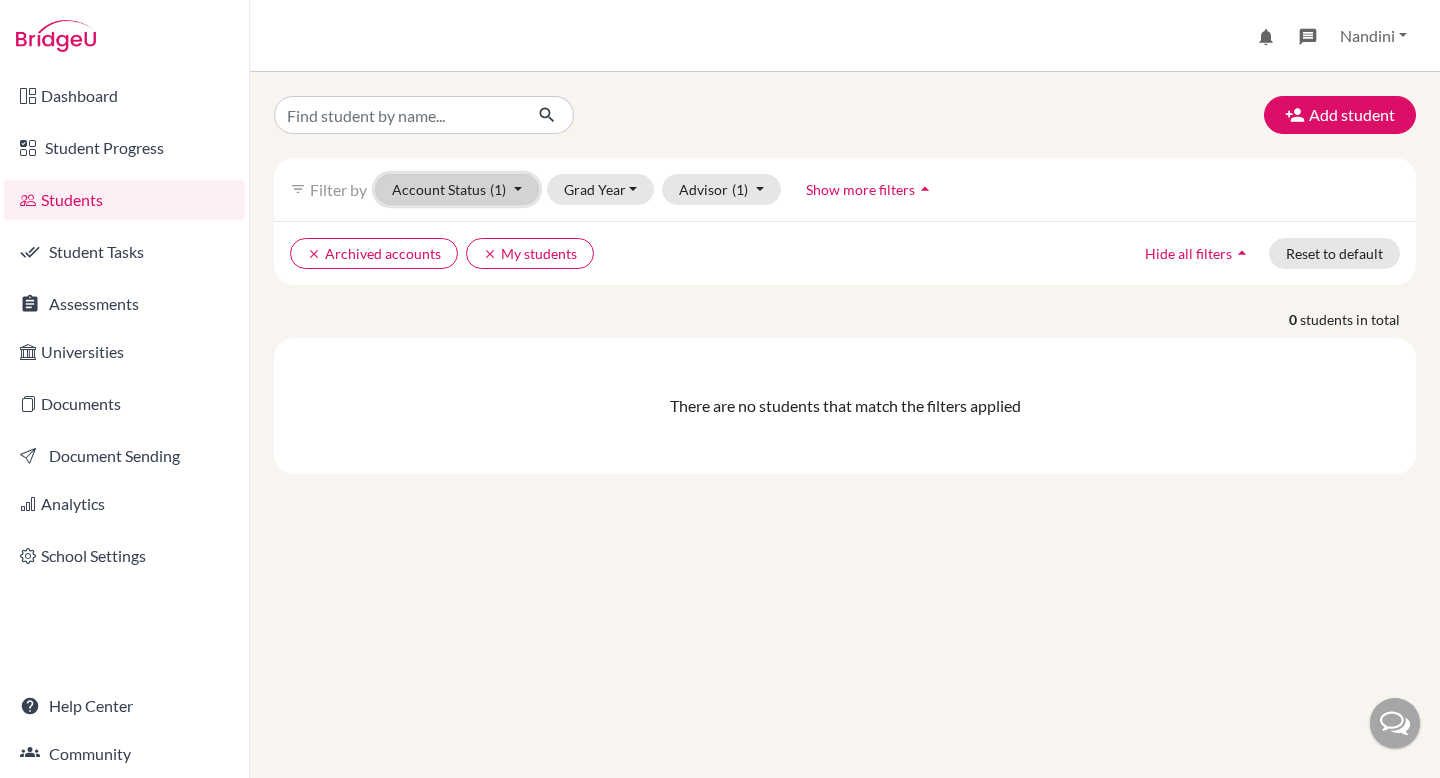 click on "Account Status (1)" at bounding box center (457, 189) 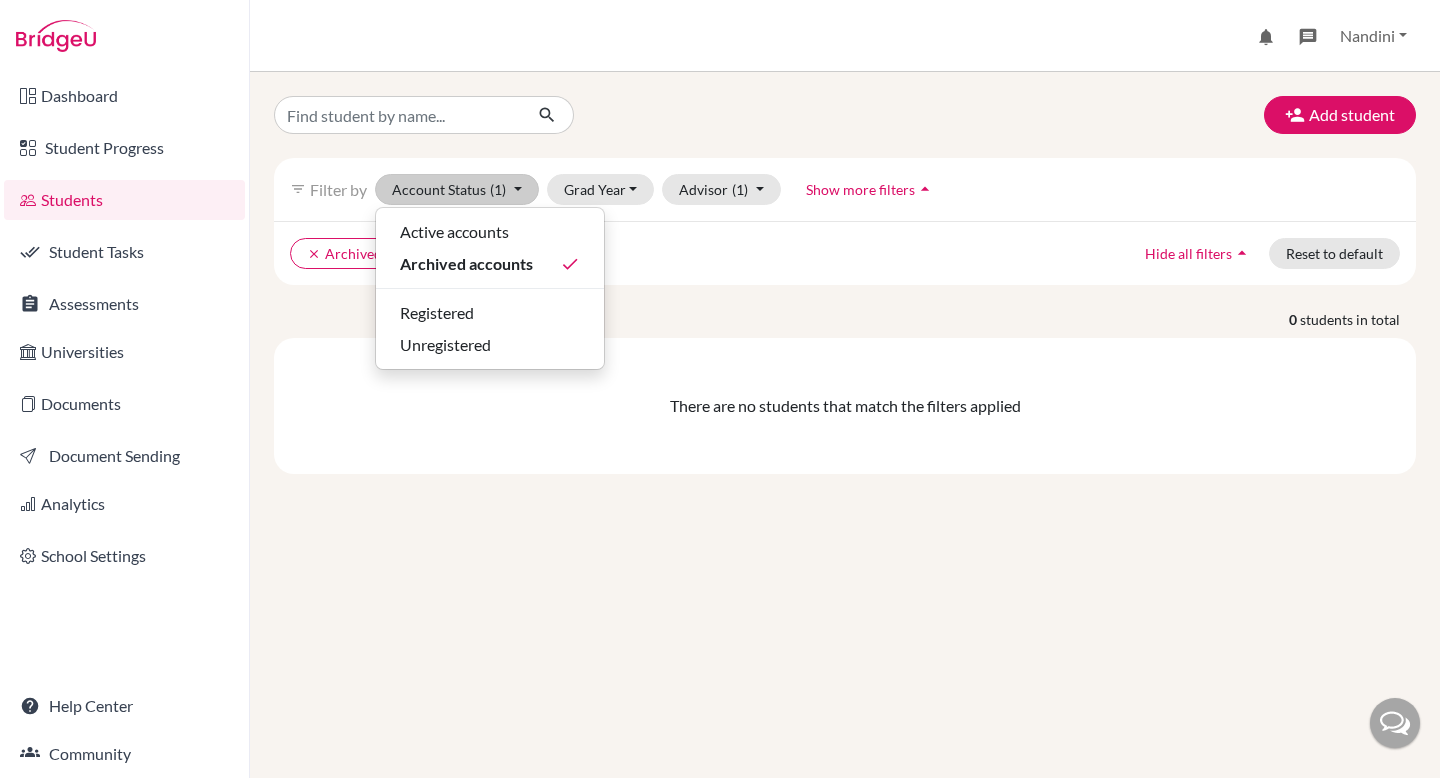 click on "There are no students that match the filters applied" at bounding box center [845, 406] 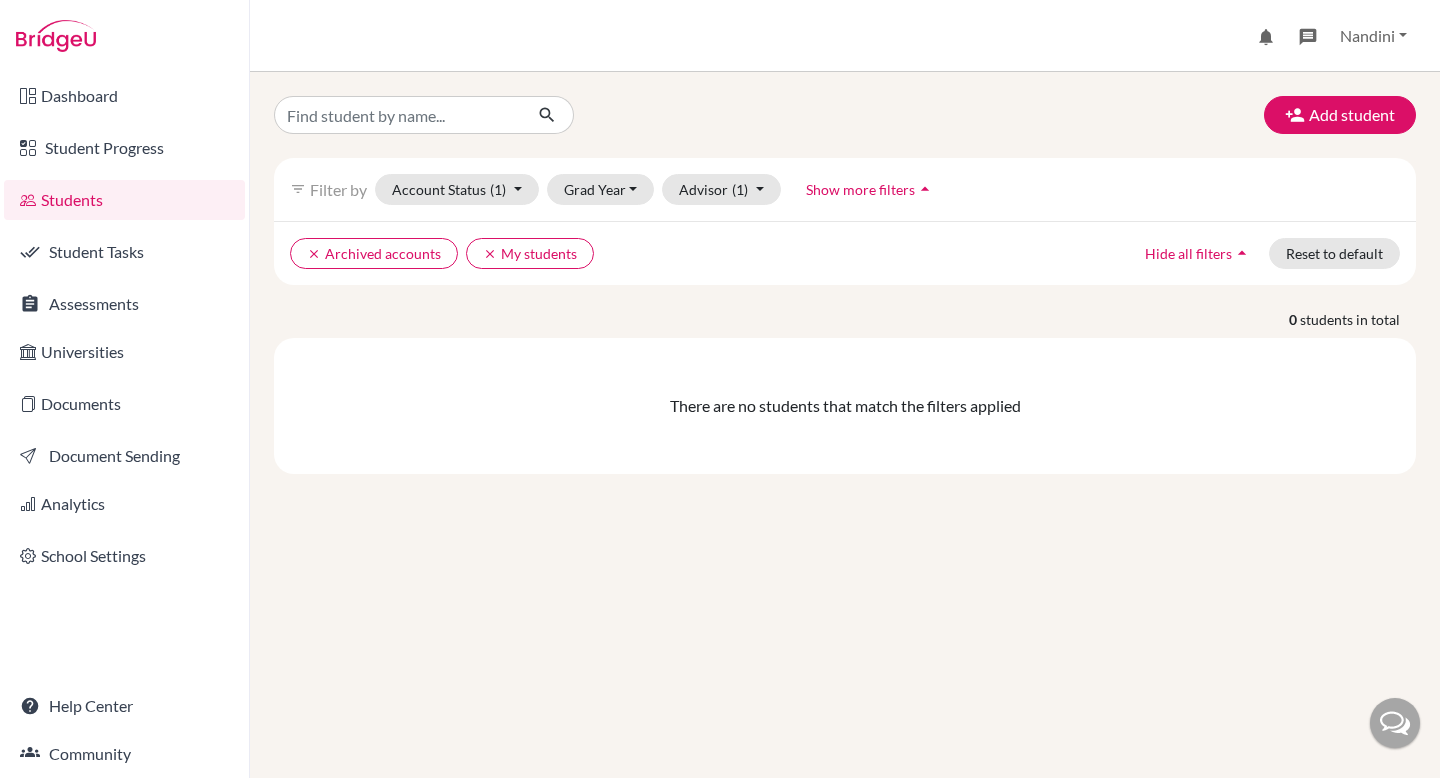 click on "Students" at bounding box center [124, 200] 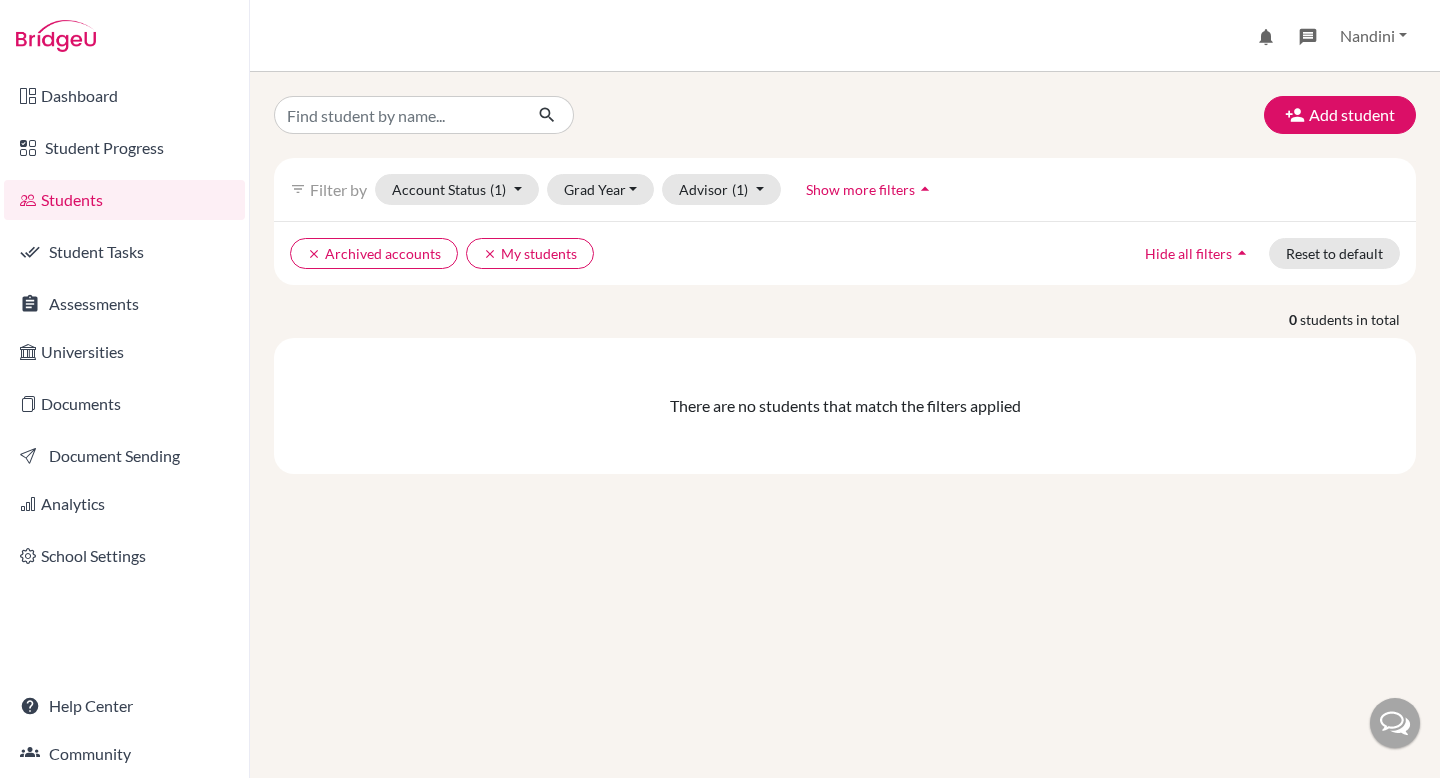 scroll, scrollTop: 0, scrollLeft: 0, axis: both 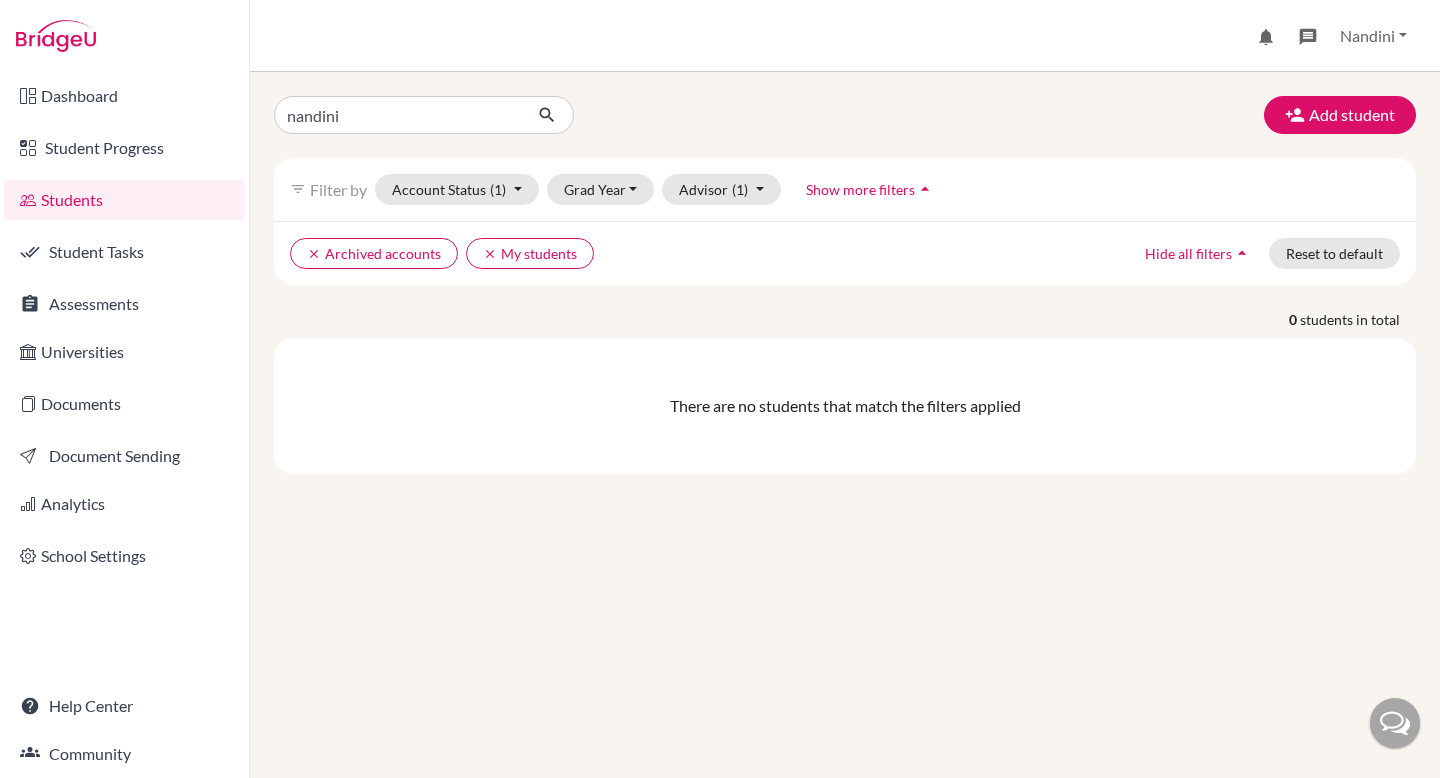type on "nandini" 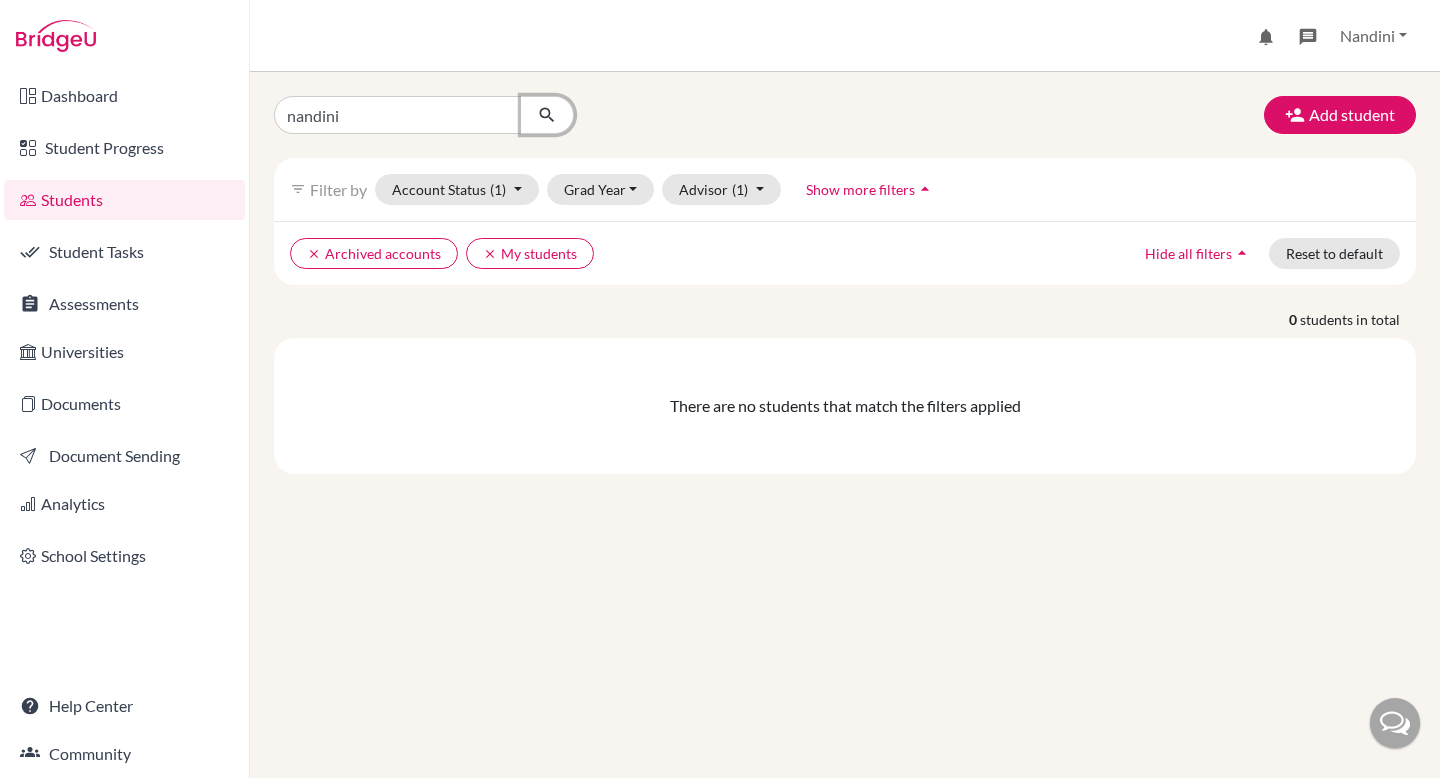 click at bounding box center (547, 115) 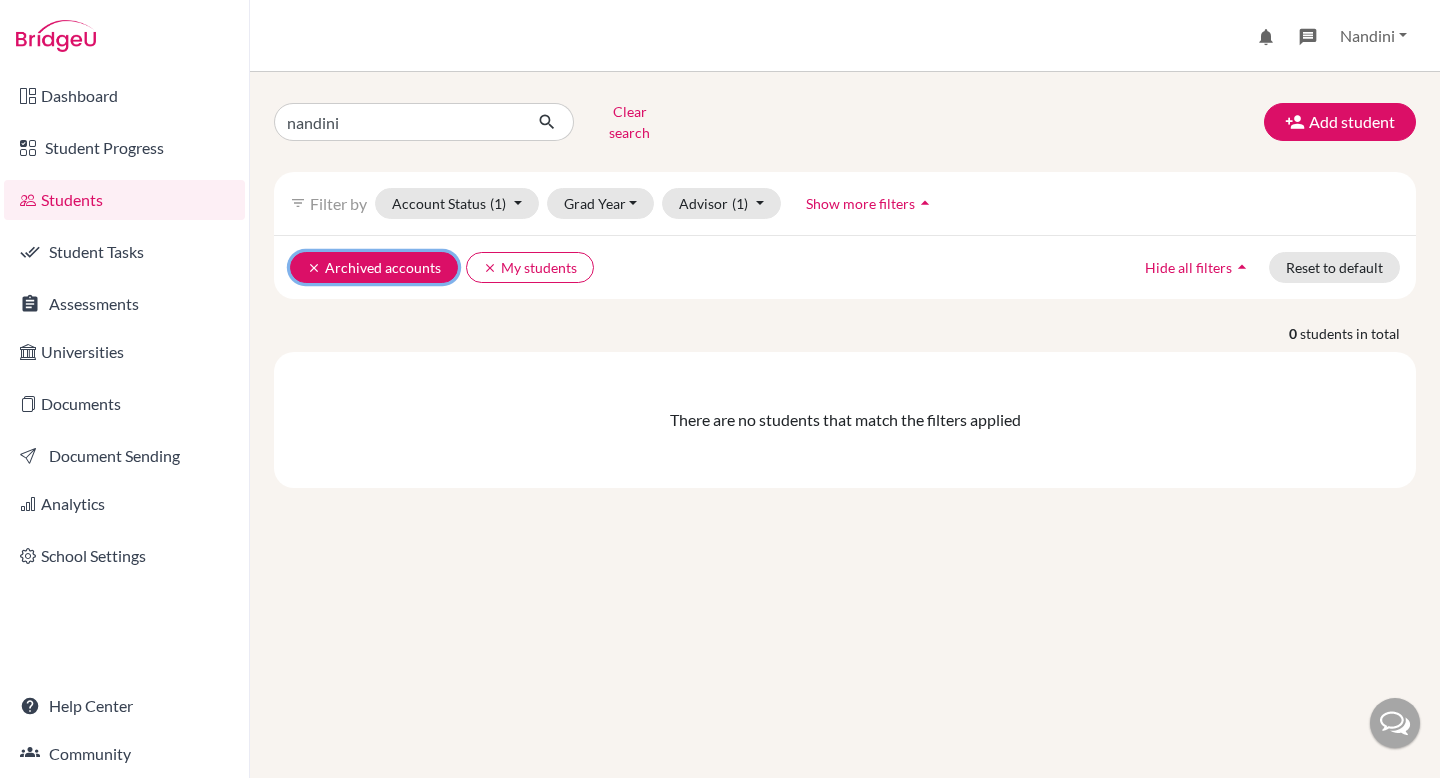 click on "clear" at bounding box center [314, 268] 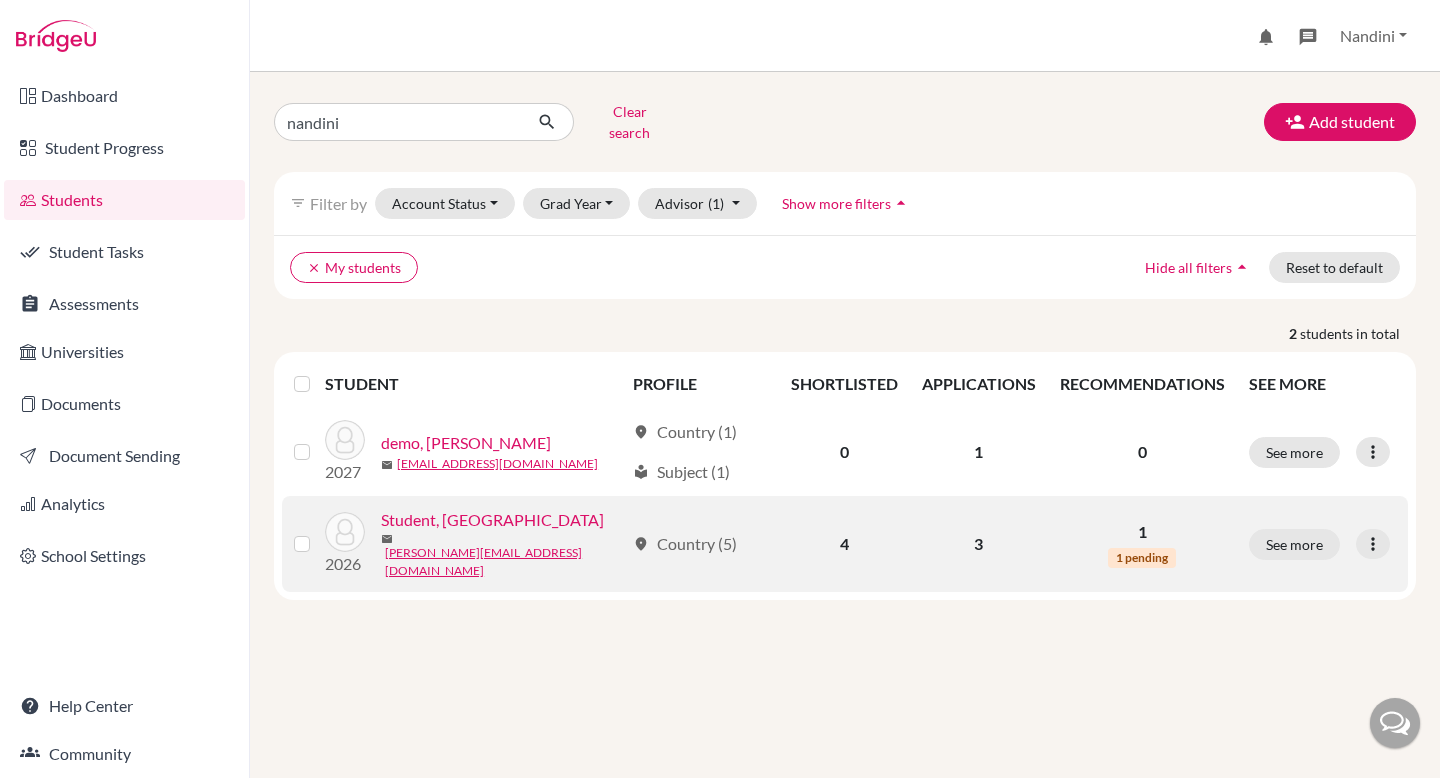 click at bounding box center (318, 532) 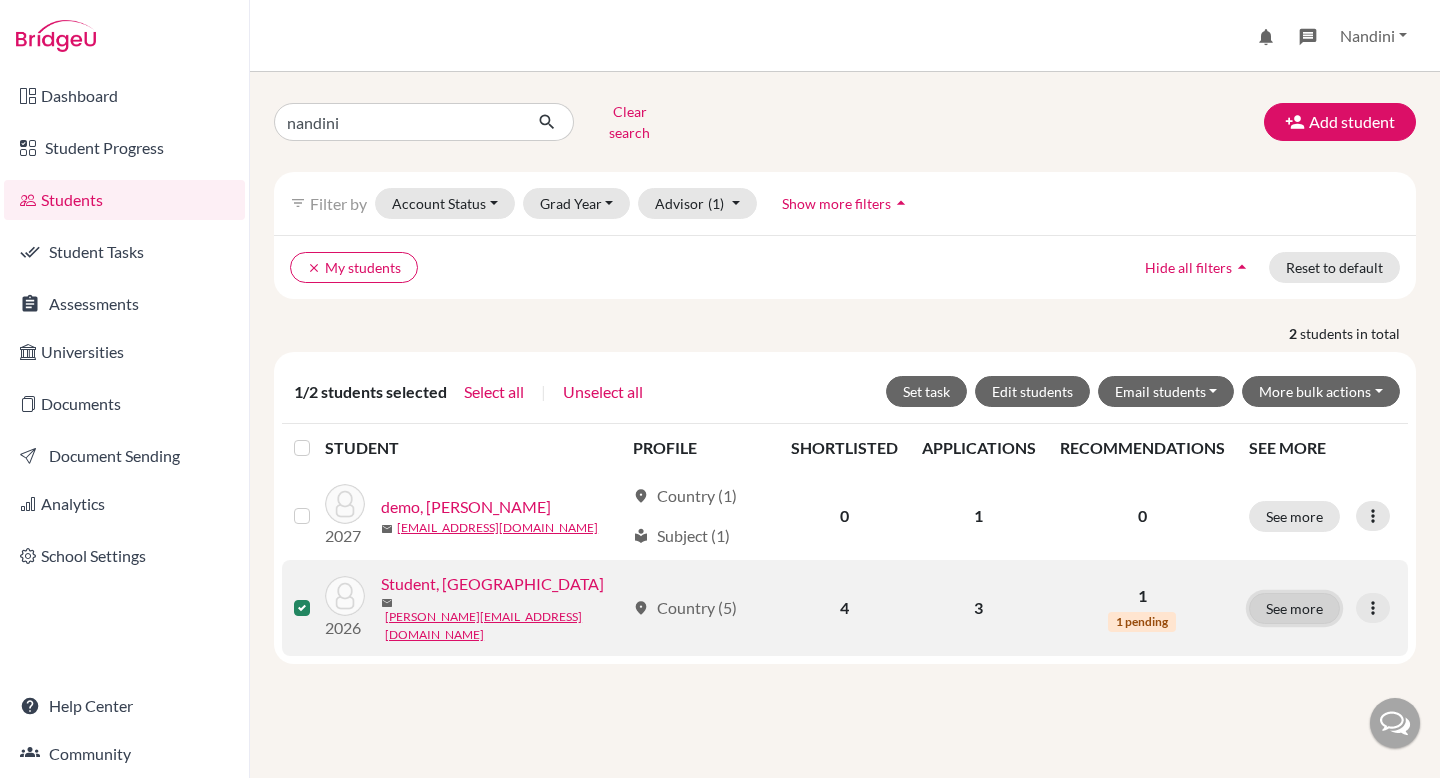 click on "See more" at bounding box center (1294, 608) 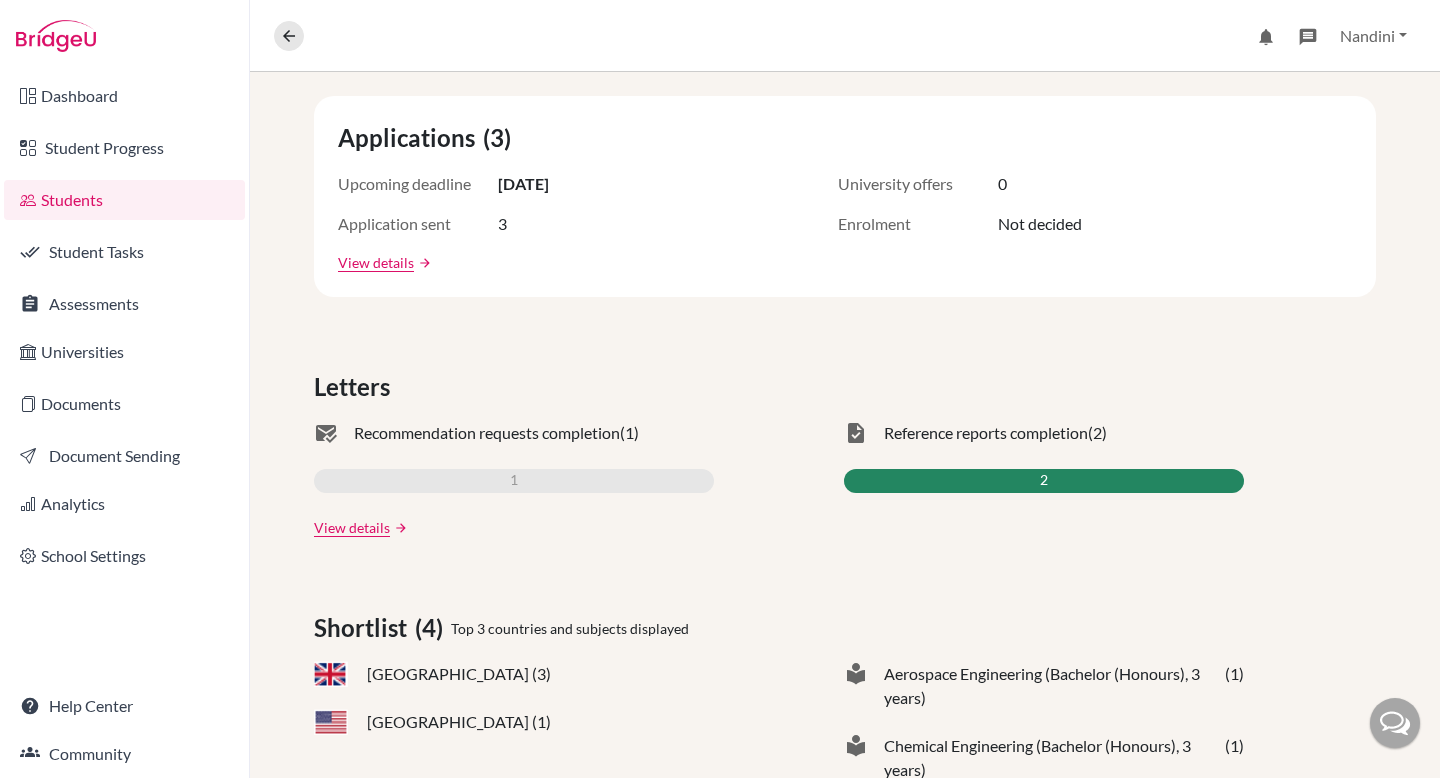 scroll, scrollTop: 0, scrollLeft: 0, axis: both 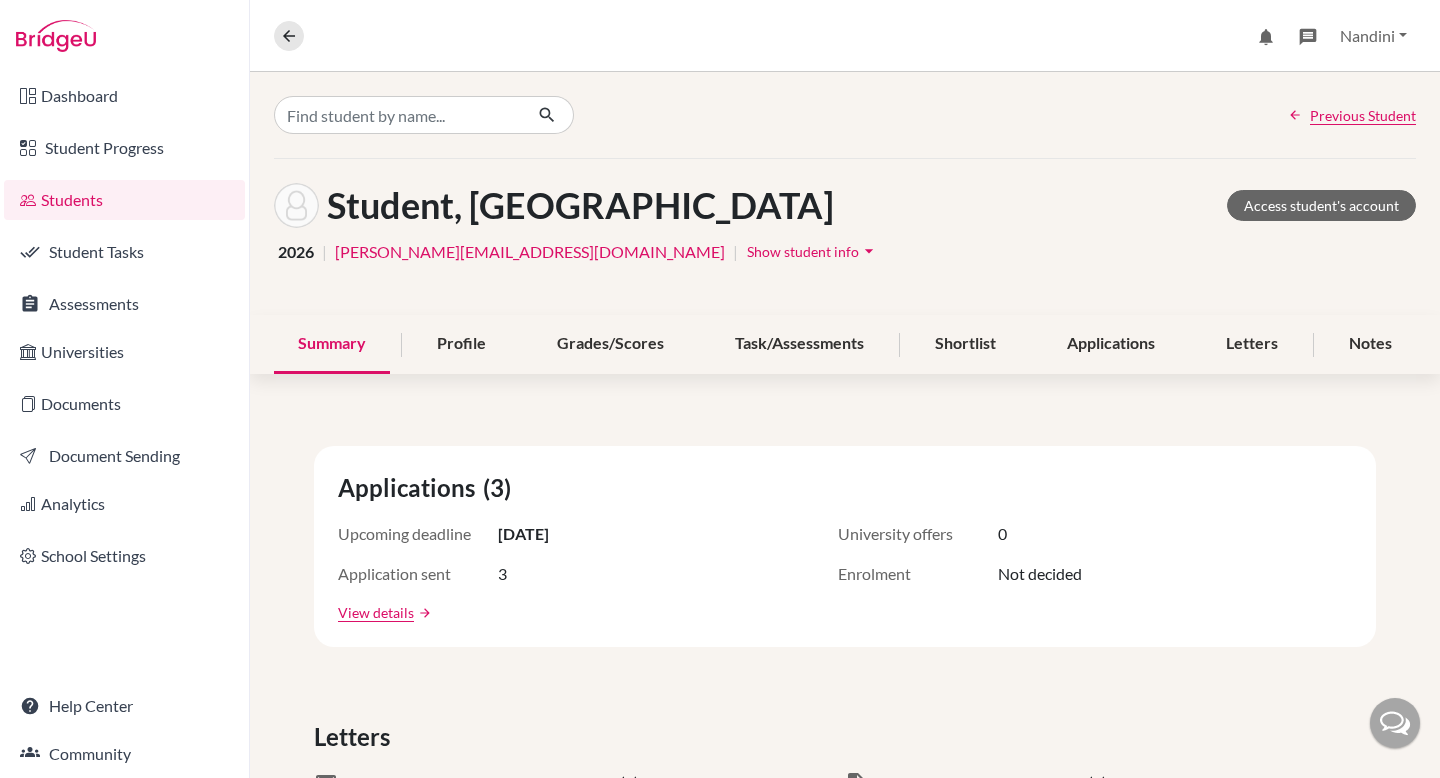 click on "Show student info arrow_drop_down" at bounding box center [813, 251] 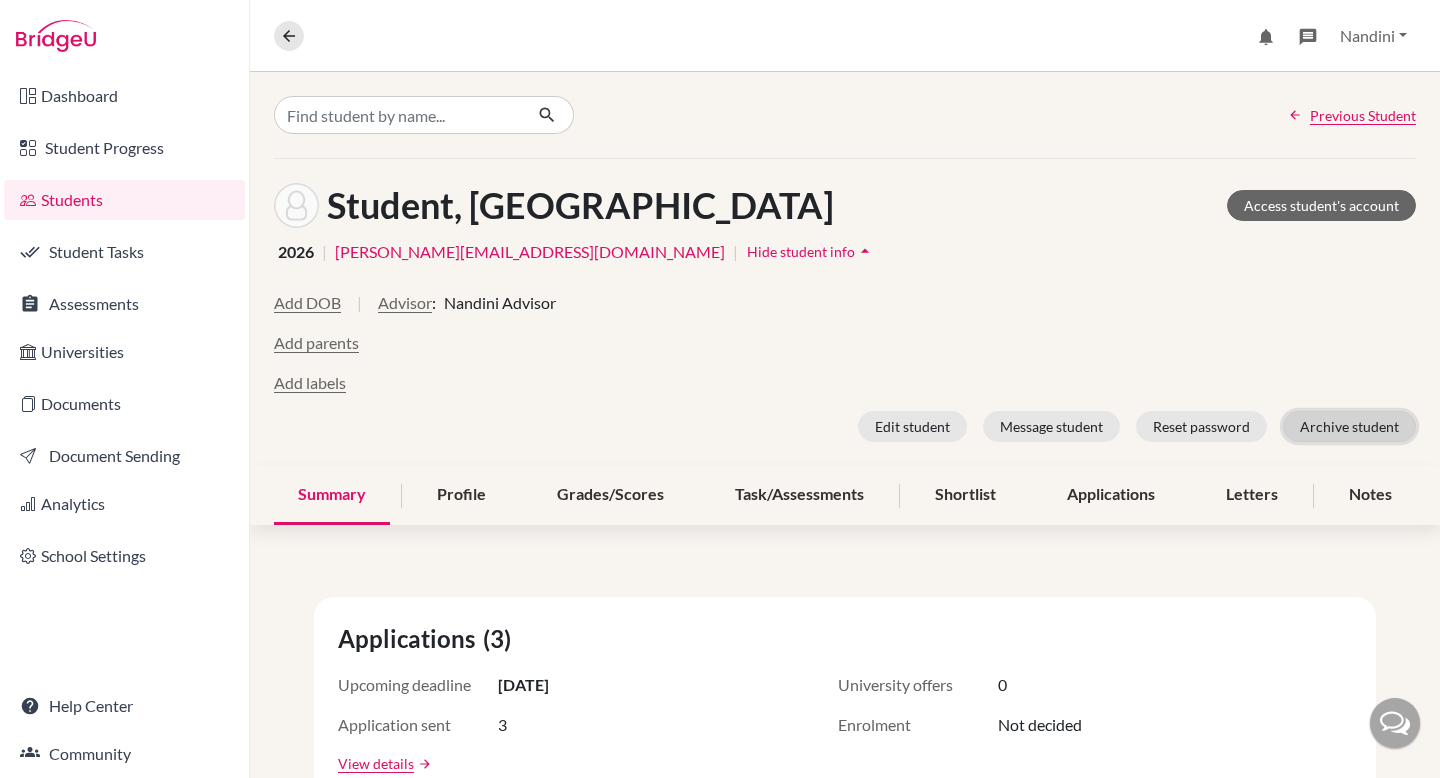 click on "Archive student" 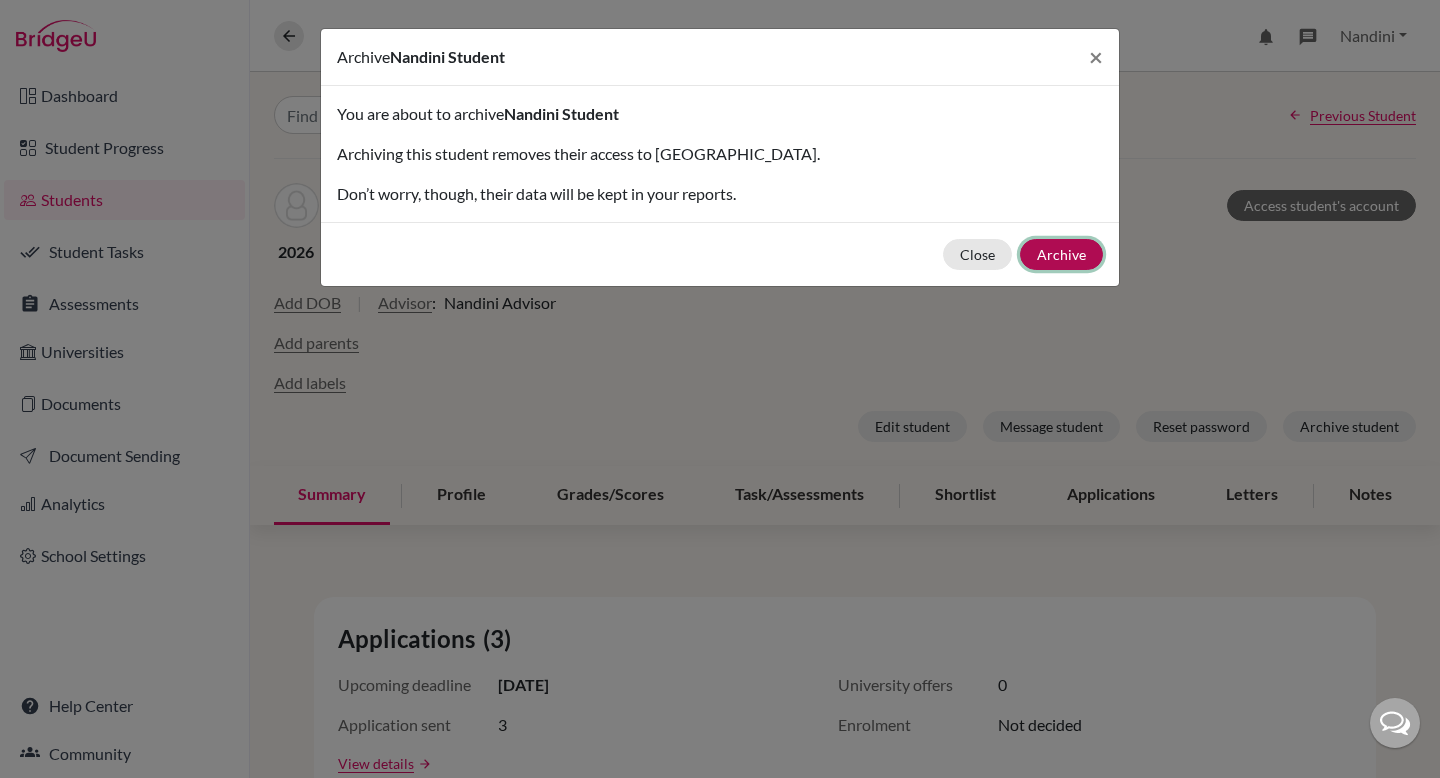 click on "Archive" at bounding box center [1061, 254] 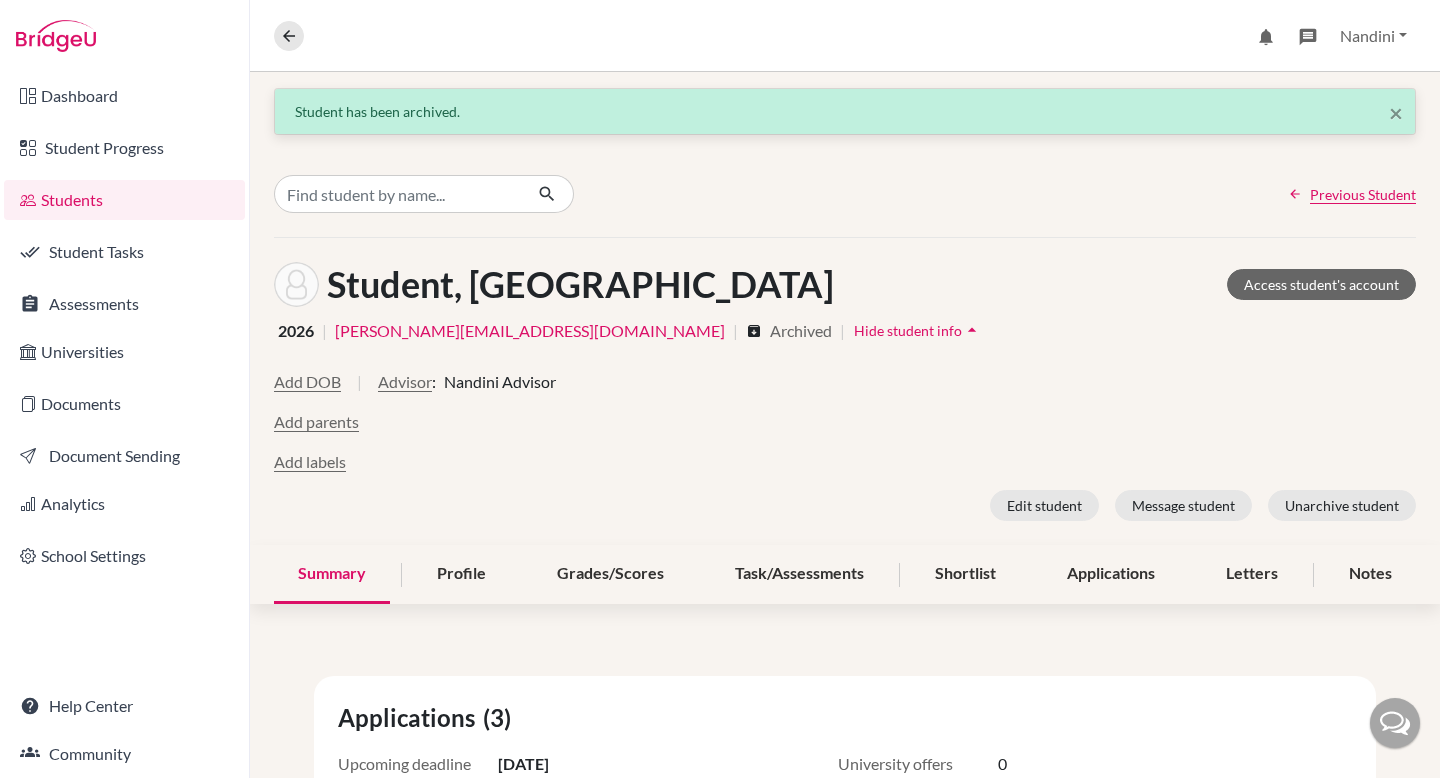 click on "Students" at bounding box center (124, 200) 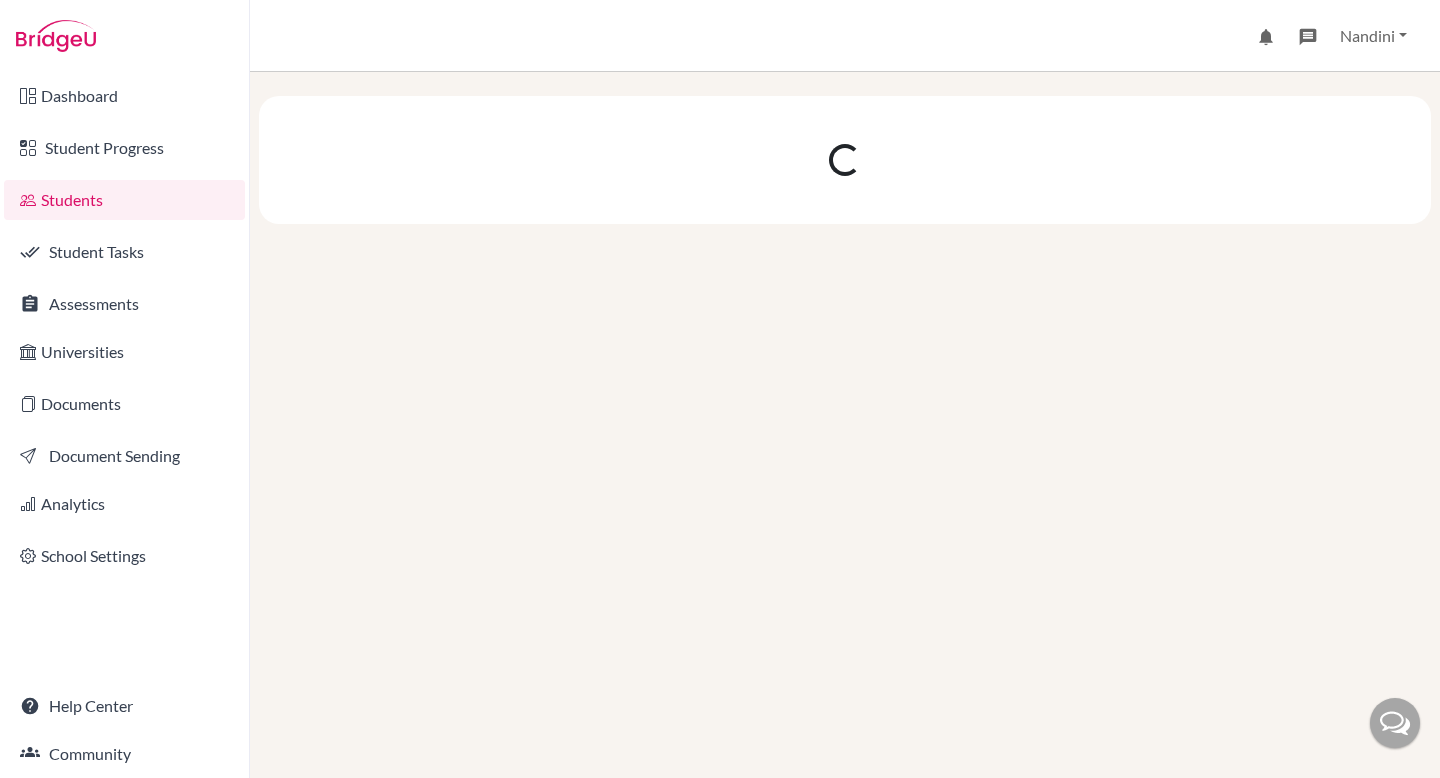 scroll, scrollTop: 0, scrollLeft: 0, axis: both 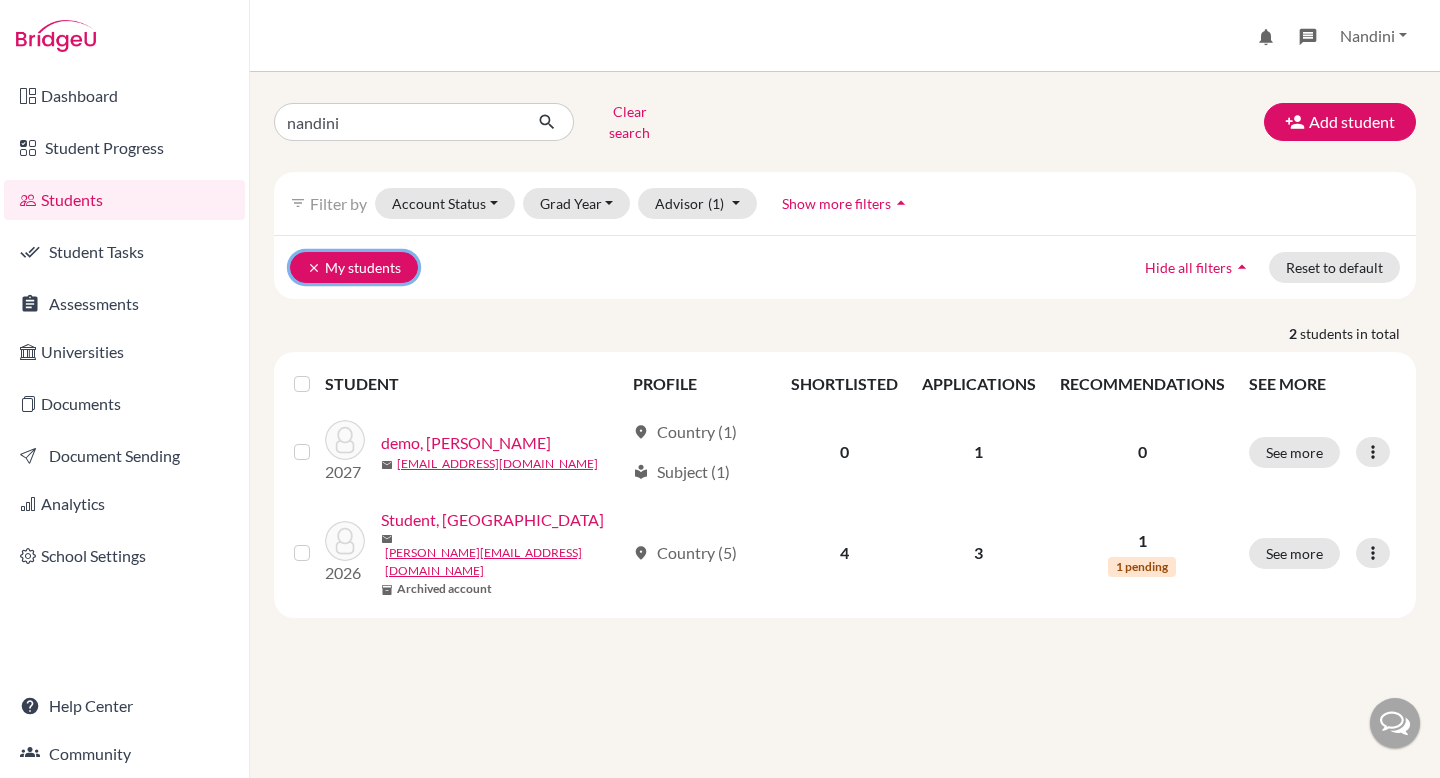 click on "clear My students" at bounding box center [354, 267] 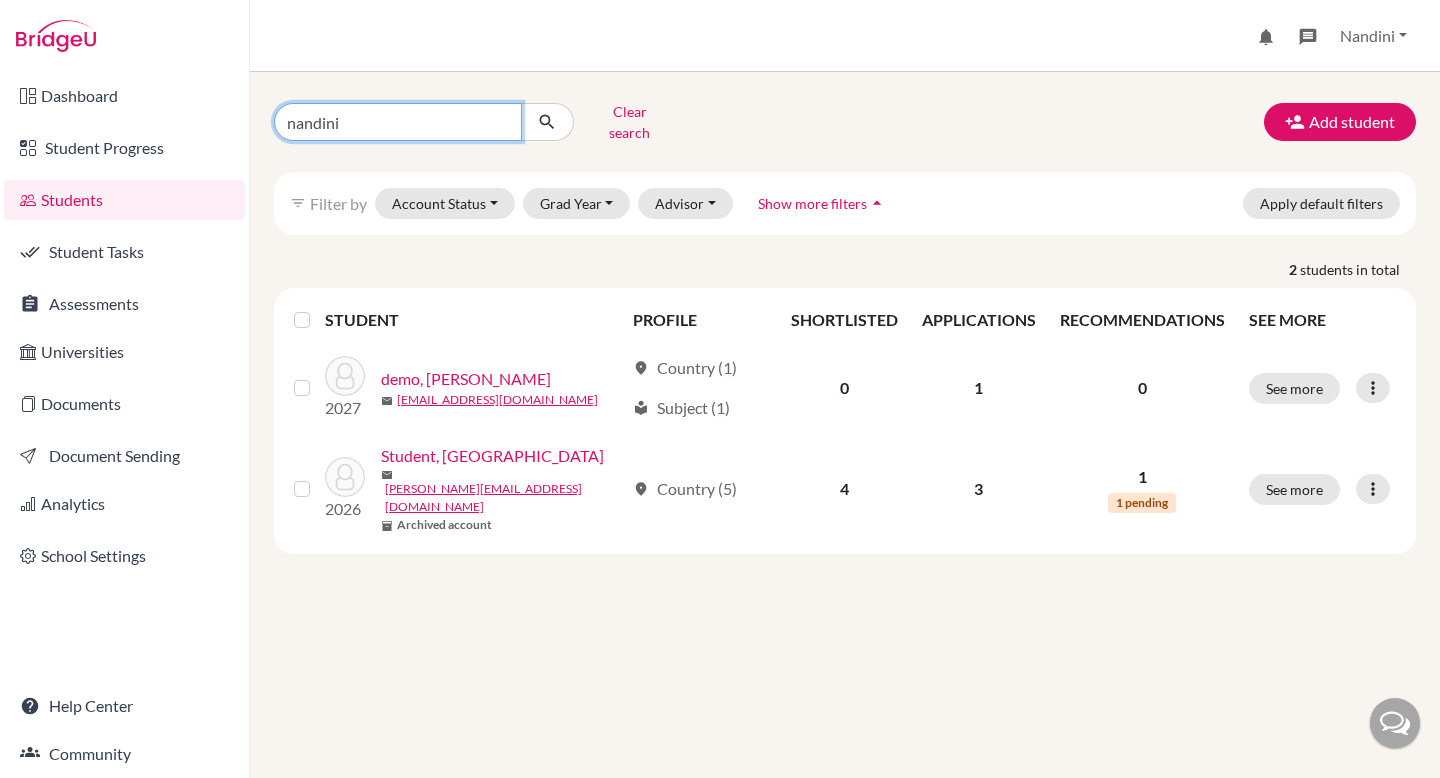 click on "nandini" at bounding box center (398, 122) 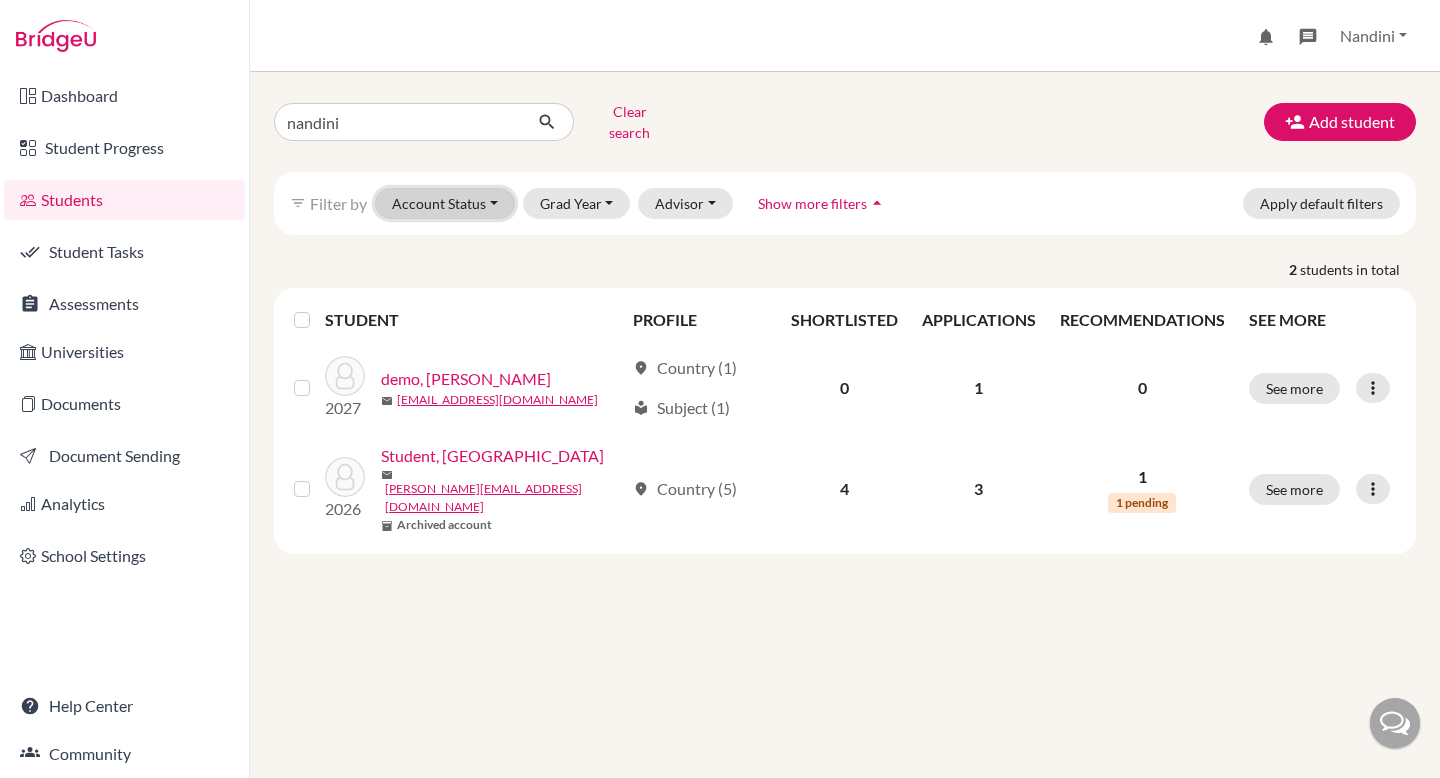 click on "Account Status" at bounding box center (445, 203) 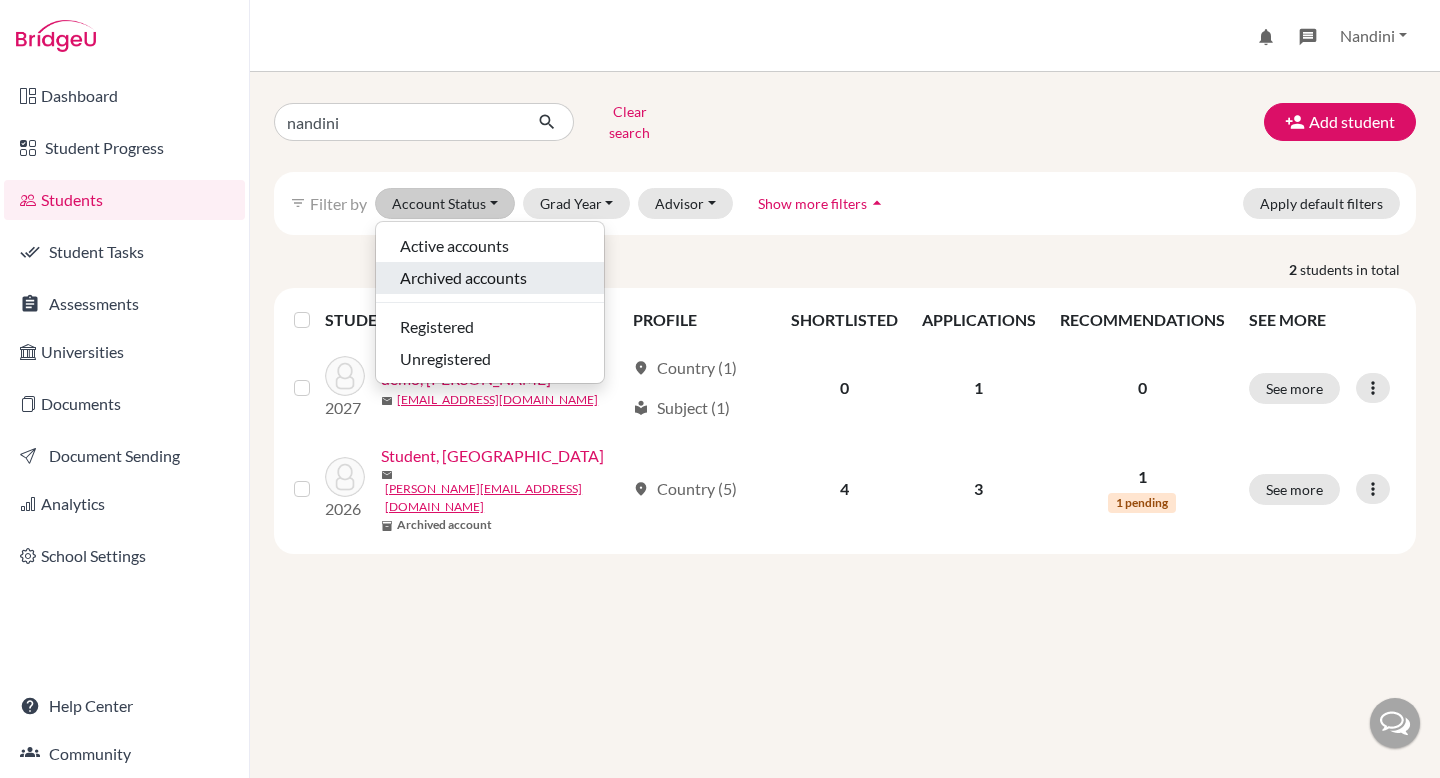 click on "Archived accounts" at bounding box center (463, 278) 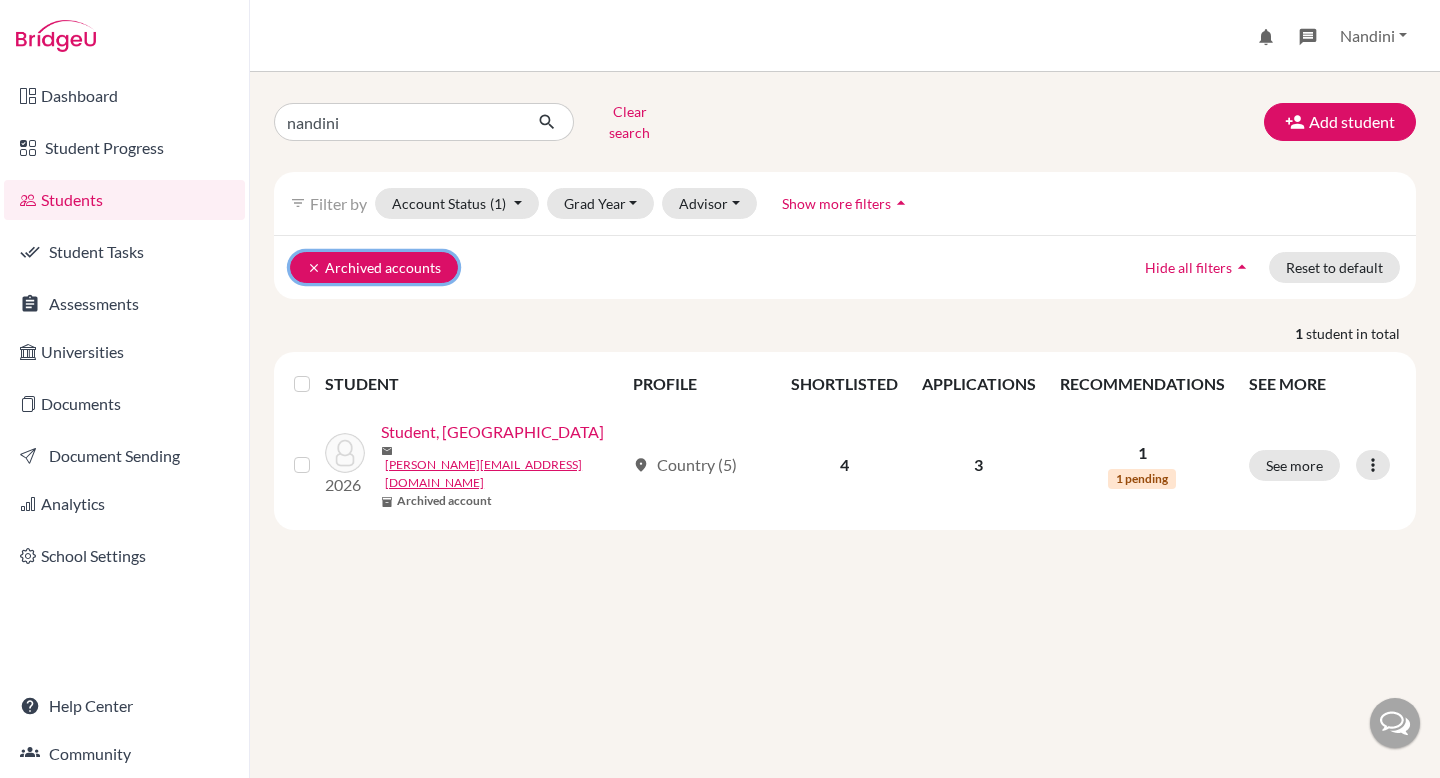 click on "clear" at bounding box center [314, 268] 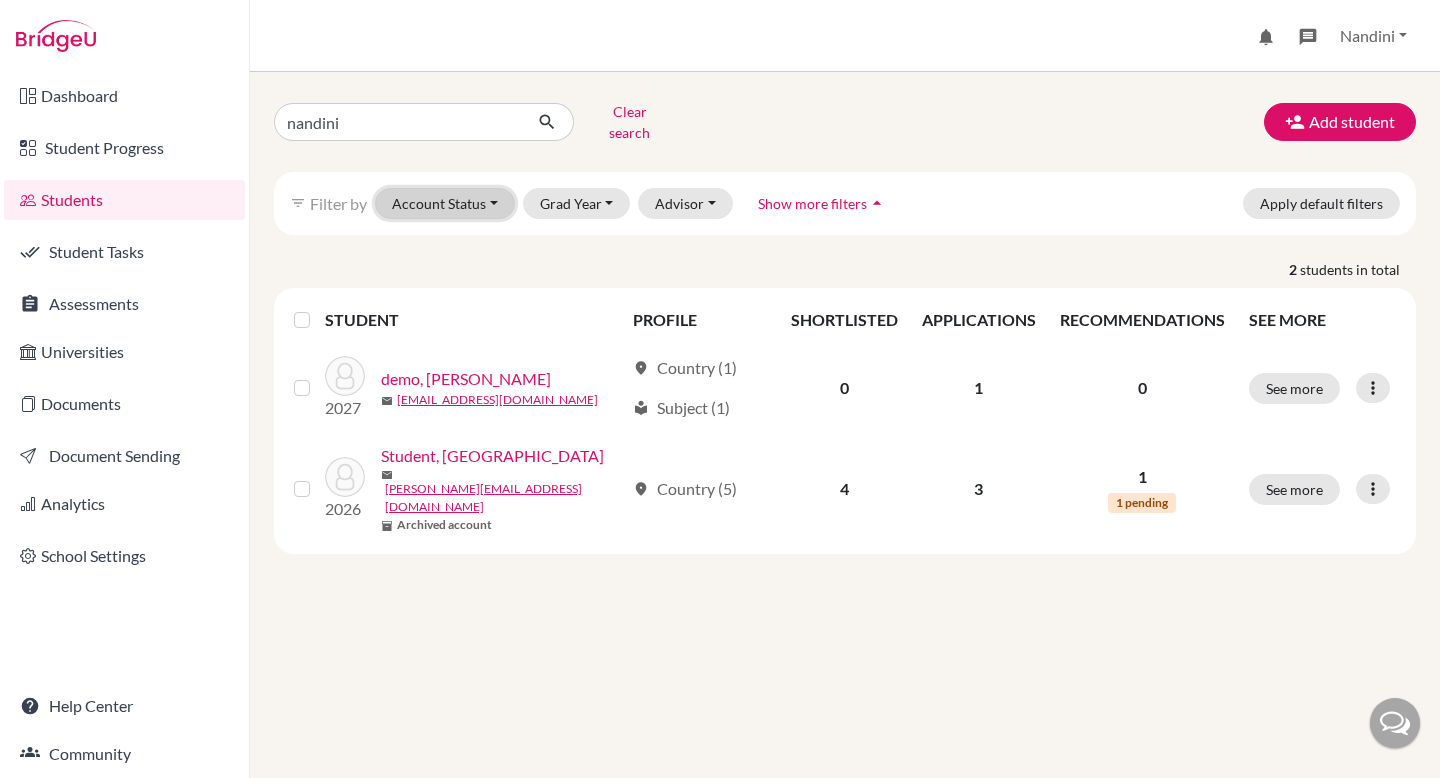 click on "Account Status" at bounding box center (445, 203) 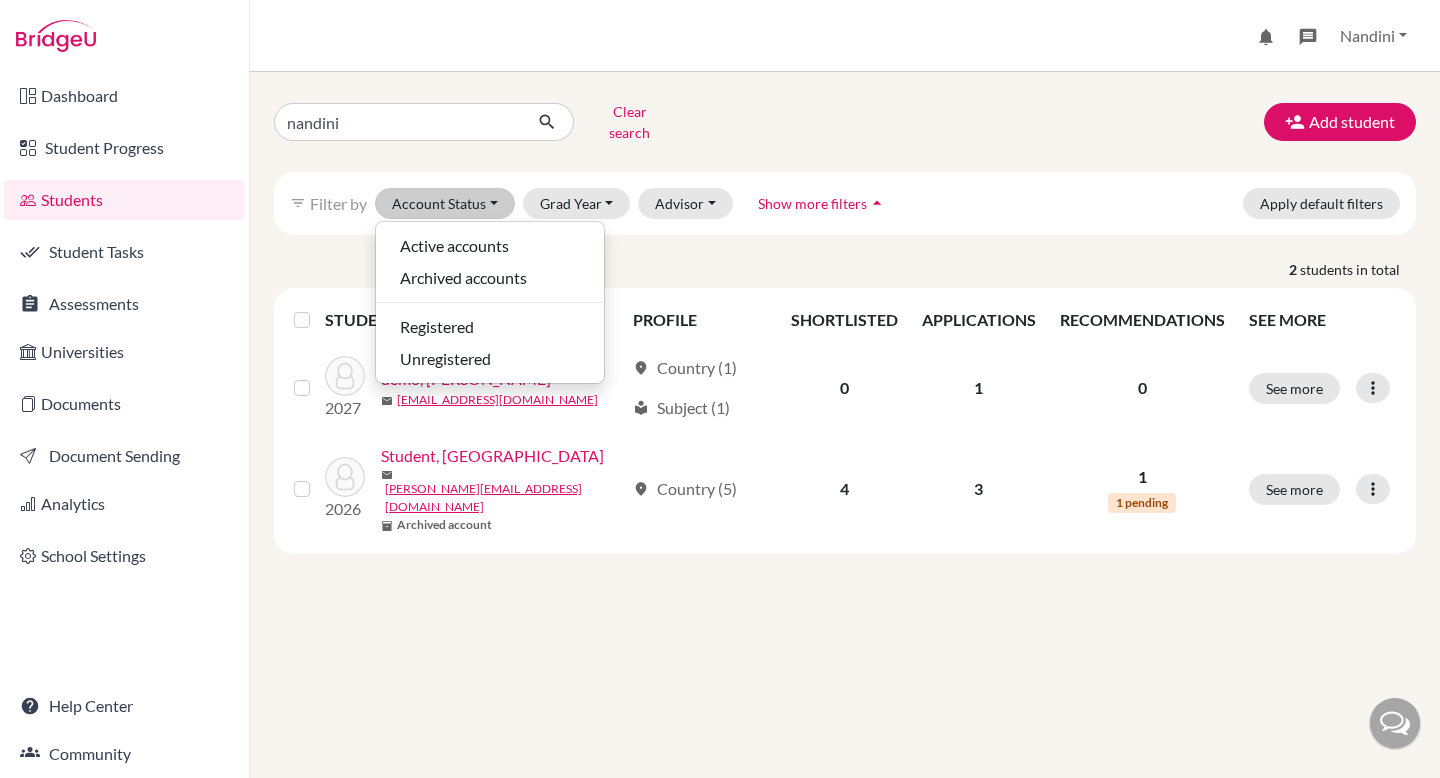 click on "STUDENT PROFILE SHORTLISTED APPLICATIONS RECOMMENDATIONS SEE MORE 2027 demo, Nandini mail nandini.gupta+student1@cialfo.com.sg location_on Country (1) local_library Subject (1) 0 1 0 See more Edit student Send Message Reset Password 2026 Student, Nandini mail nandini.gupta+demostudent@cialfo.com.sg inventory_2 Archived account location_on Country (5) 4 3 1 1 pending See more Edit student Send Message Reset Password" at bounding box center [845, 421] 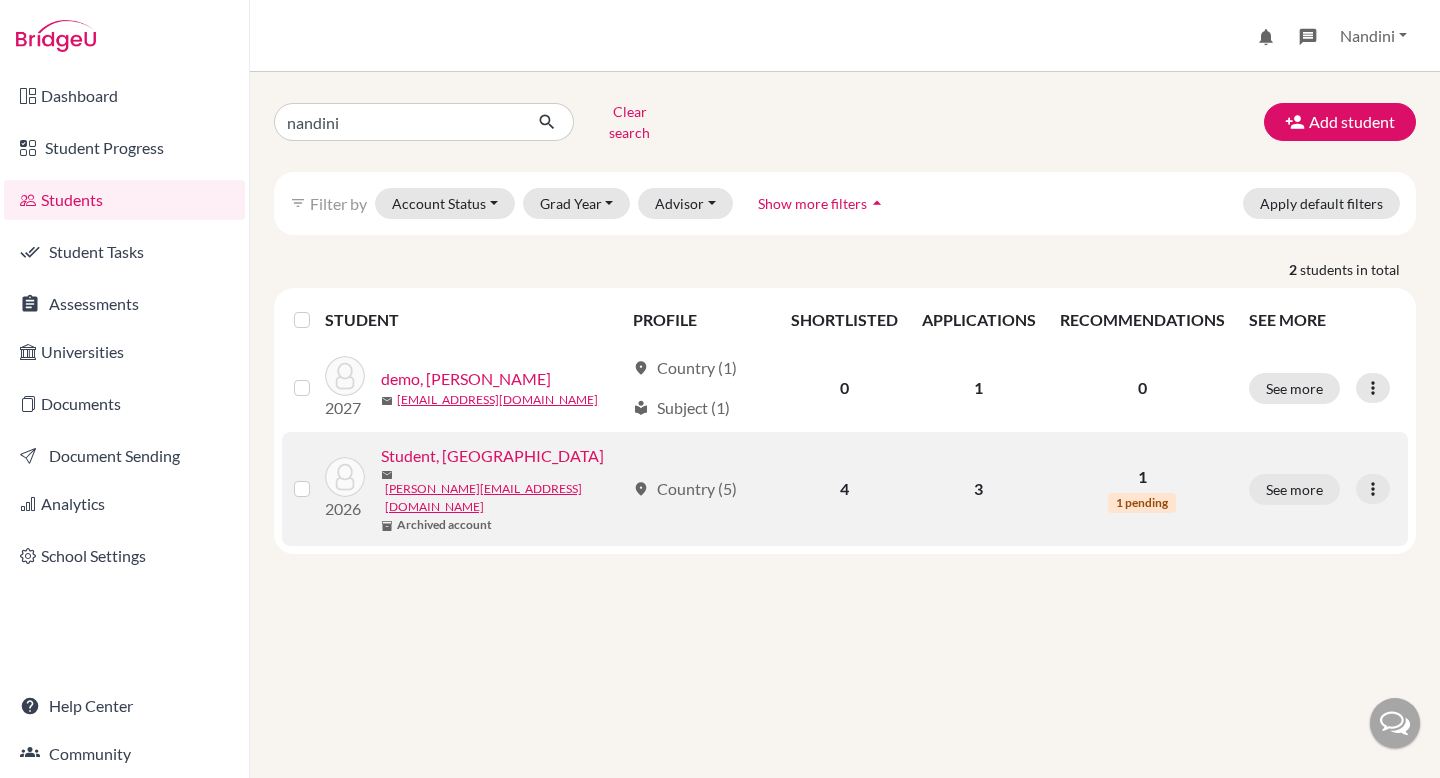 click at bounding box center (318, 477) 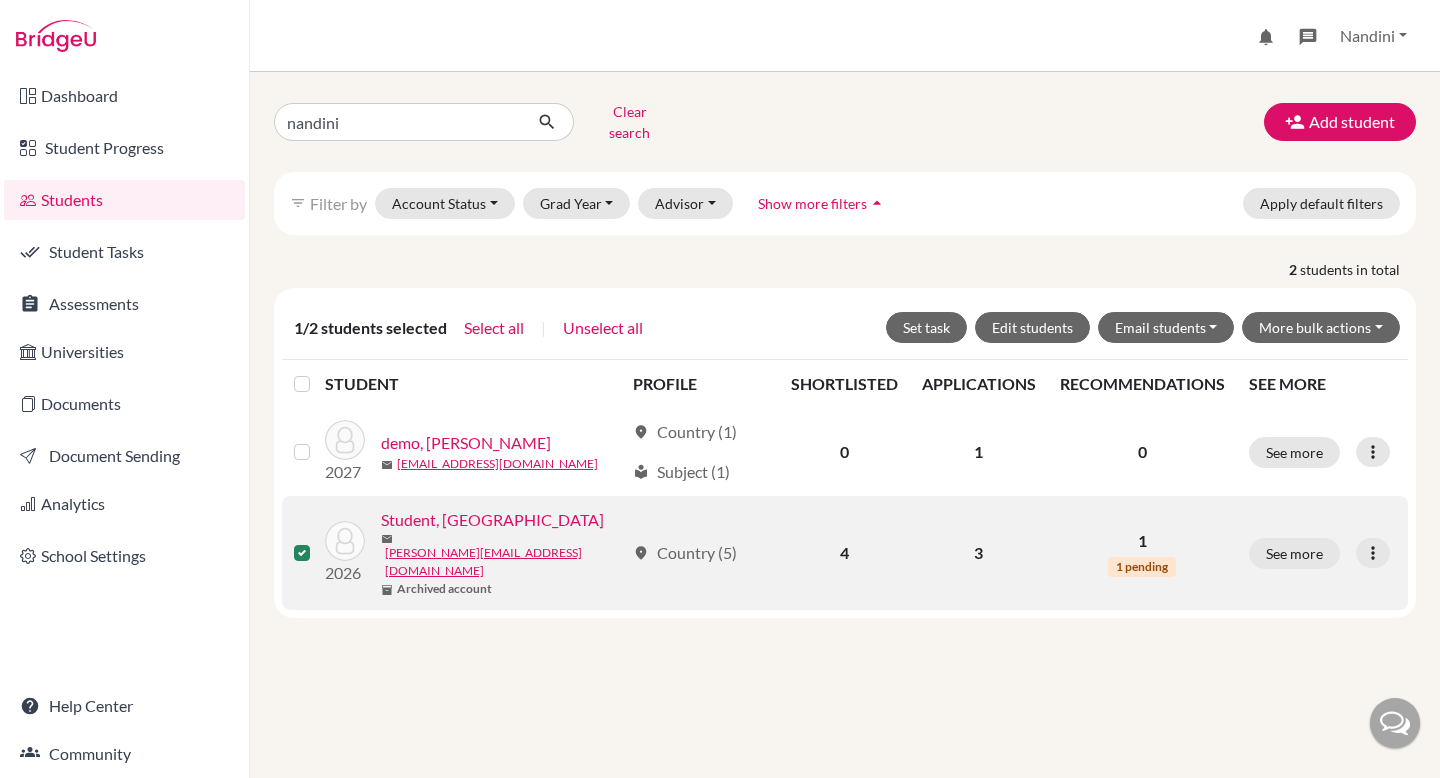 click at bounding box center [318, 541] 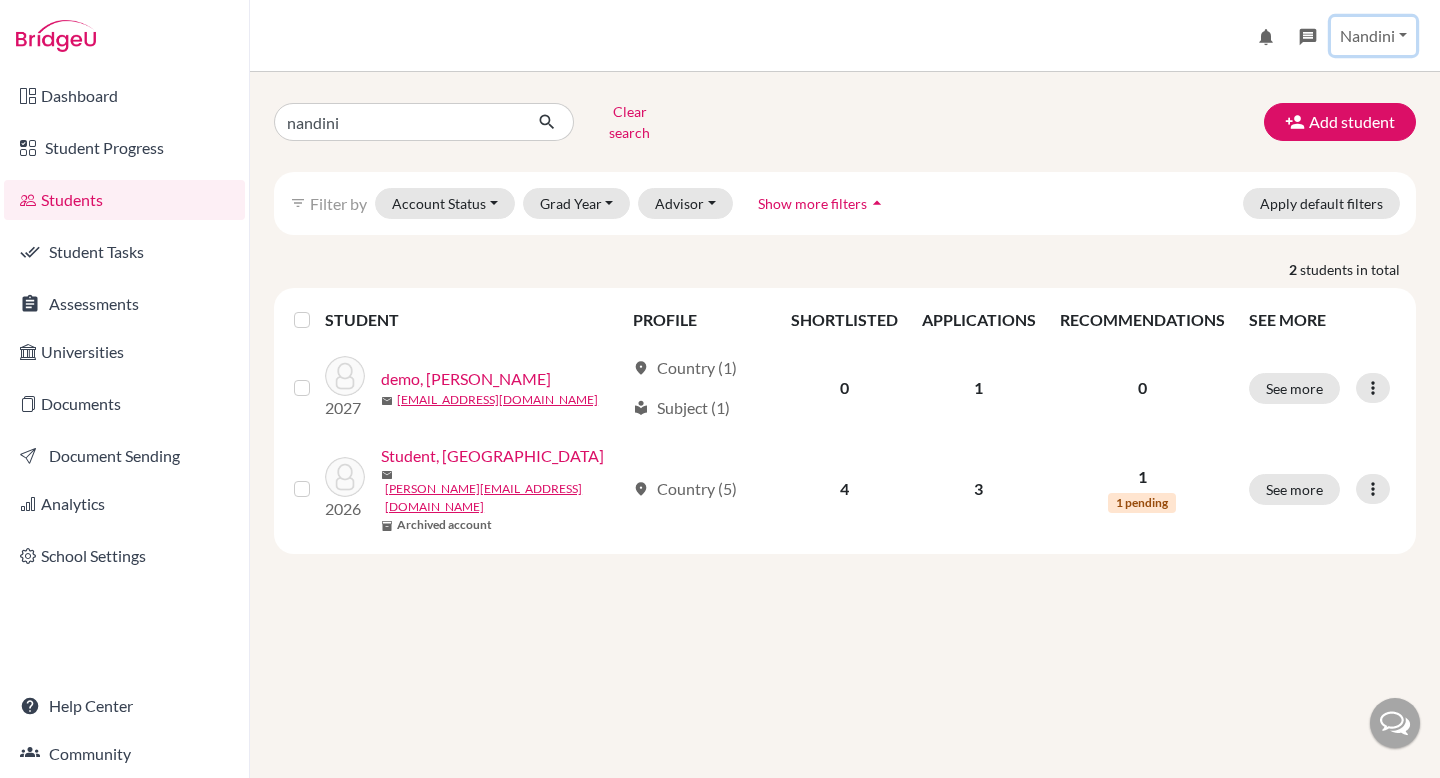 click on "Nandini" at bounding box center [1373, 36] 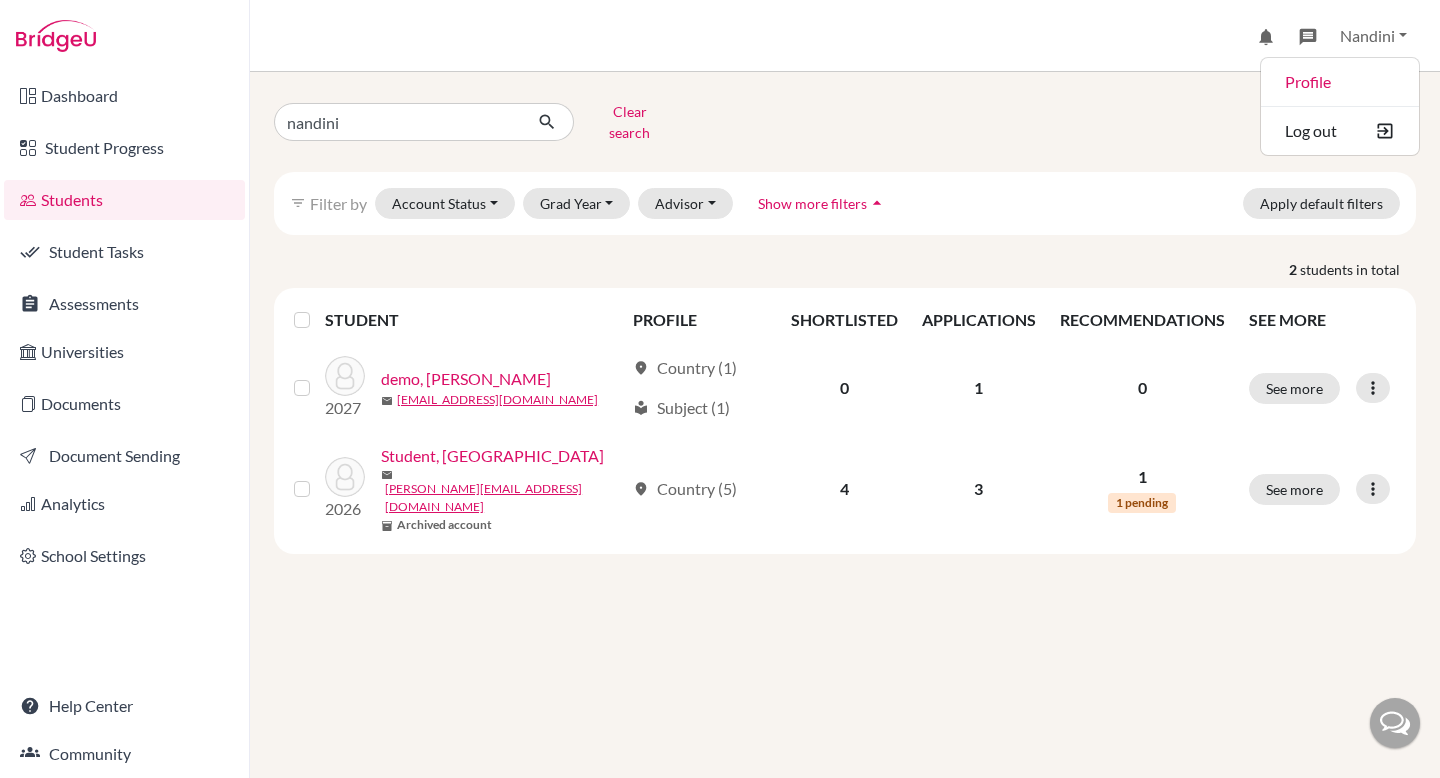 click on "Profile
Log out" at bounding box center (1340, 106) 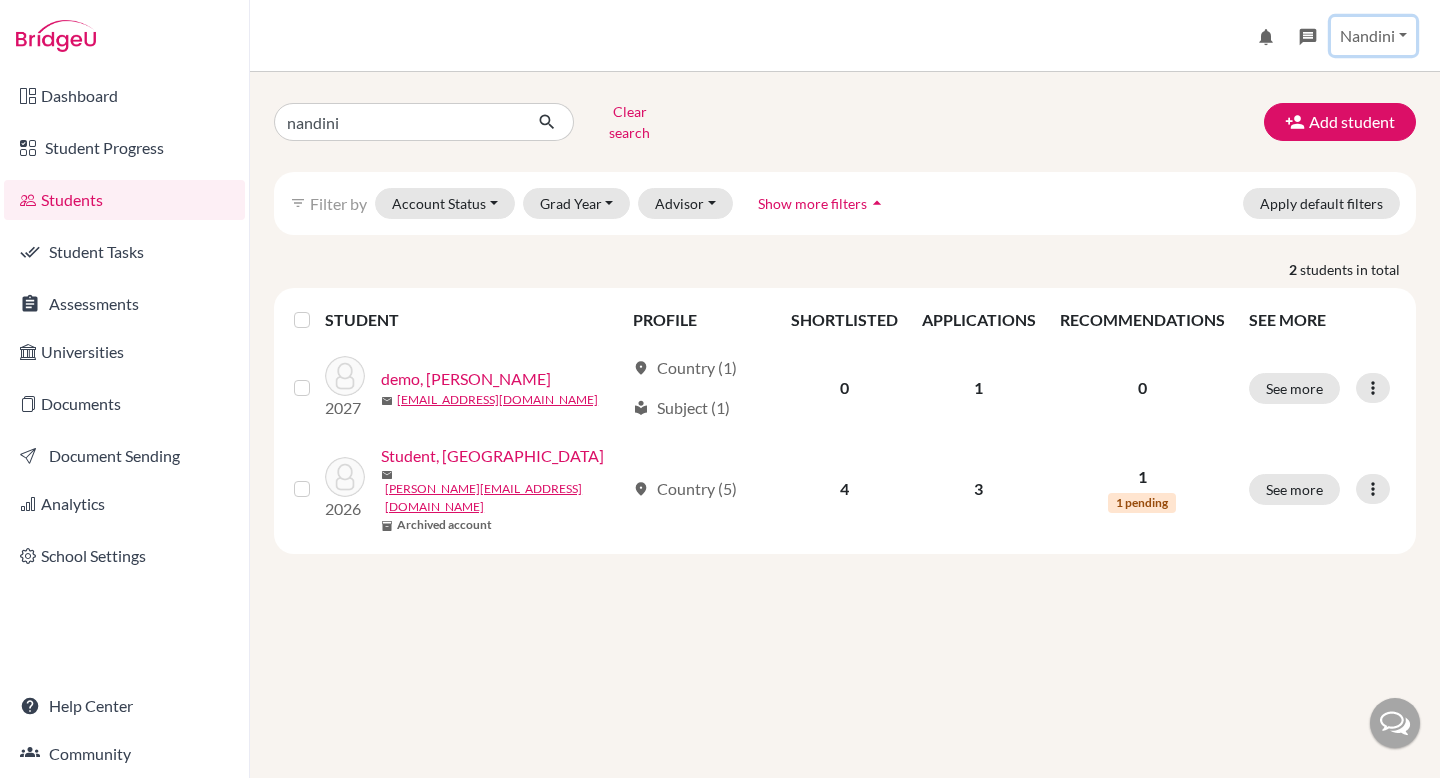 click on "Nandini" at bounding box center [1373, 36] 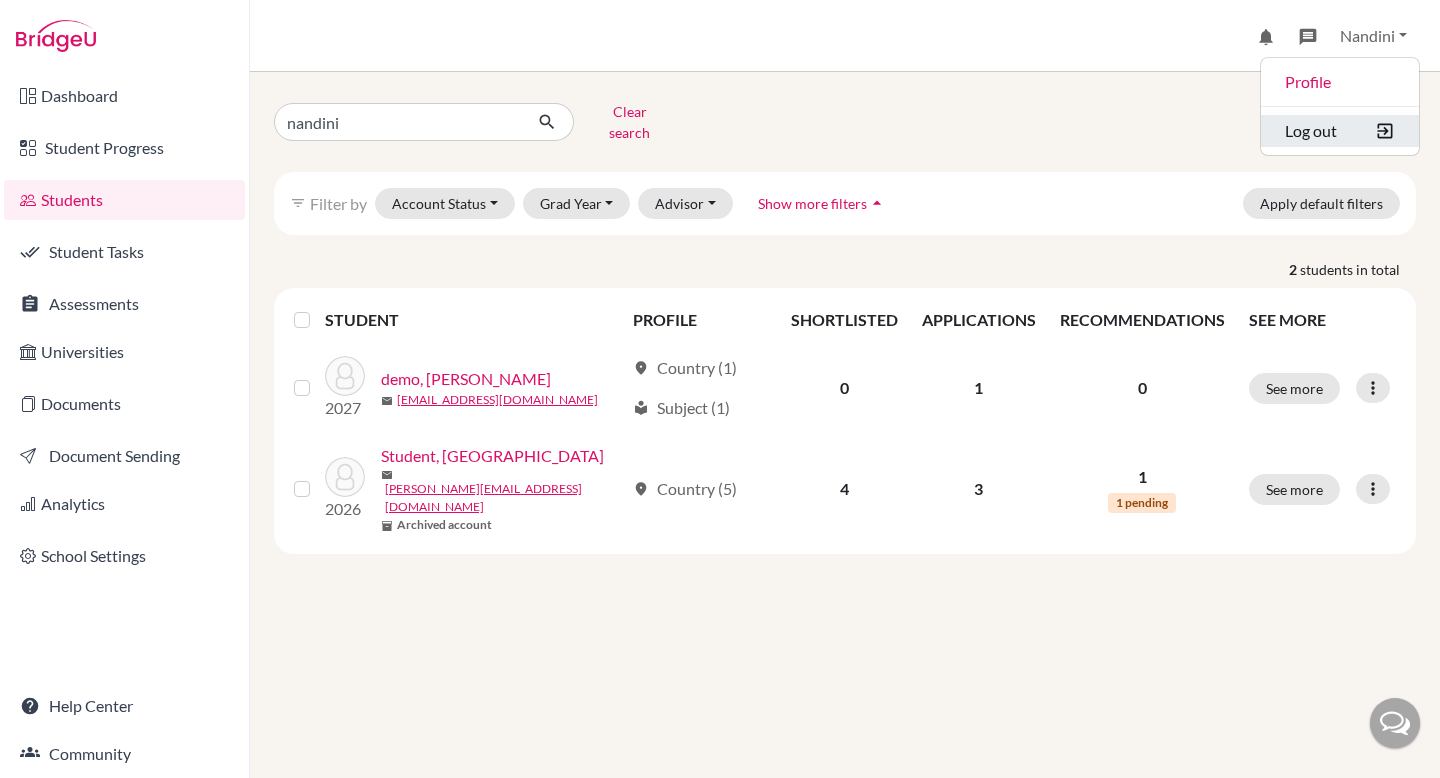 click on "Log out" at bounding box center (1340, 131) 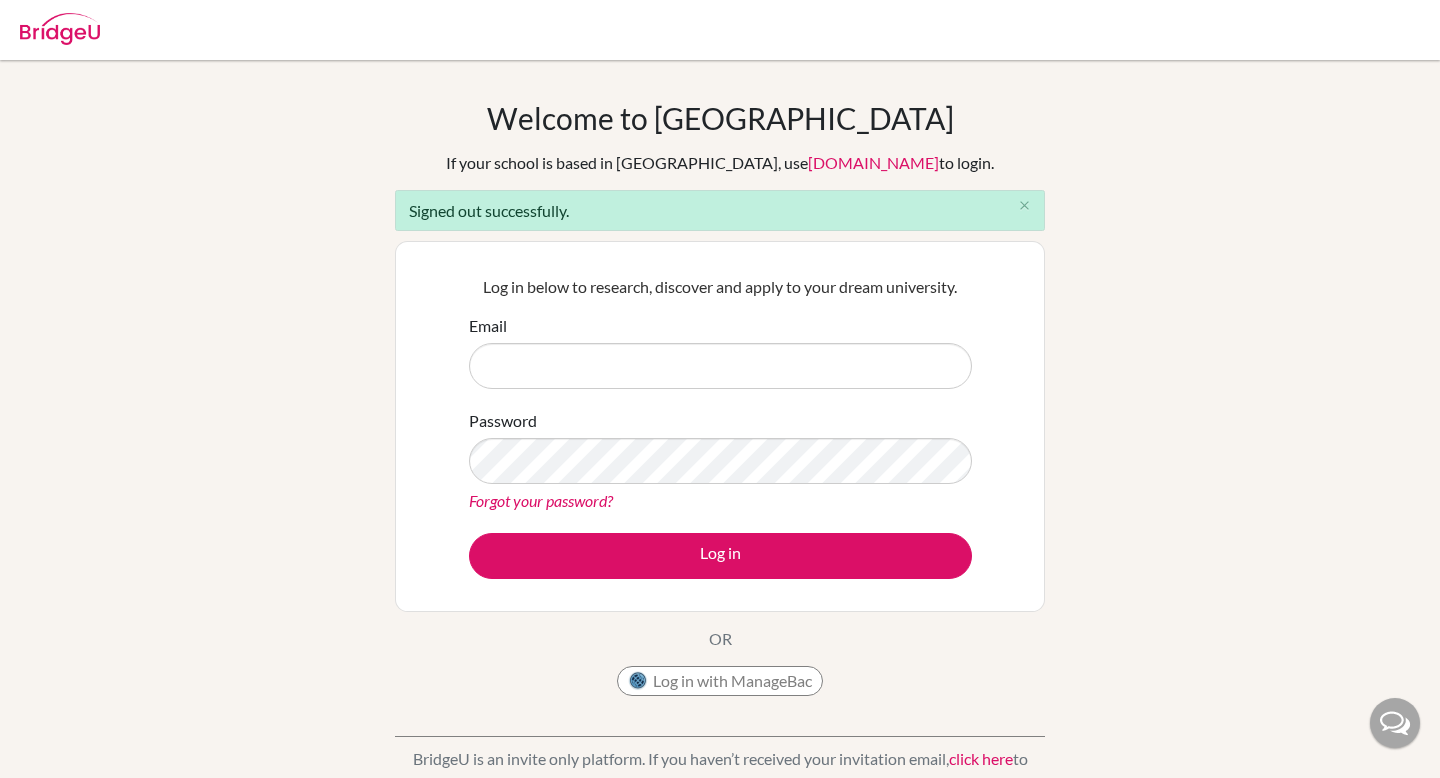 scroll, scrollTop: 0, scrollLeft: 0, axis: both 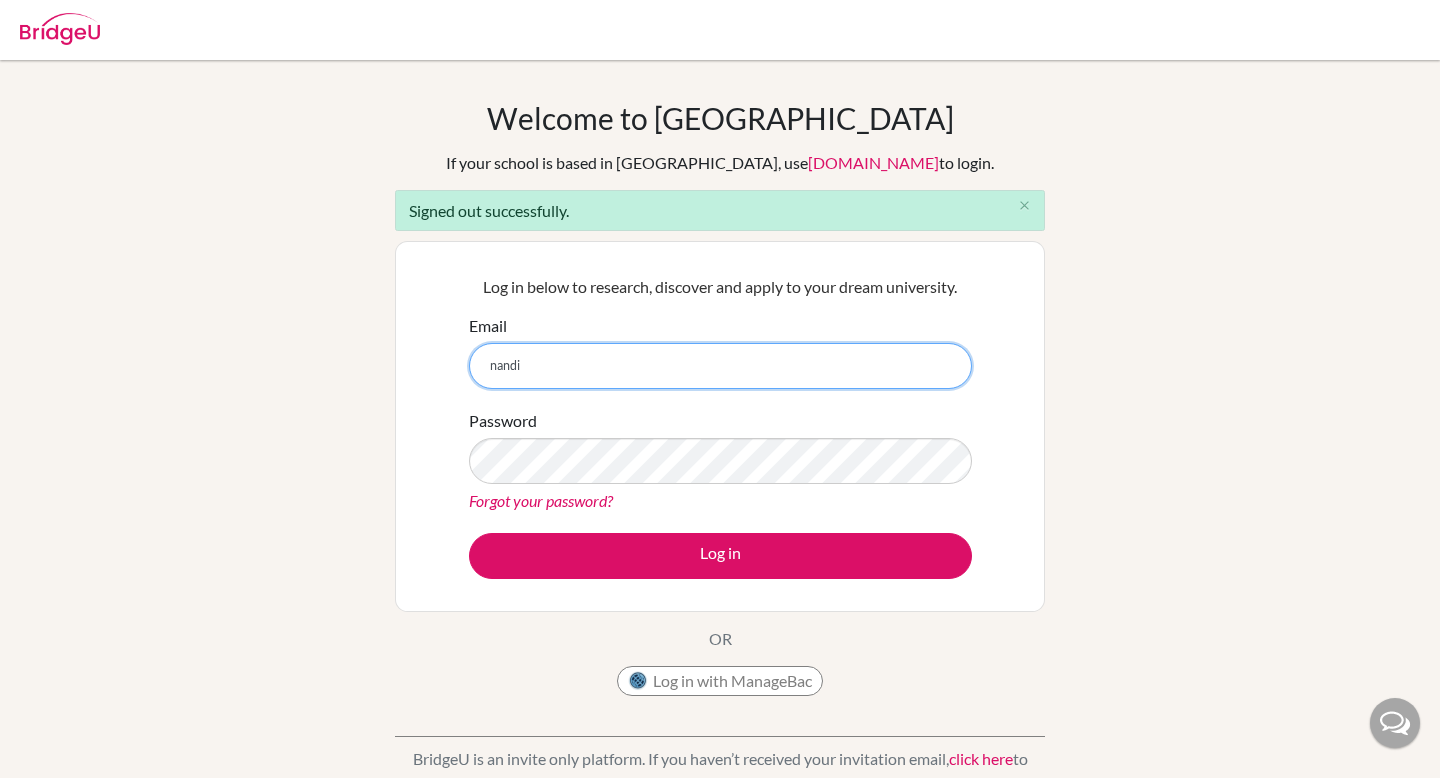 type on "nandi" 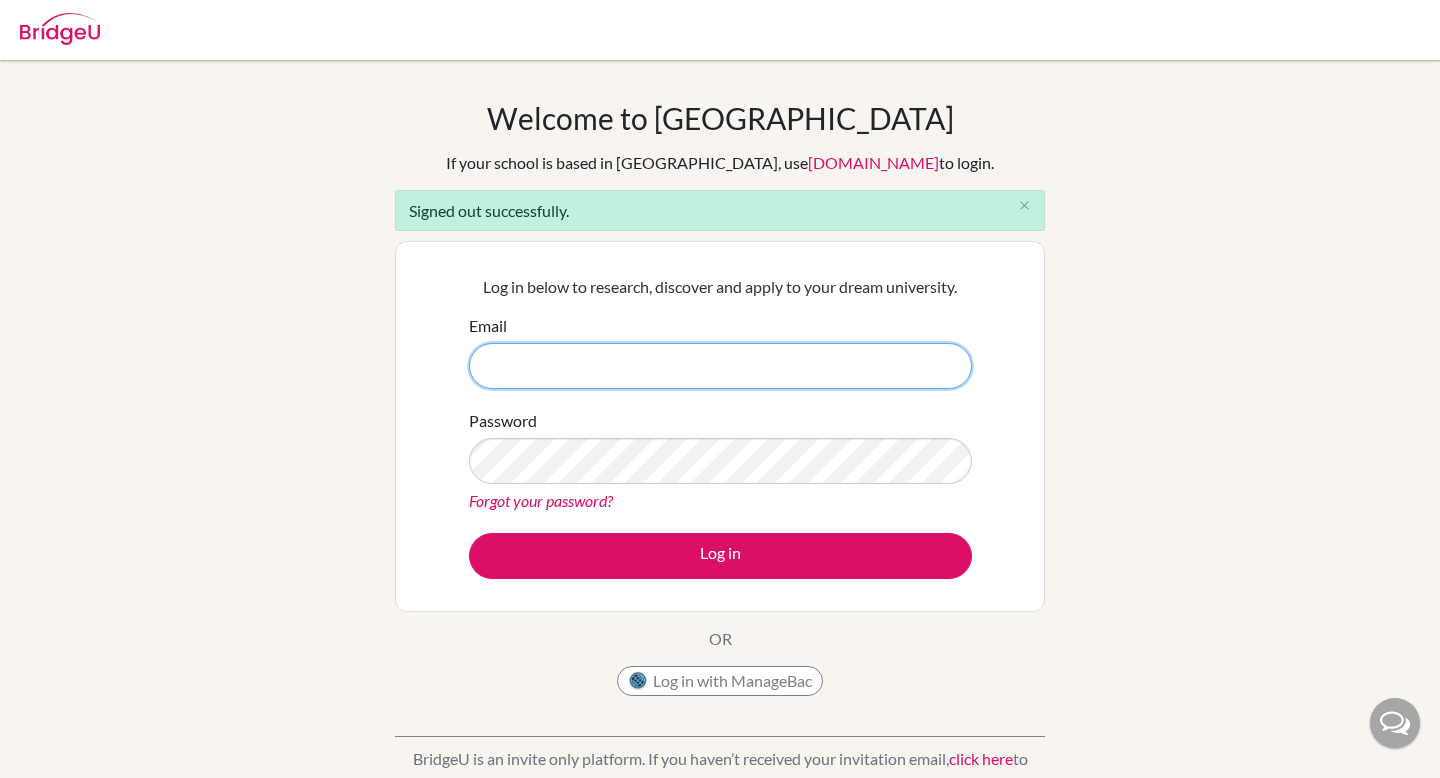 paste on "[EMAIL_ADDRESS][DOMAIN_NAME]" 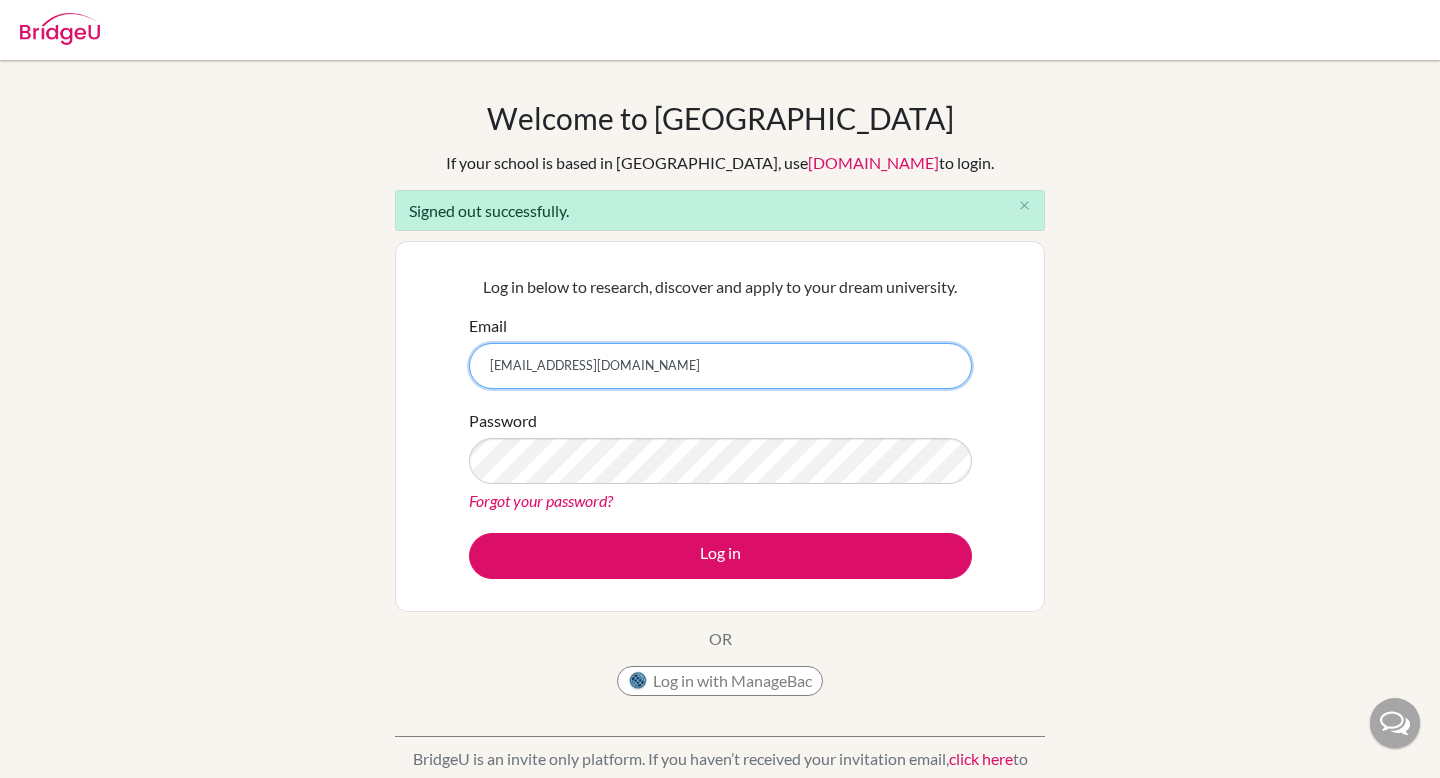 type on "[EMAIL_ADDRESS][DOMAIN_NAME]" 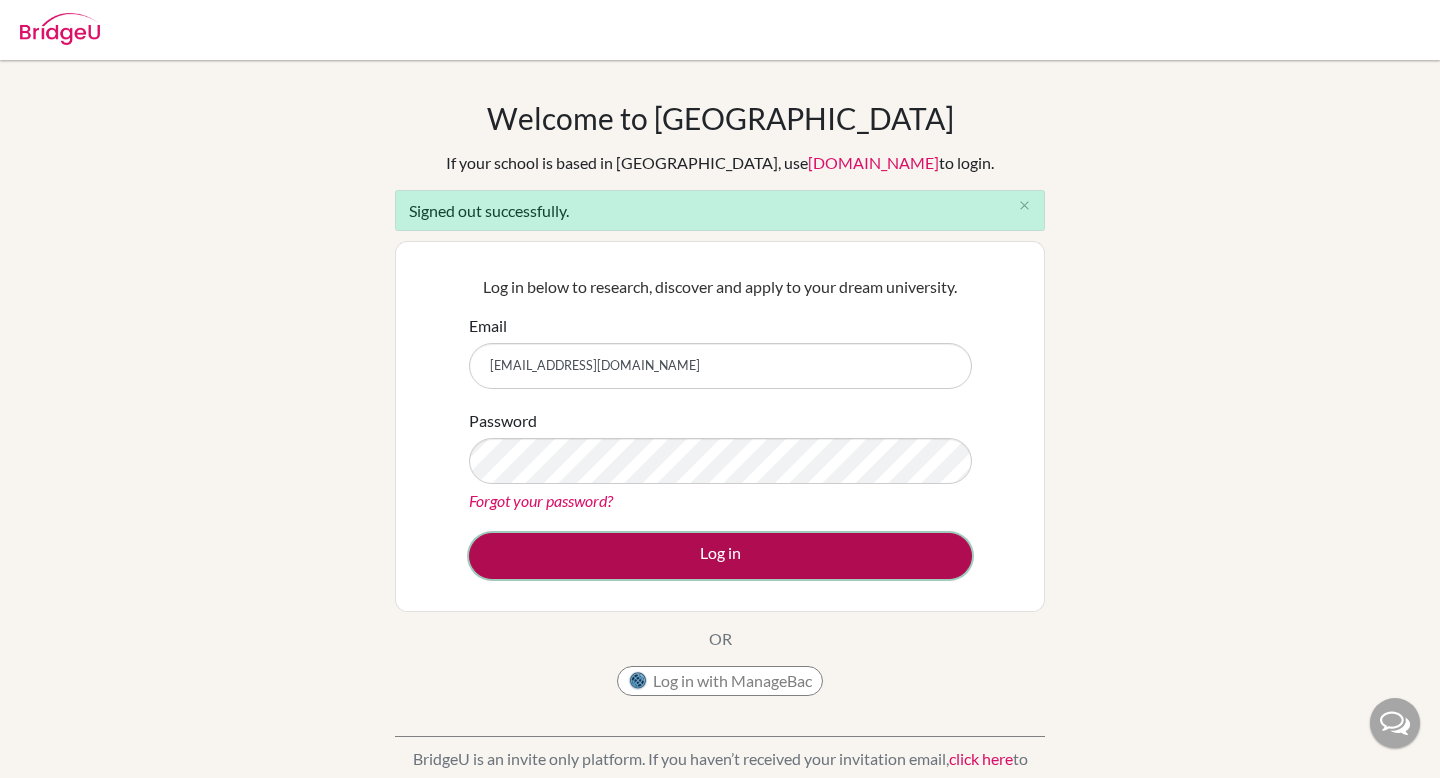 click on "Log in" at bounding box center [720, 556] 